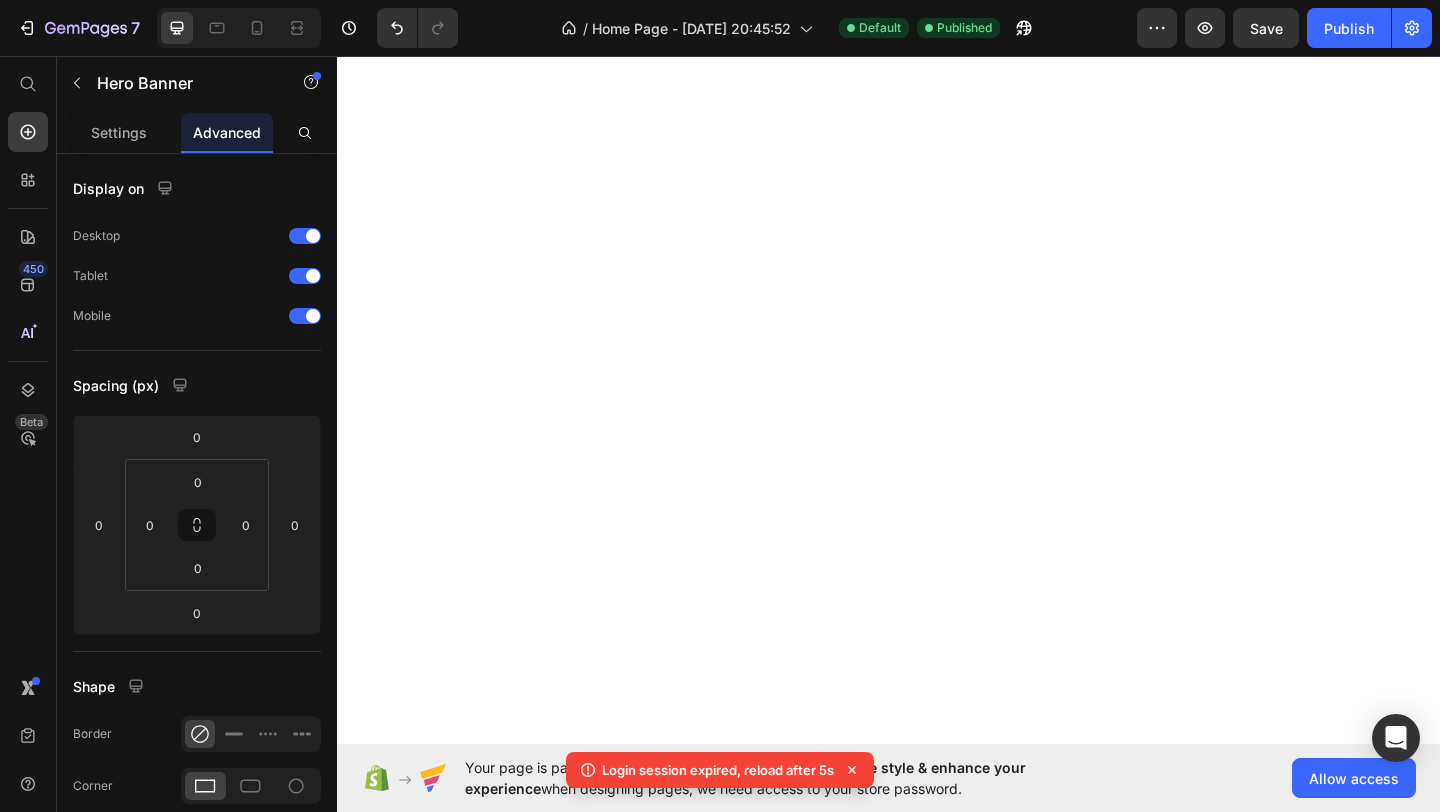 scroll, scrollTop: 0, scrollLeft: 0, axis: both 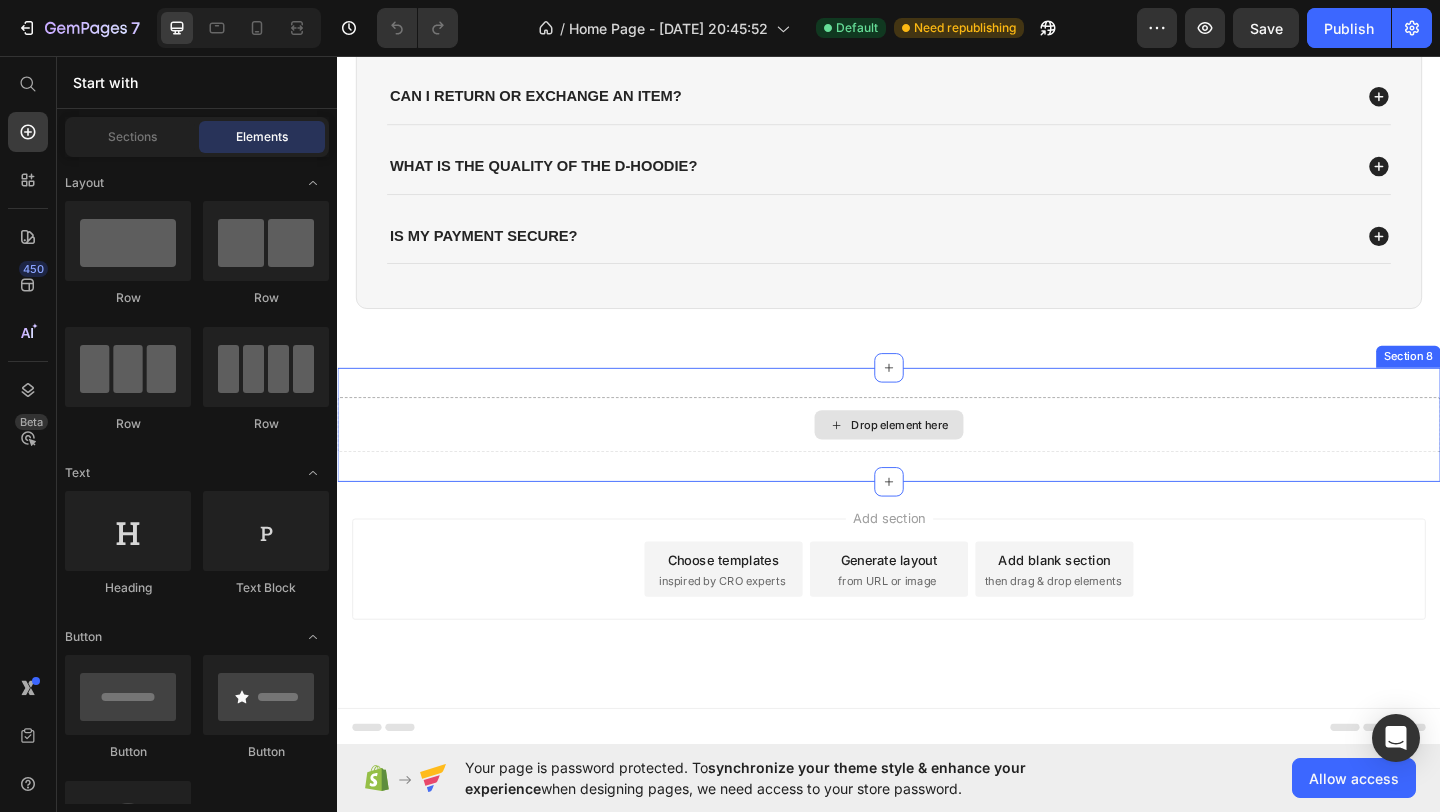 click on "Drop element here" at bounding box center (937, 457) 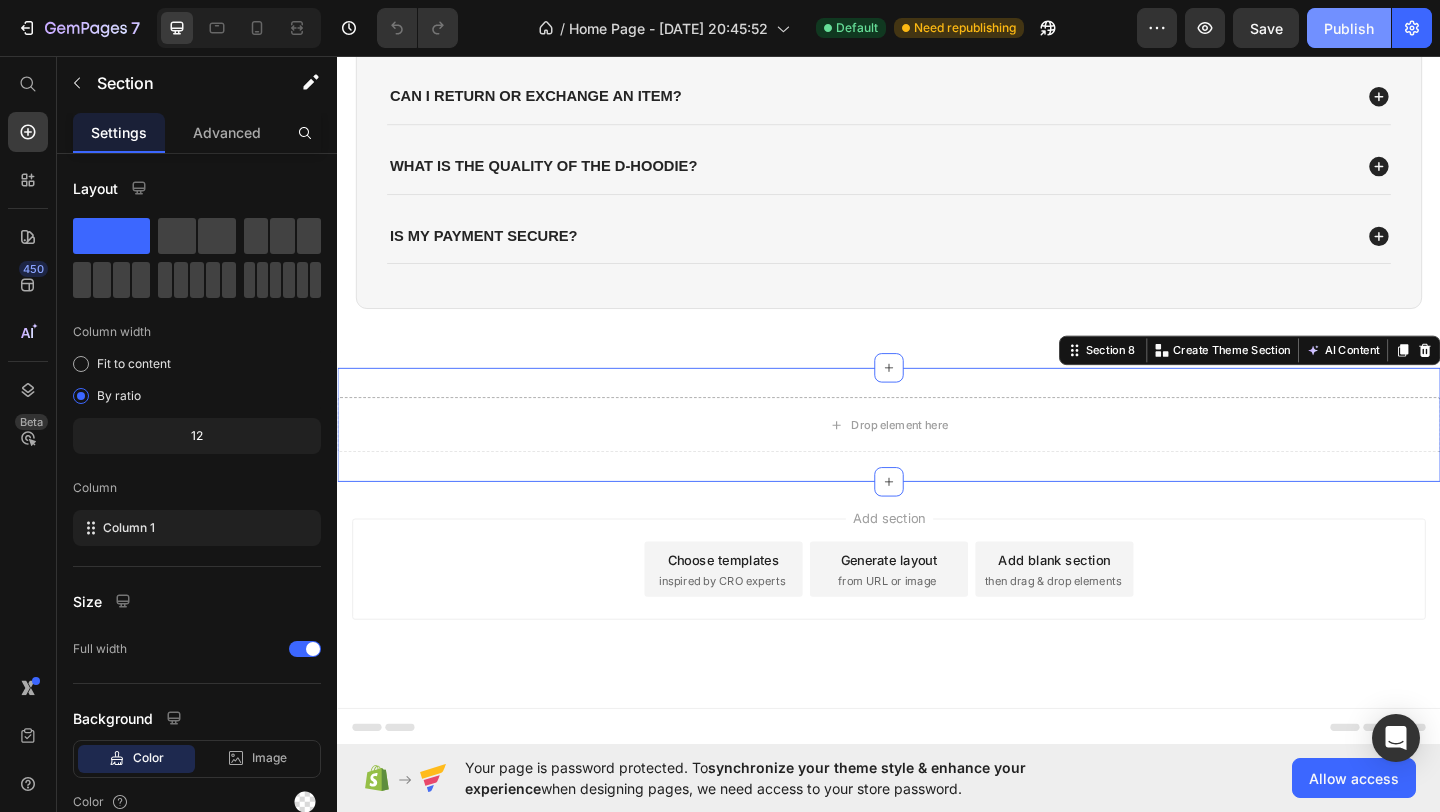 click on "Publish" 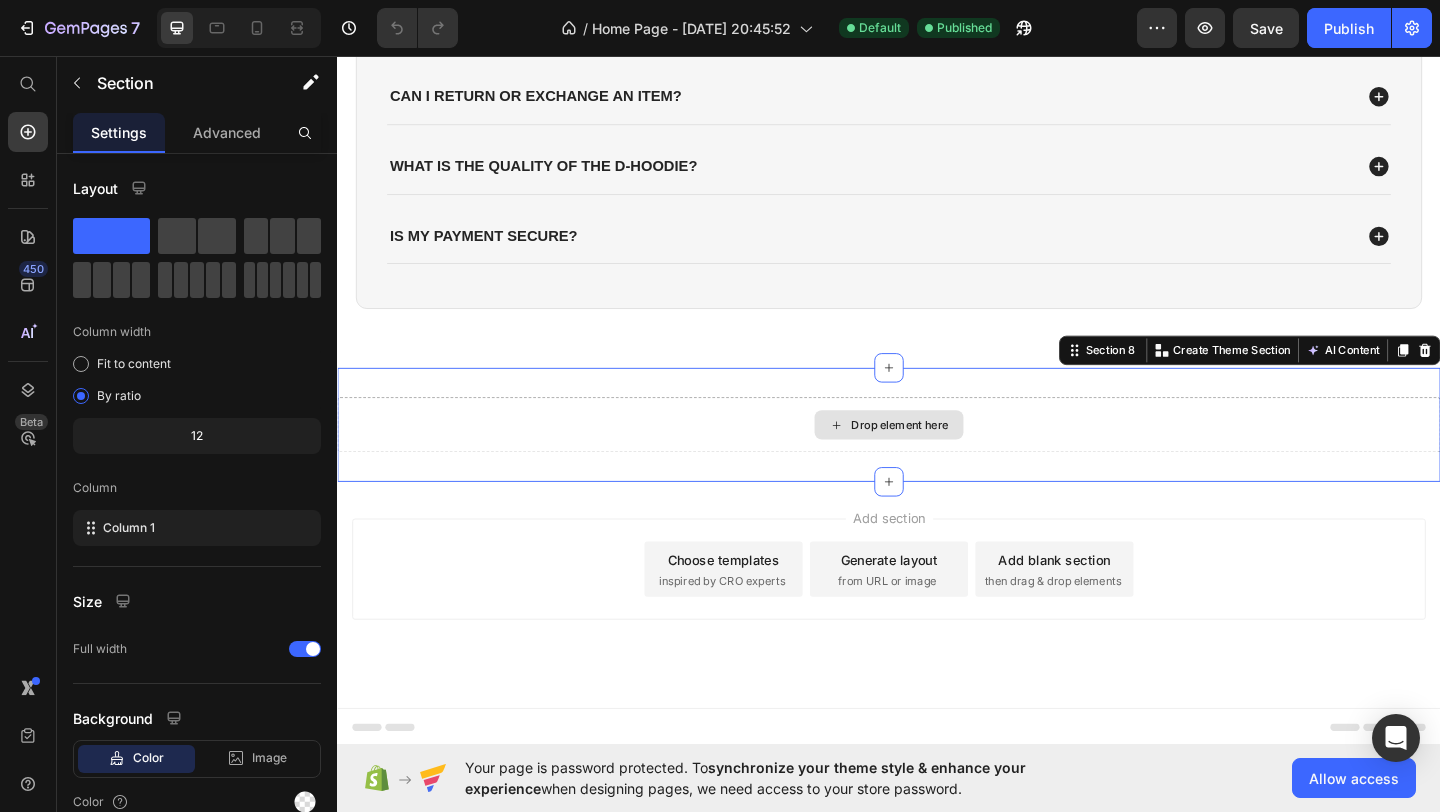 click on "Drop element here" at bounding box center [937, 457] 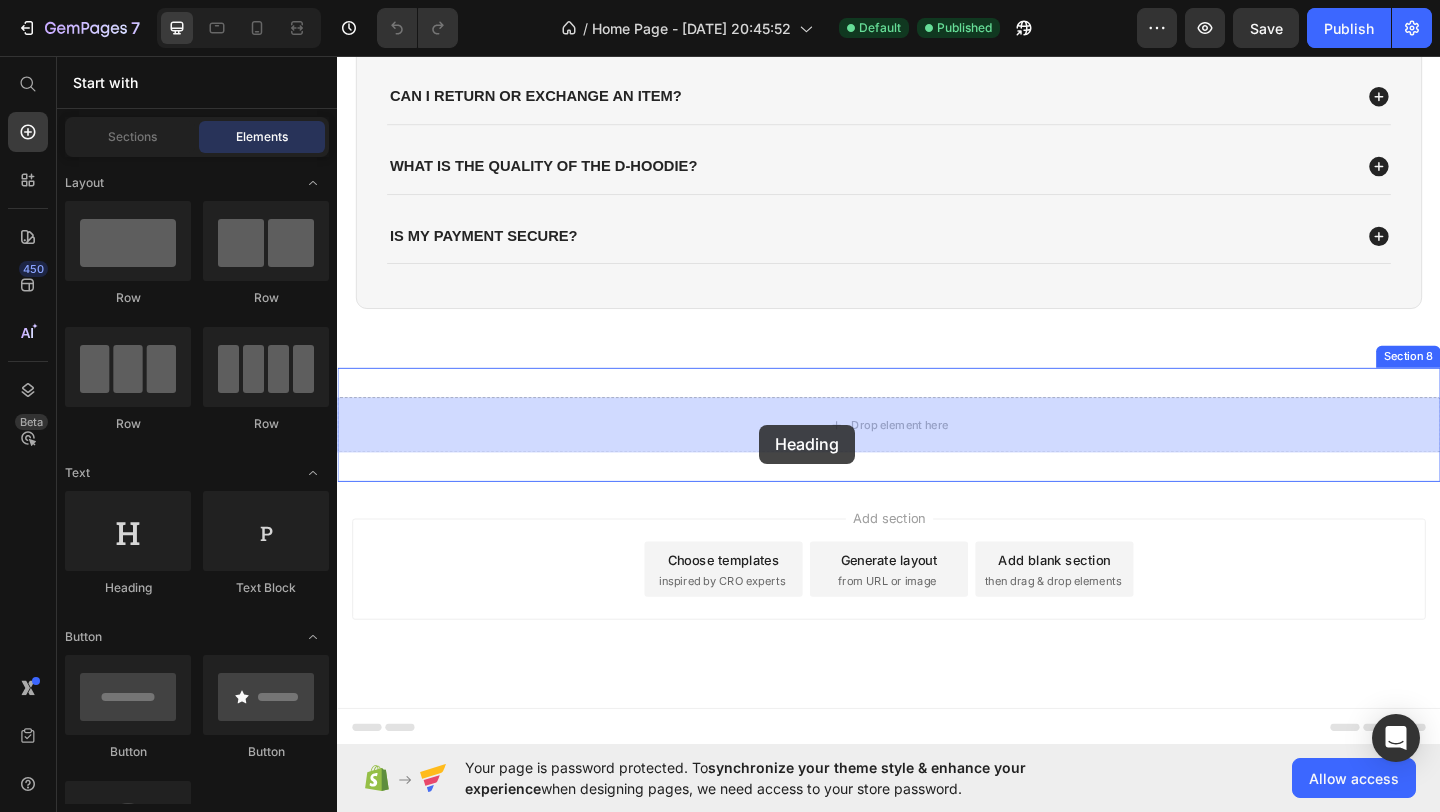 drag, startPoint x: 484, startPoint y: 586, endPoint x: 796, endPoint y: 457, distance: 337.61664 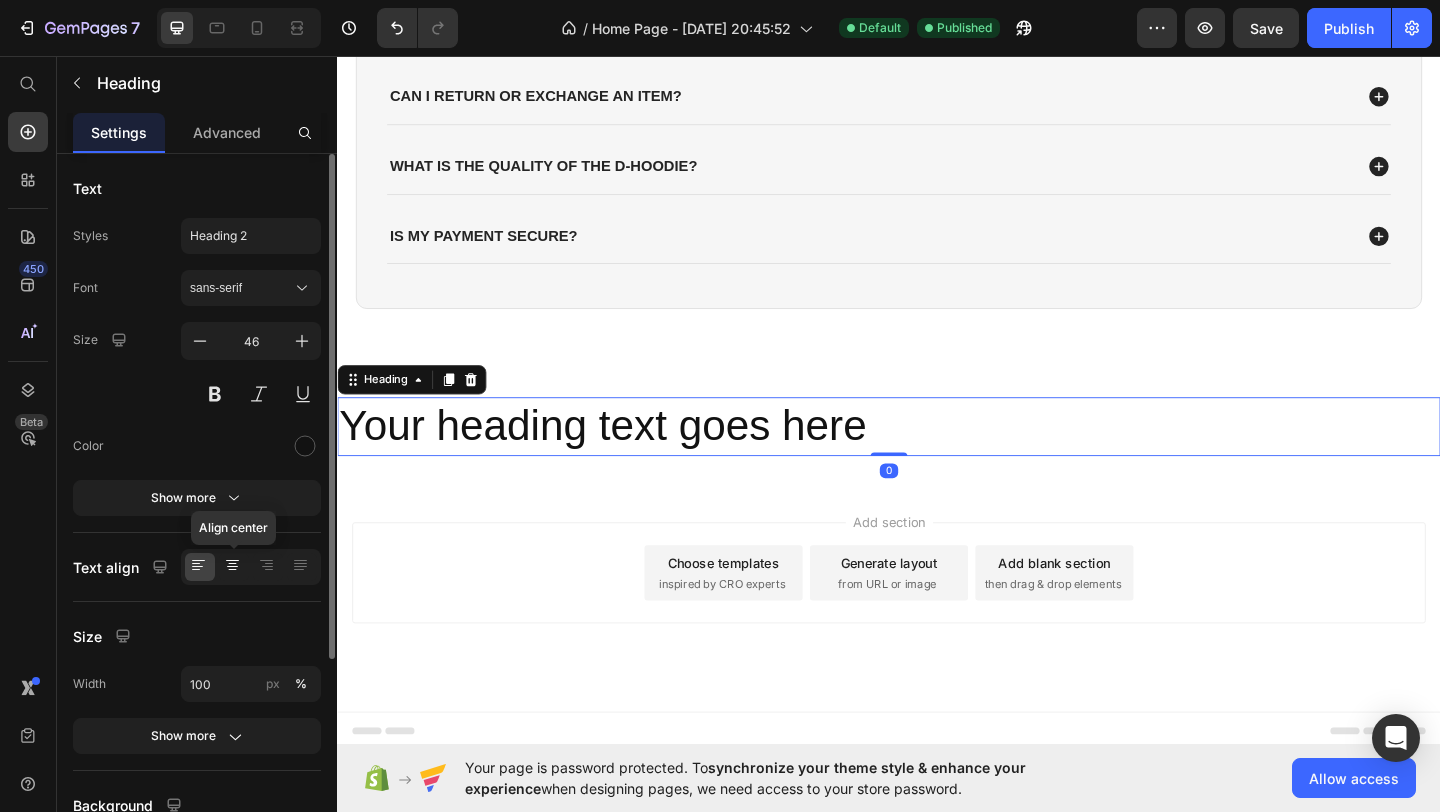 click 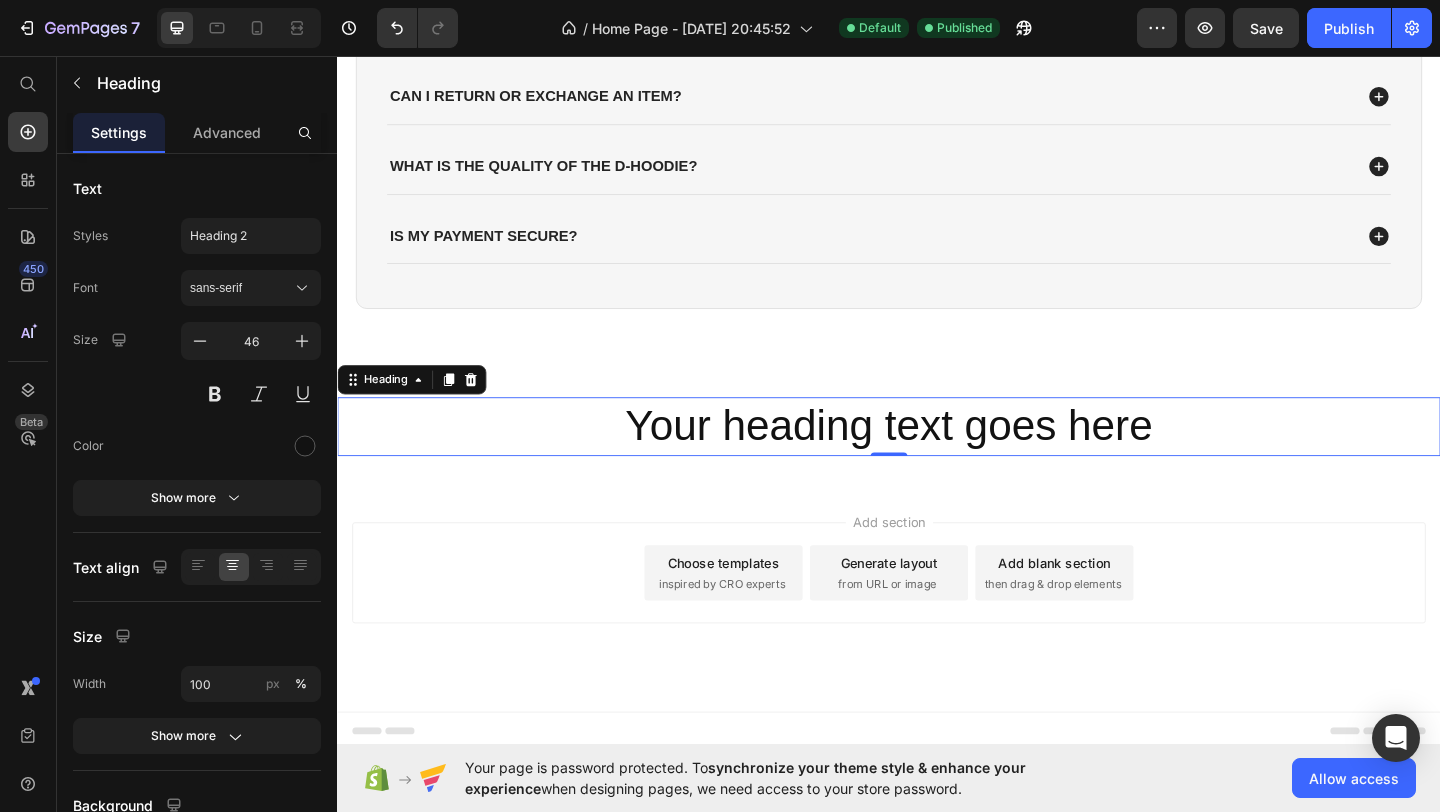 click on "Your heading text goes here" at bounding box center [937, 459] 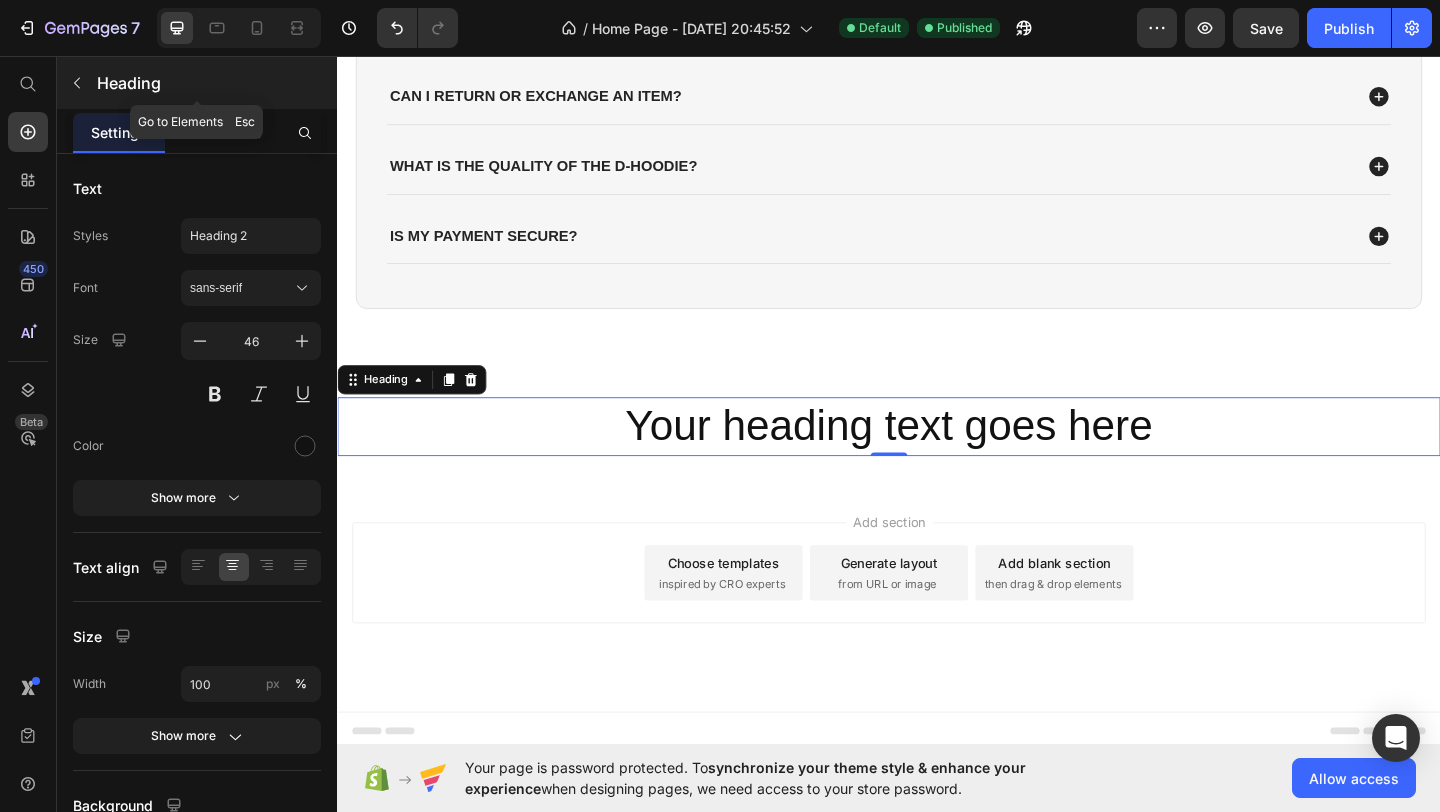 click on "Heading" at bounding box center (215, 83) 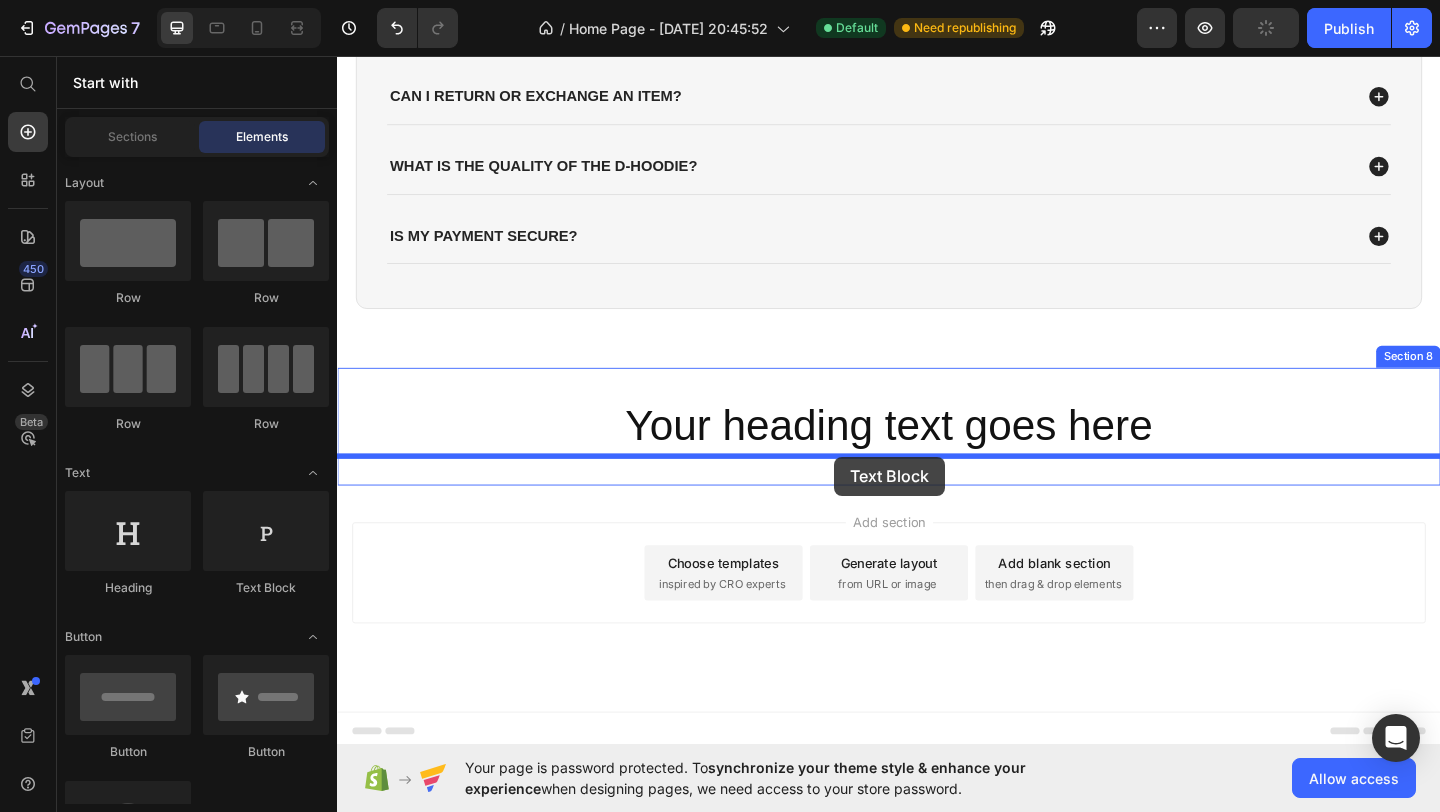 drag, startPoint x: 609, startPoint y: 614, endPoint x: 878, endPoint y: 492, distance: 295.37265 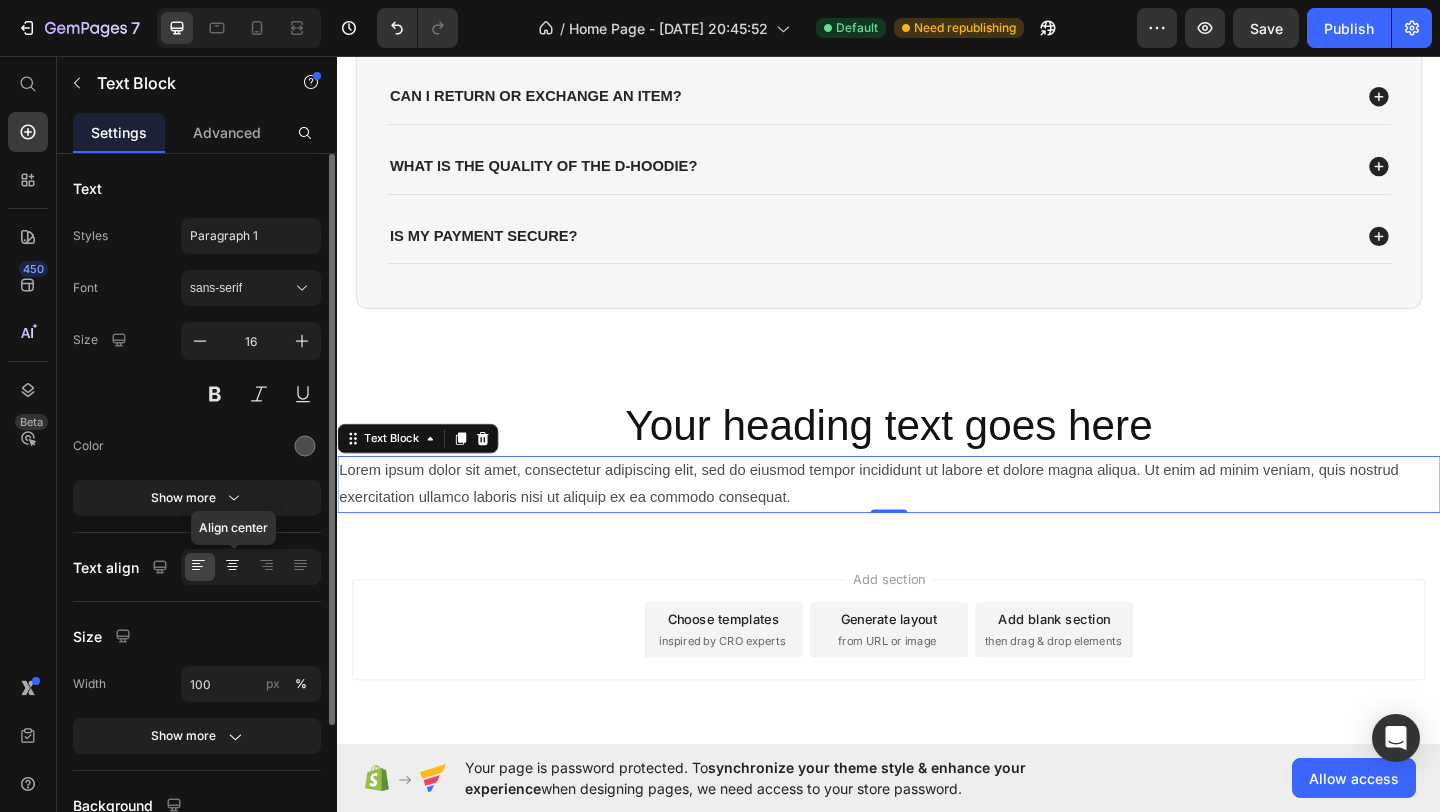 click 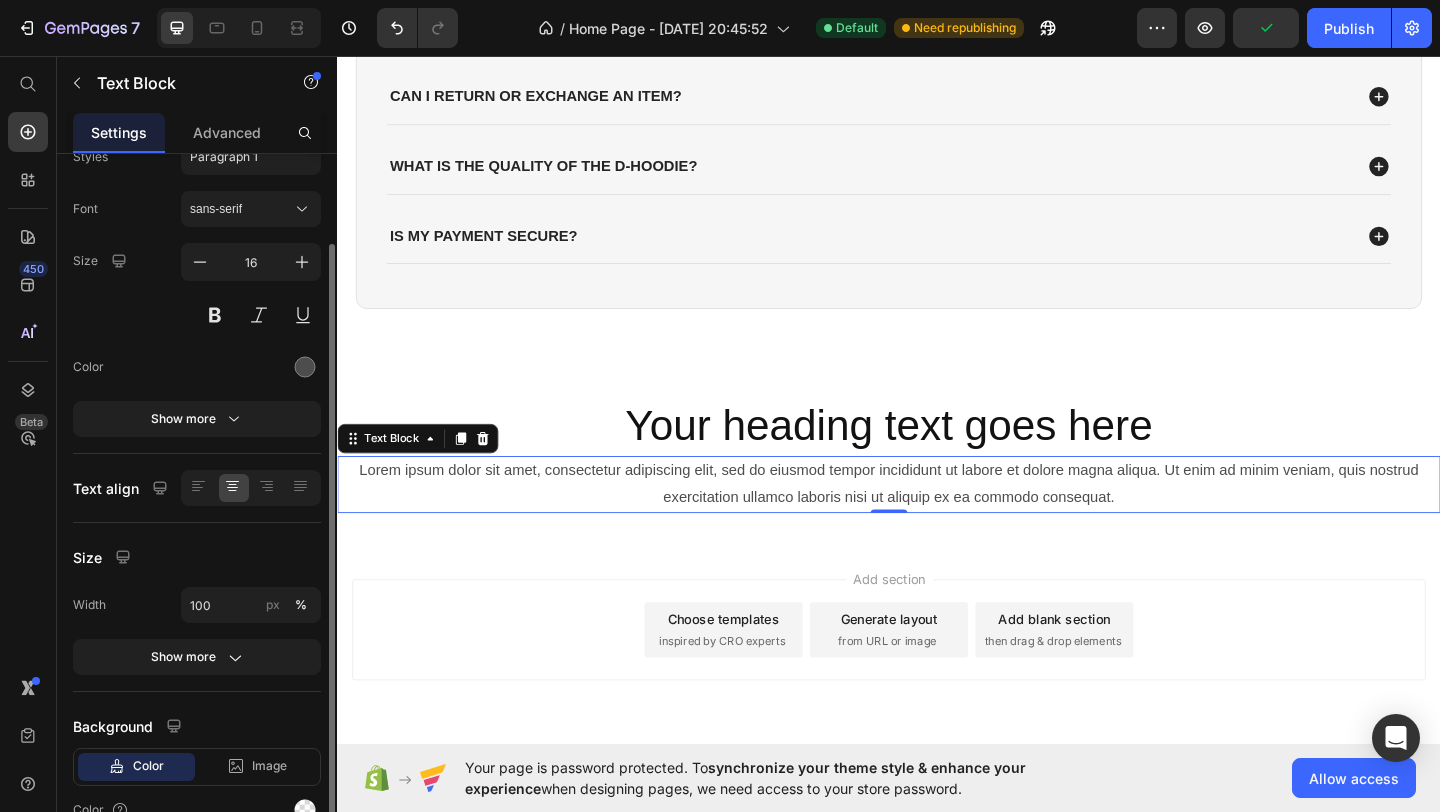 scroll, scrollTop: 180, scrollLeft: 0, axis: vertical 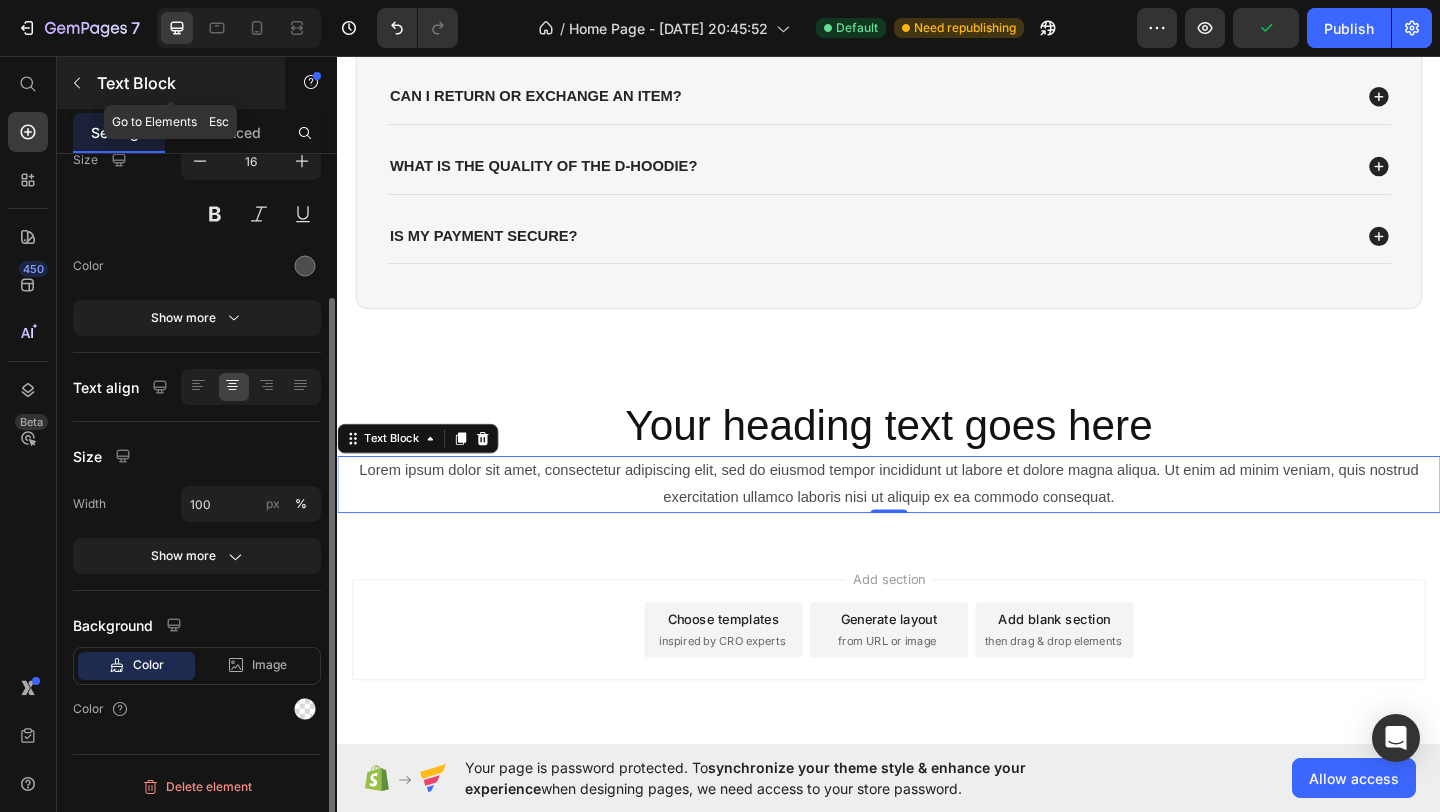 click on "Text Block" at bounding box center [171, 83] 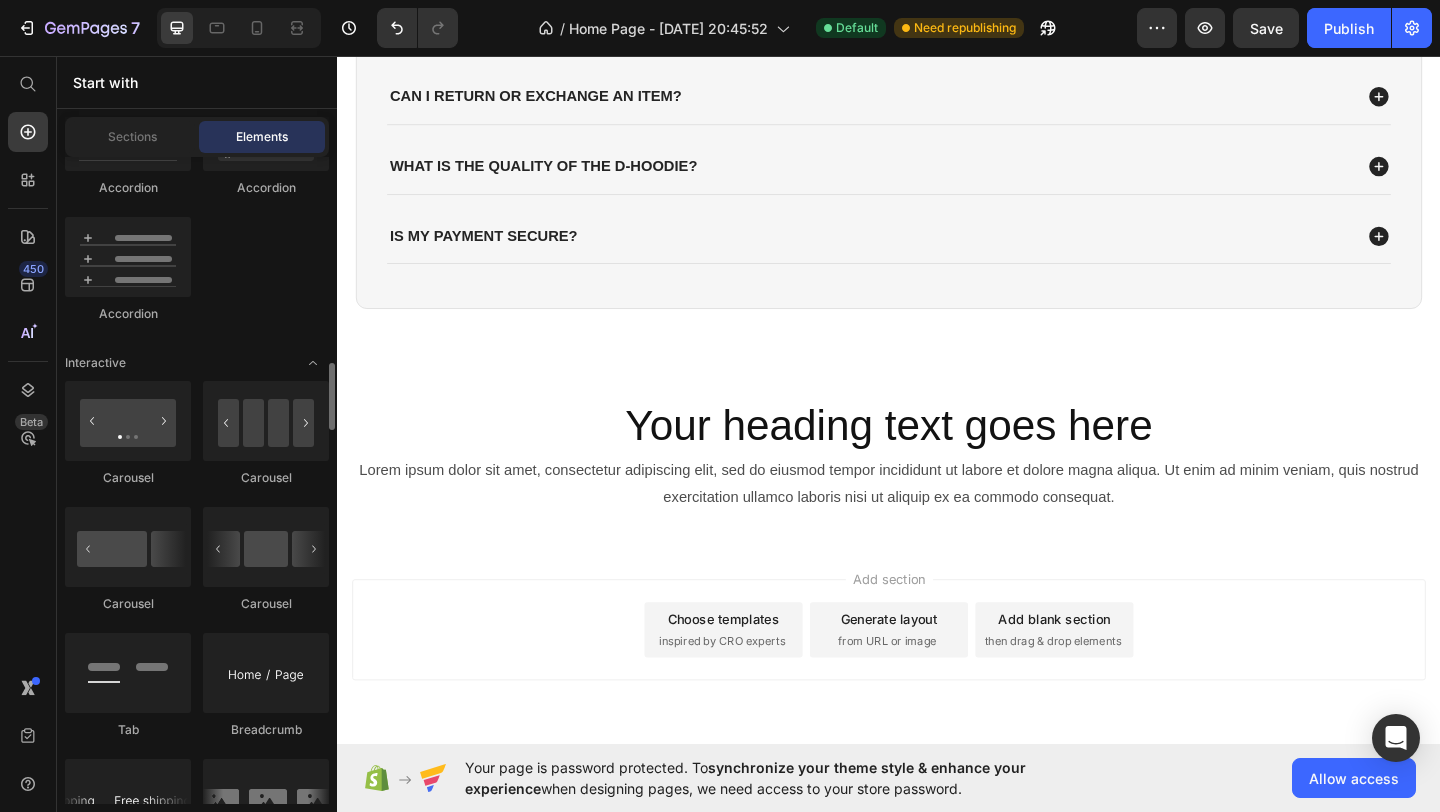 scroll, scrollTop: 1946, scrollLeft: 0, axis: vertical 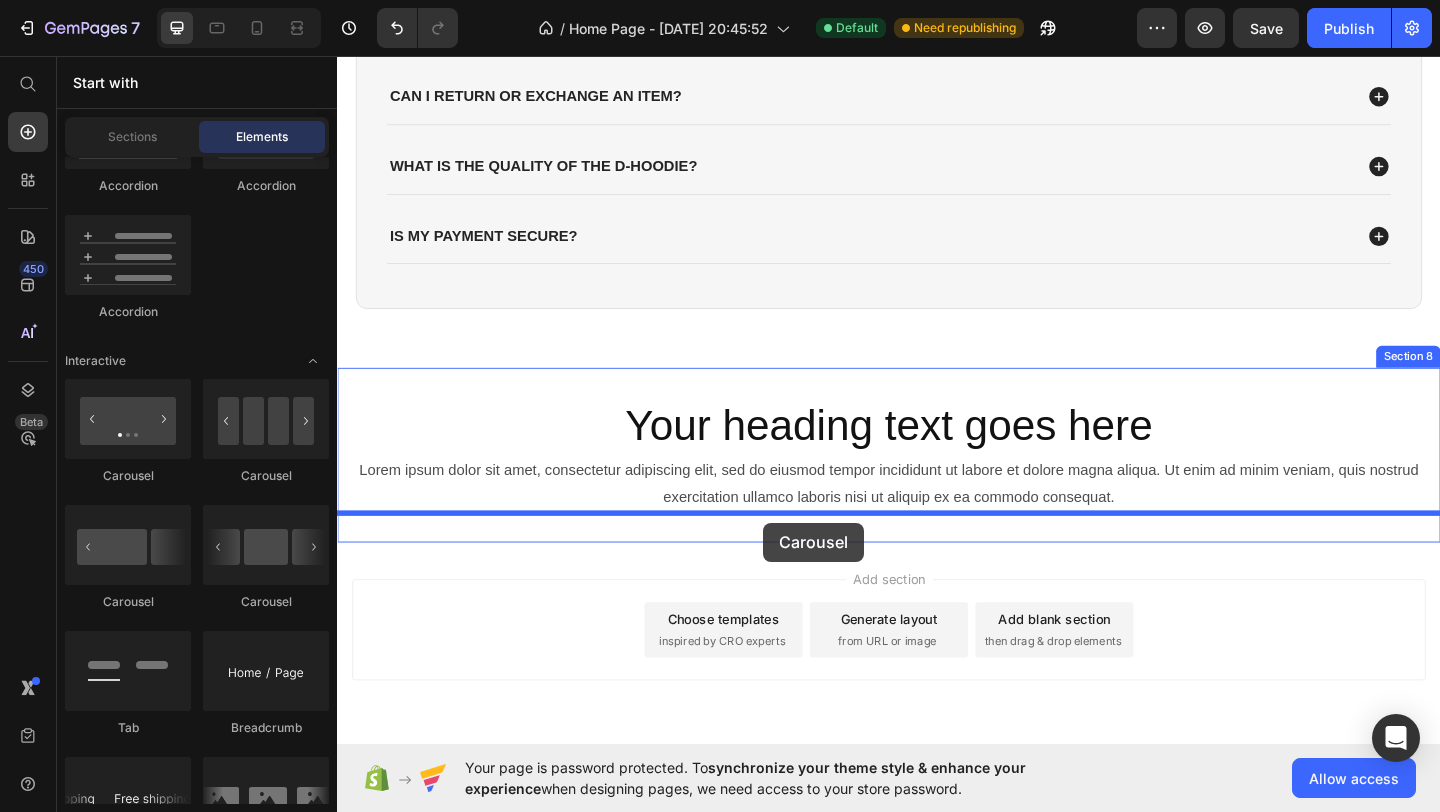 drag, startPoint x: 588, startPoint y: 503, endPoint x: 801, endPoint y: 564, distance: 221.56264 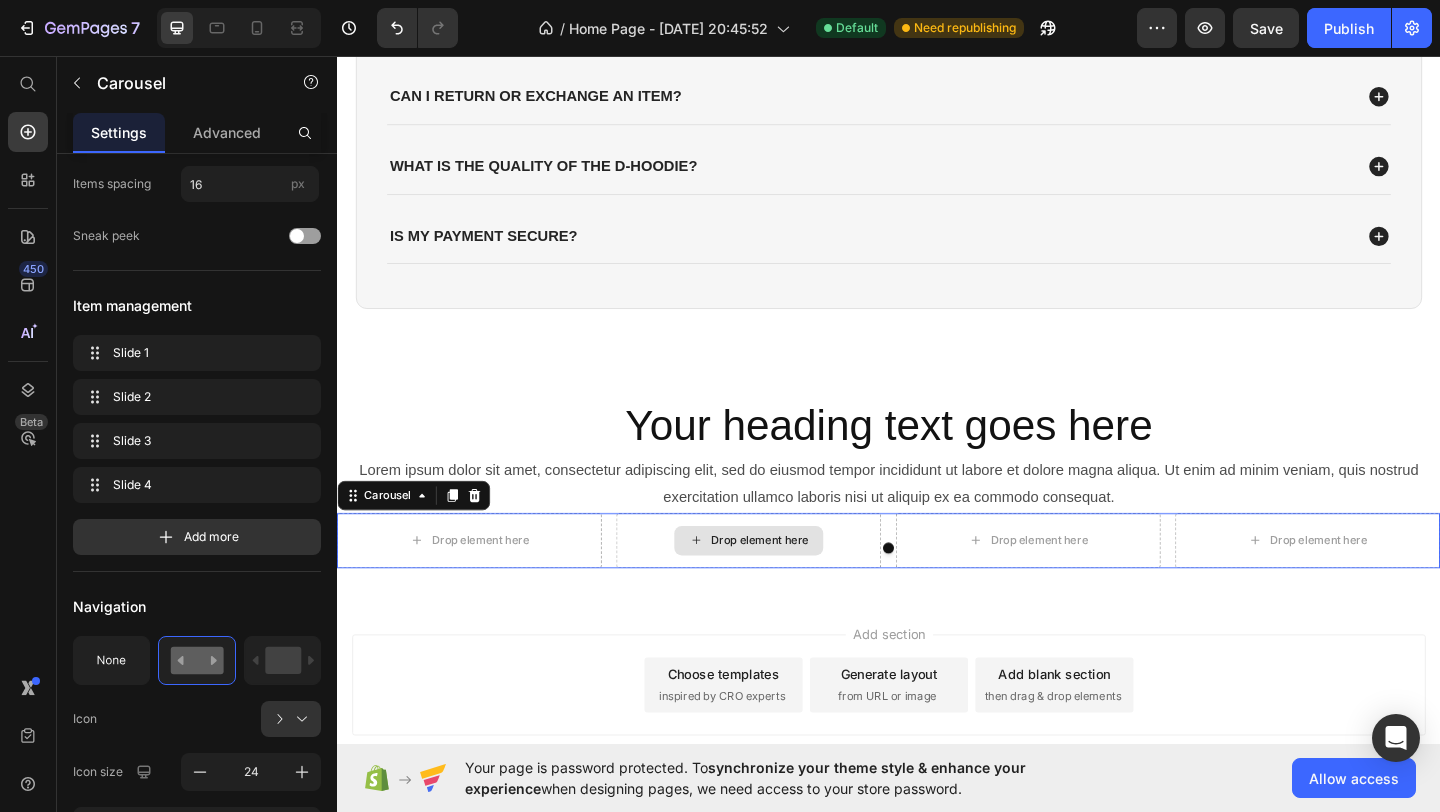 scroll, scrollTop: 0, scrollLeft: 0, axis: both 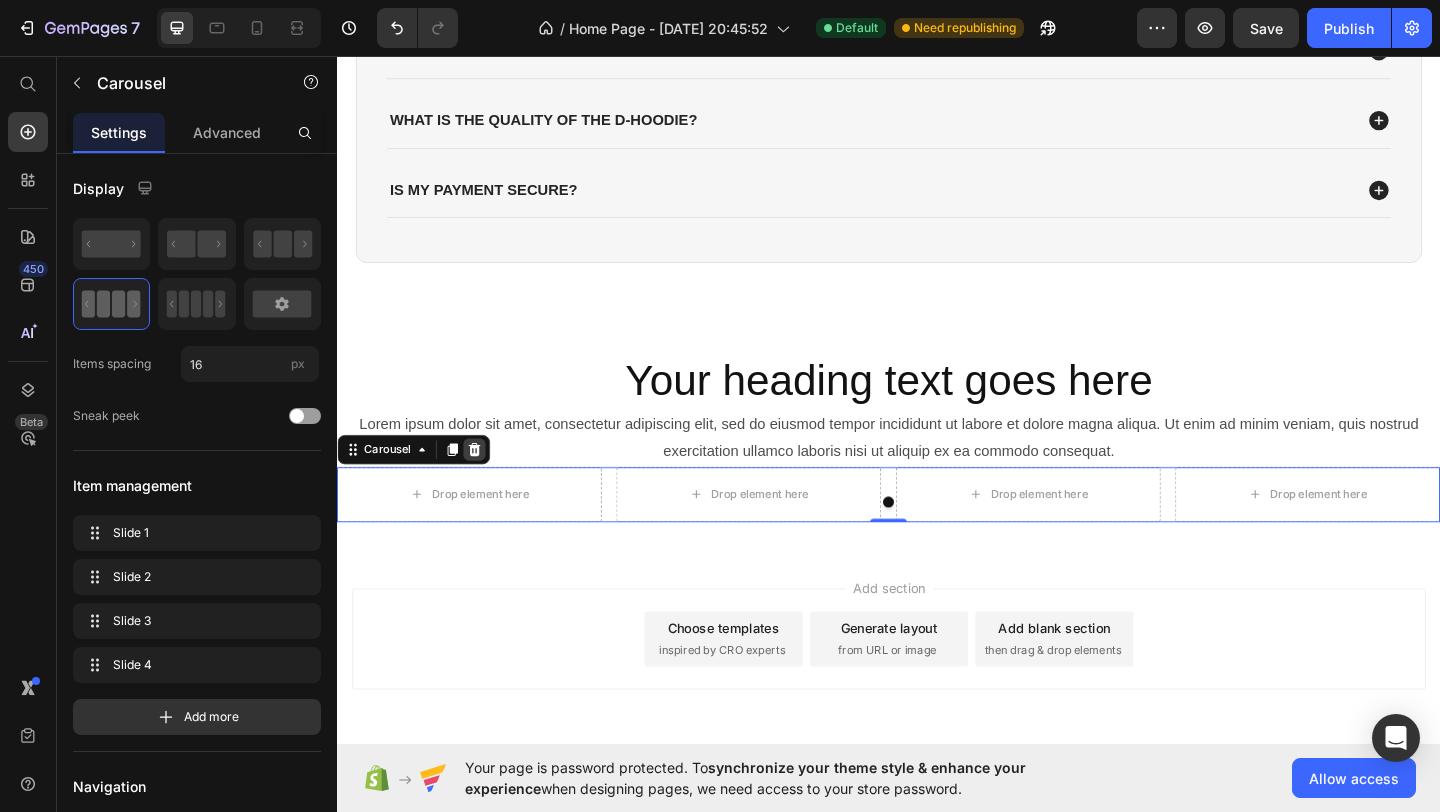 click 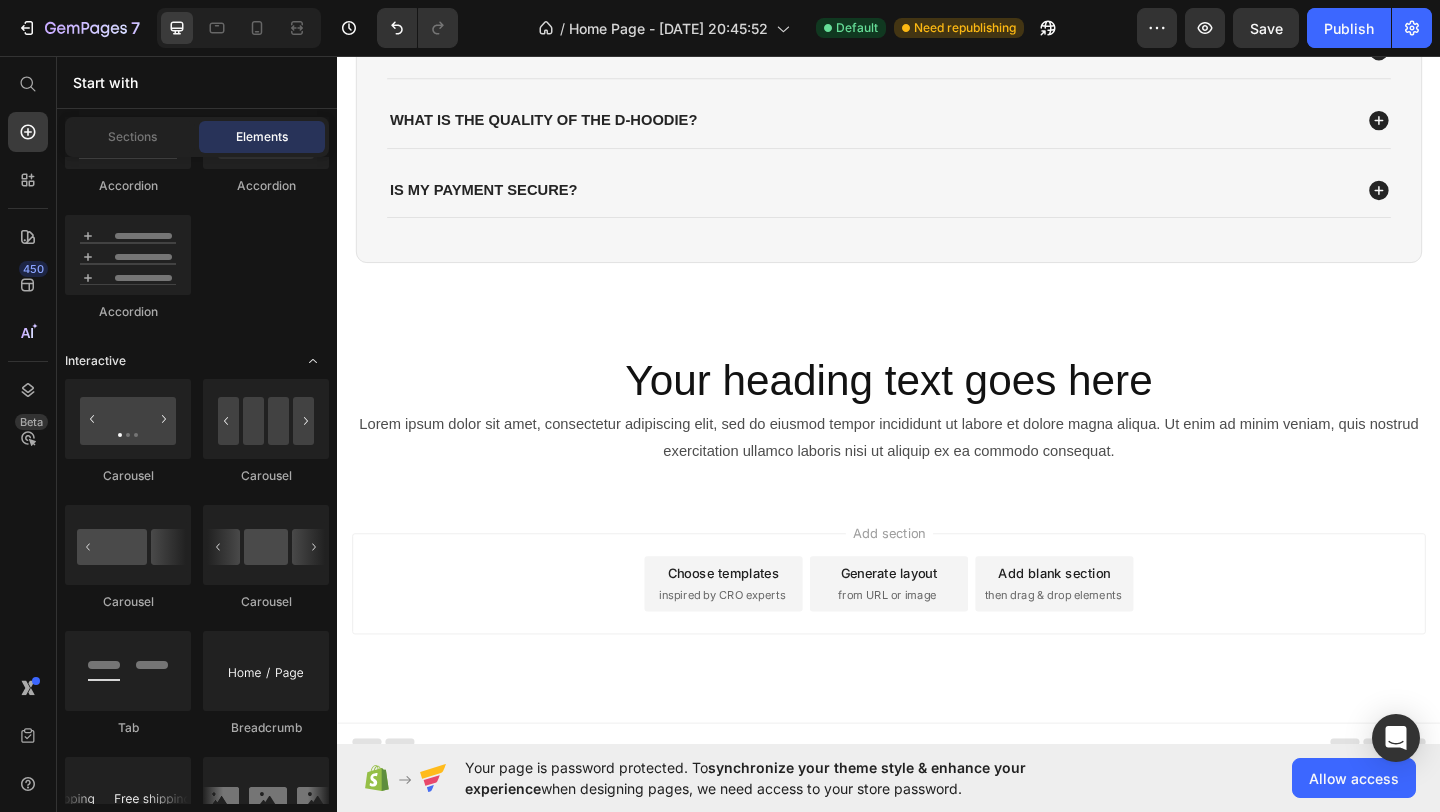 click 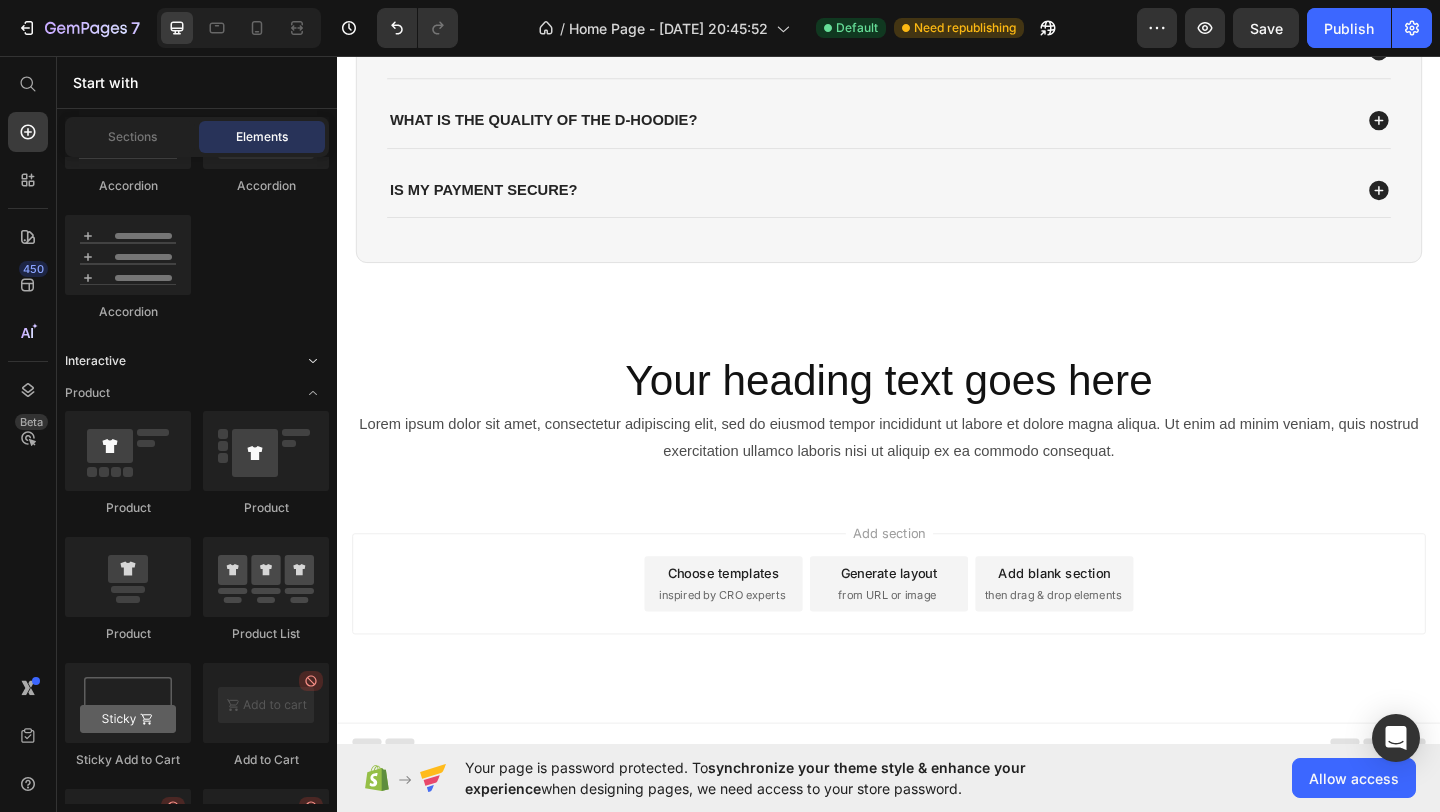 click 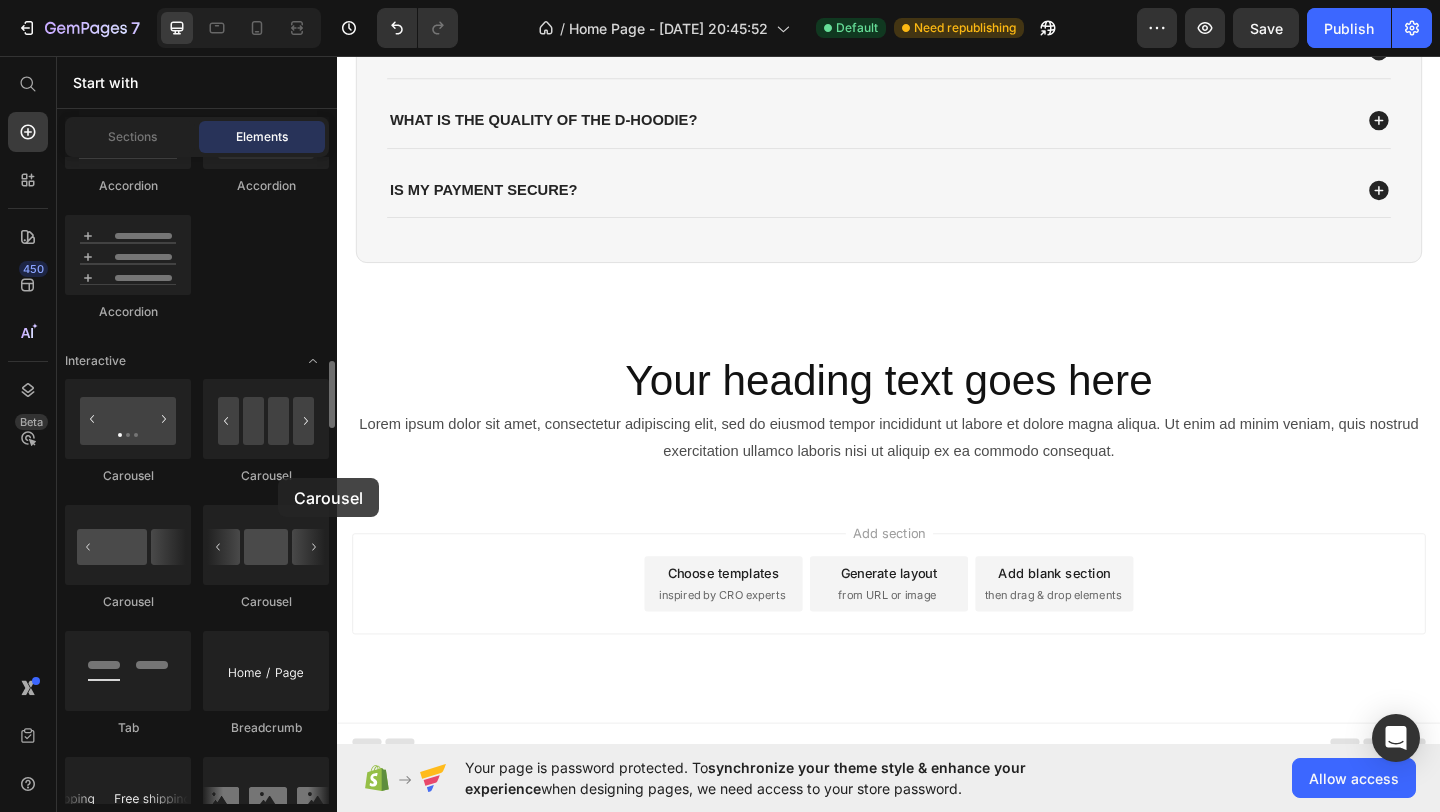 click on "Carousel" 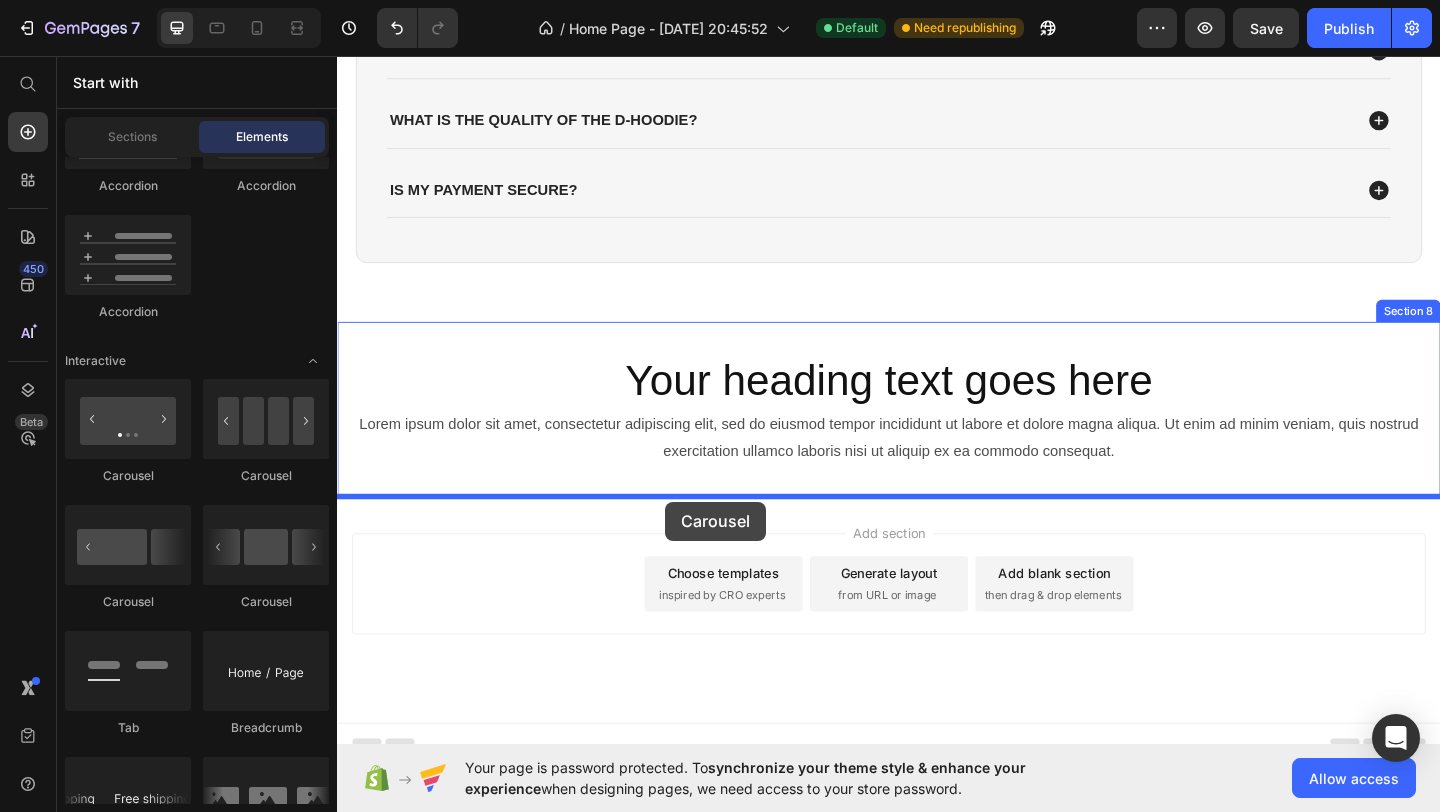 drag, startPoint x: 631, startPoint y: 492, endPoint x: 694, endPoint y: 541, distance: 79.81228 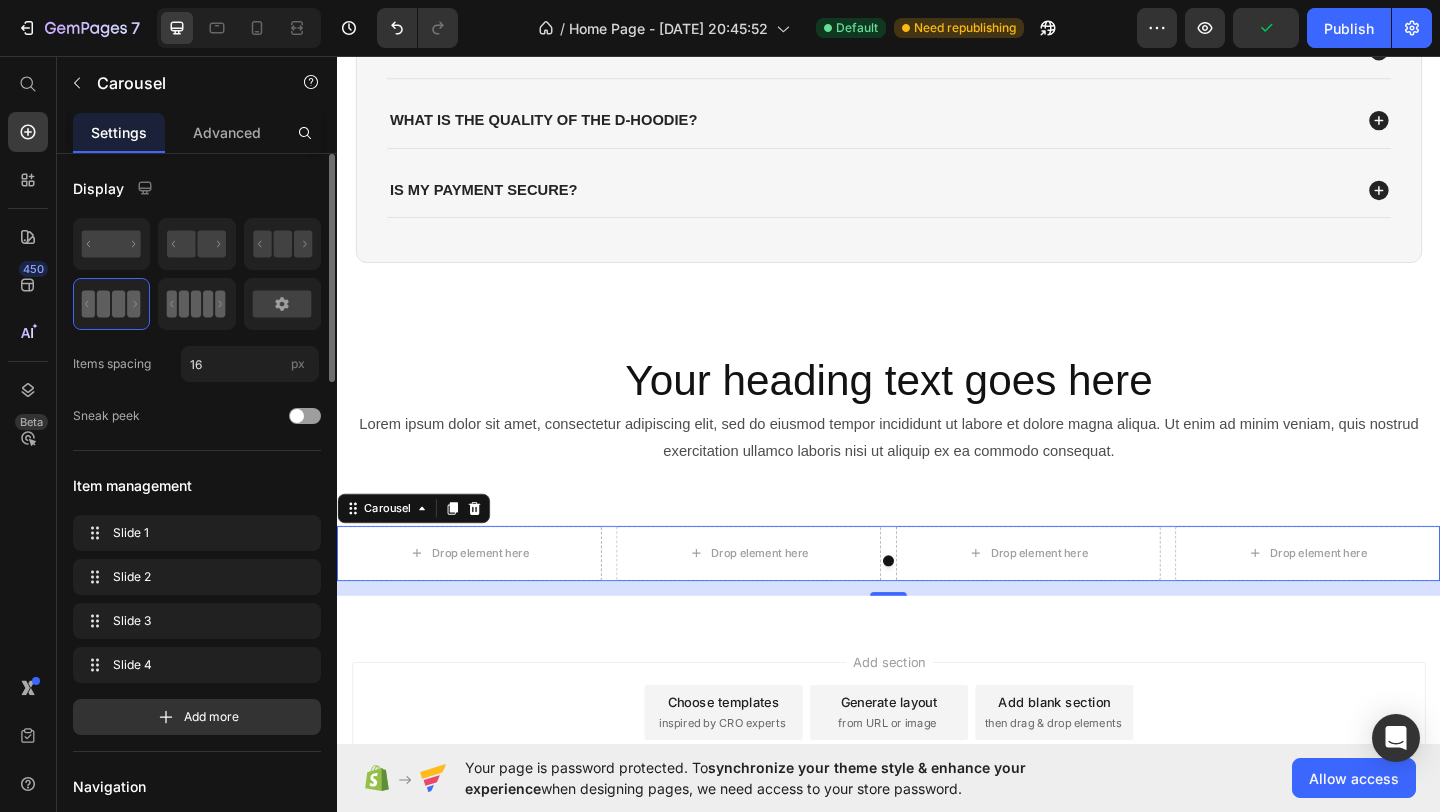 click 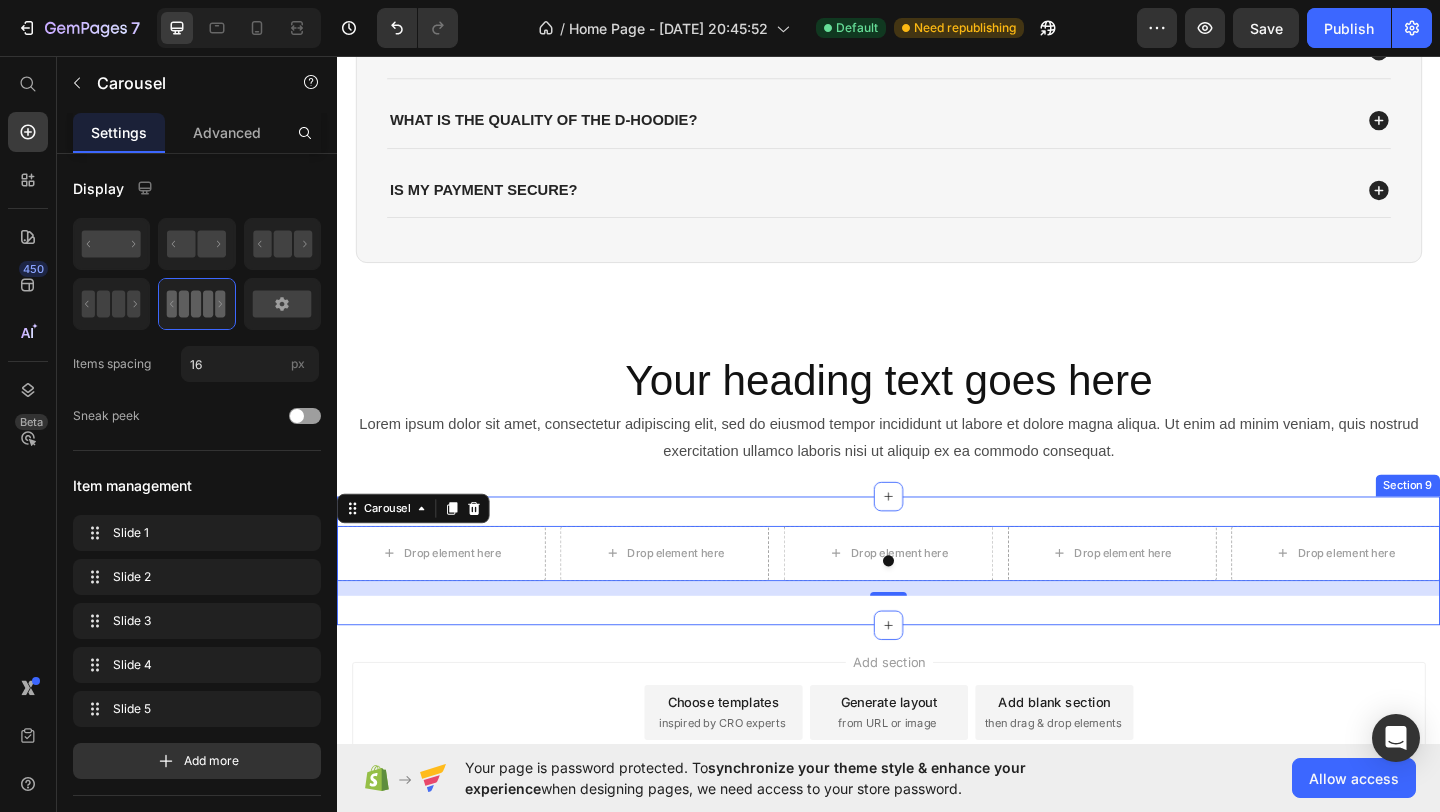 drag, startPoint x: 538, startPoint y: 359, endPoint x: 709, endPoint y: 559, distance: 263.13684 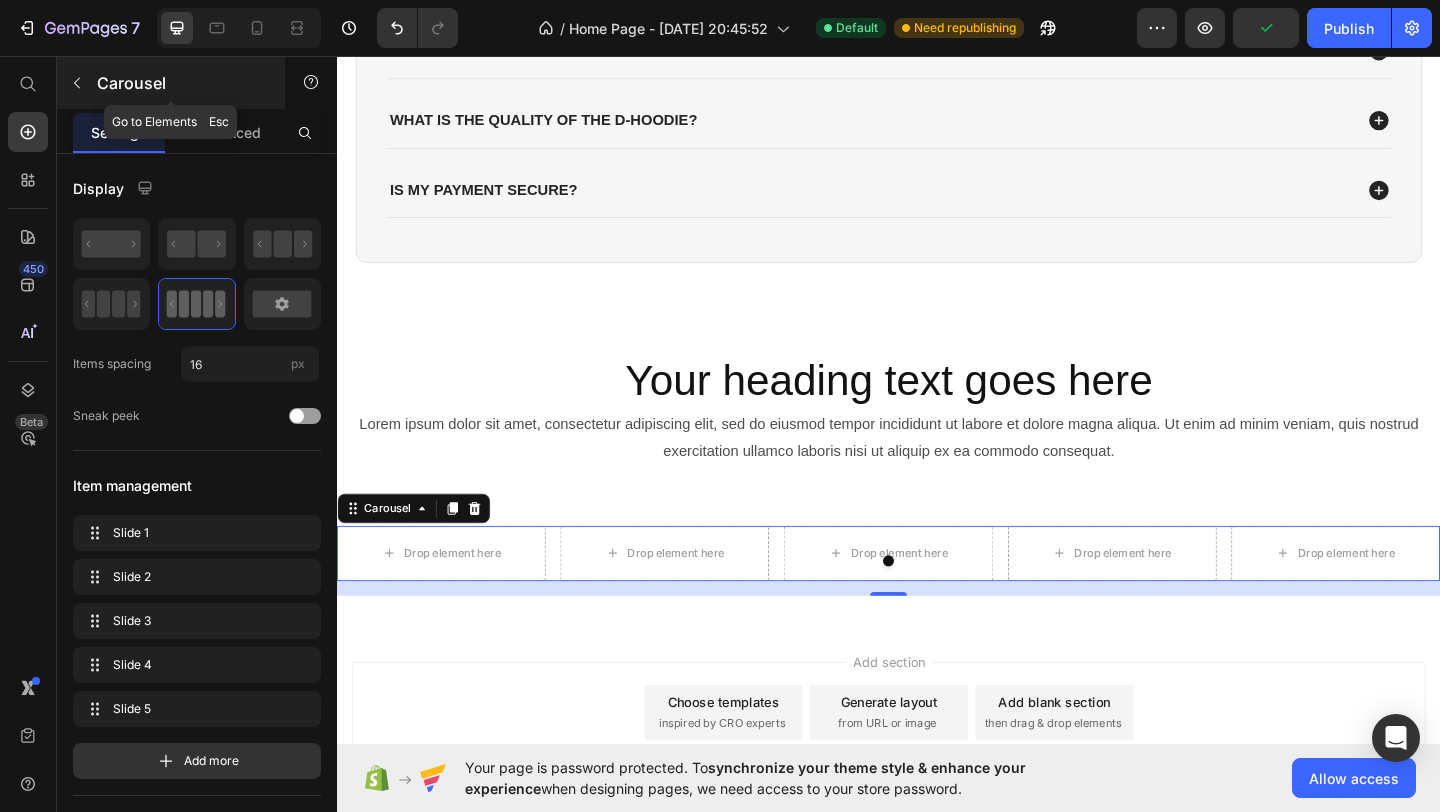 click at bounding box center [77, 83] 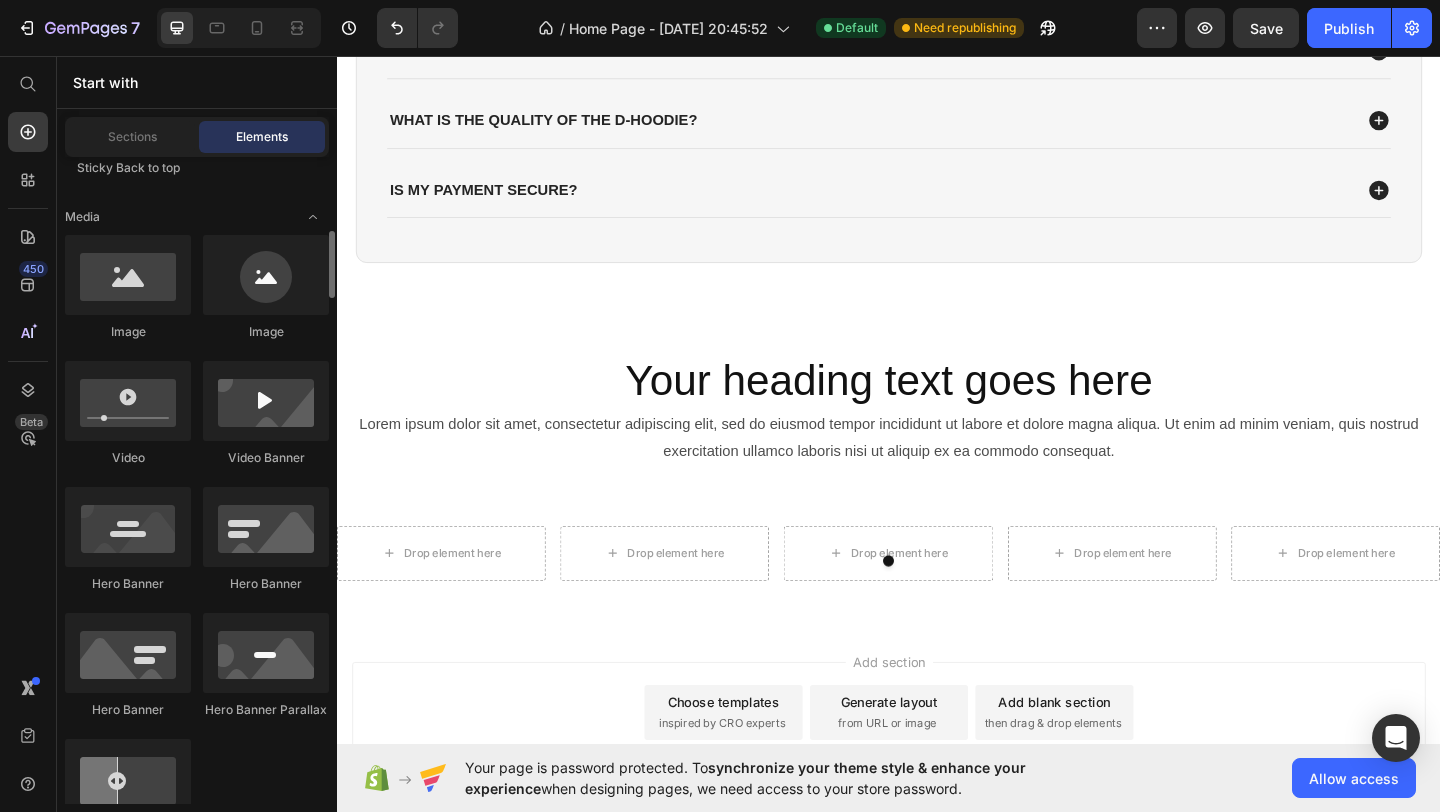 scroll, scrollTop: 654, scrollLeft: 0, axis: vertical 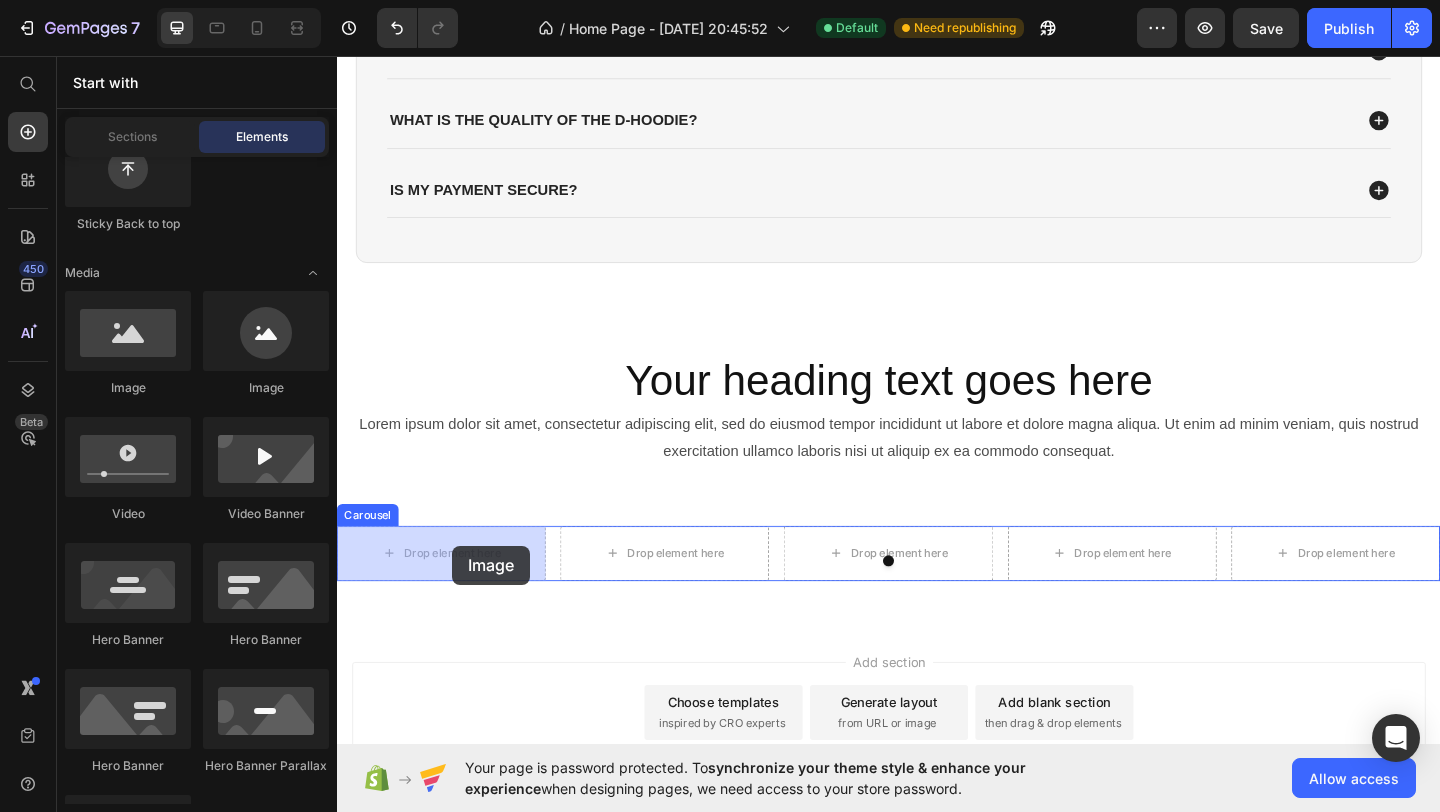 drag, startPoint x: 488, startPoint y: 415, endPoint x: 462, endPoint y: 589, distance: 175.93181 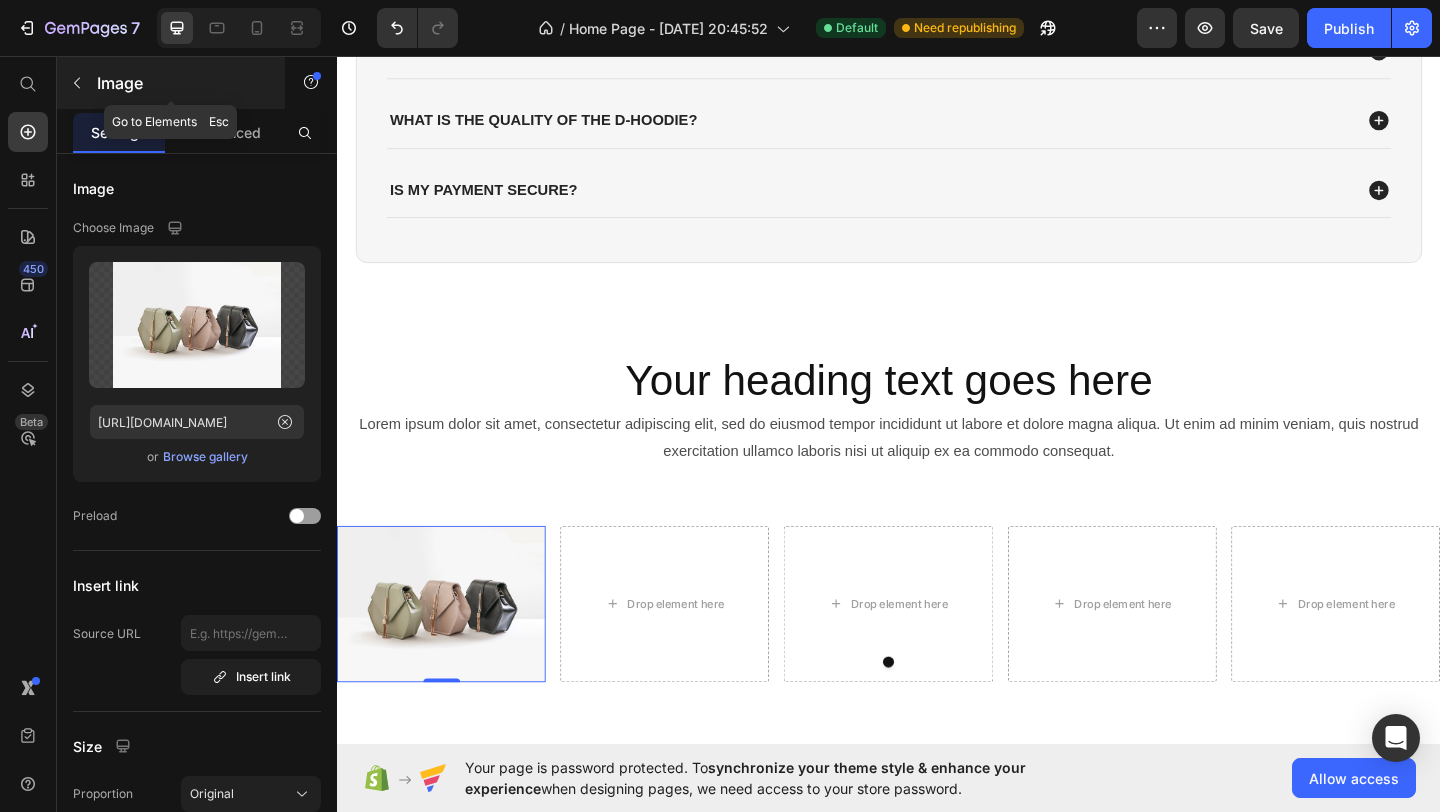 click on "Image" at bounding box center [182, 83] 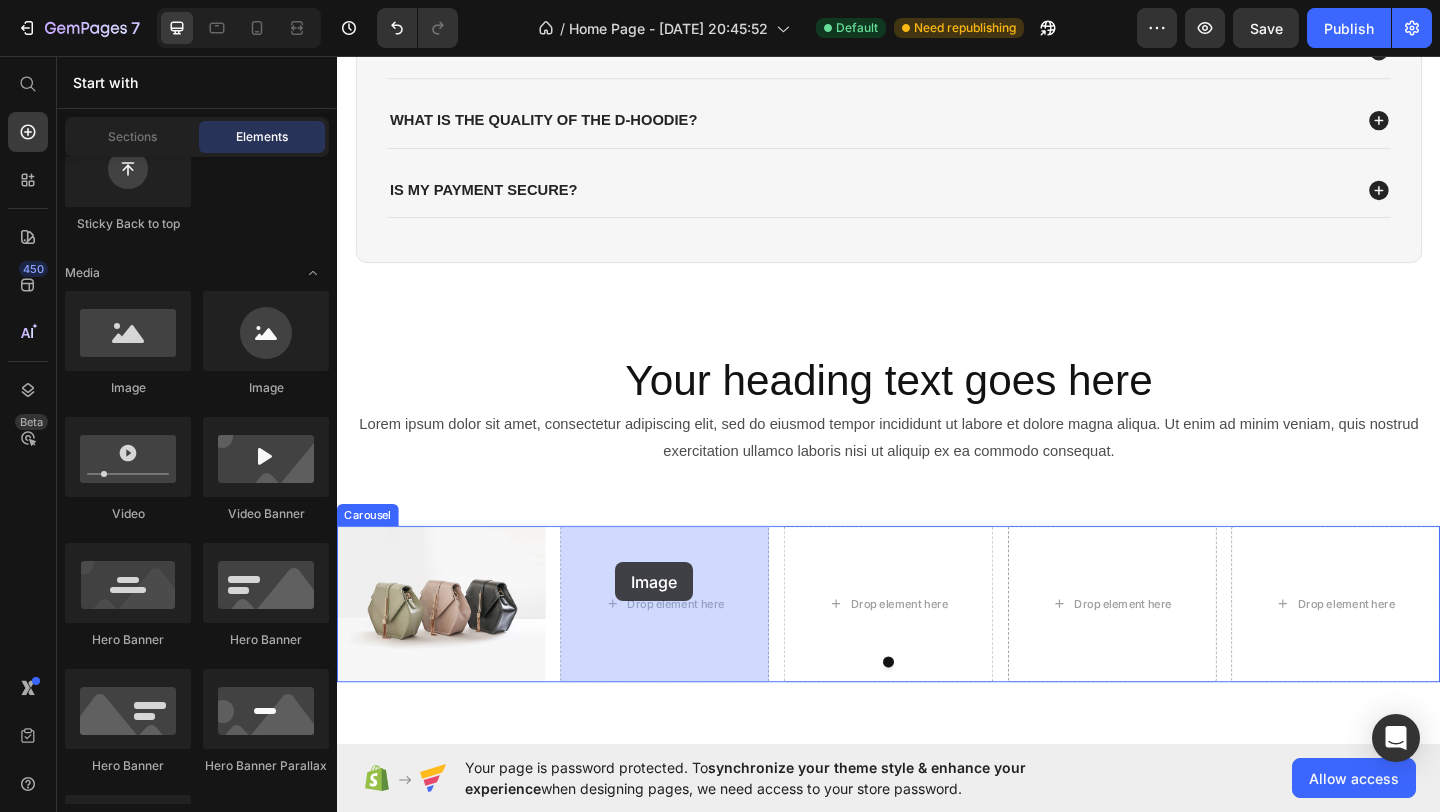 drag, startPoint x: 482, startPoint y: 421, endPoint x: 631, endPoint y: 618, distance: 247.00203 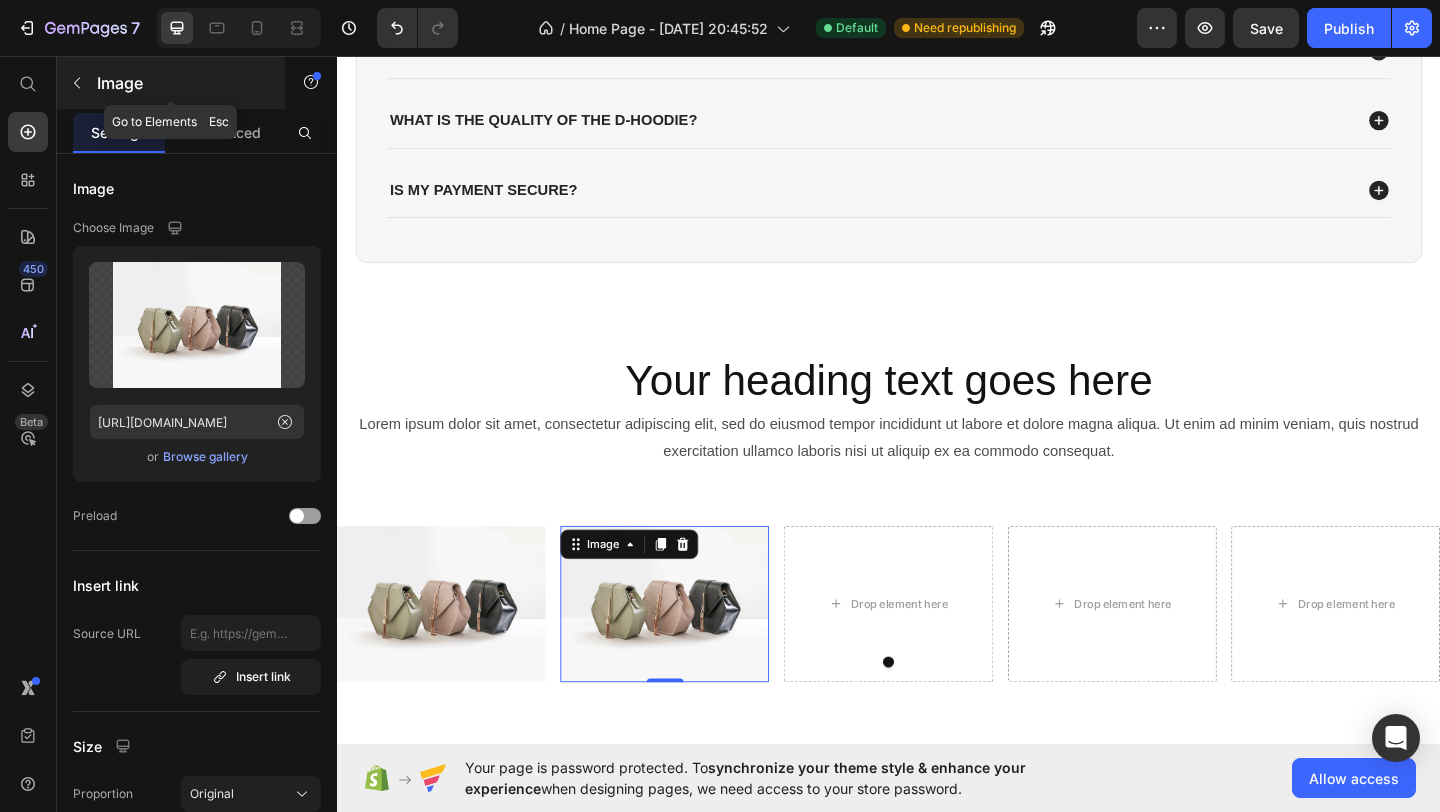 click 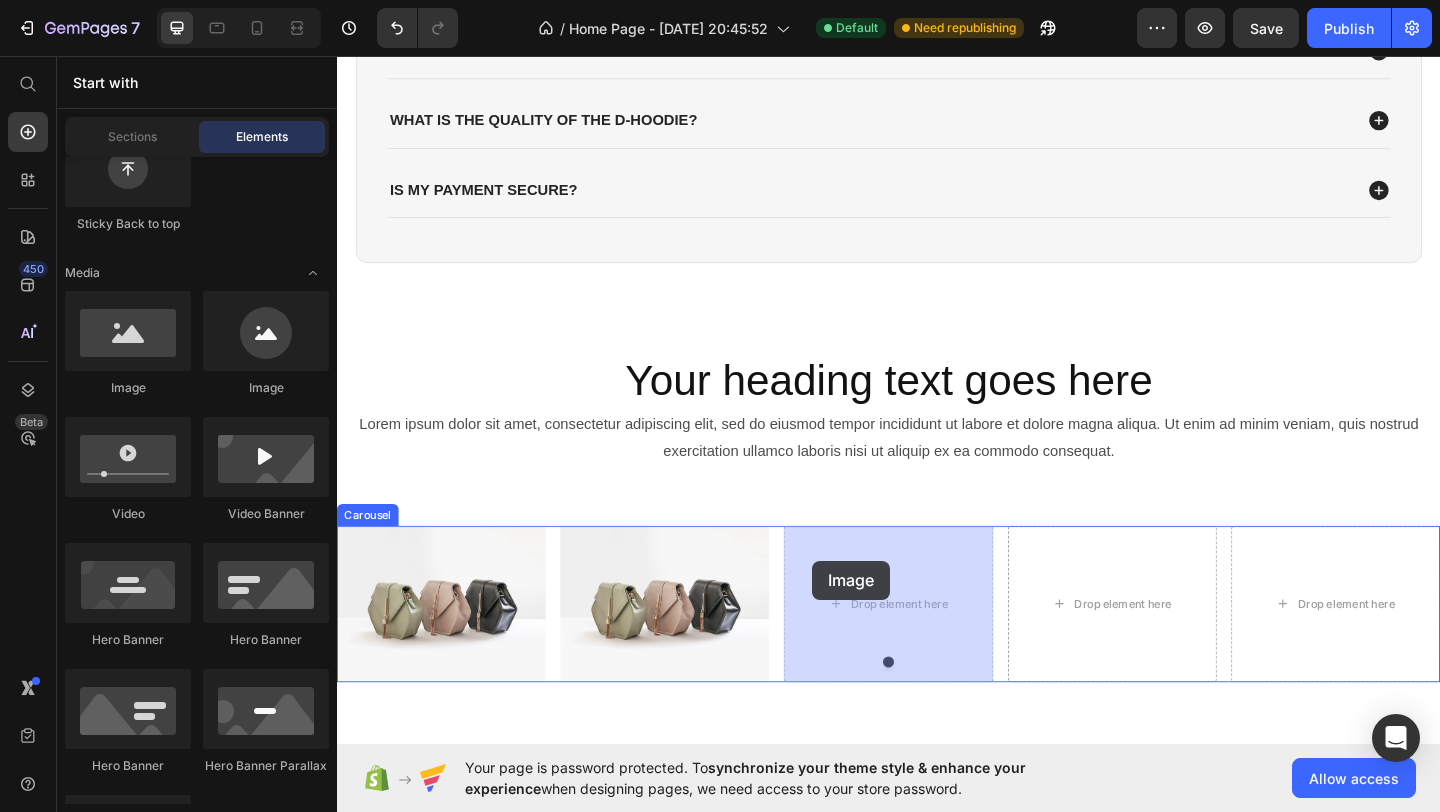 drag, startPoint x: 505, startPoint y: 398, endPoint x: 855, endPoint y: 605, distance: 406.6313 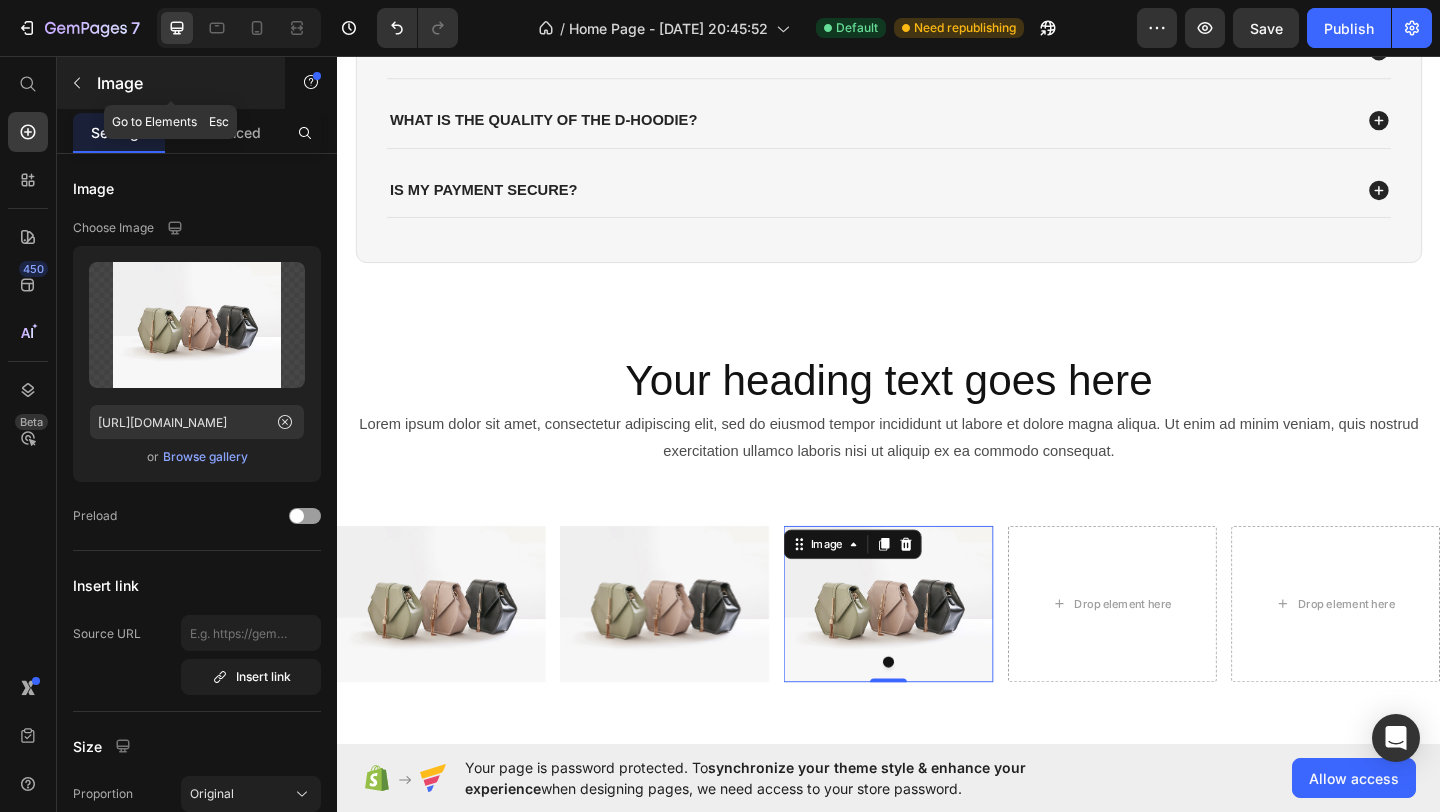 click 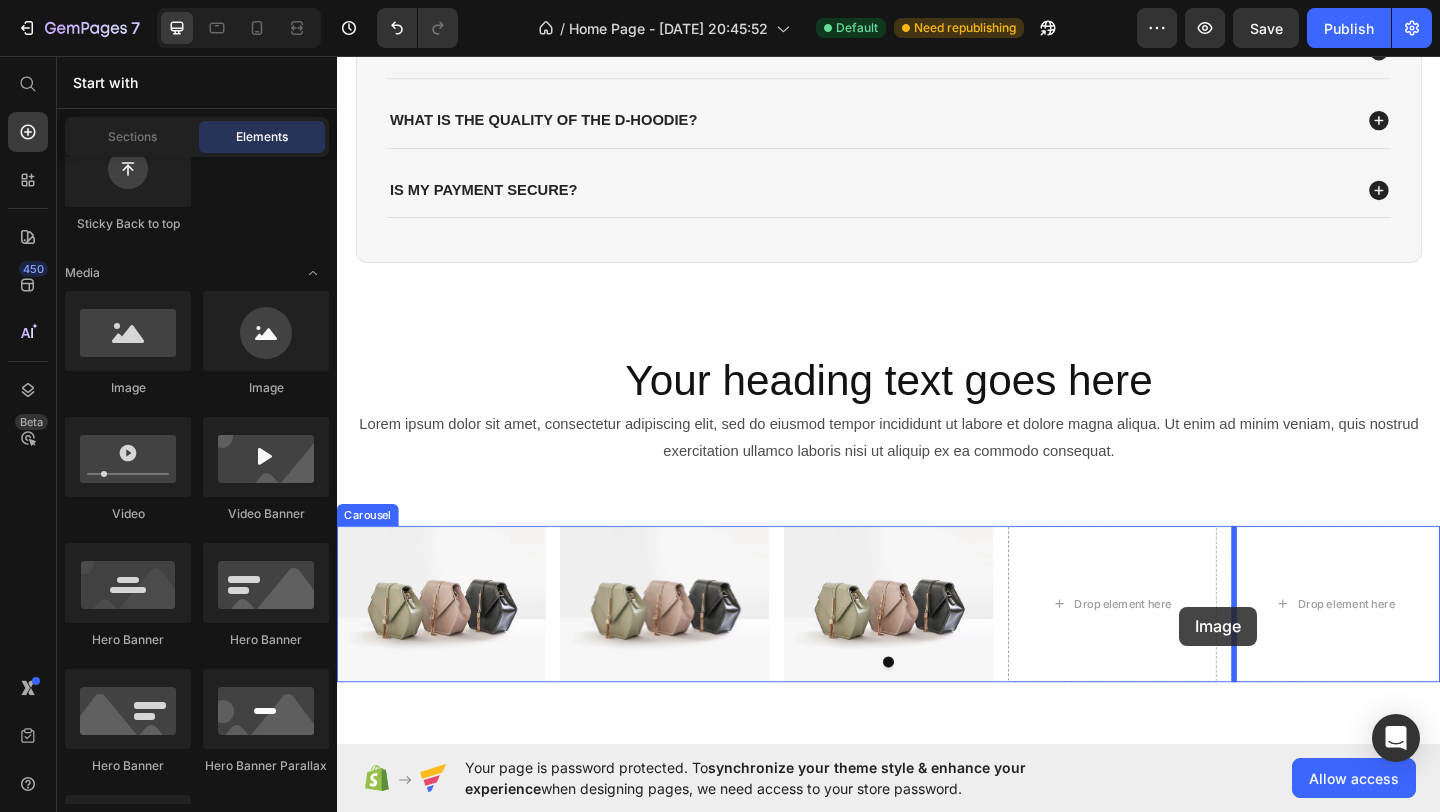 scroll, scrollTop: 3405, scrollLeft: 0, axis: vertical 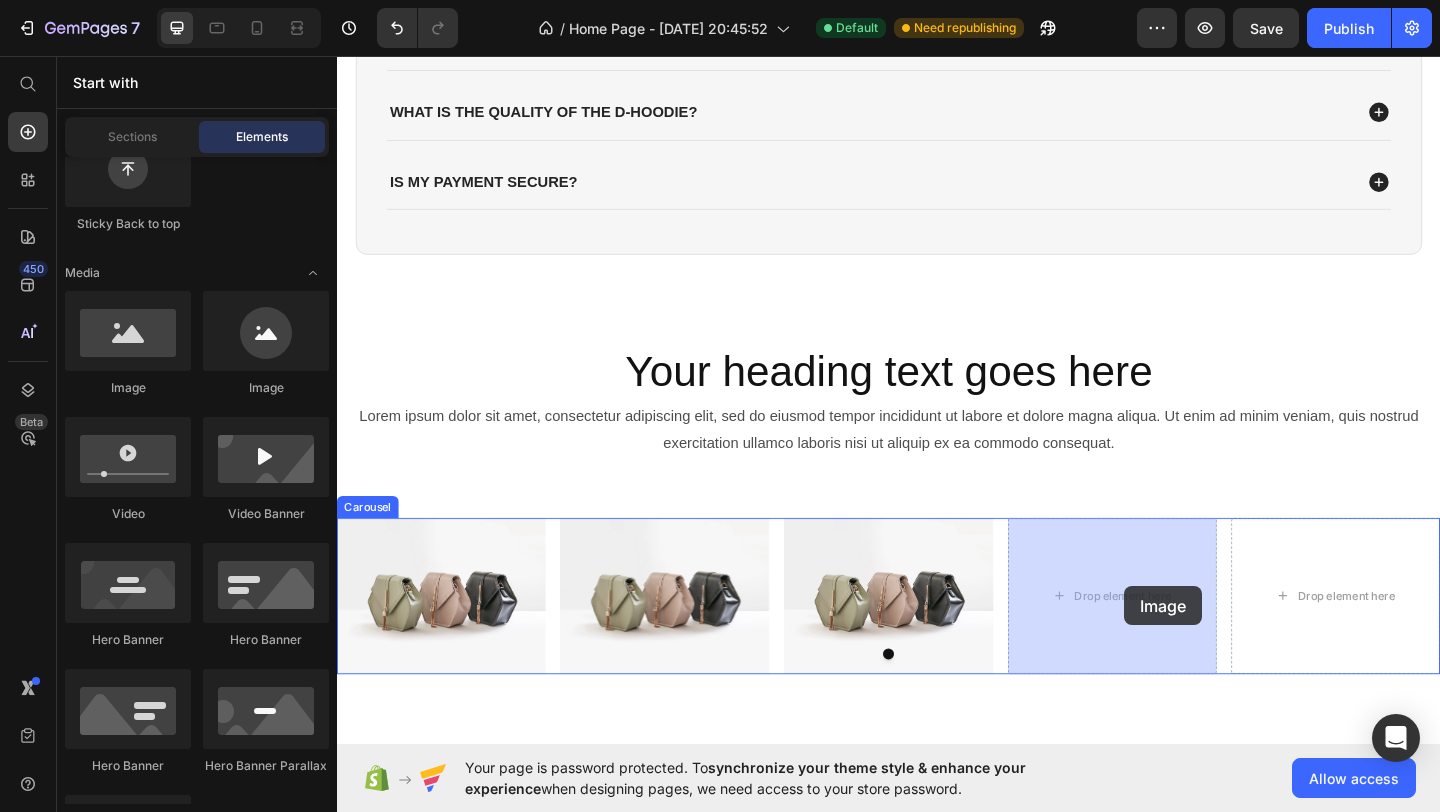 drag, startPoint x: 477, startPoint y: 413, endPoint x: 1192, endPoint y: 633, distance: 748.0809 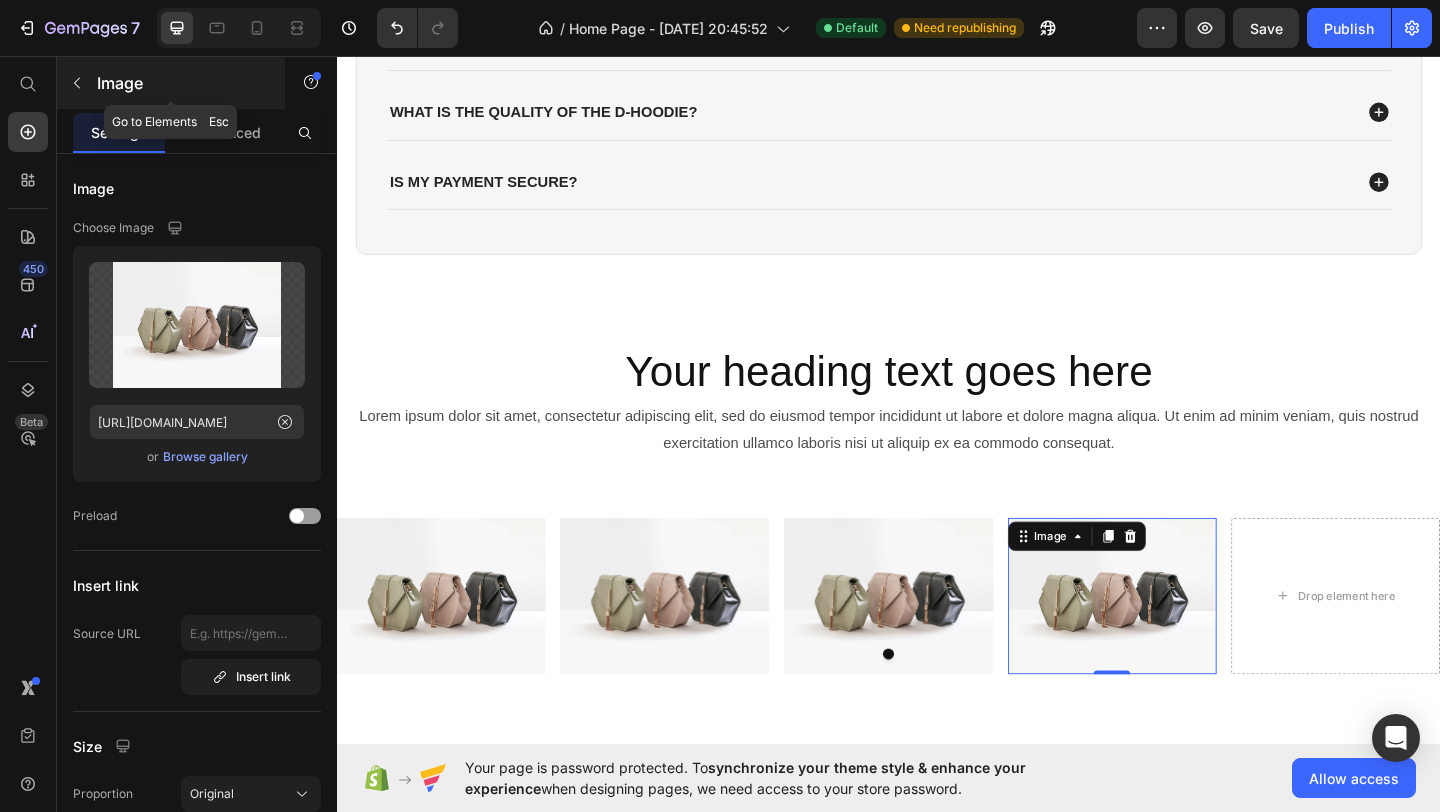 click on "Image" at bounding box center [182, 83] 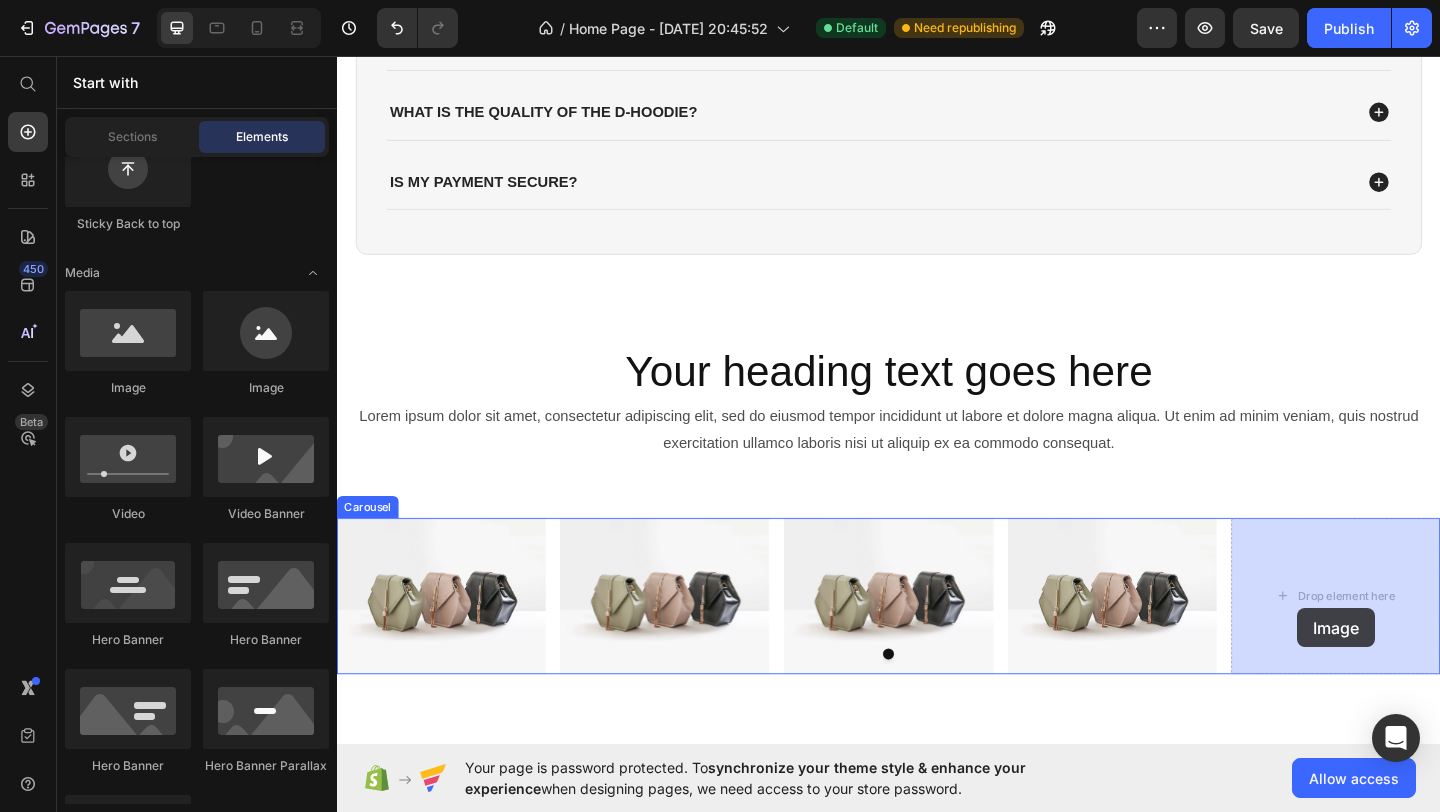 drag, startPoint x: 508, startPoint y: 399, endPoint x: 1381, endPoint y: 657, distance: 910.32574 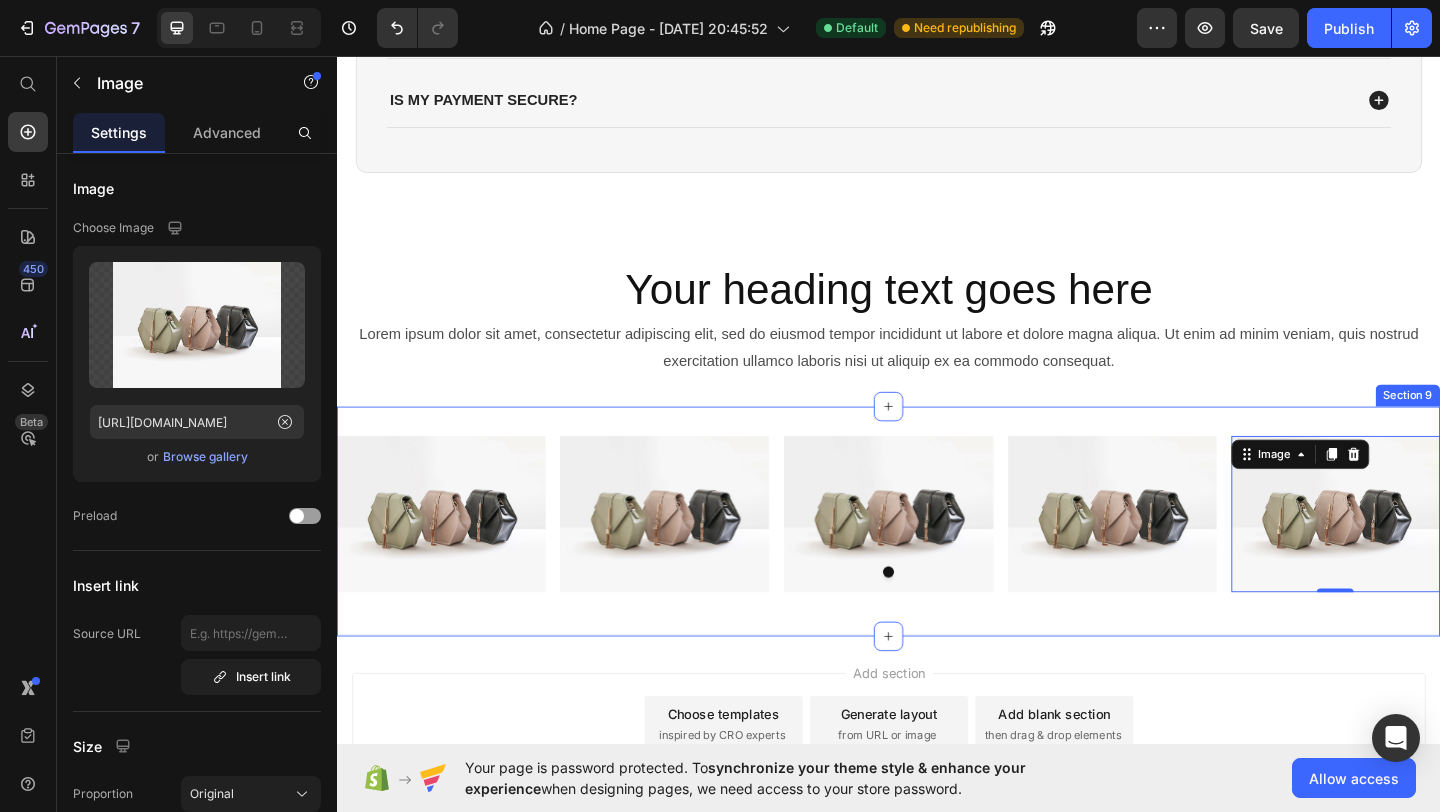 scroll, scrollTop: 3527, scrollLeft: 0, axis: vertical 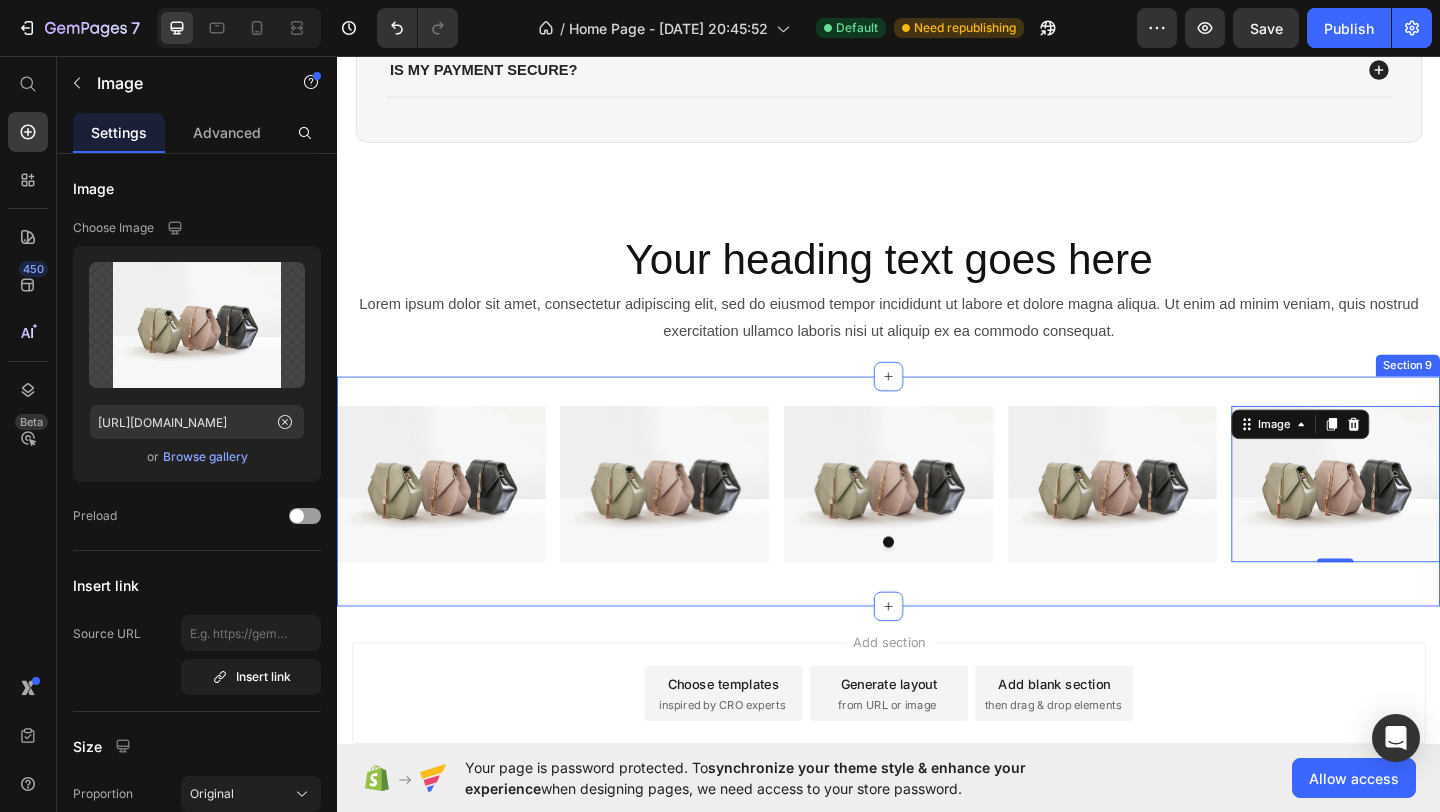 click on "Image Image Image Image Image   0
Carousel Section 9" at bounding box center [937, 529] 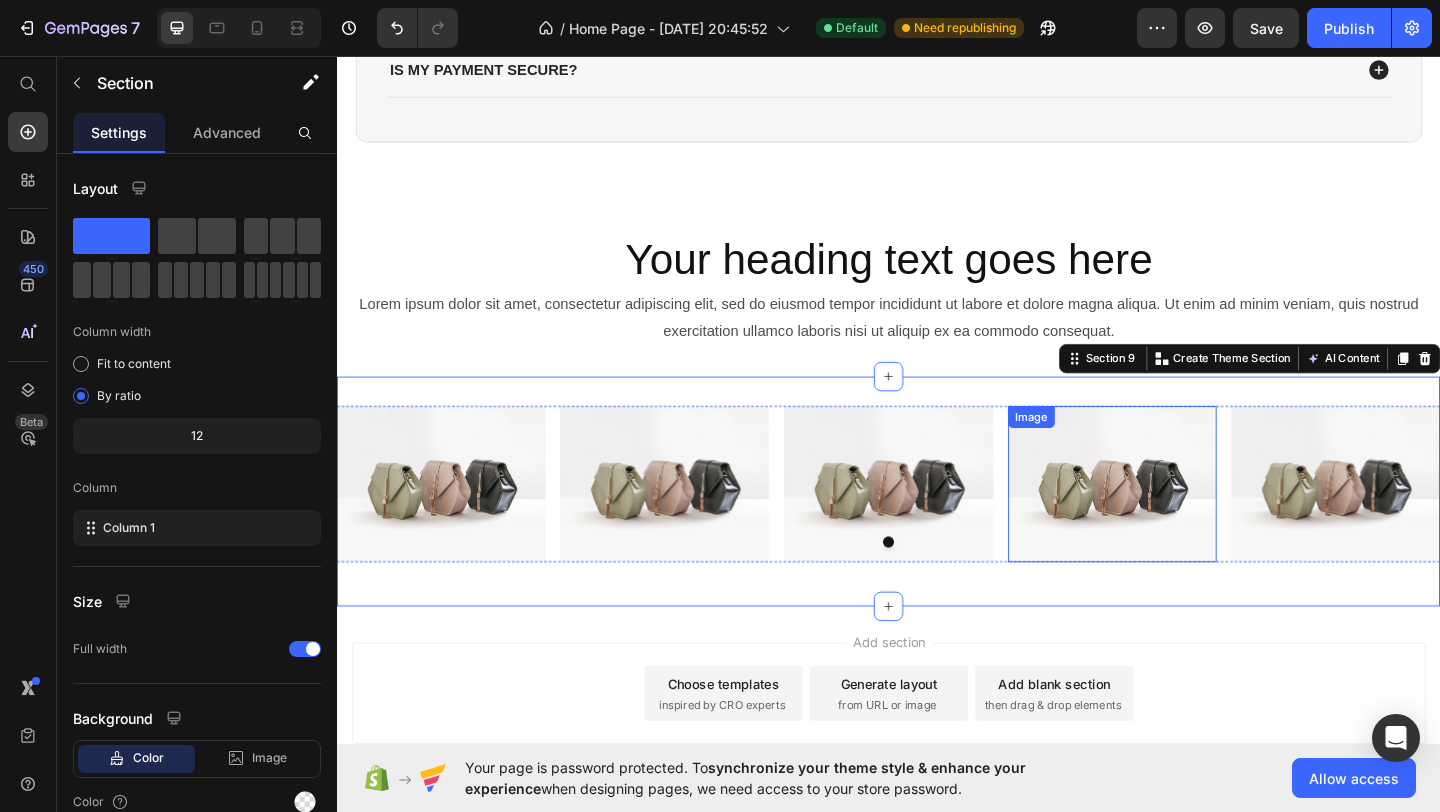 click at bounding box center [1180, 521] 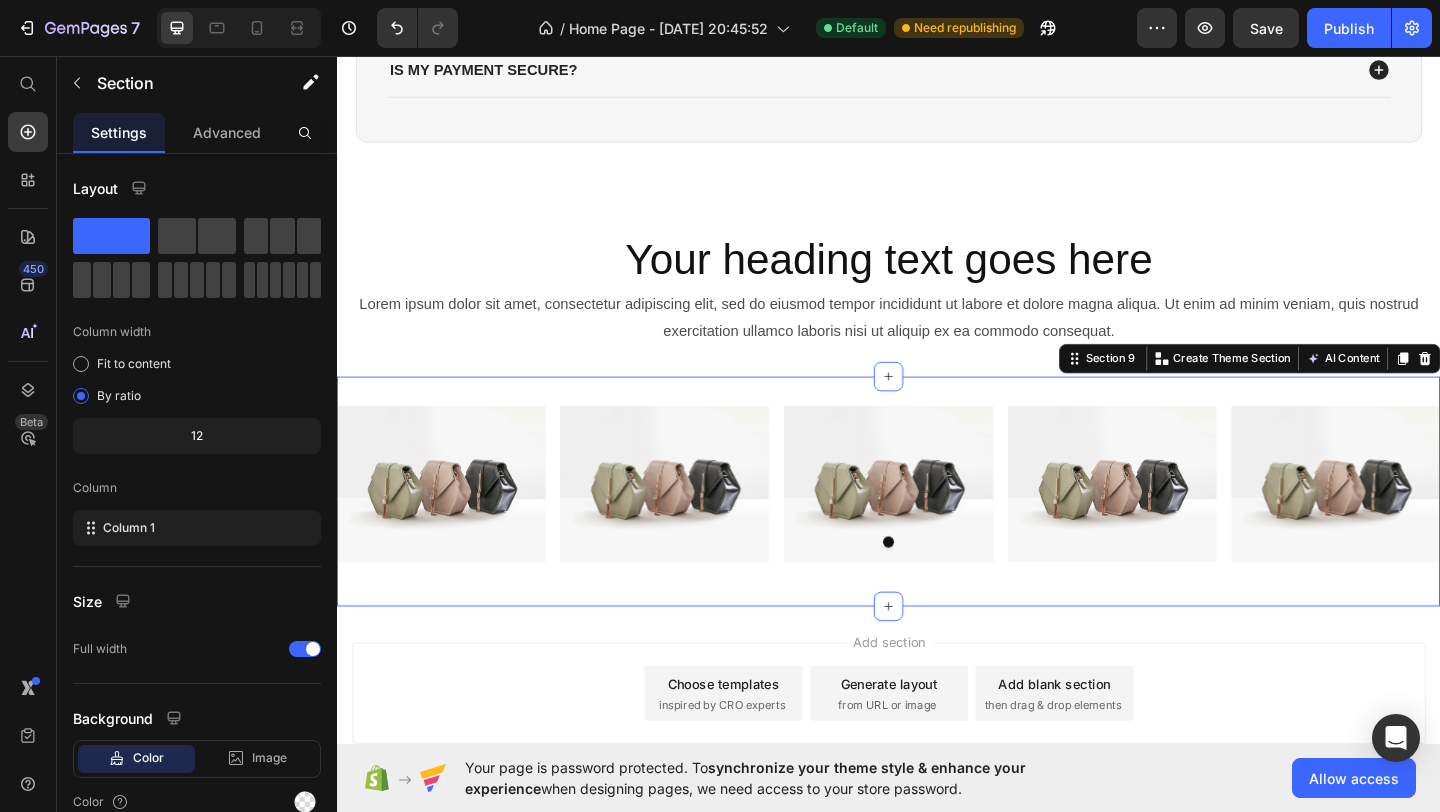 click on "Image Image Image Image Image
Carousel Section 9   You can create reusable sections Create Theme Section AI Content Write with GemAI What would you like to describe here? Tone and Voice Persuasive Product Show more Generate" at bounding box center (937, 529) 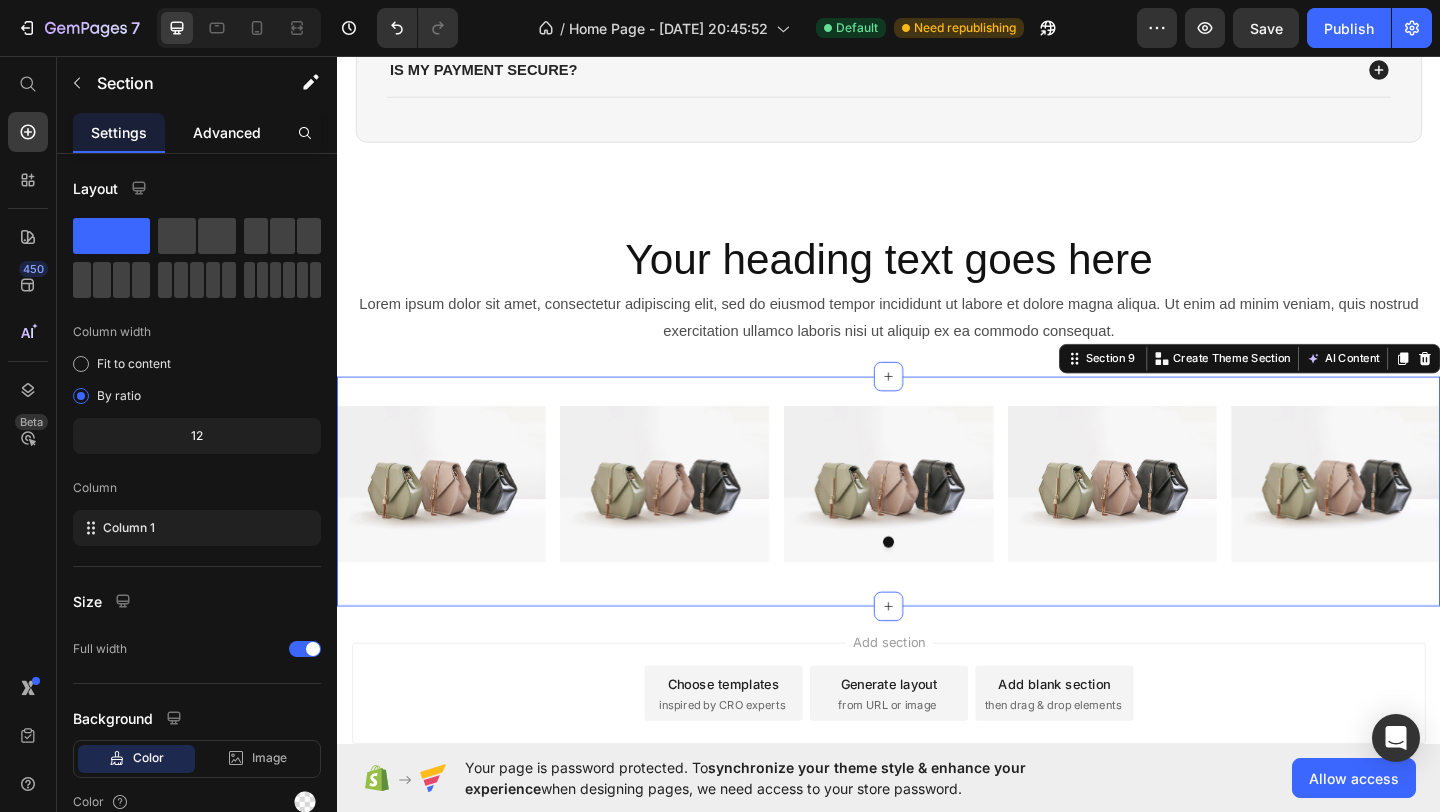 click on "Advanced" at bounding box center (227, 132) 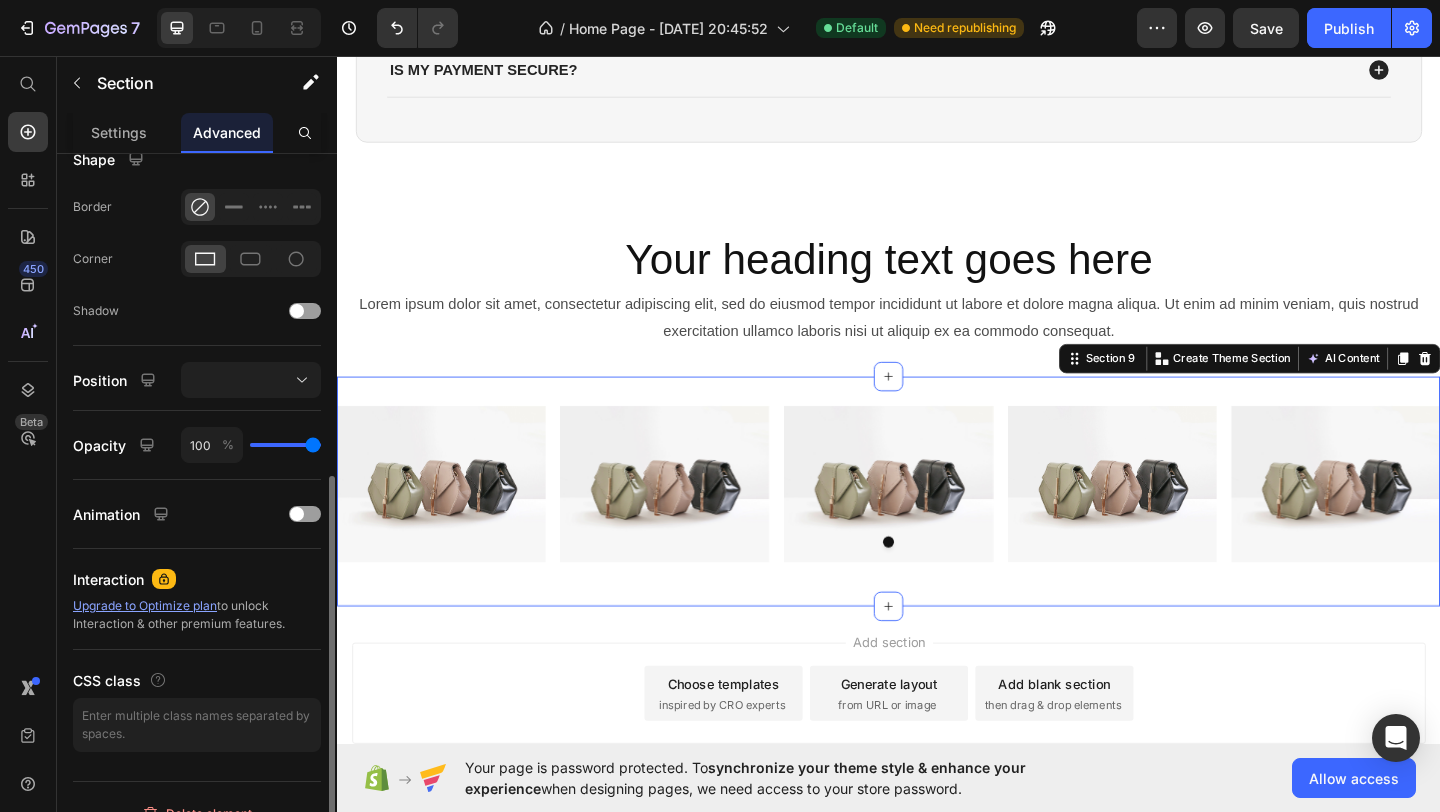 scroll, scrollTop: 554, scrollLeft: 0, axis: vertical 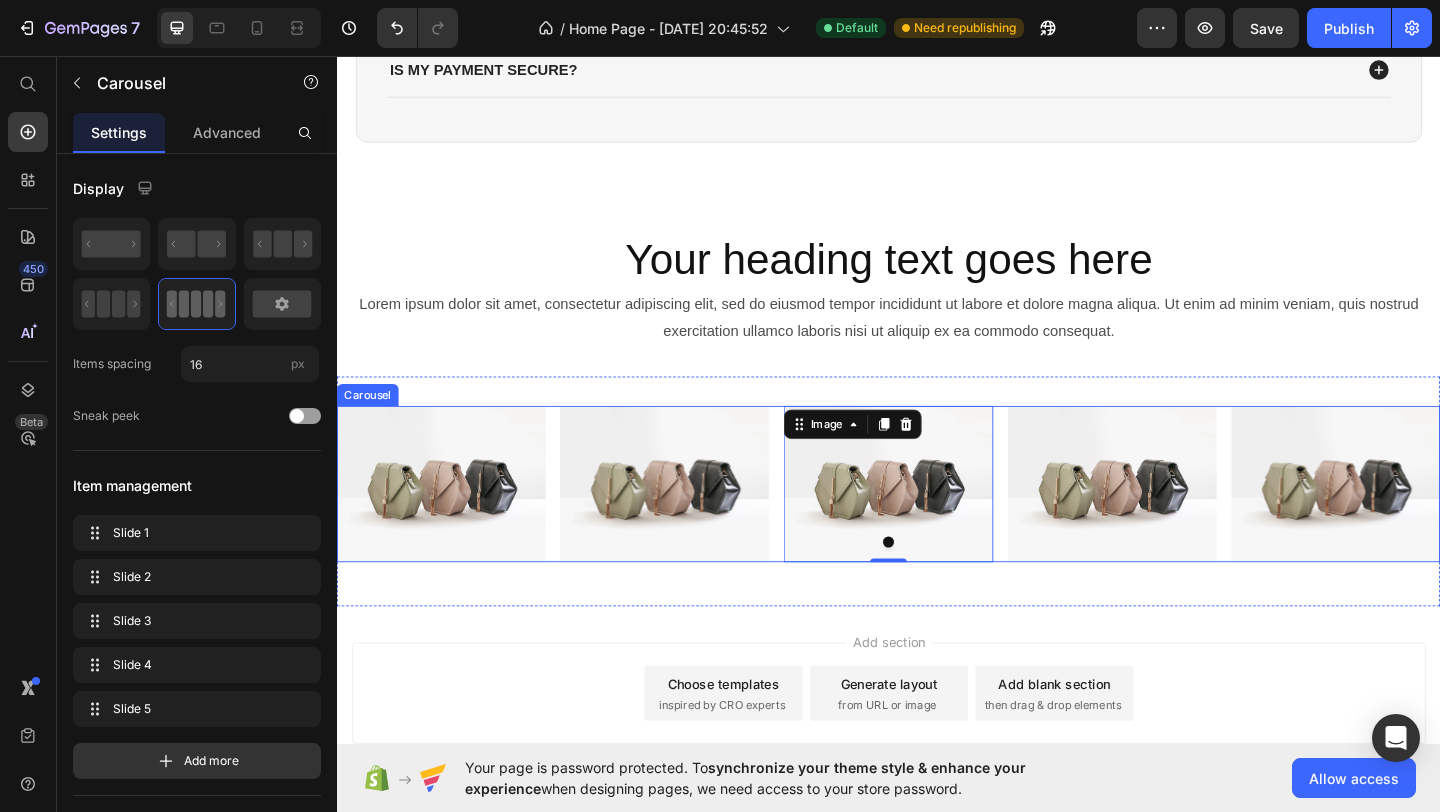 click on "Image Image Image   0 Image Image" at bounding box center (937, 521) 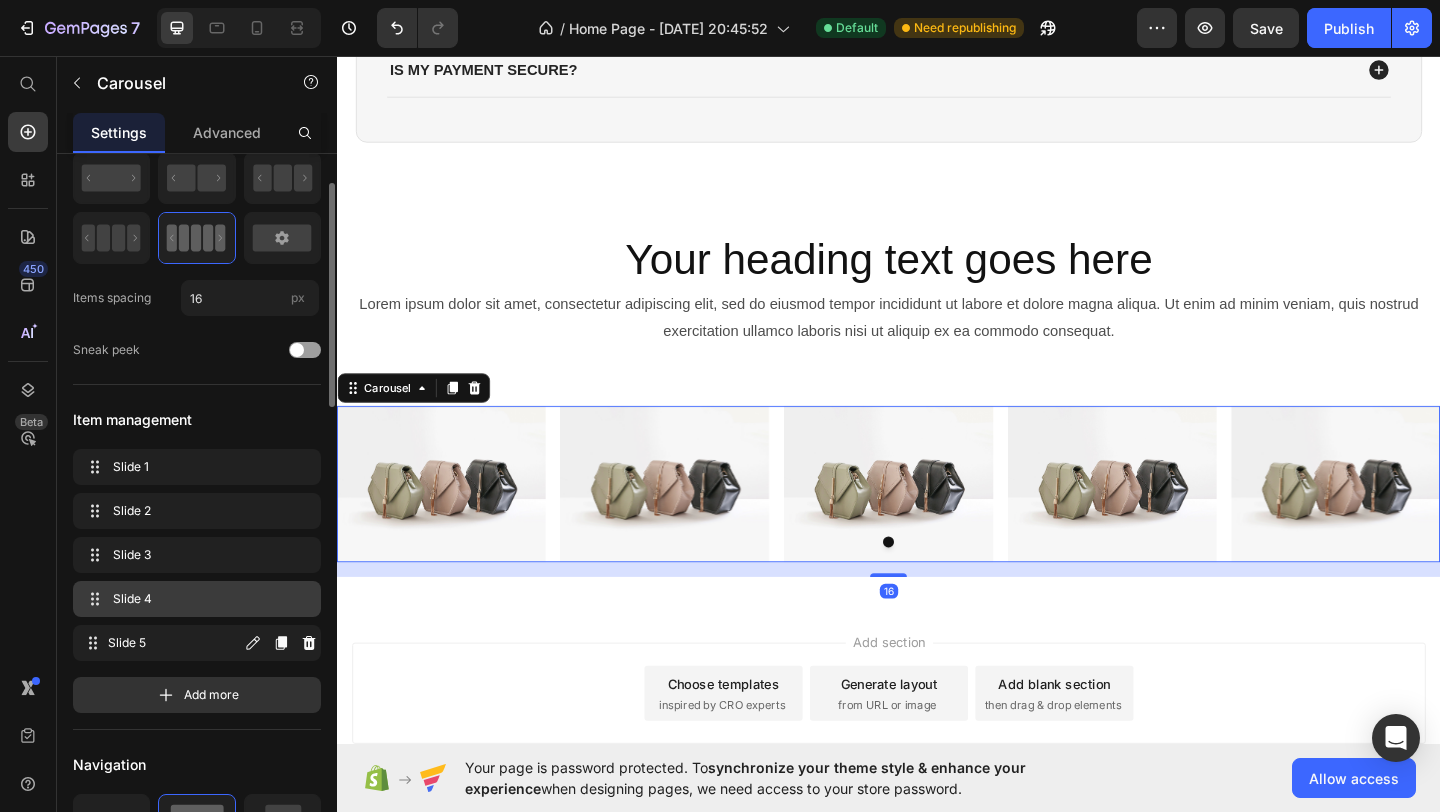 scroll, scrollTop: 73, scrollLeft: 0, axis: vertical 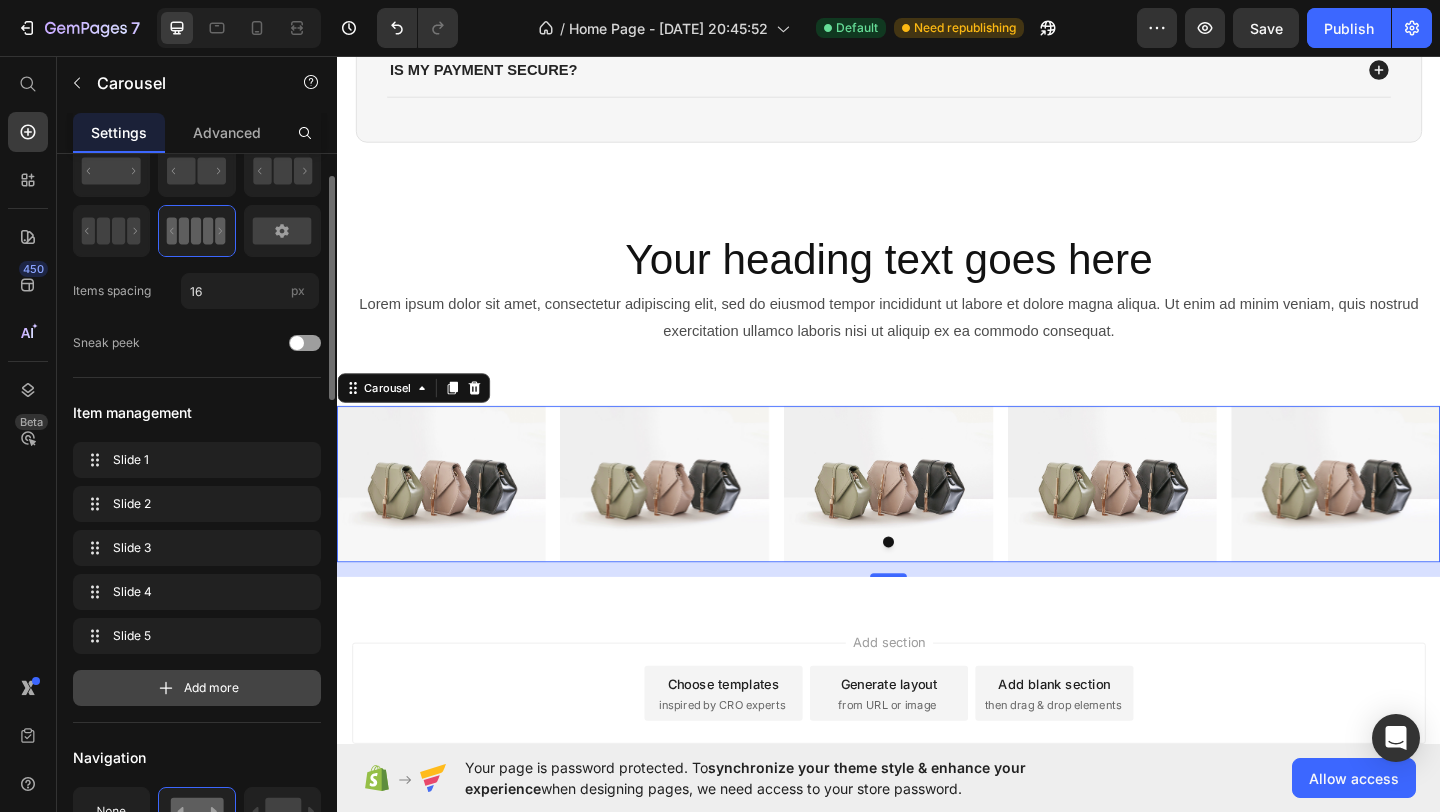 click 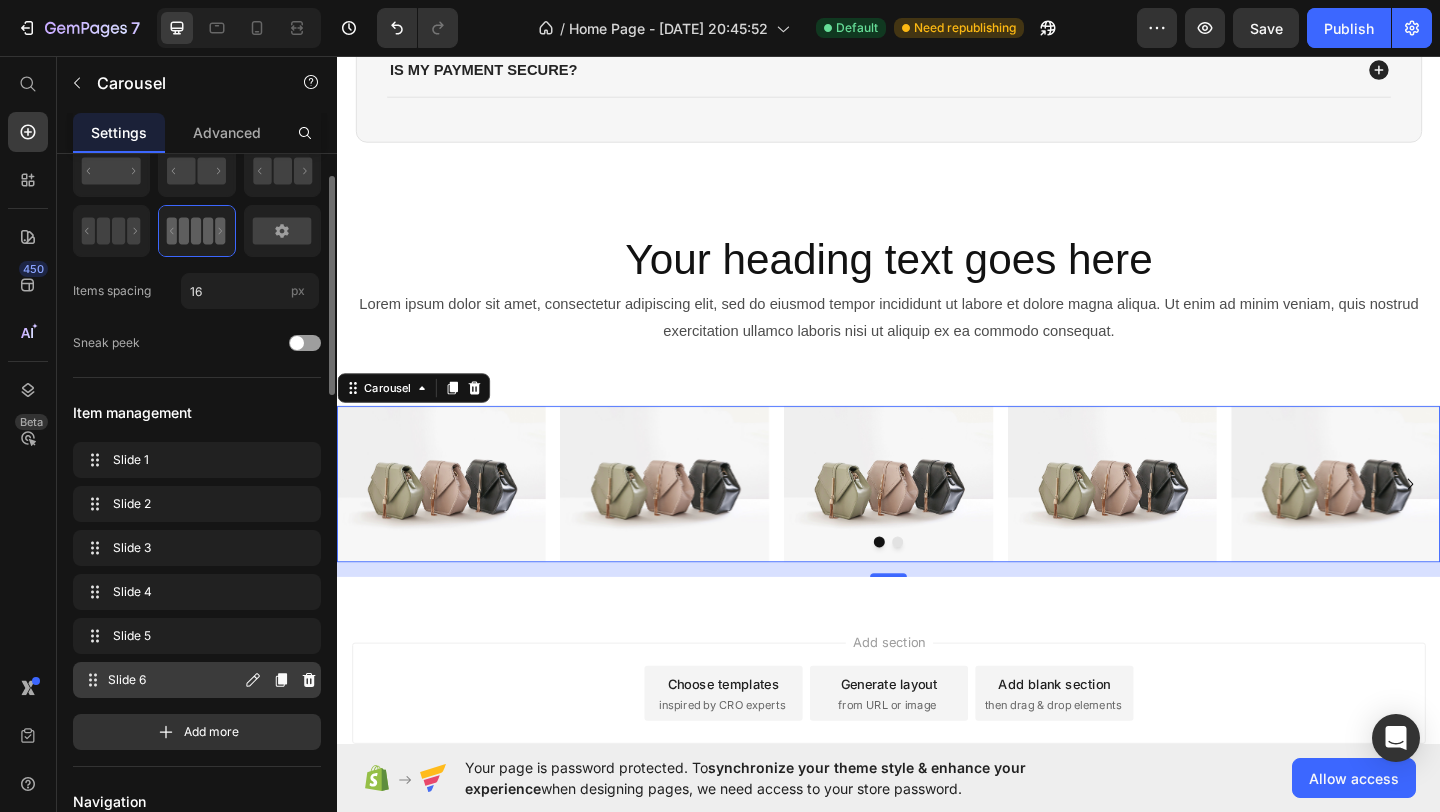click on "Slide 6" at bounding box center [174, 680] 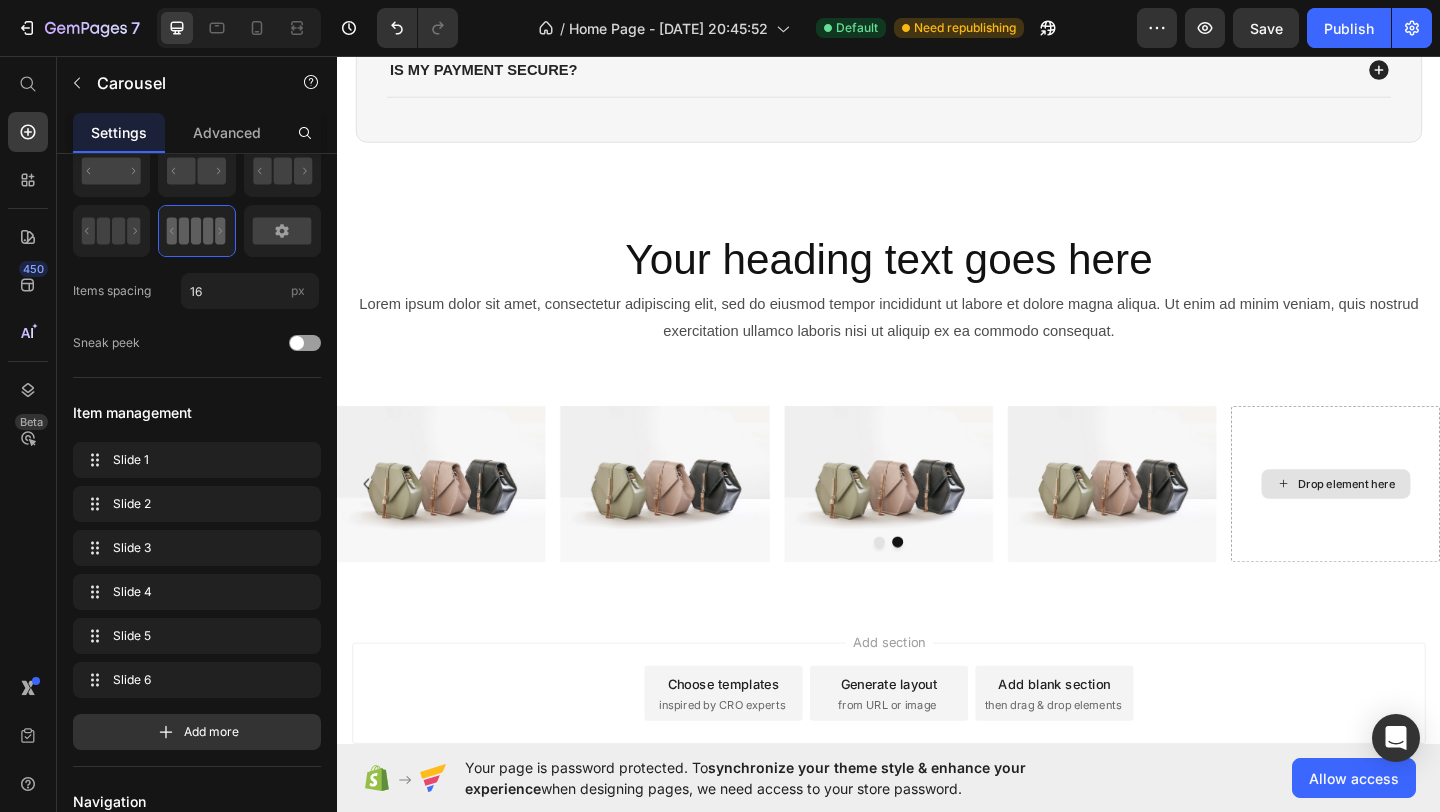 click on "Drop element here" at bounding box center [1435, 521] 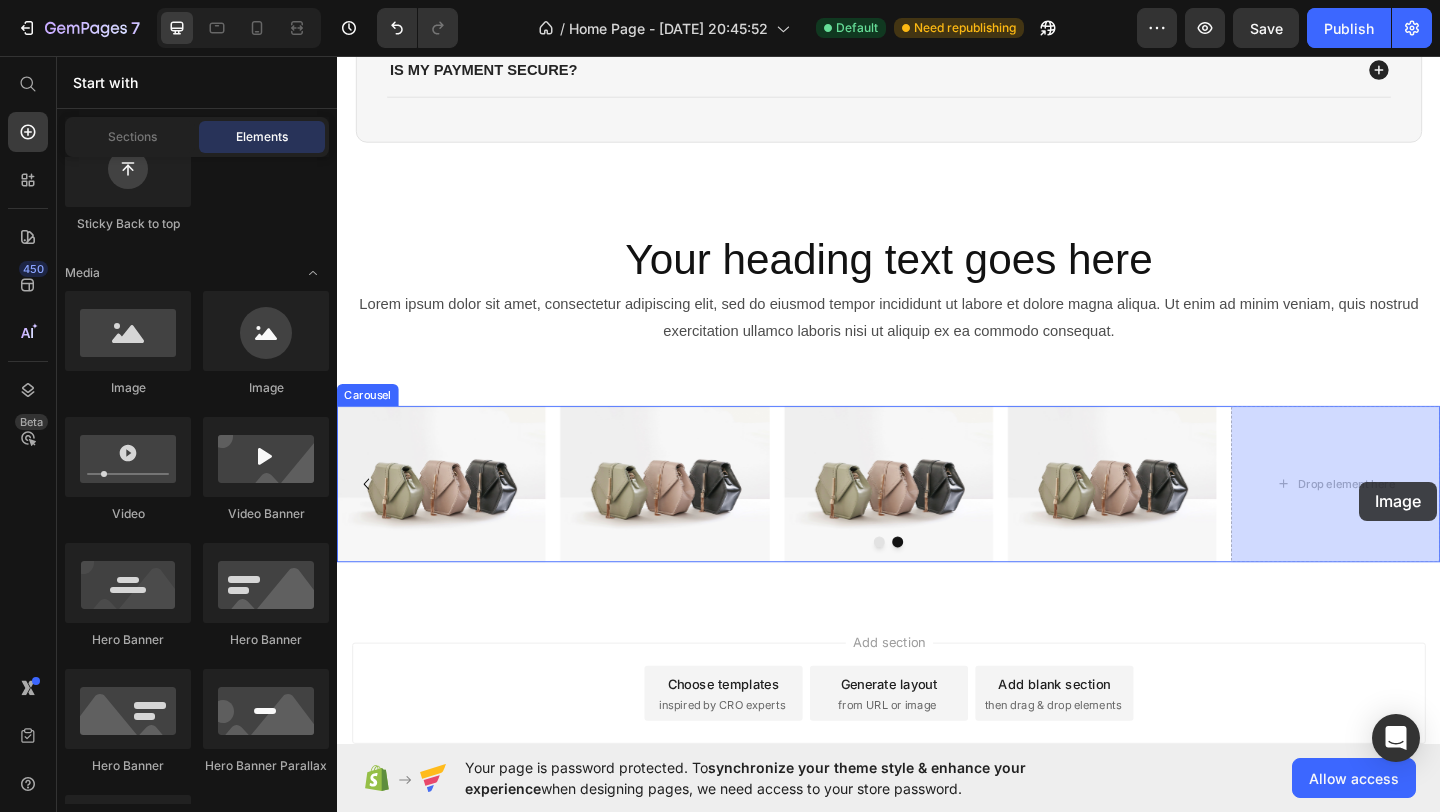 drag, startPoint x: 473, startPoint y: 392, endPoint x: 1442, endPoint y: 517, distance: 977.0292 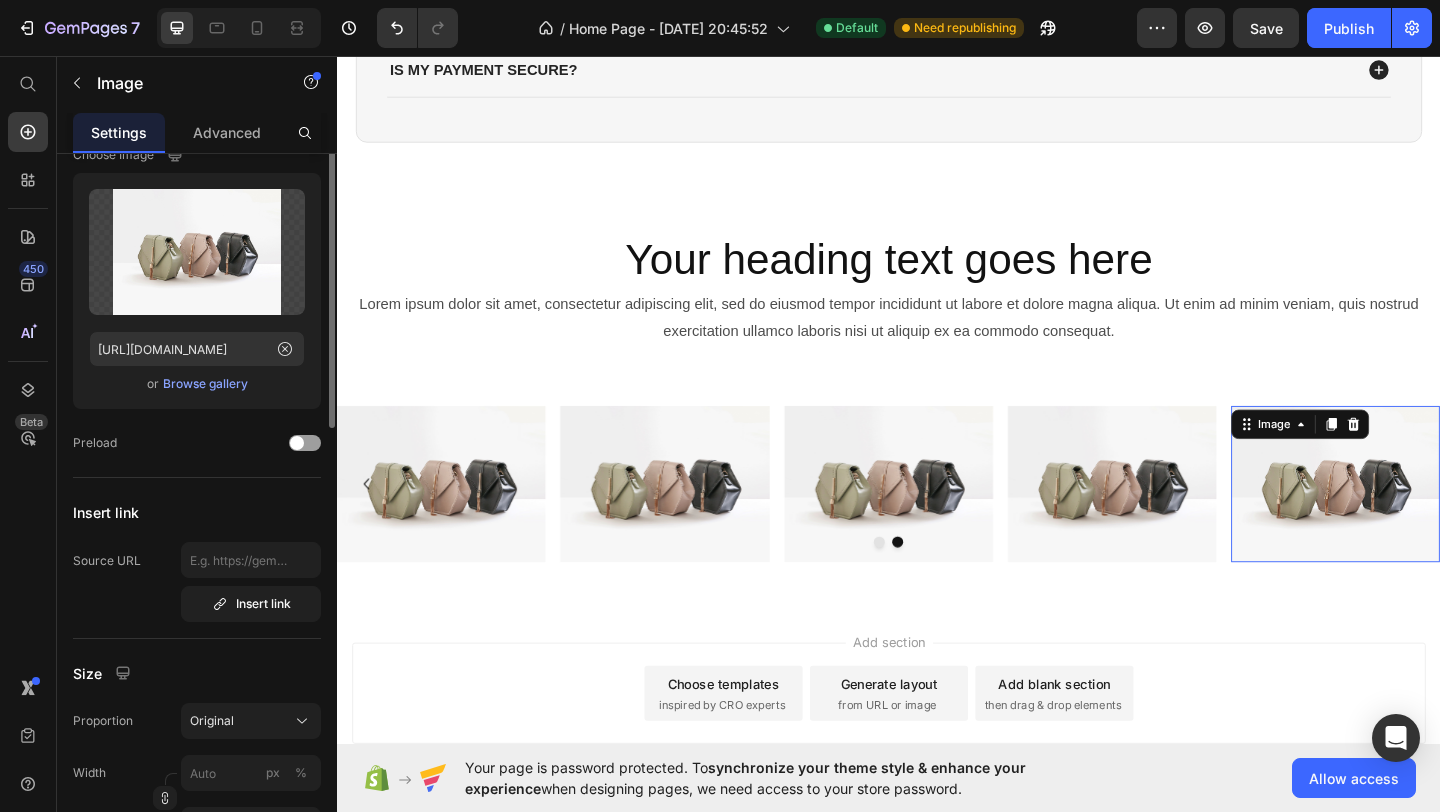 scroll, scrollTop: 0, scrollLeft: 0, axis: both 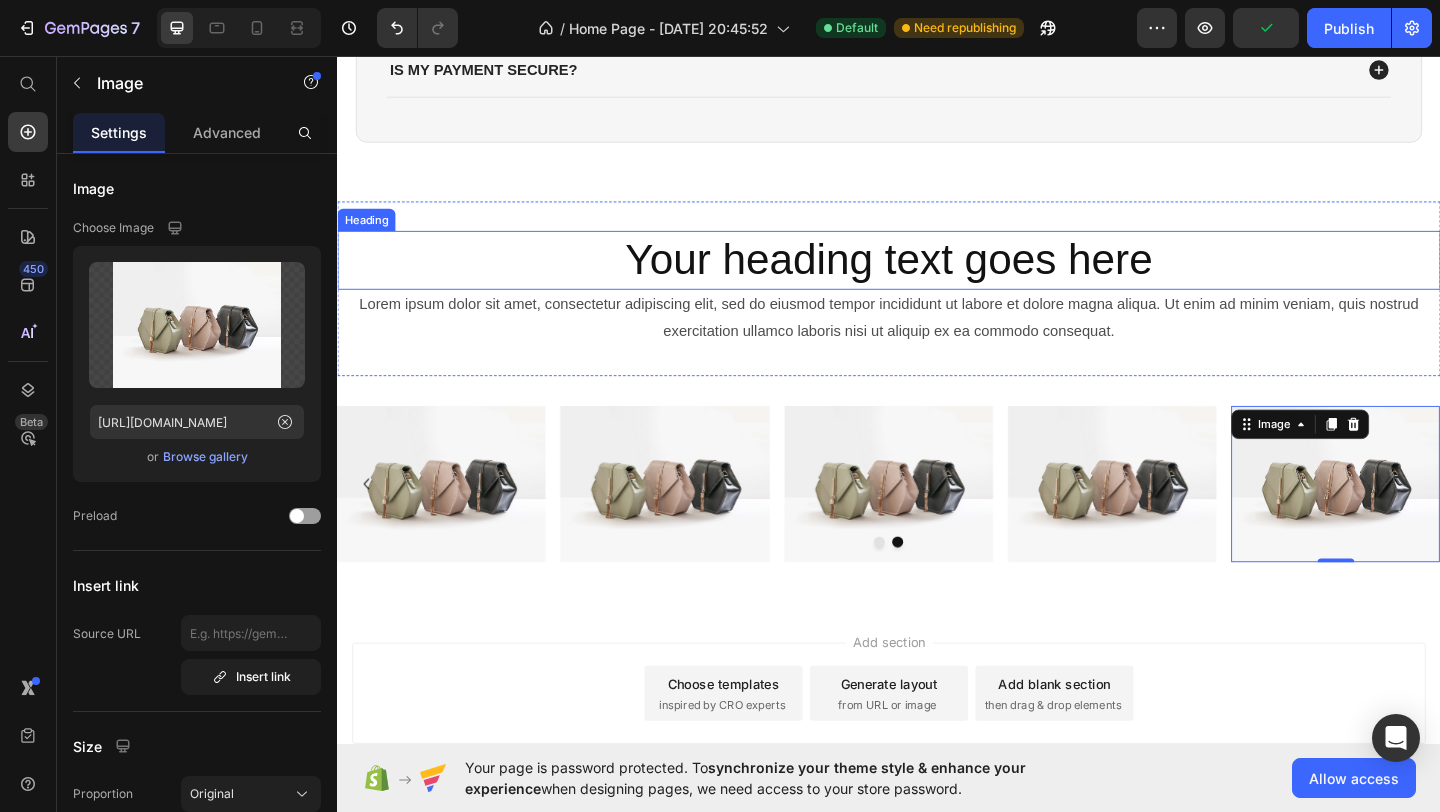 click on "Your heading text goes here" at bounding box center [937, 278] 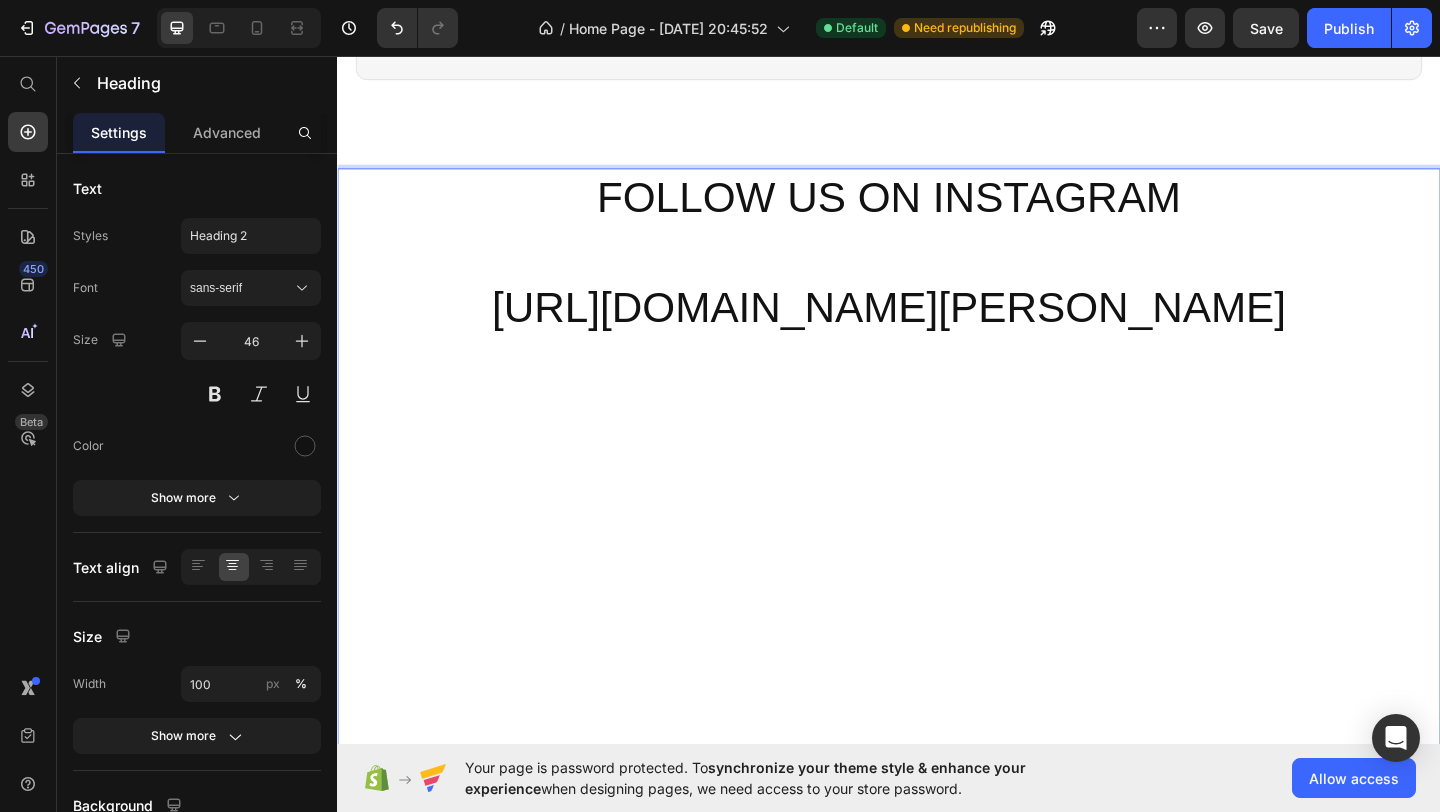 scroll, scrollTop: 3590, scrollLeft: 0, axis: vertical 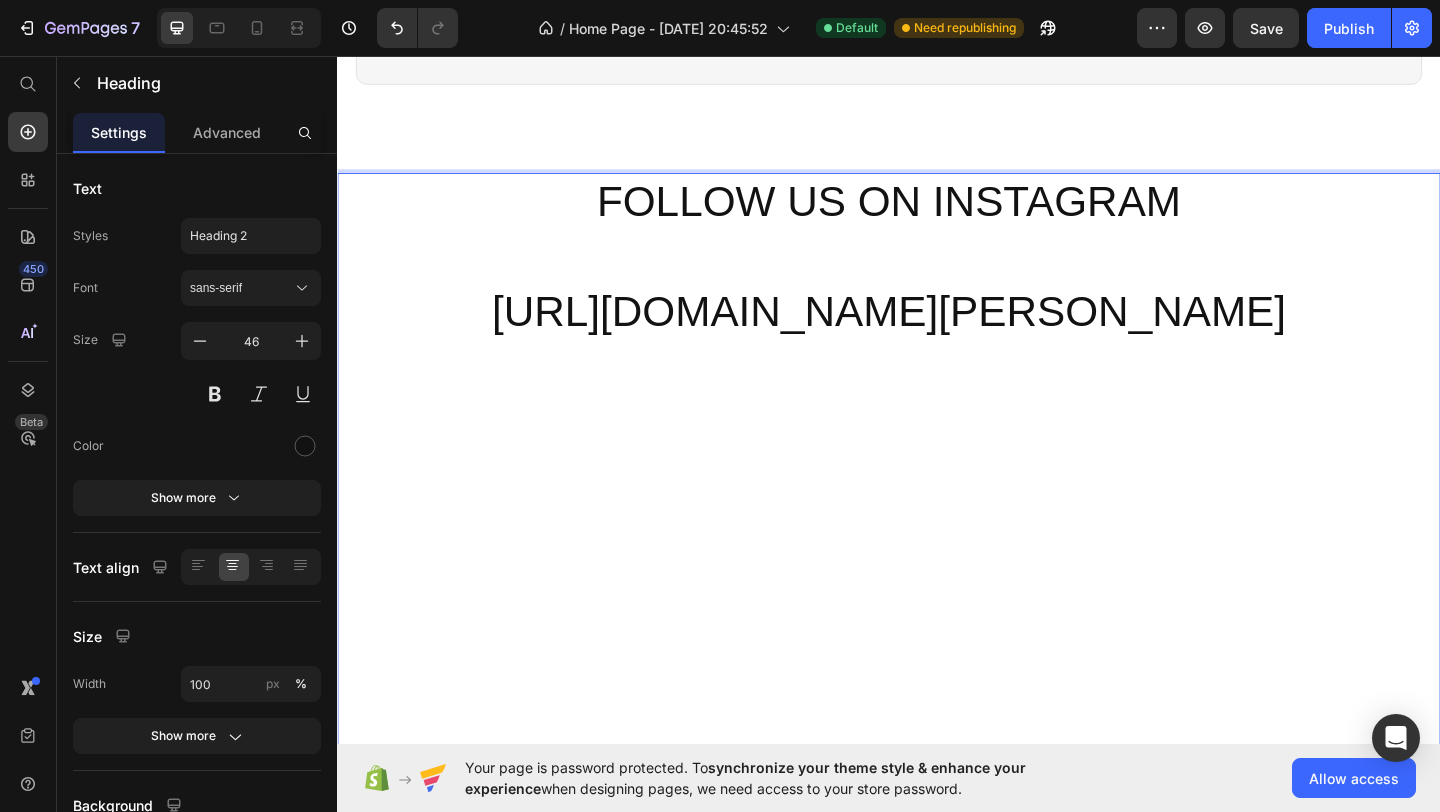 click on "FOLLOW US ON INSTAGRAM" at bounding box center [937, 215] 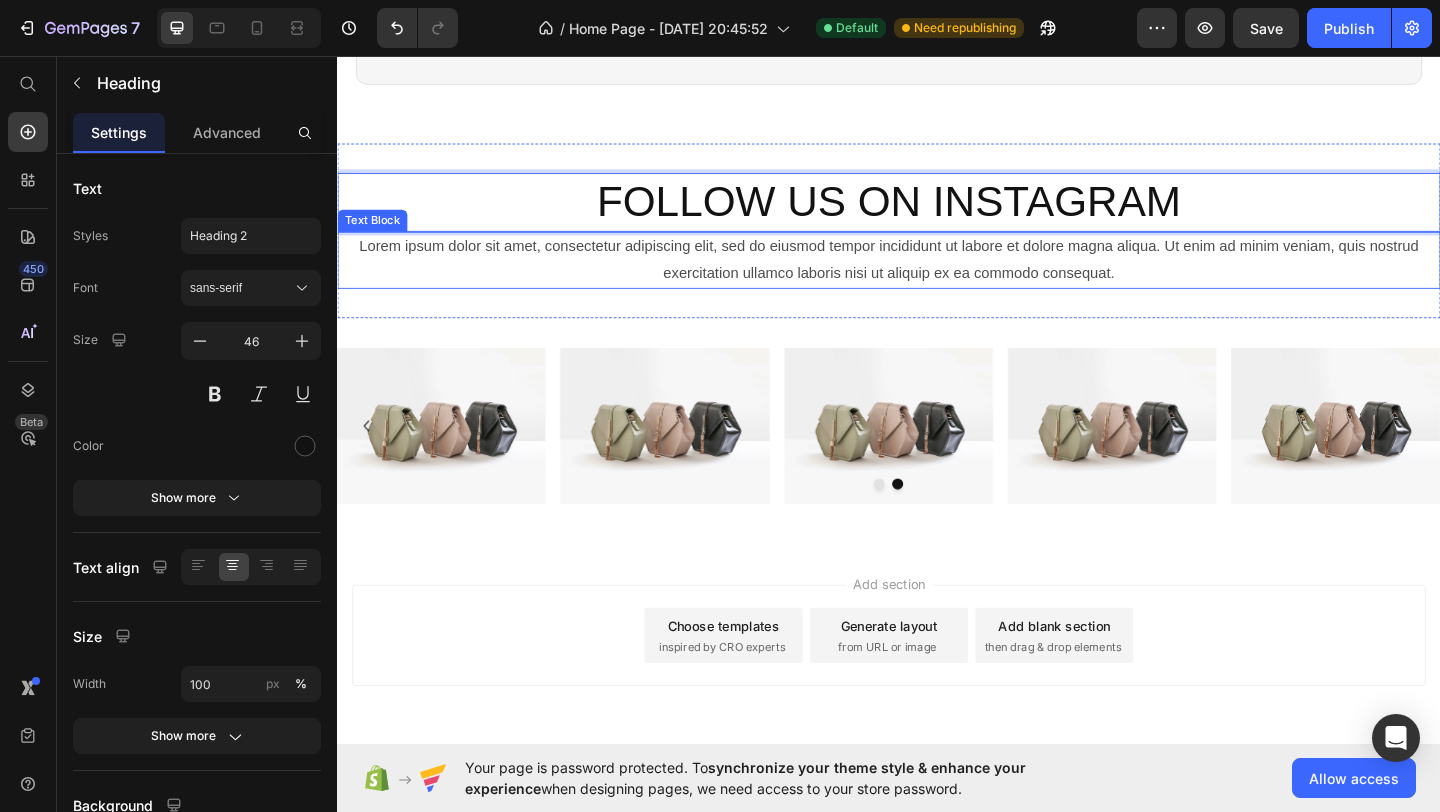 click on "Lorem ipsum dolor sit amet, consectetur adipiscing elit, sed do eiusmod tempor incididunt ut labore et dolore magna aliqua. Ut enim ad minim veniam, quis nostrud exercitation ullamco laboris nisi ut aliquip ex ea commodo consequat." at bounding box center [937, 278] 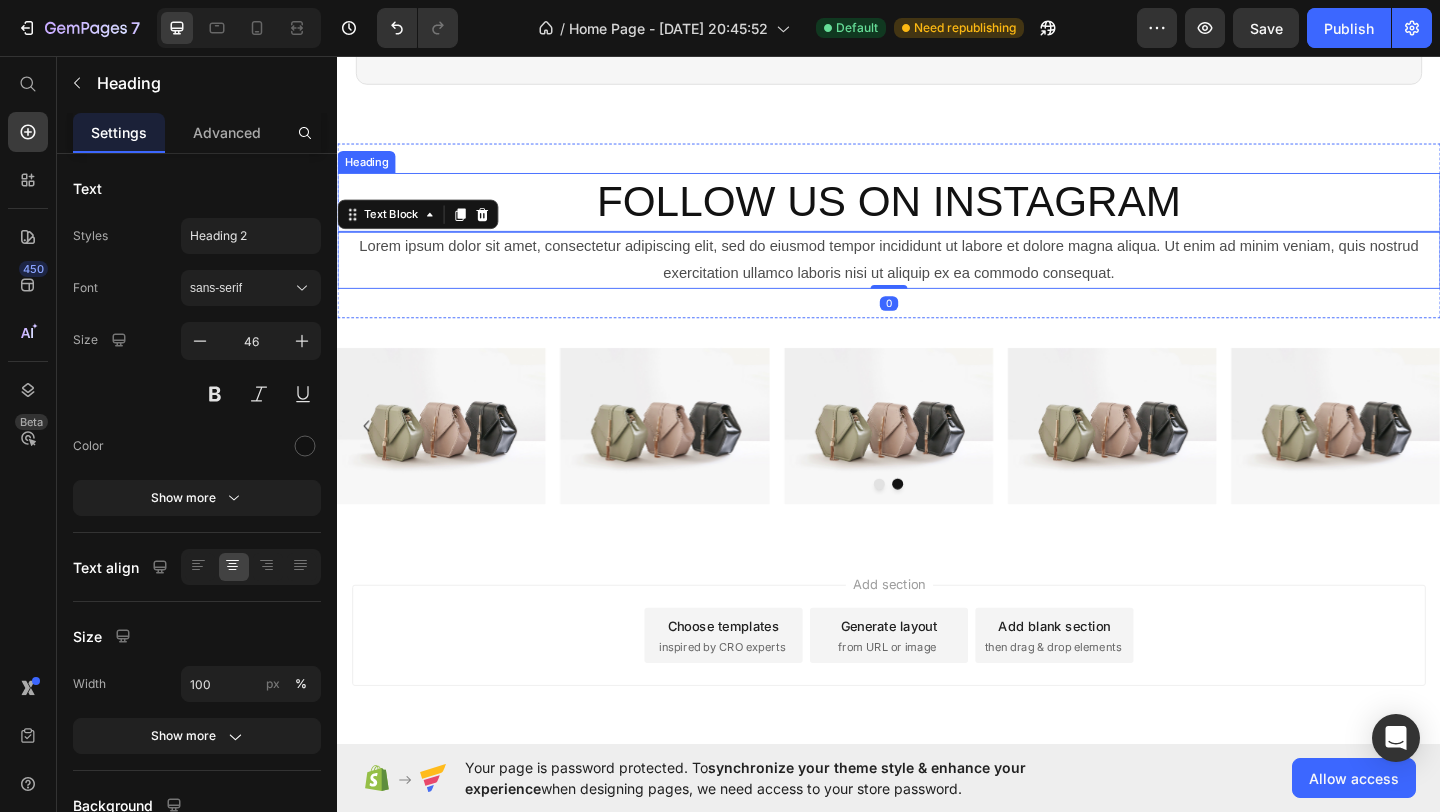 click on "FOLLOW US ON INSTAGRAM" at bounding box center [937, 215] 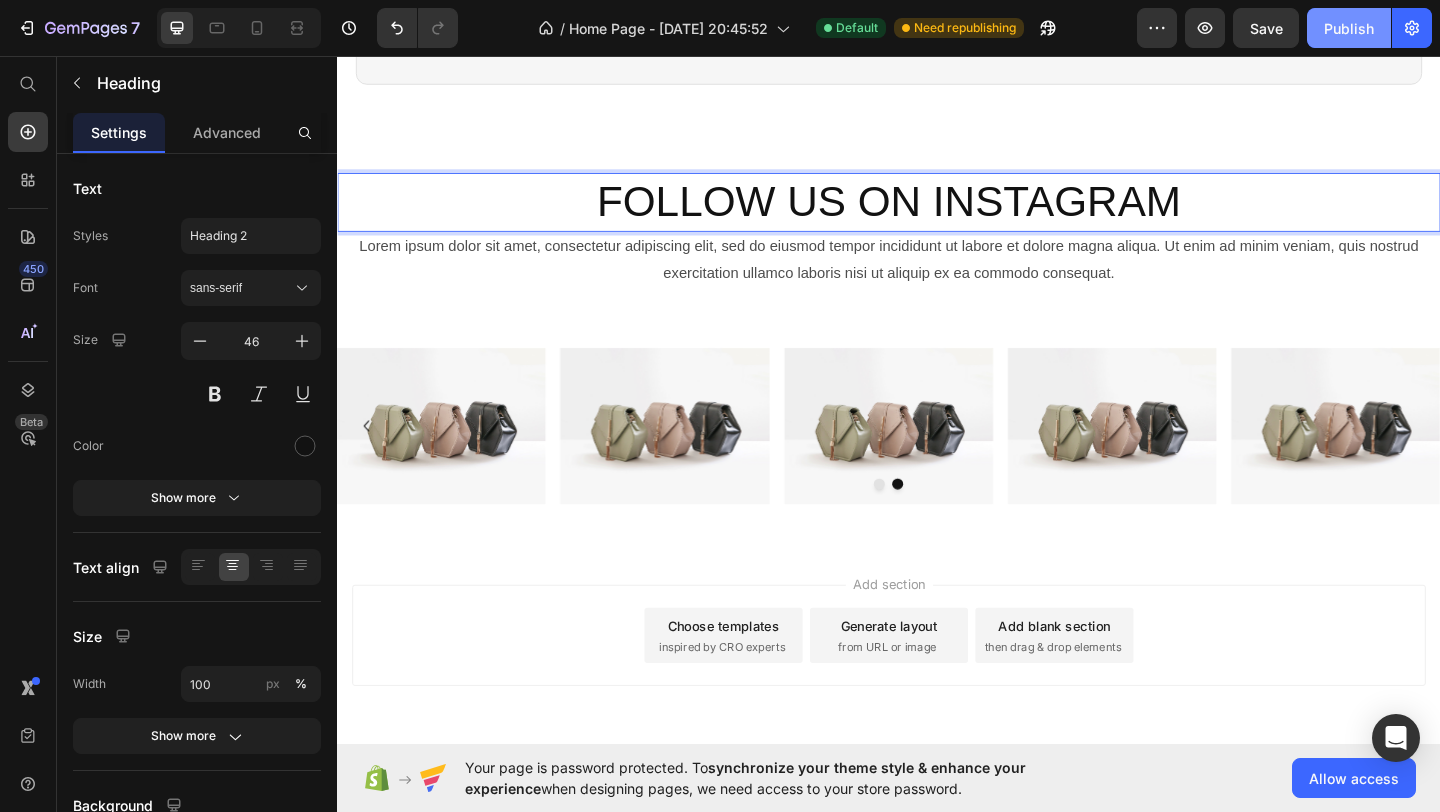 click on "Publish" at bounding box center (1349, 28) 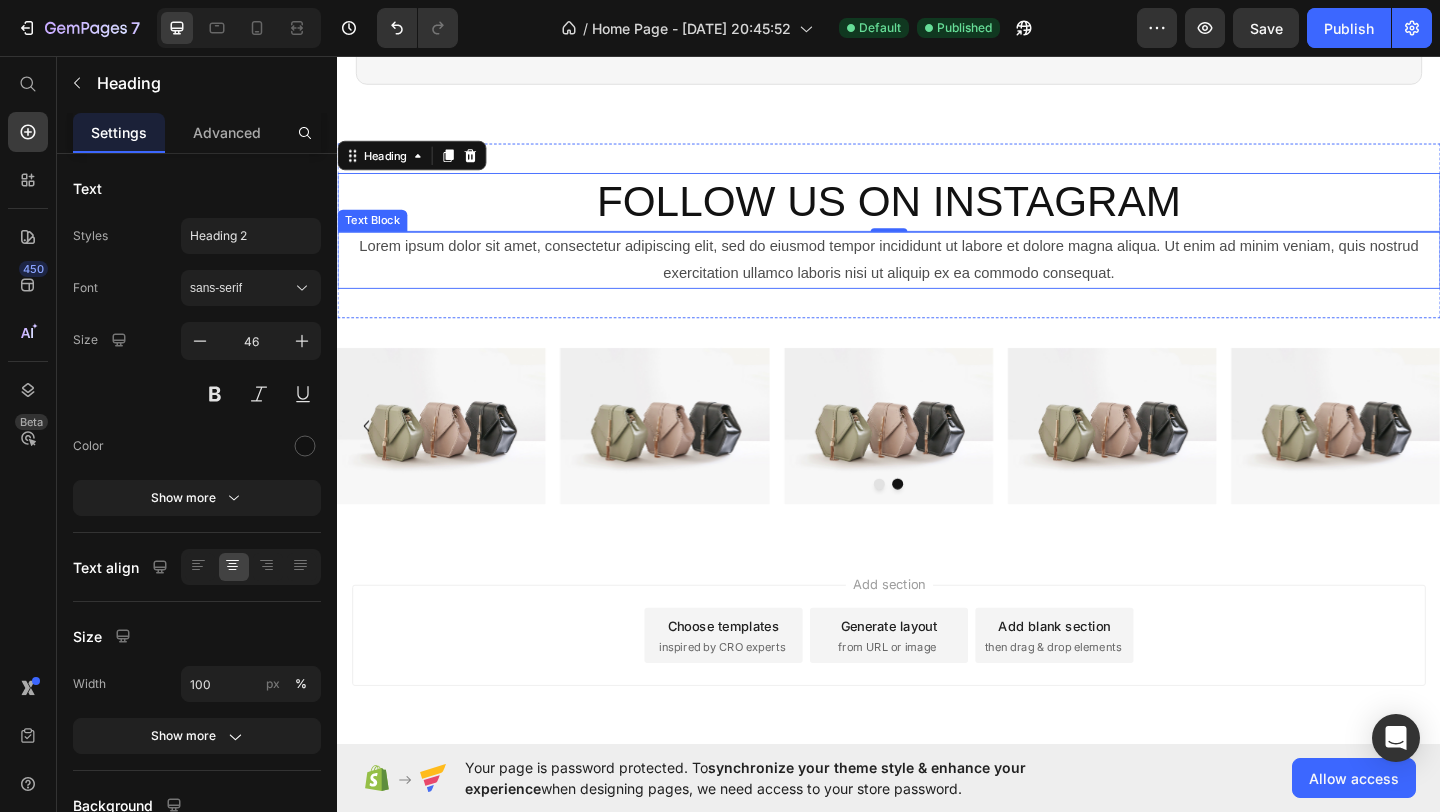 click on "Lorem ipsum dolor sit amet, consectetur adipiscing elit, sed do eiusmod tempor incididunt ut labore et dolore magna aliqua. Ut enim ad minim veniam, quis nostrud exercitation ullamco laboris nisi ut aliquip ex ea commodo consequat." at bounding box center [937, 278] 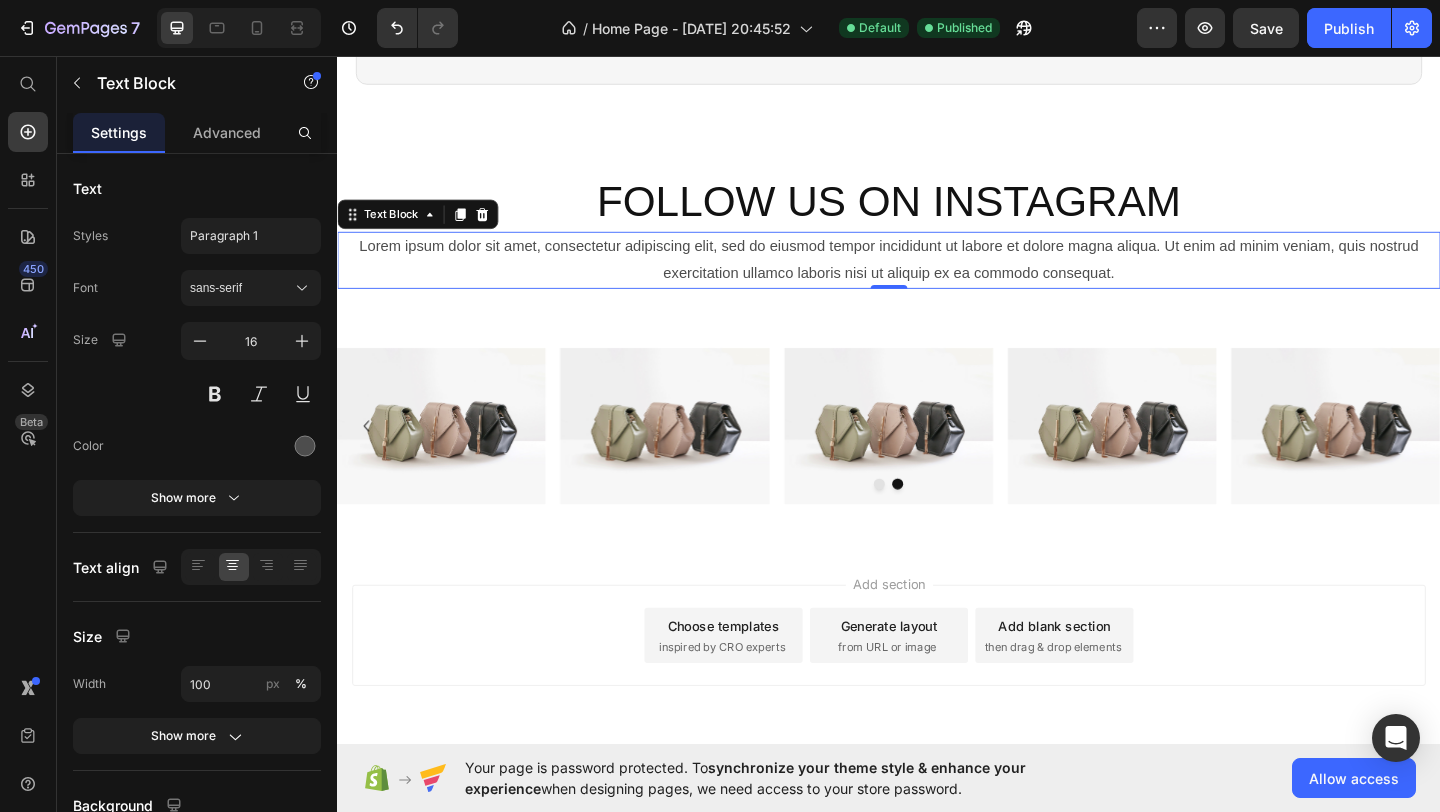 click on "Lorem ipsum dolor sit amet, consectetur adipiscing elit, sed do eiusmod tempor incididunt ut labore et dolore magna aliqua. Ut enim ad minim veniam, quis nostrud exercitation ullamco laboris nisi ut aliquip ex ea commodo consequat." at bounding box center (937, 278) 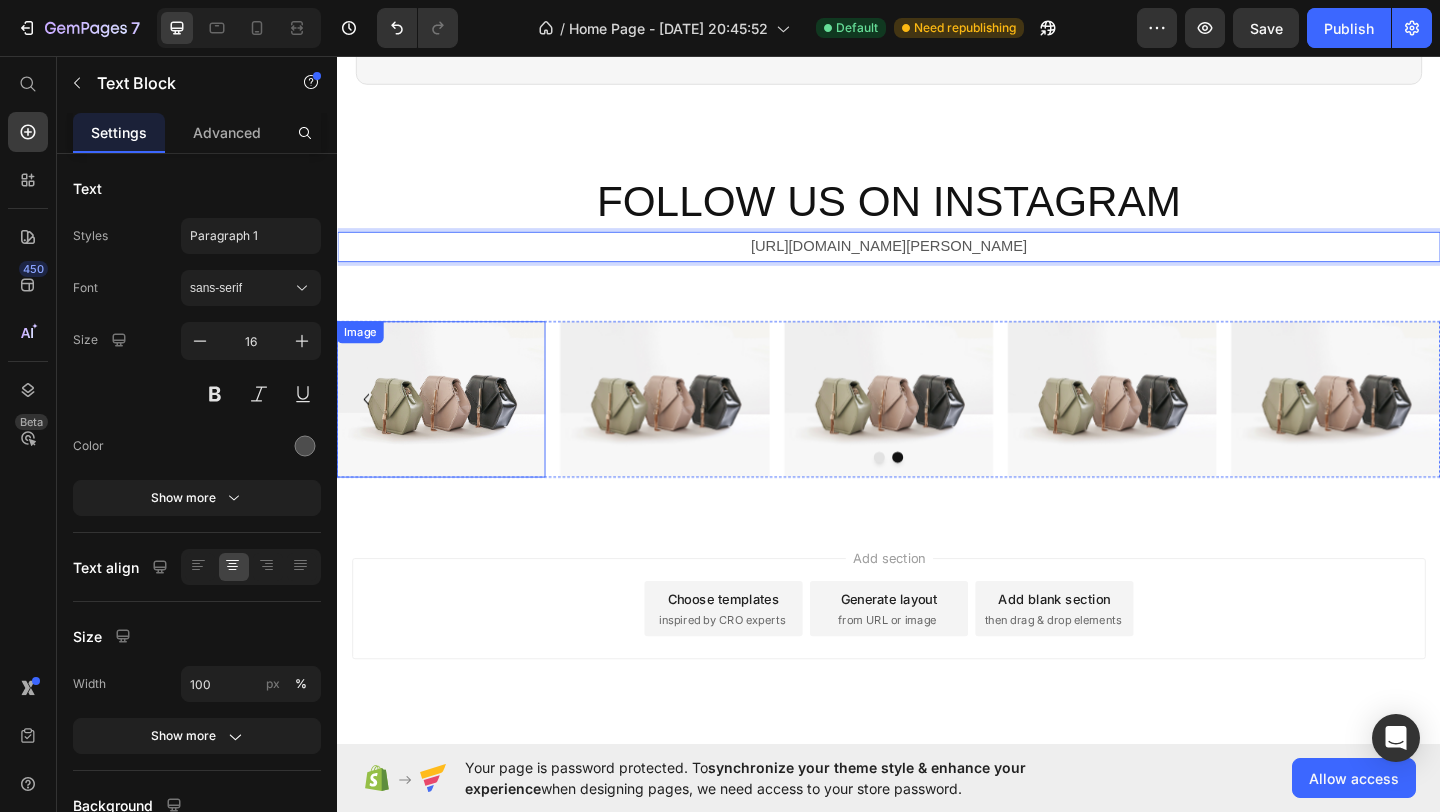 click at bounding box center (450, 429) 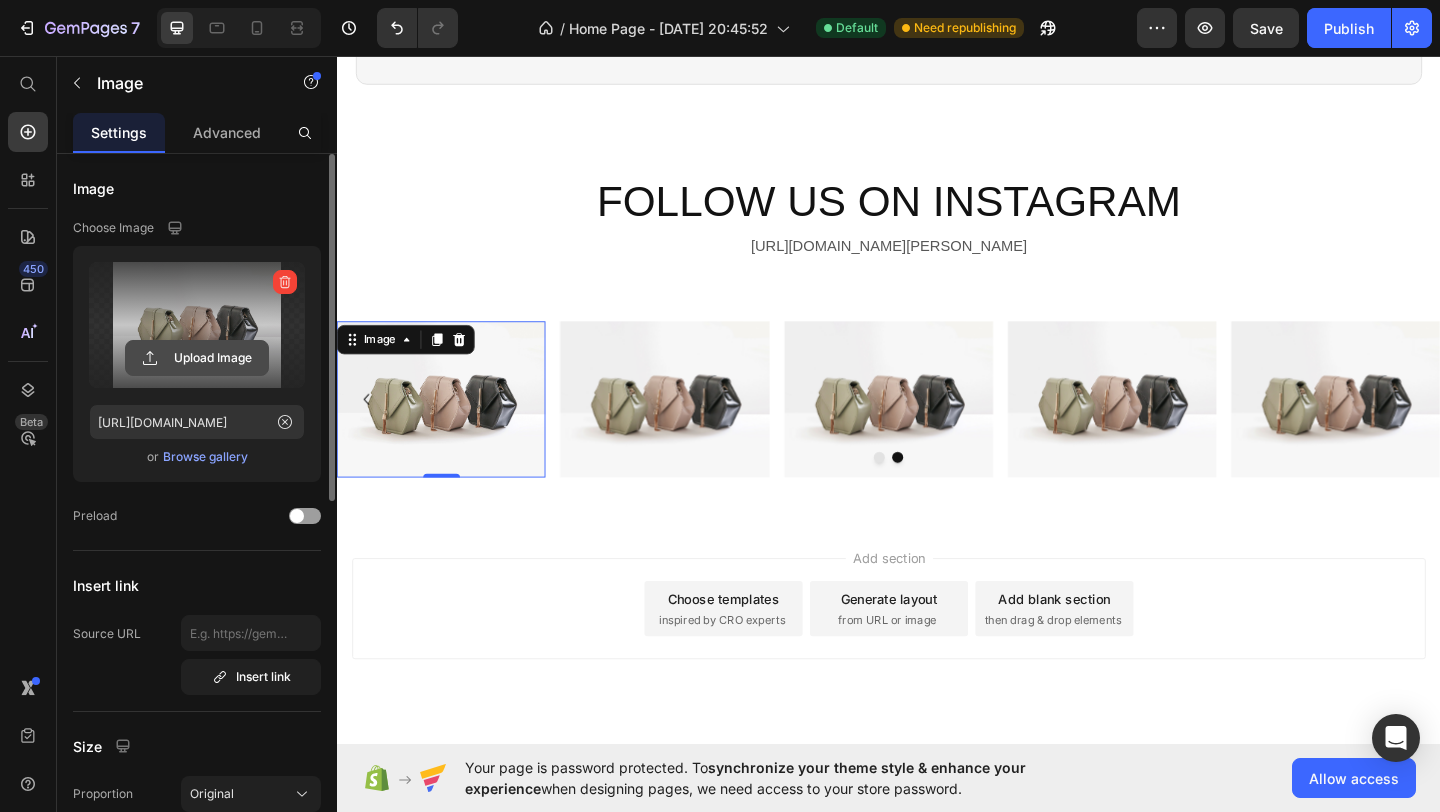 click 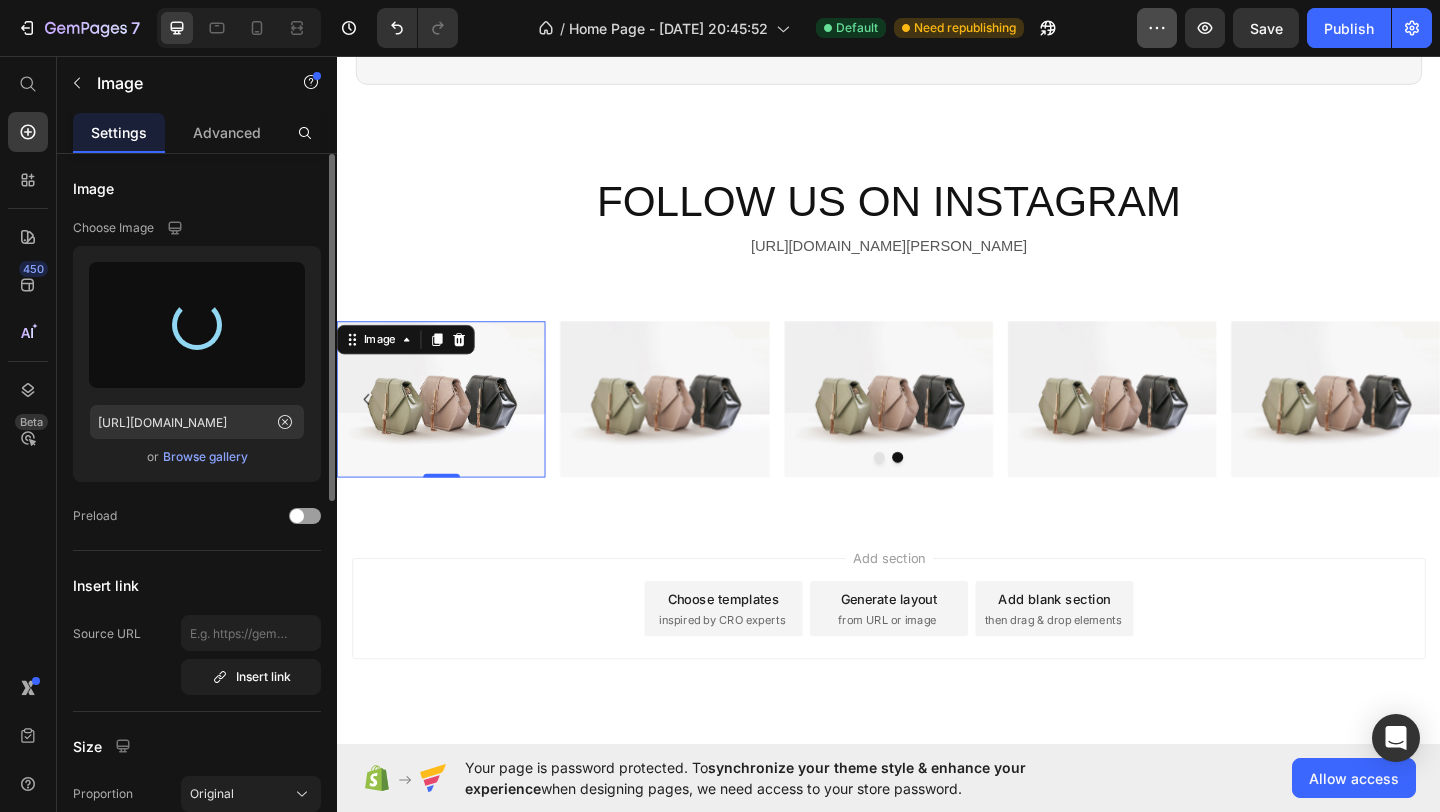 type on "[URL][DOMAIN_NAME]" 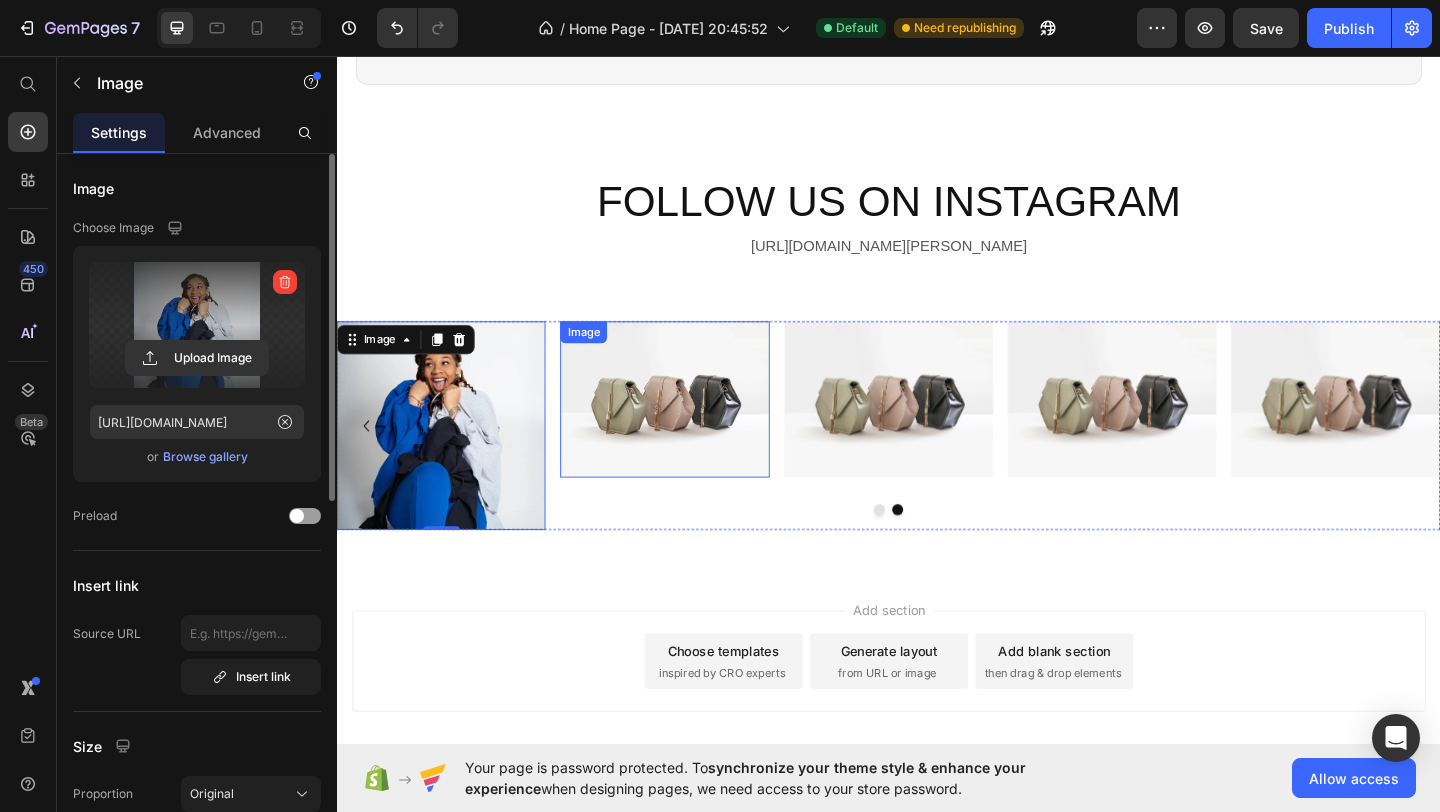 click at bounding box center (693, 429) 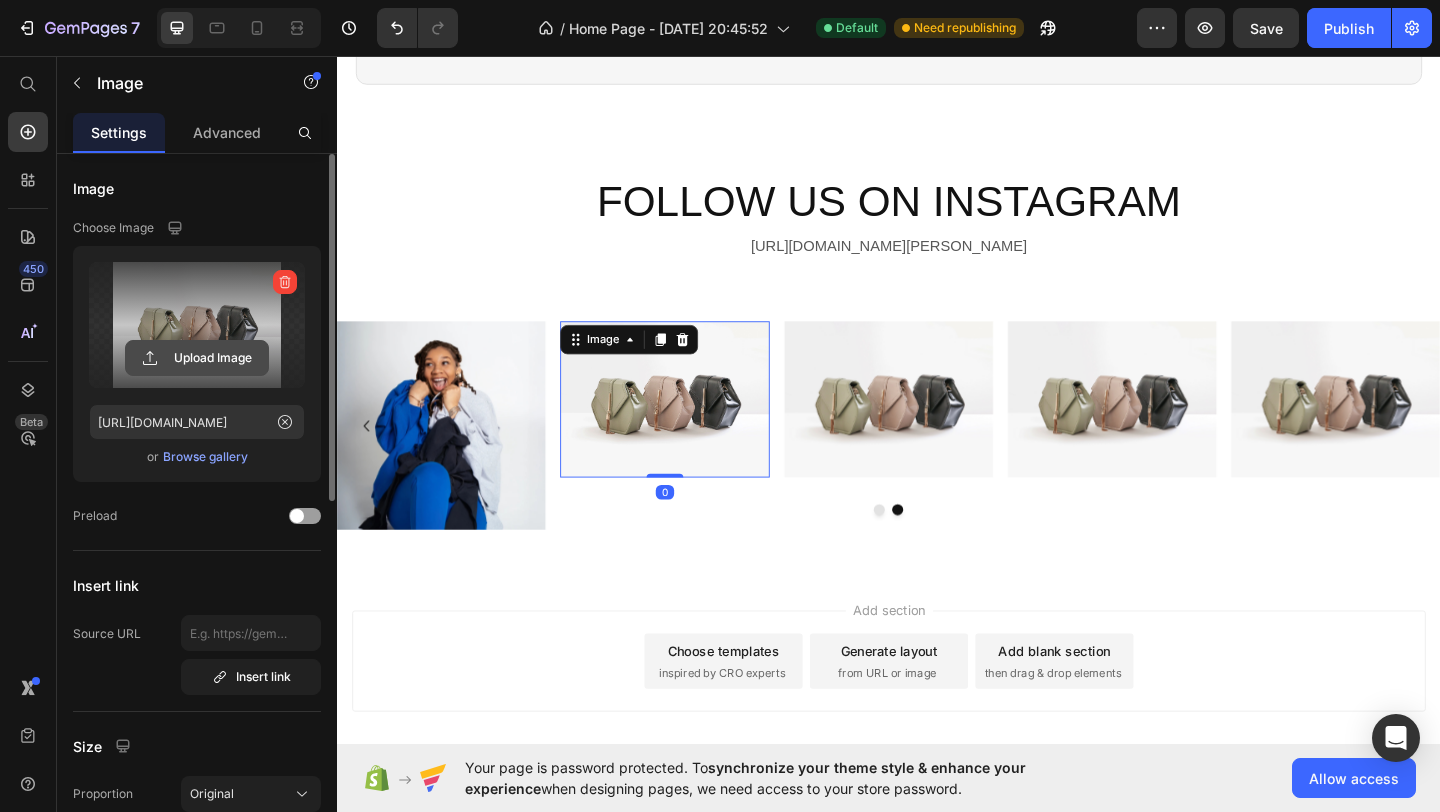 click 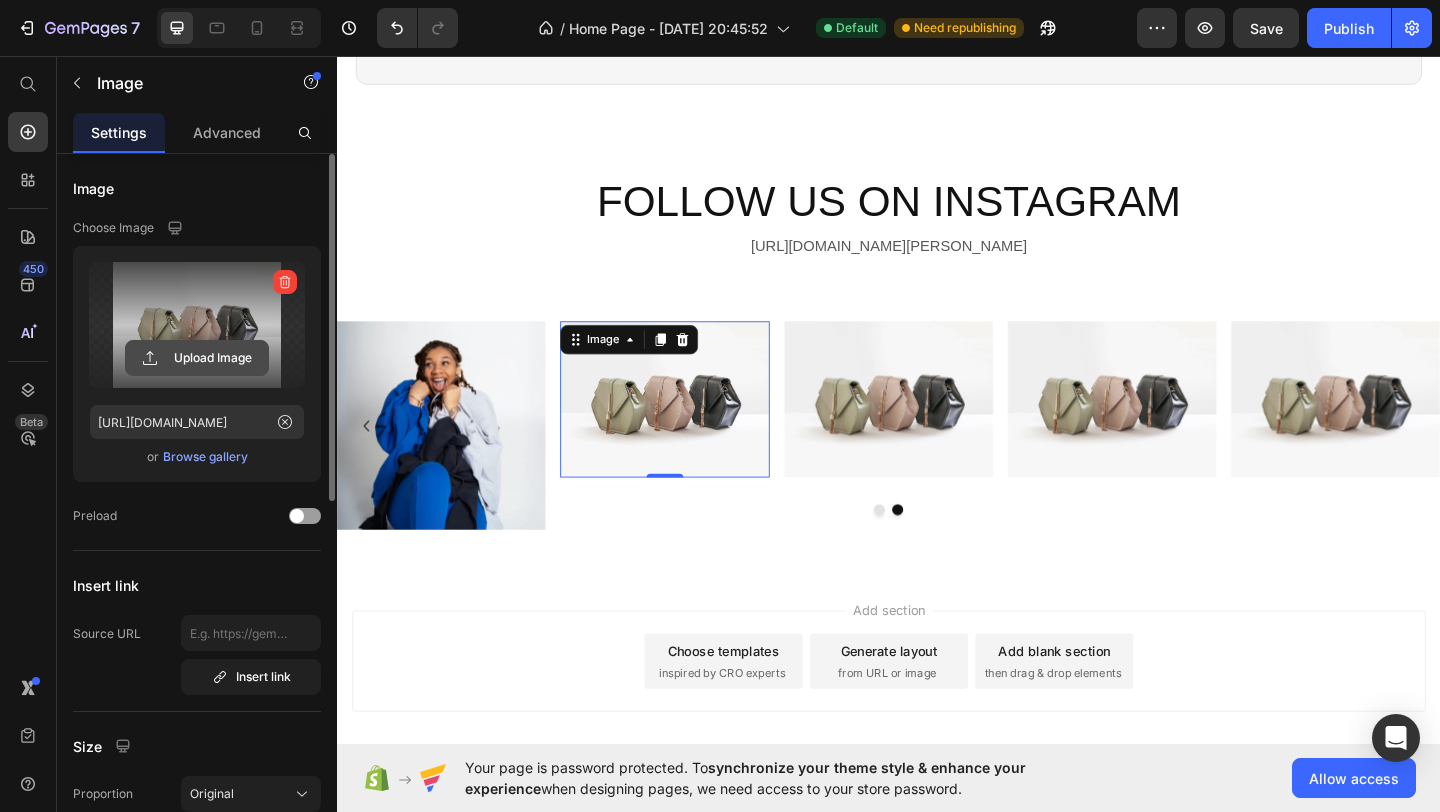 click 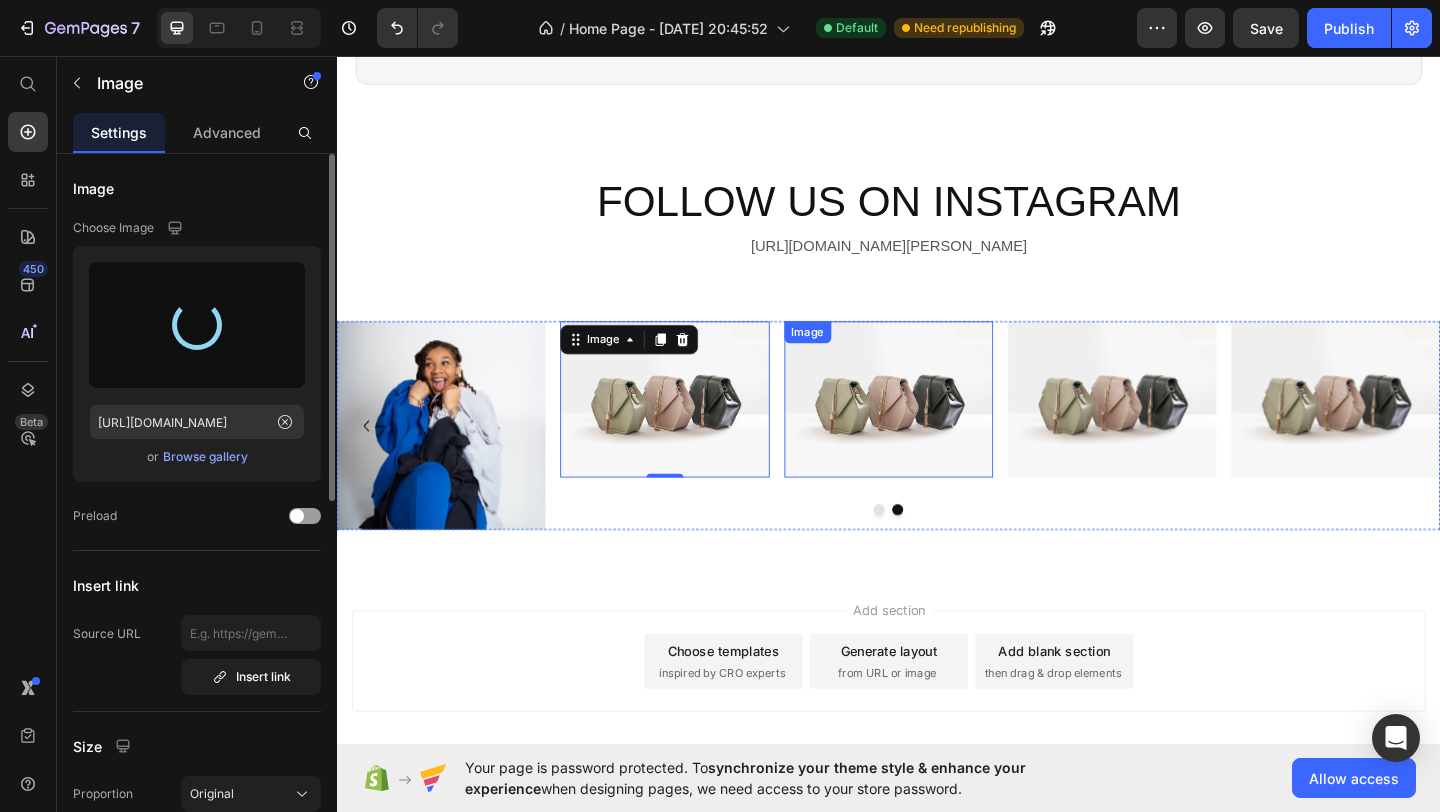 type on "[URL][DOMAIN_NAME]" 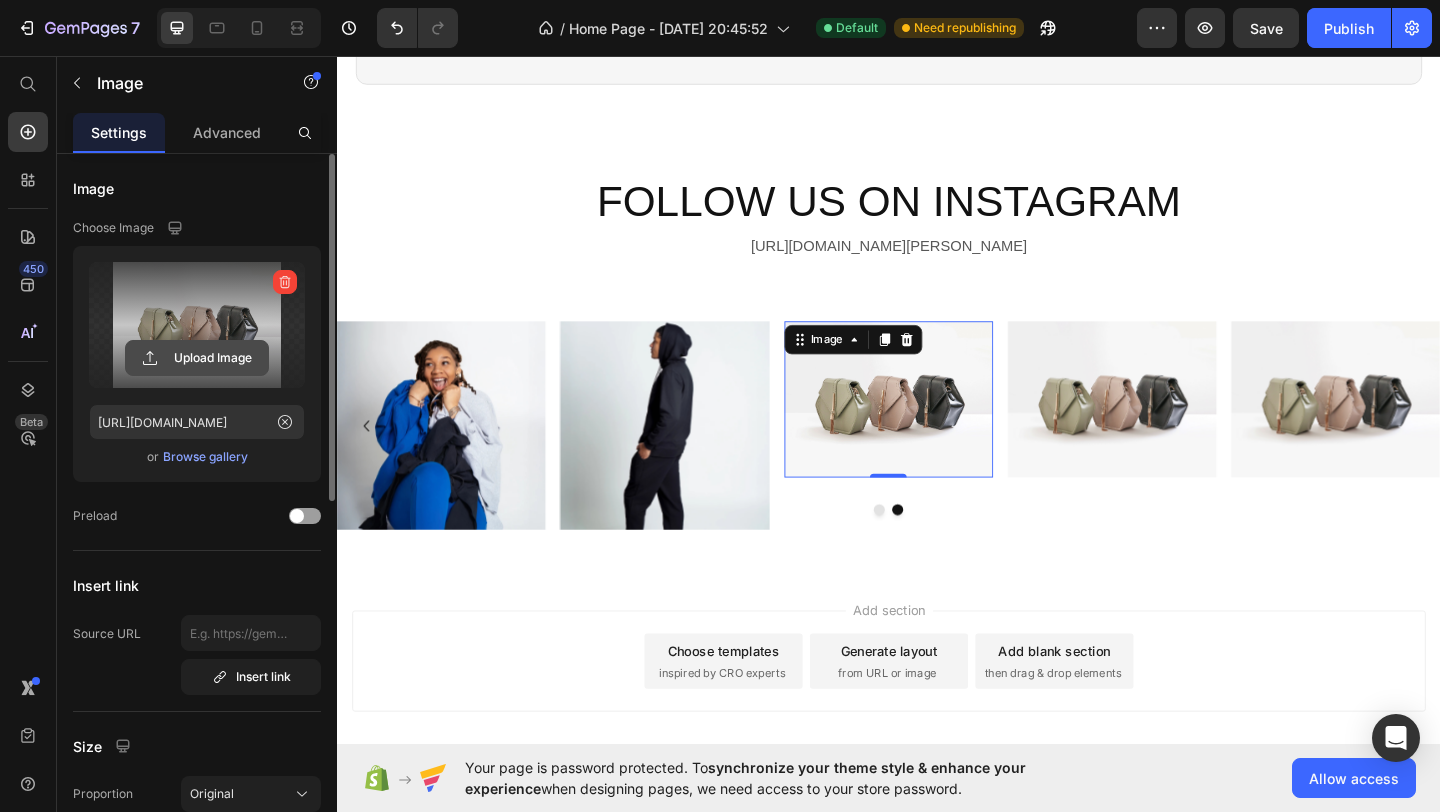 click 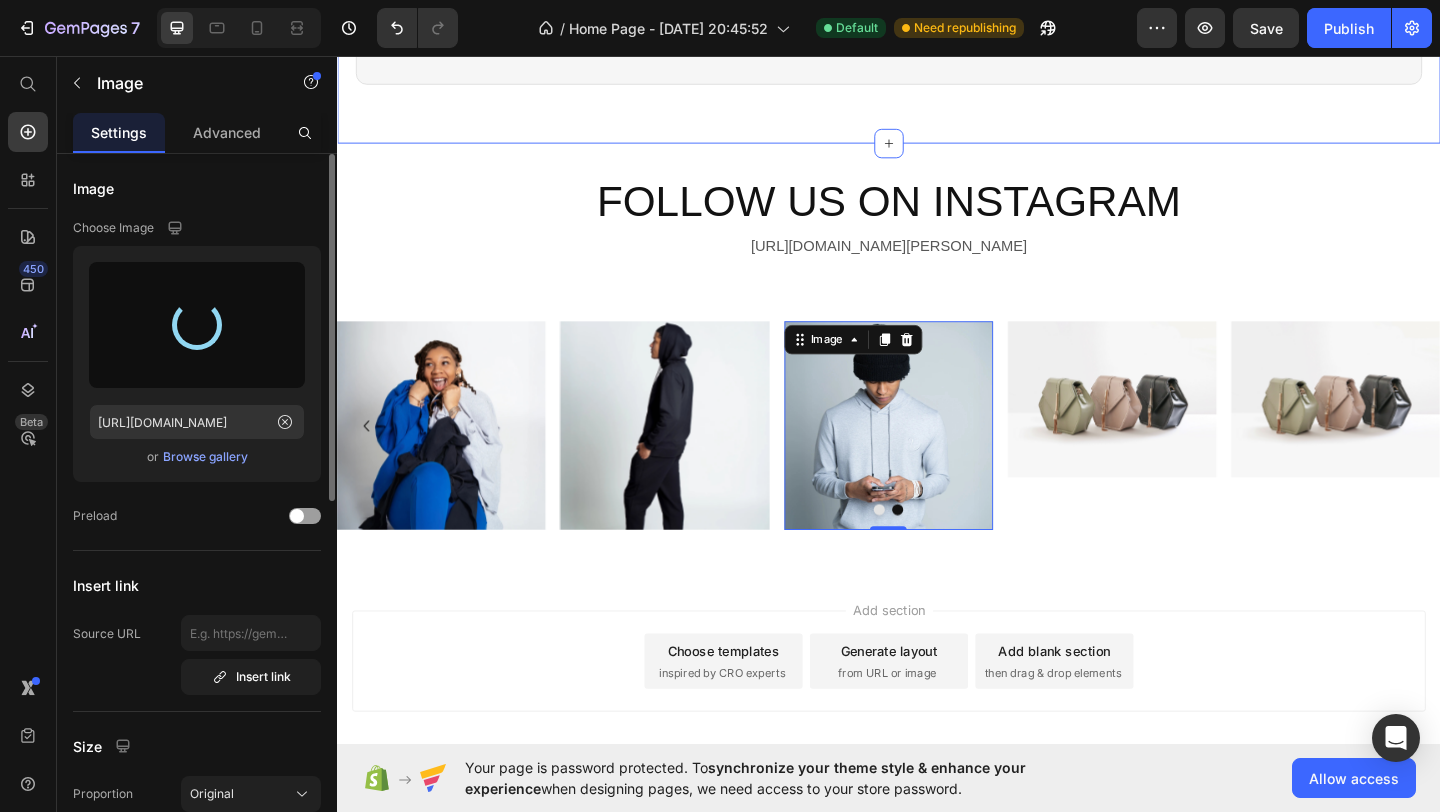 type on "[URL][DOMAIN_NAME]" 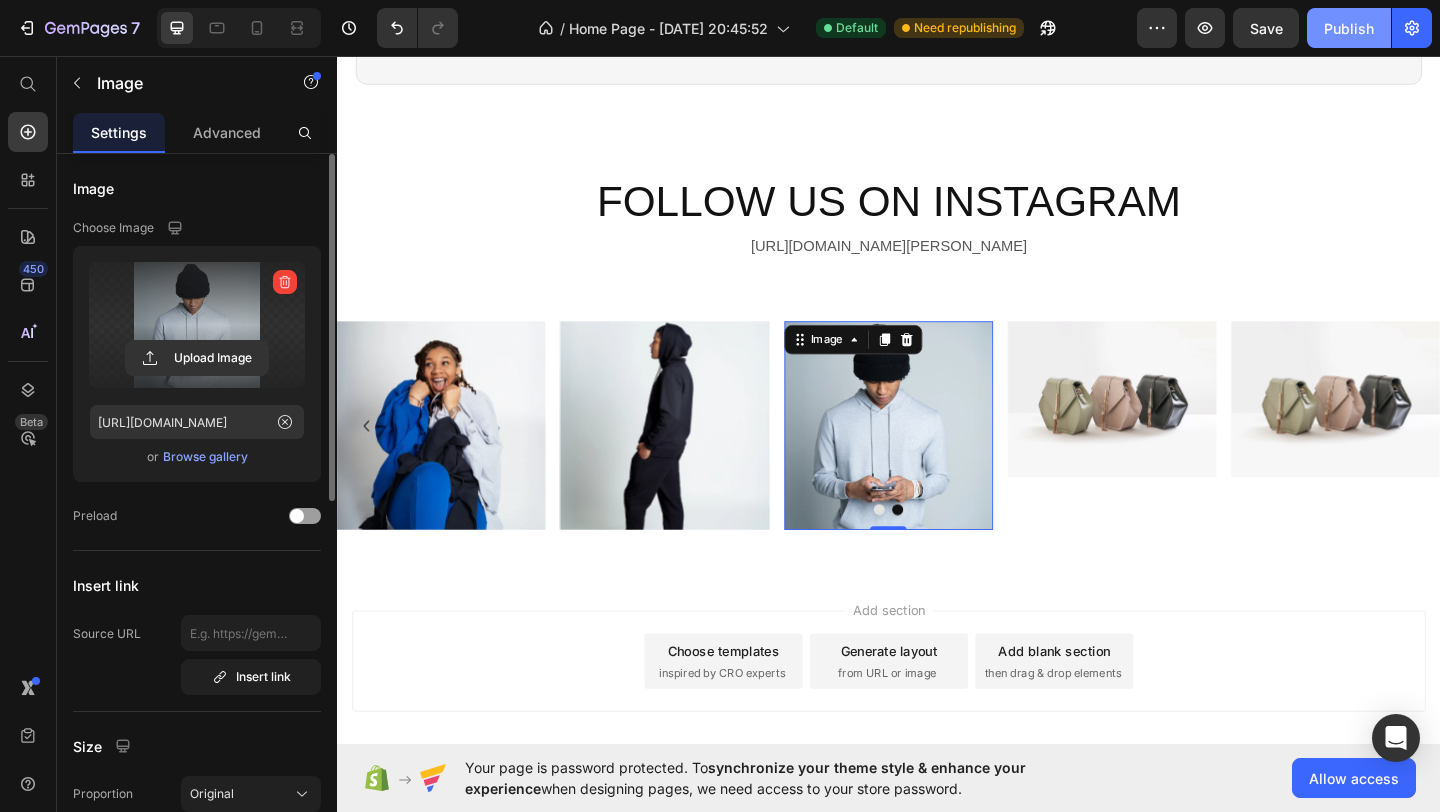click on "Publish" at bounding box center (1349, 28) 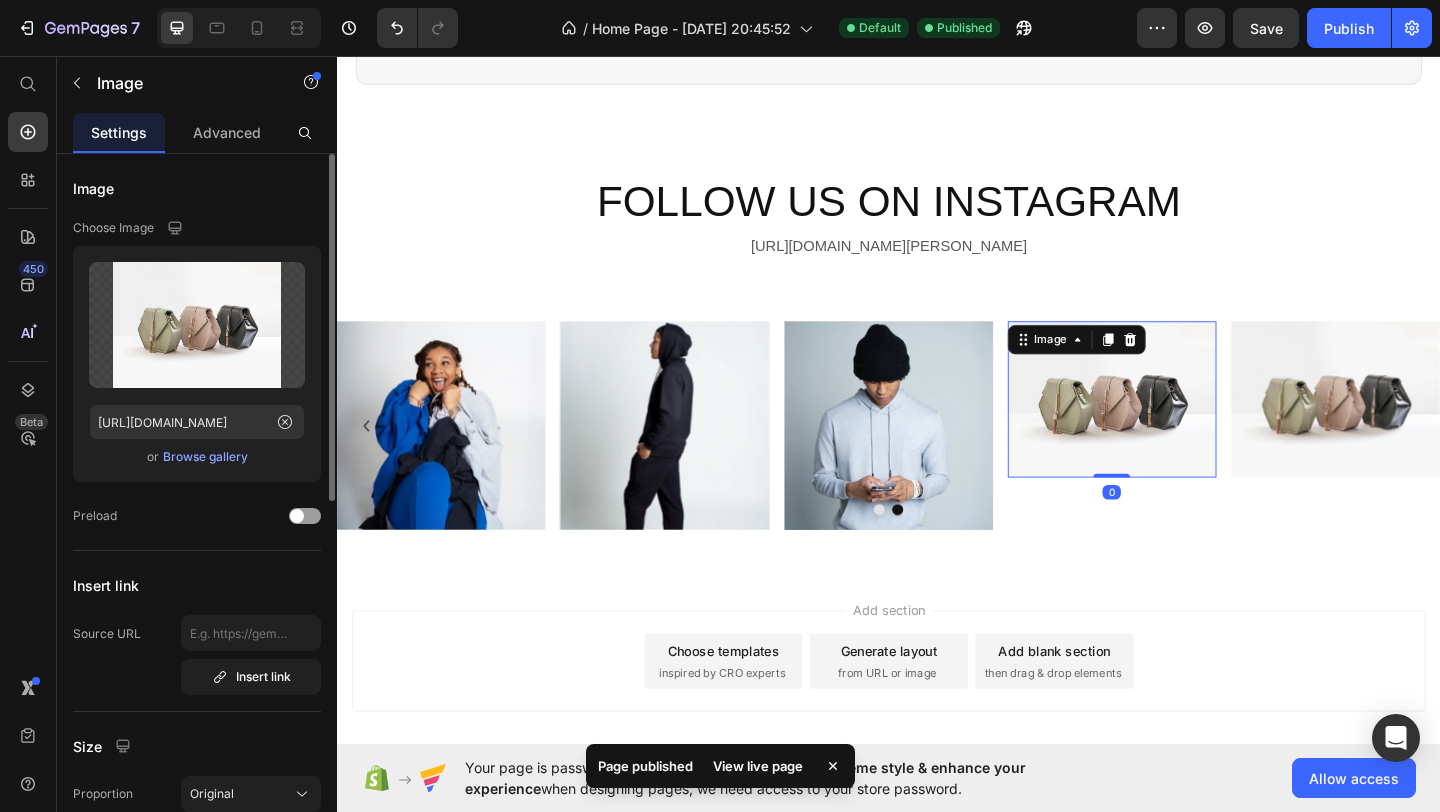 click at bounding box center (1180, 429) 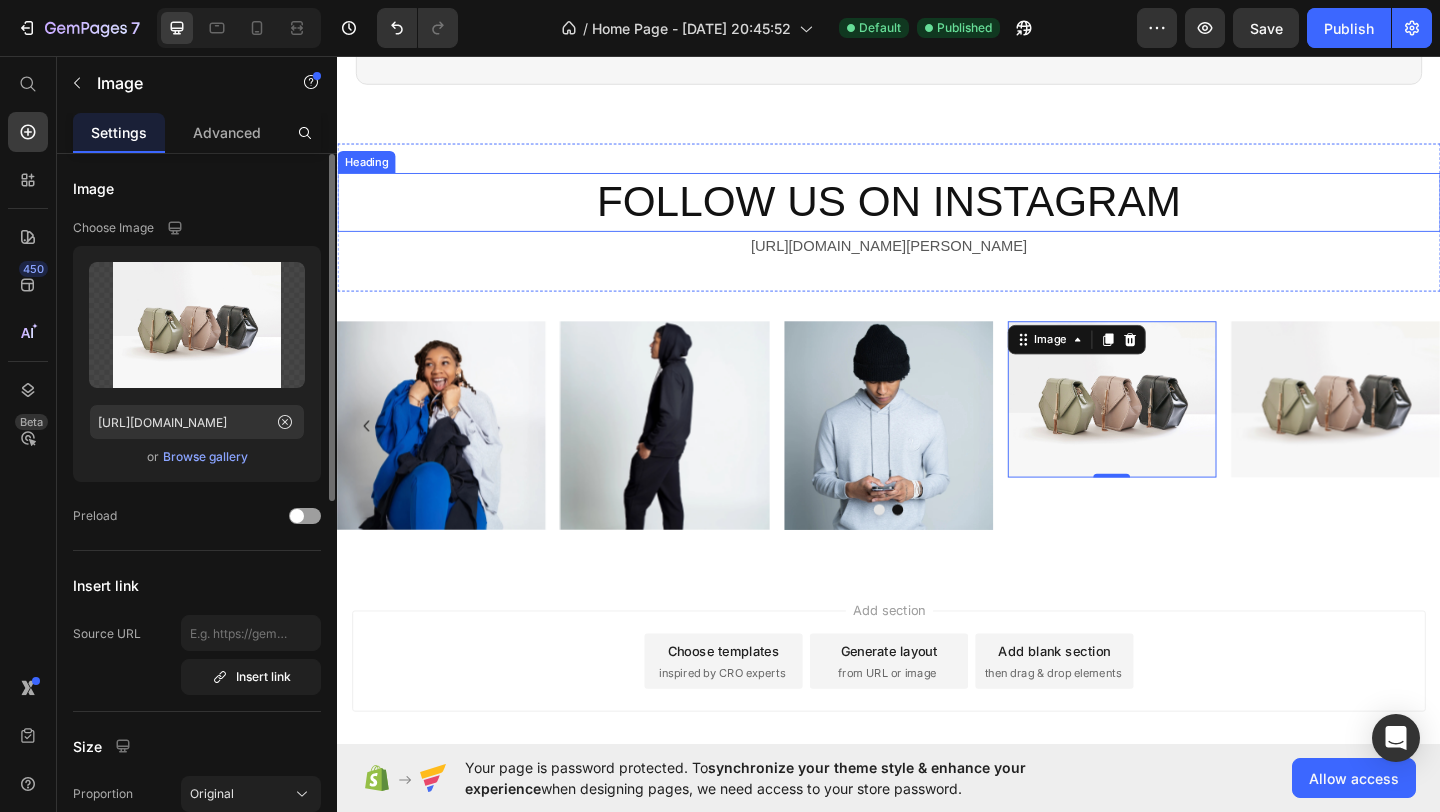 click on "FOLLOW US ON INSTAGRAM" at bounding box center (937, 215) 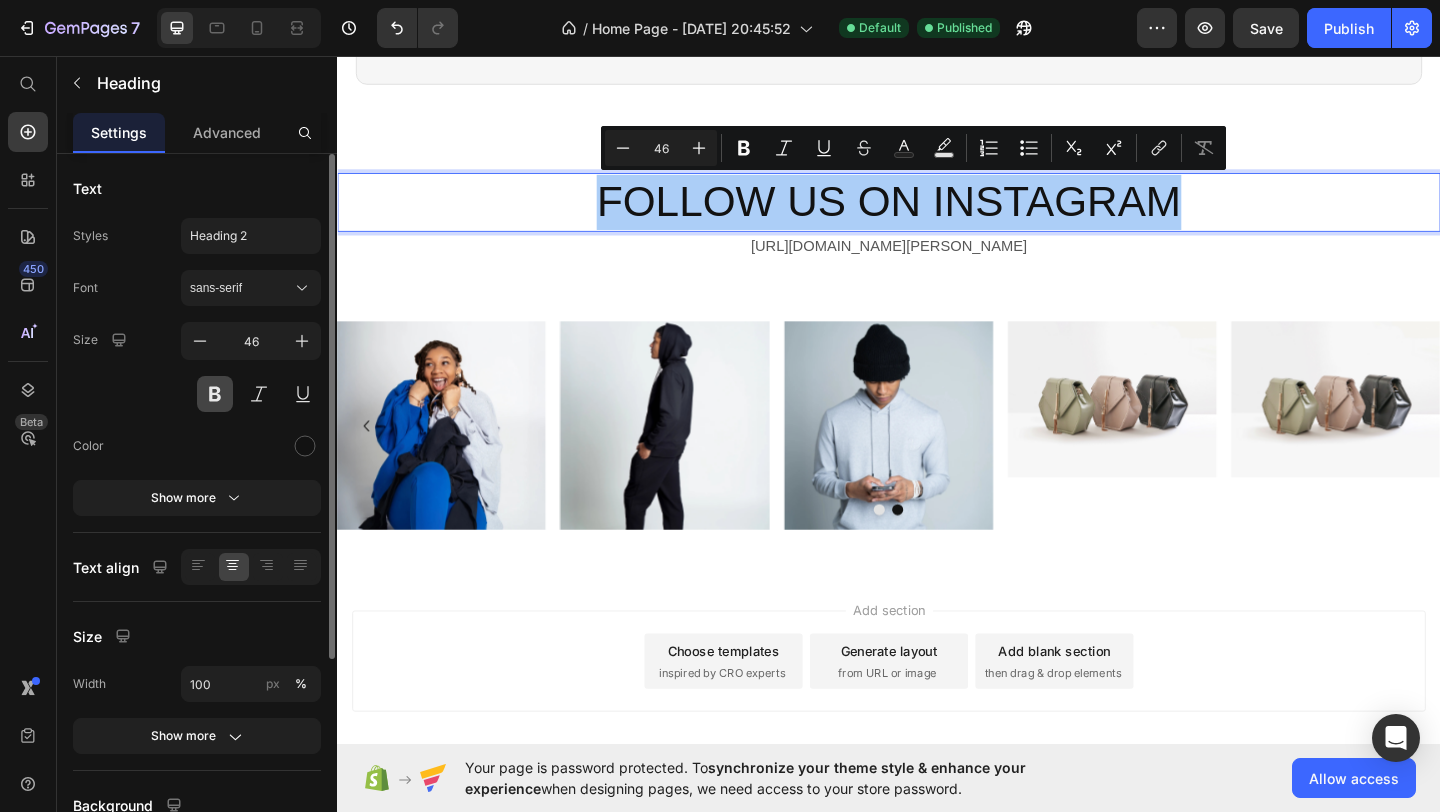 click at bounding box center (215, 394) 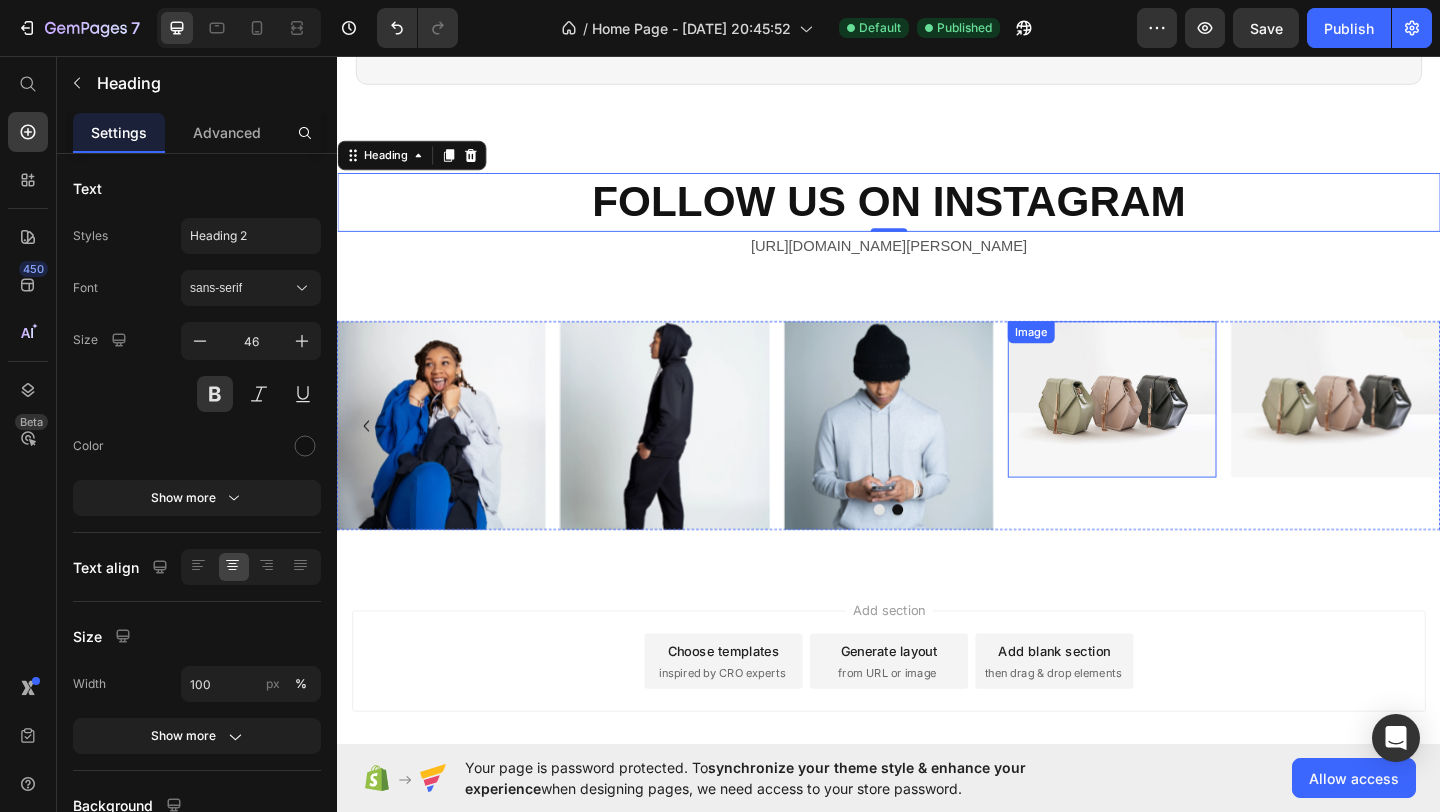click at bounding box center [1180, 429] 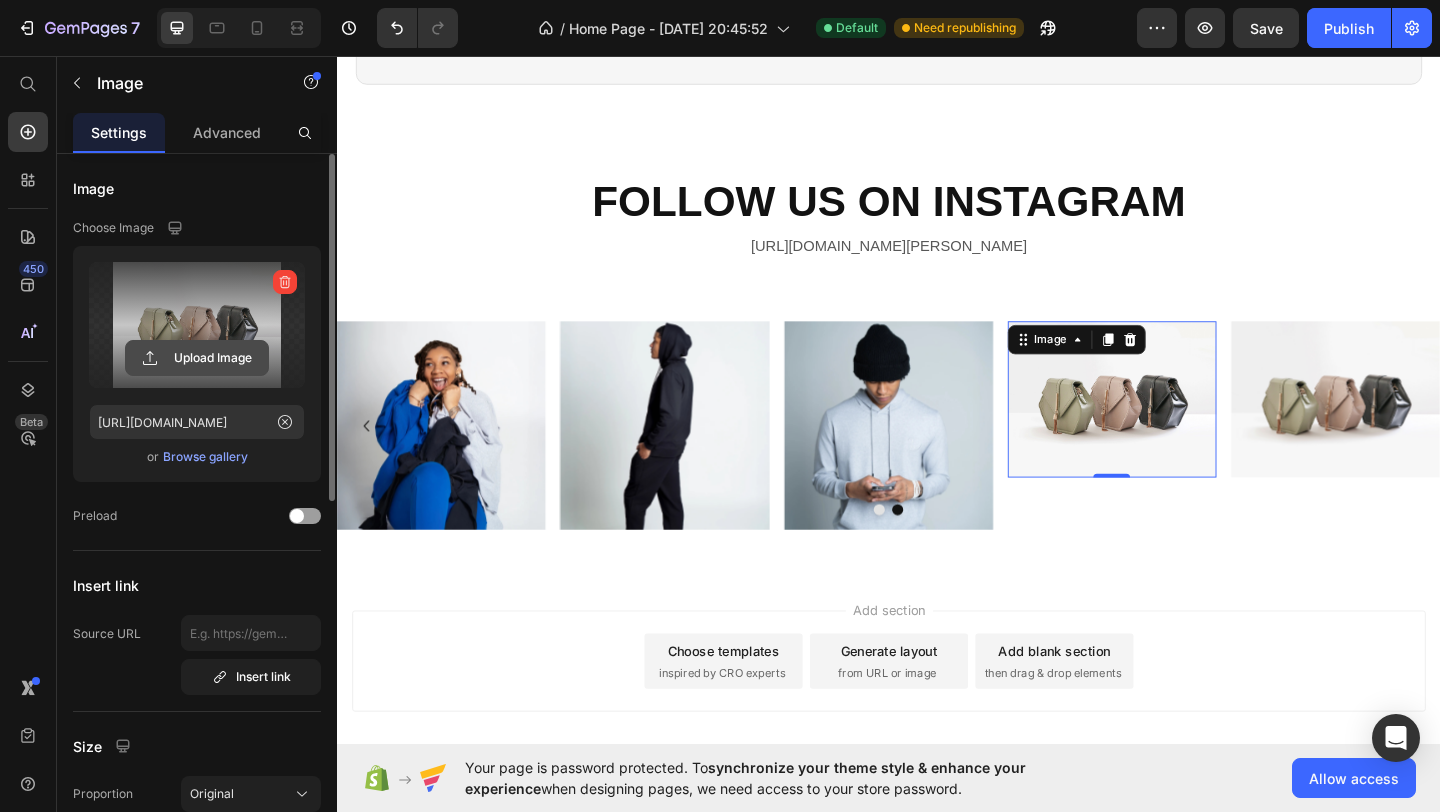 click 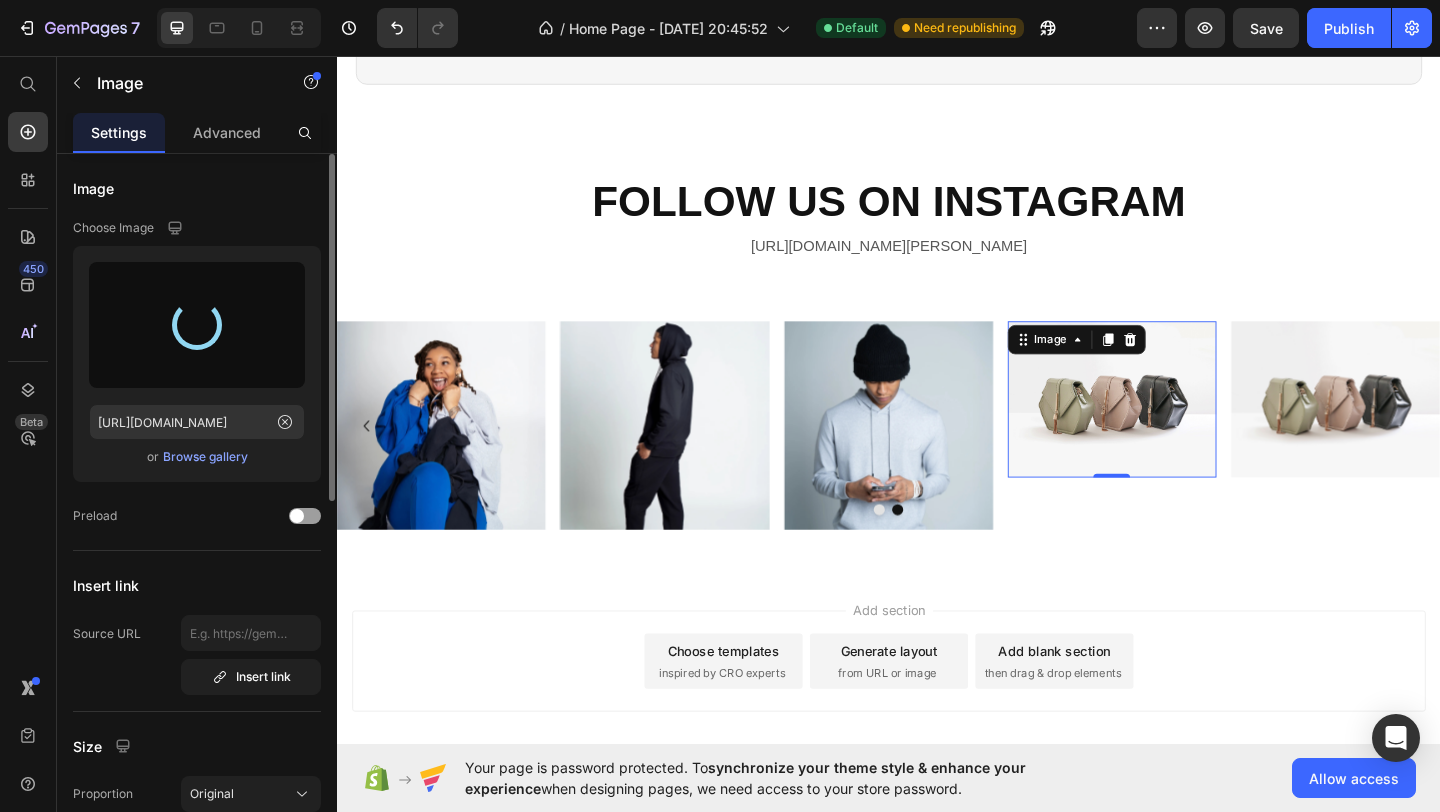type on "[URL][DOMAIN_NAME]" 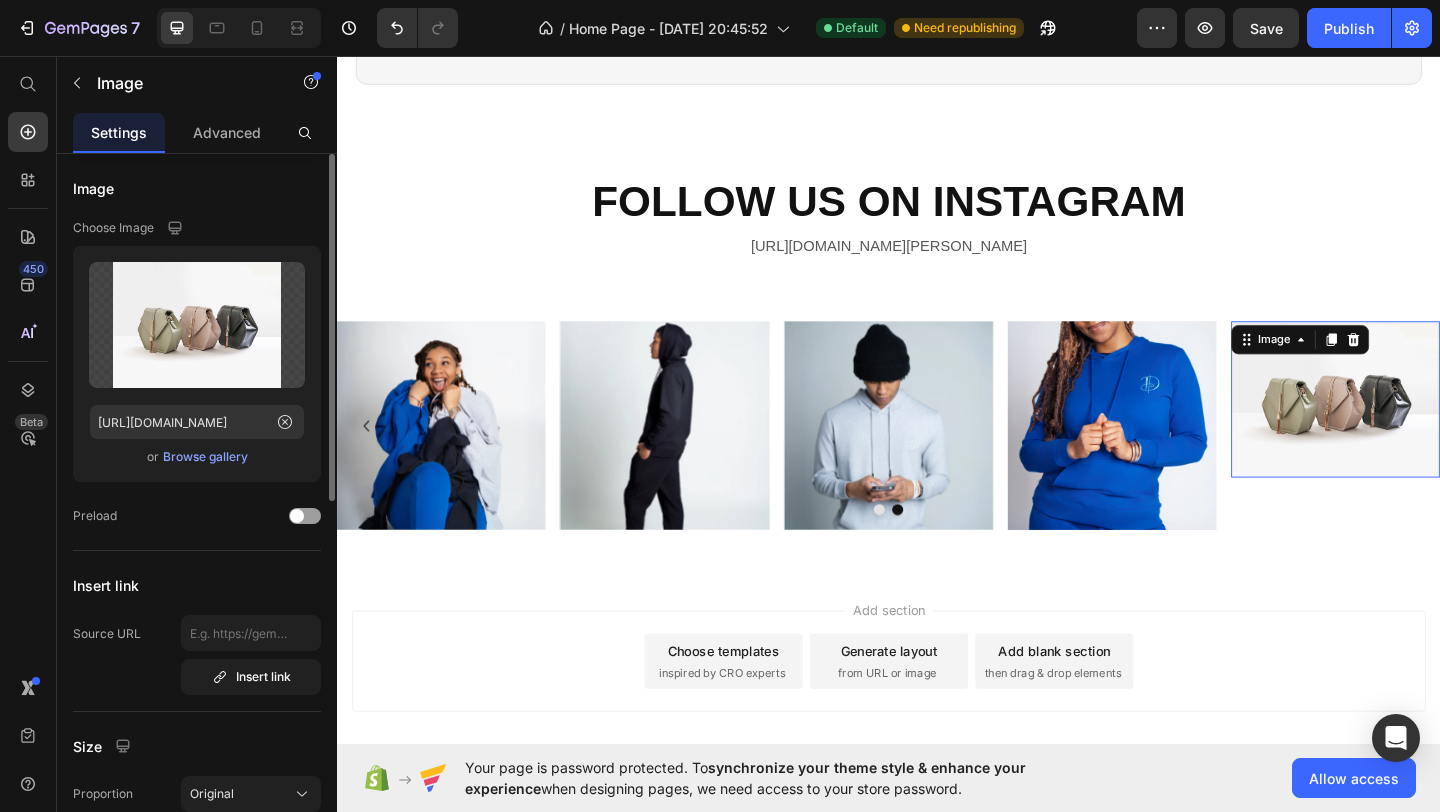 click at bounding box center (1423, 429) 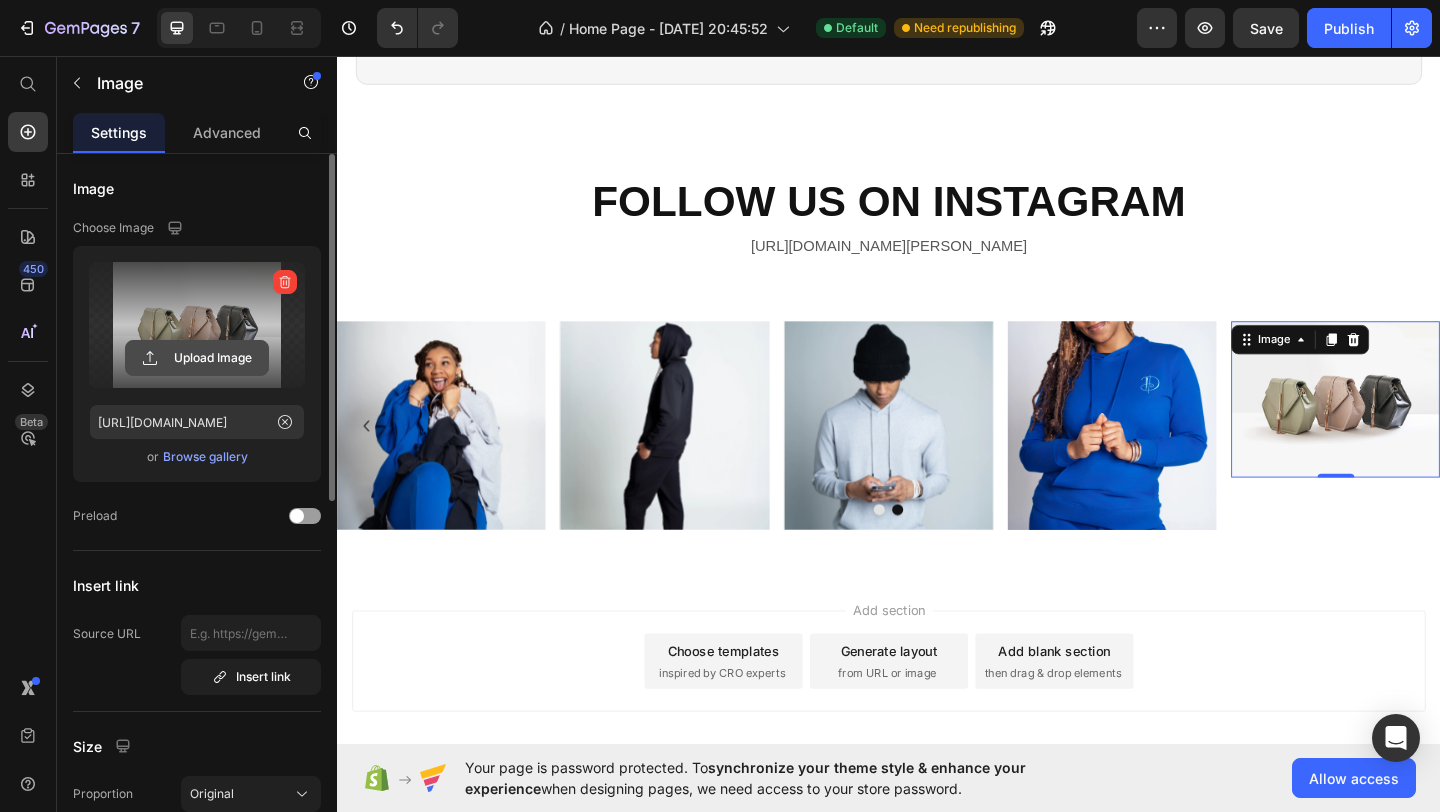click 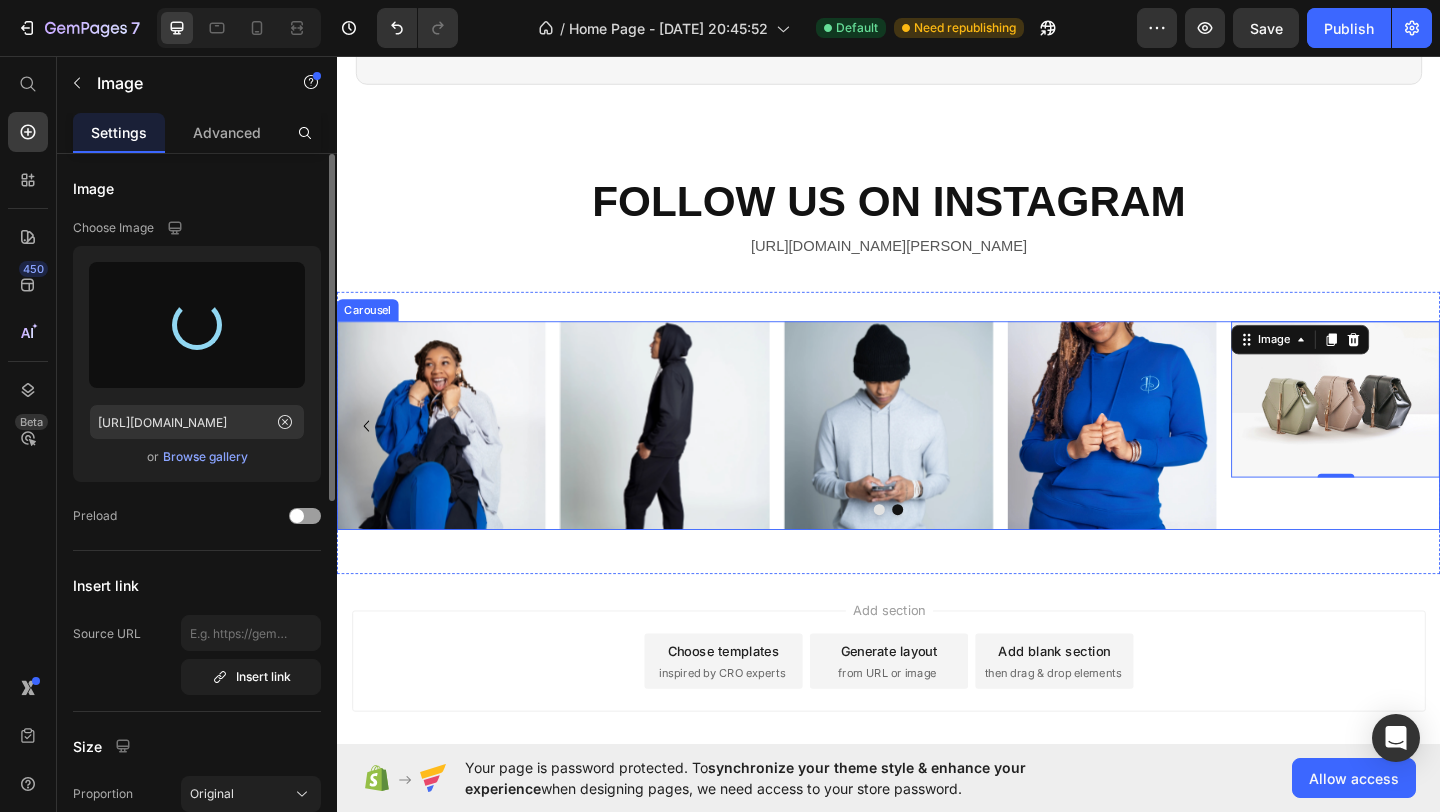 type on "[URL][DOMAIN_NAME]" 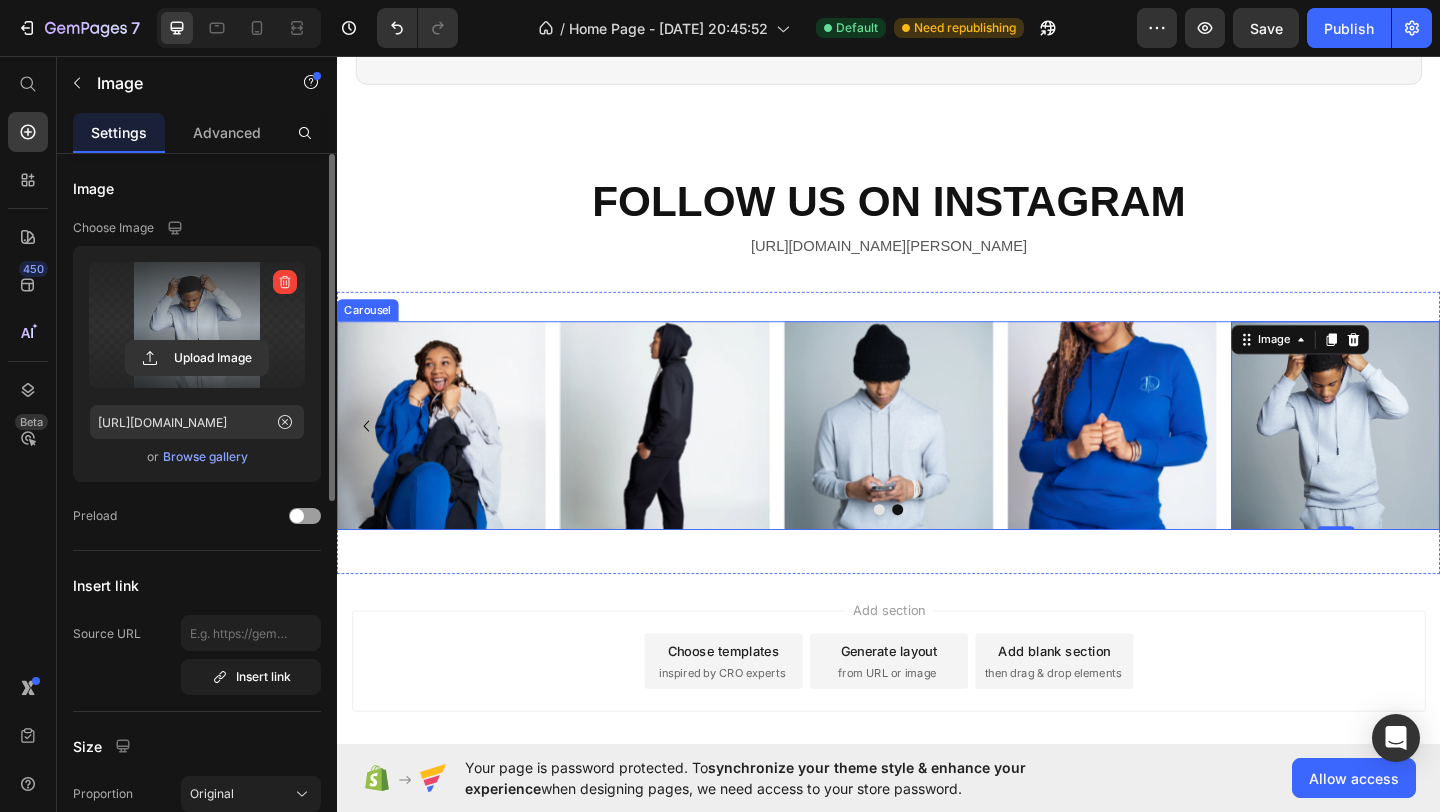click at bounding box center [947, 549] 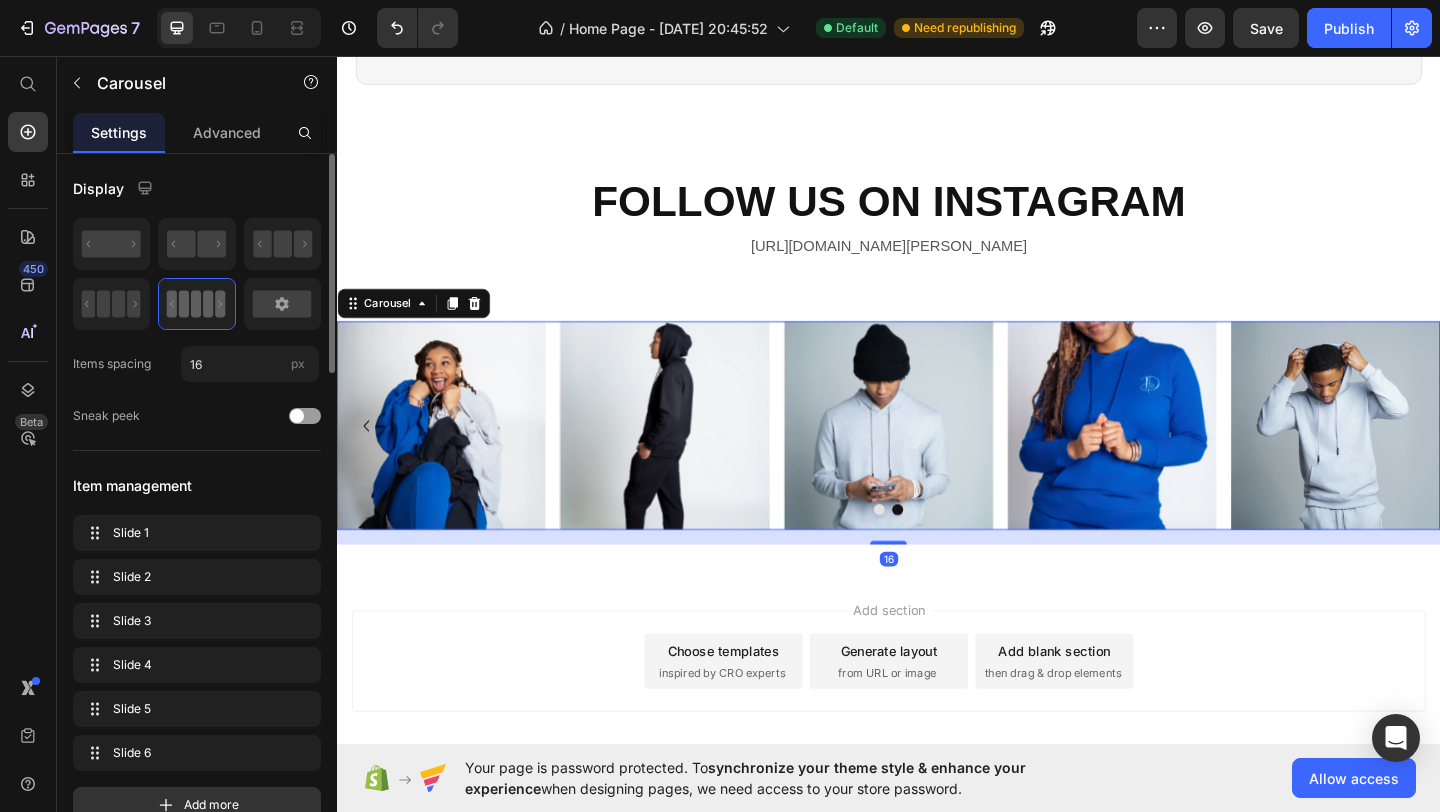 click at bounding box center (937, 549) 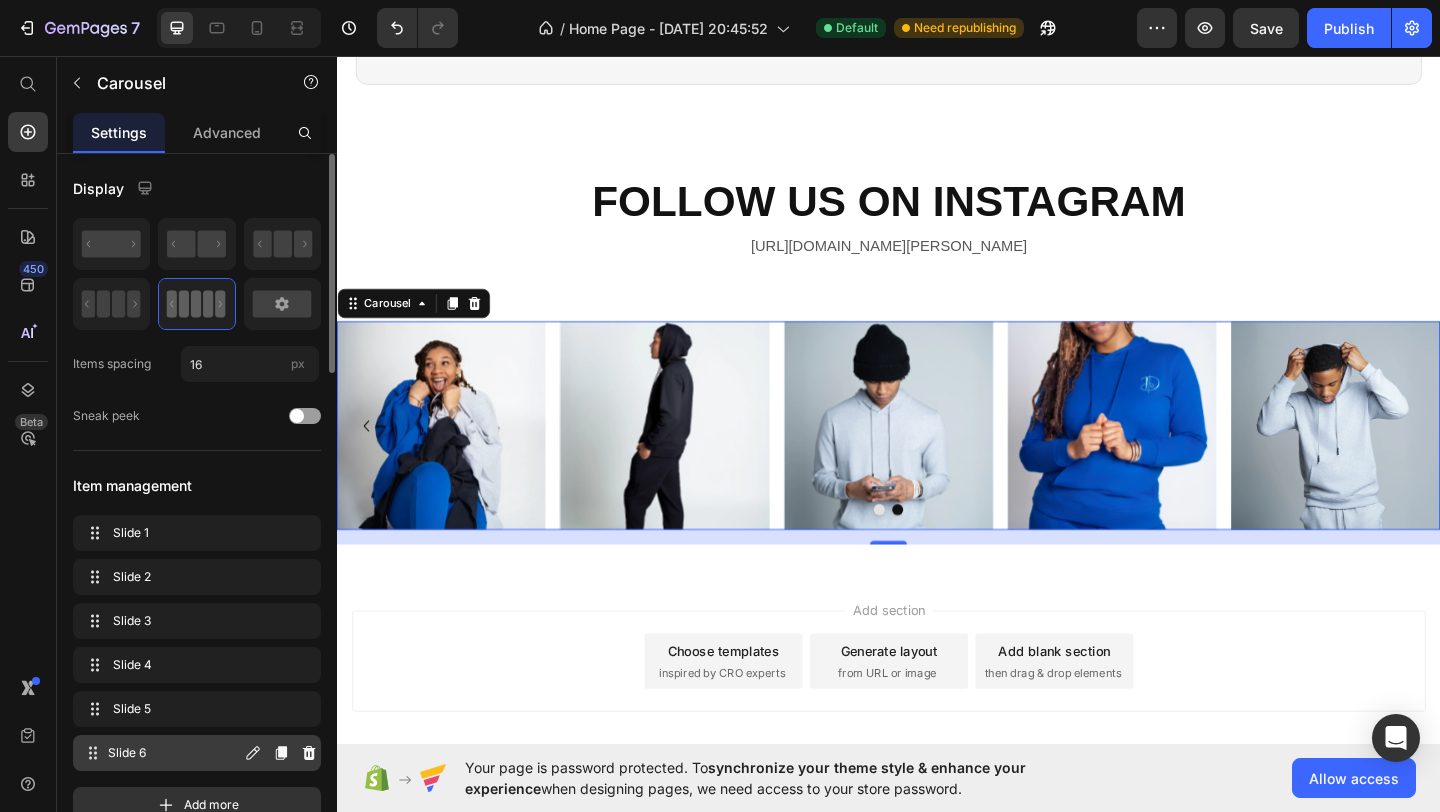 click on "Slide 6" at bounding box center [174, 753] 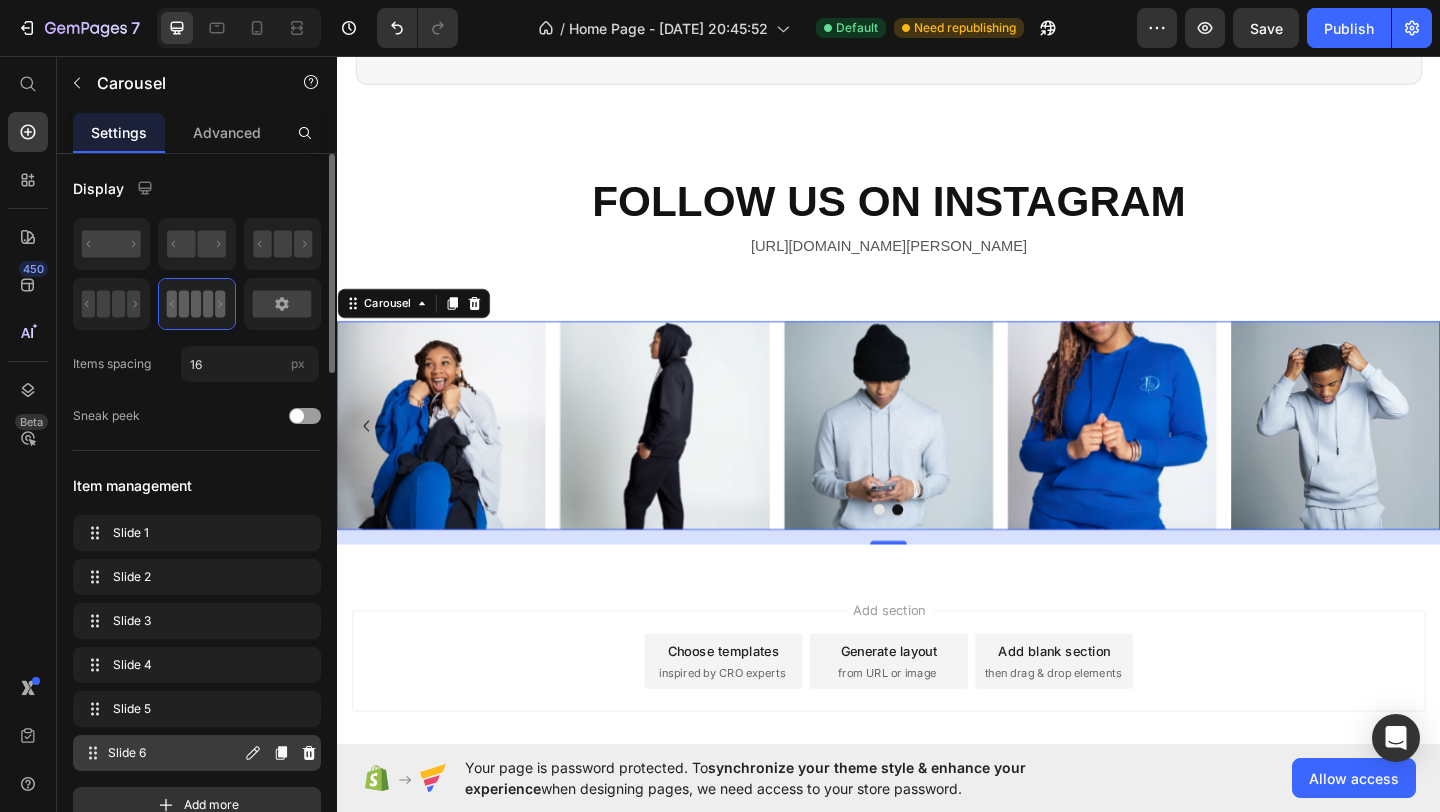 click on "Slide 6" at bounding box center [174, 753] 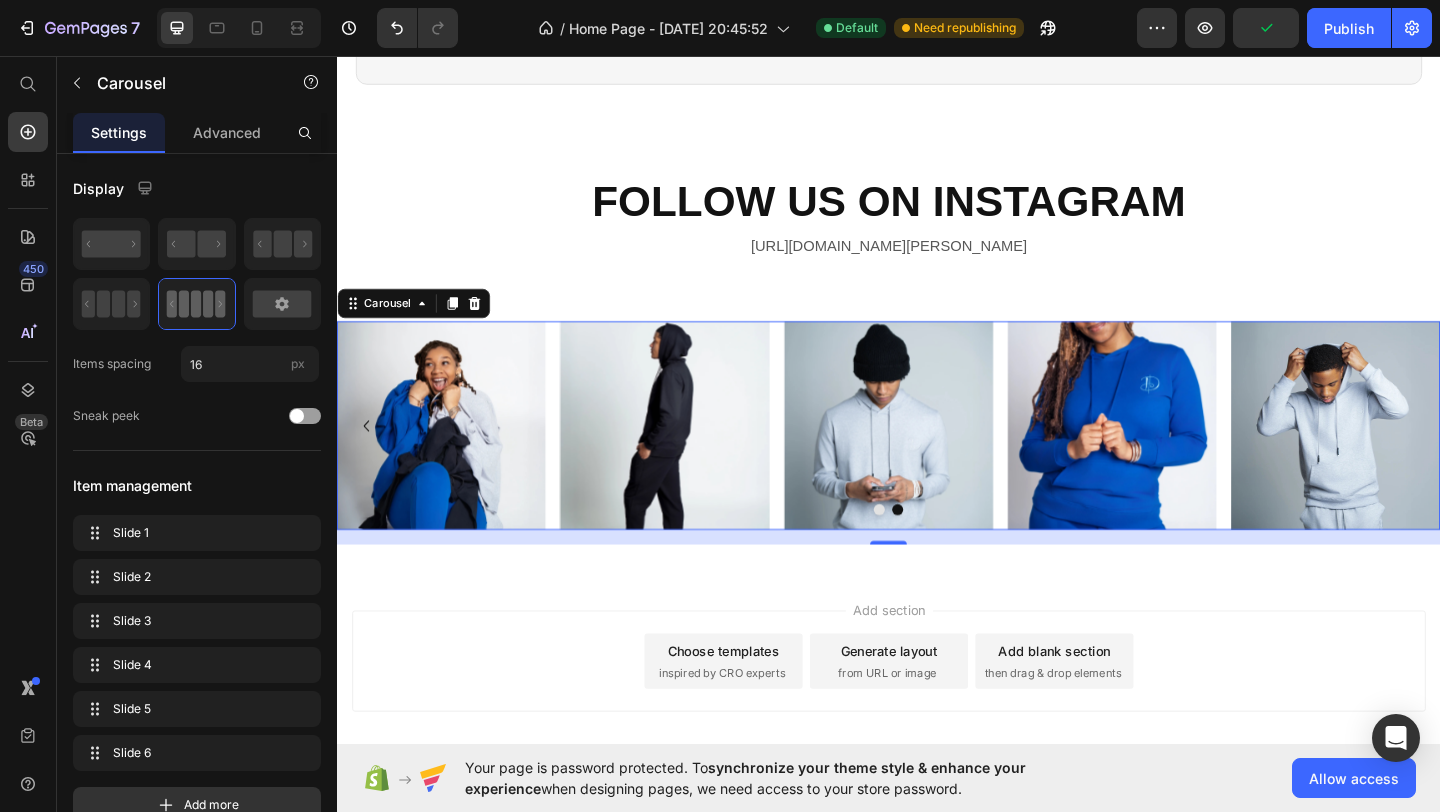 click at bounding box center (947, 549) 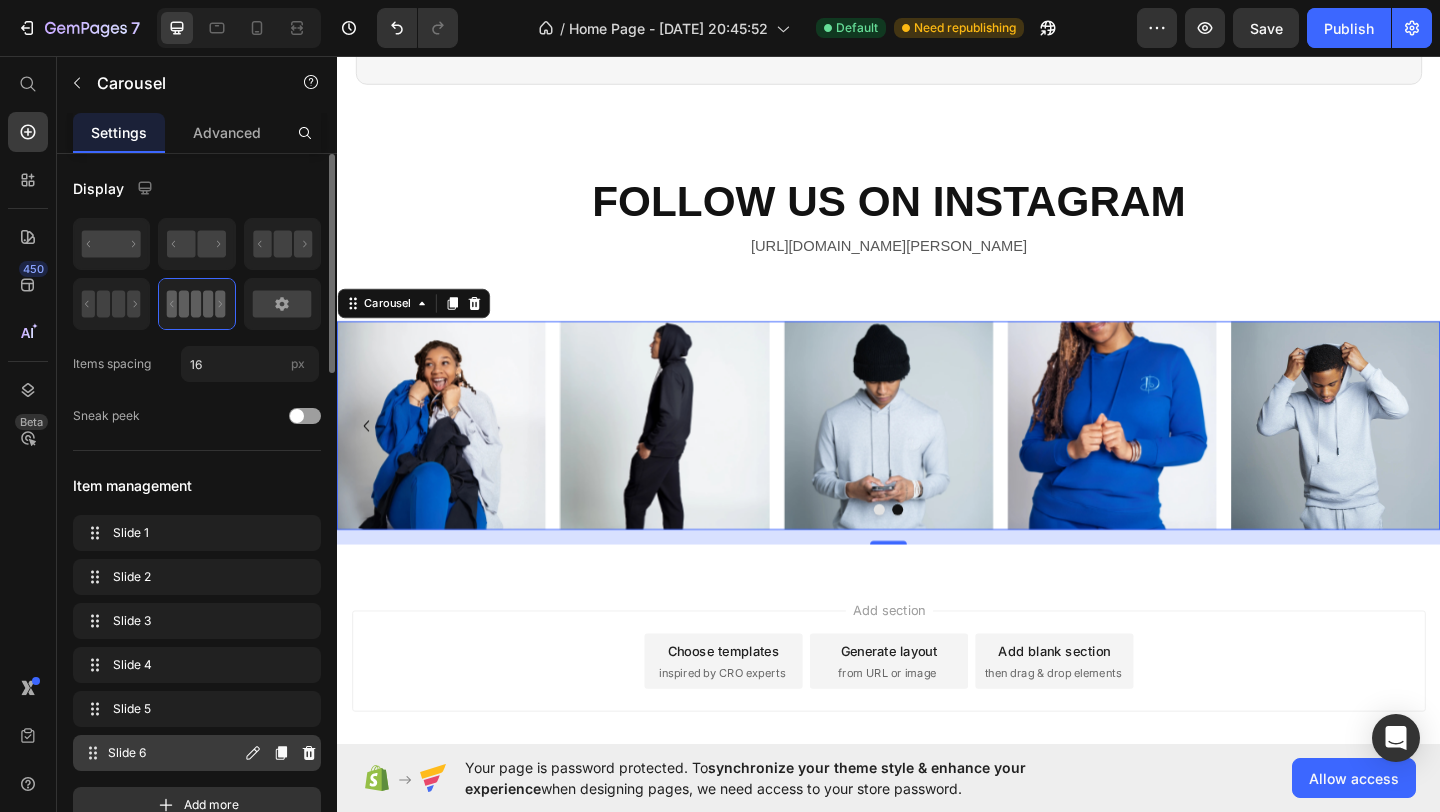 click on "Slide 6" at bounding box center (174, 753) 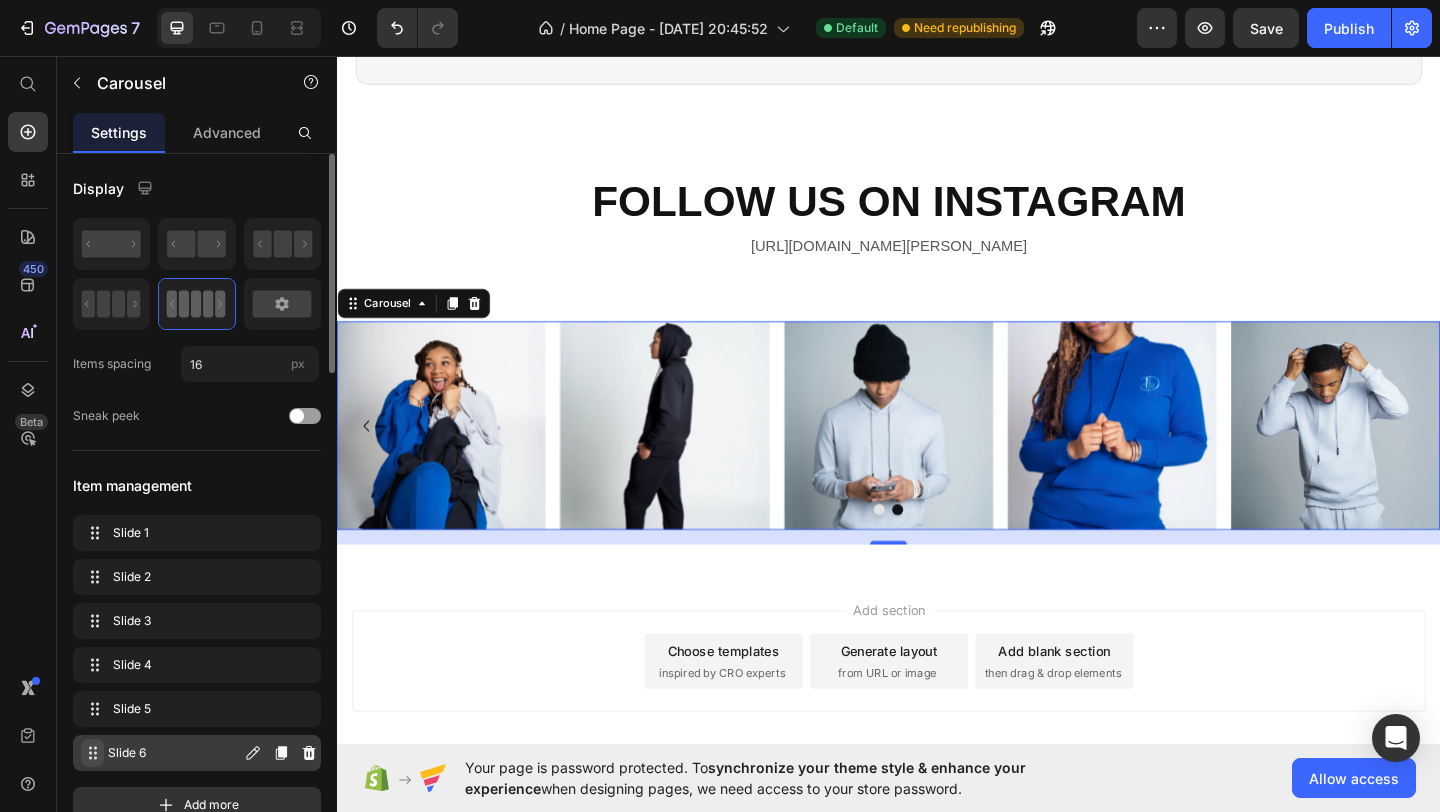 click 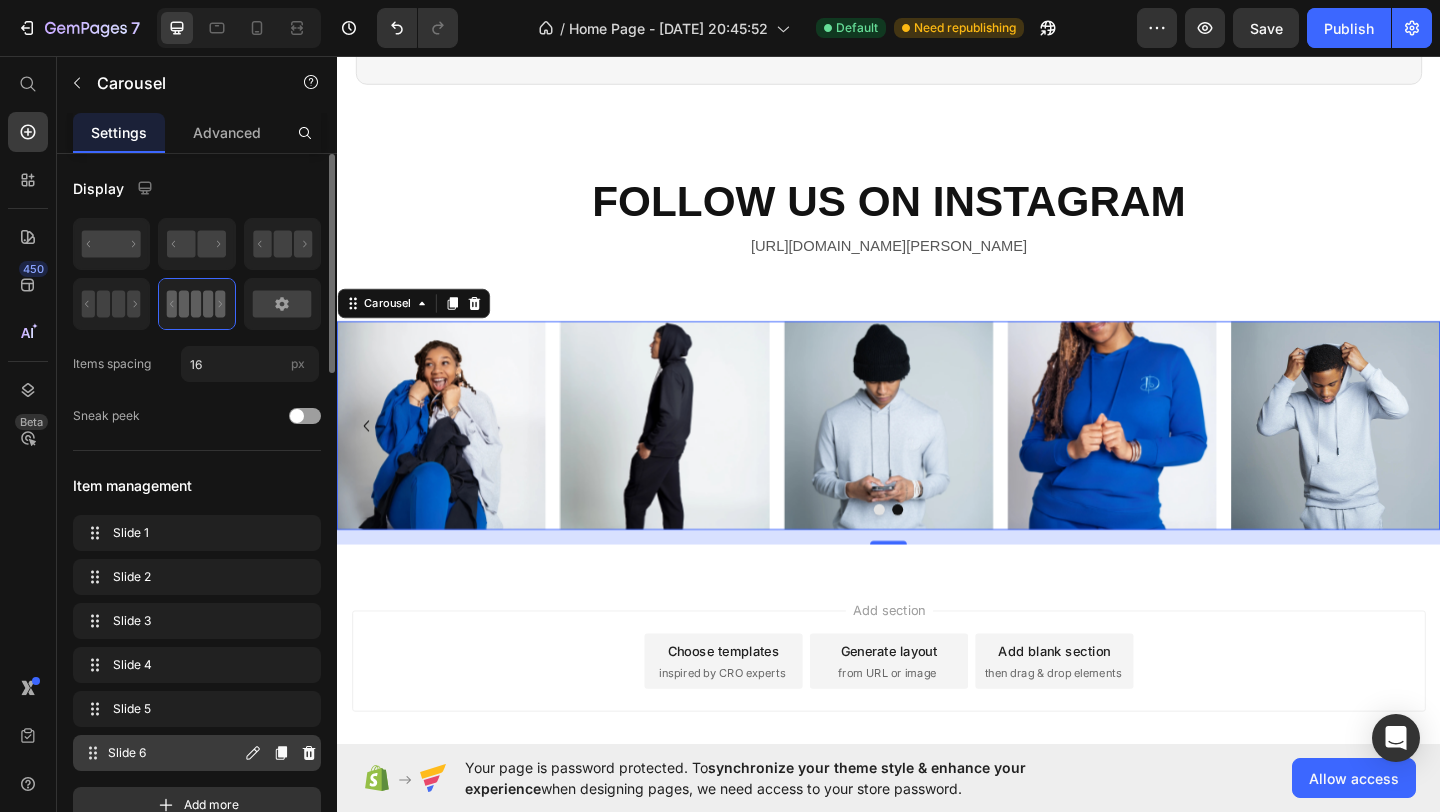 click on "Slide 6" at bounding box center [174, 753] 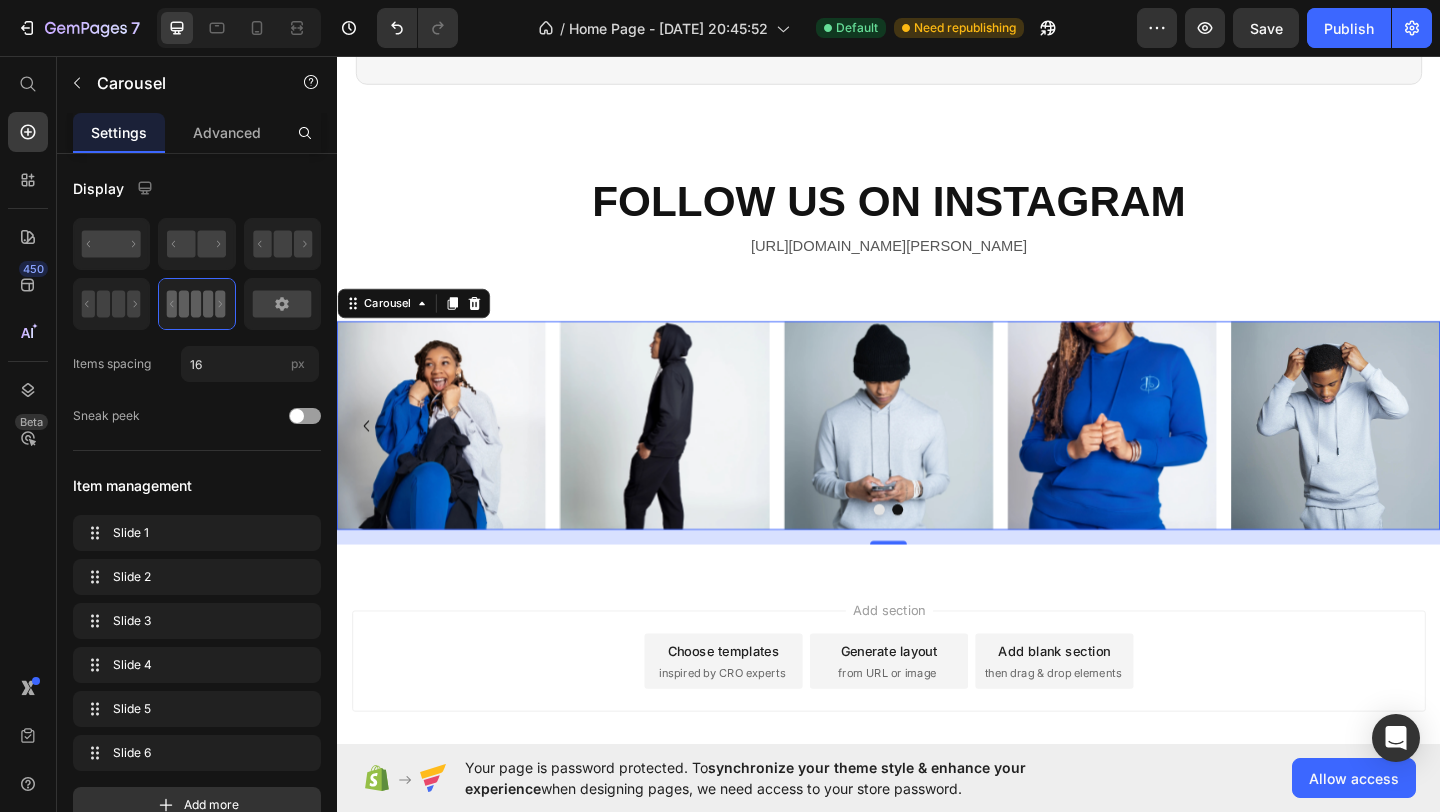 click at bounding box center [947, 549] 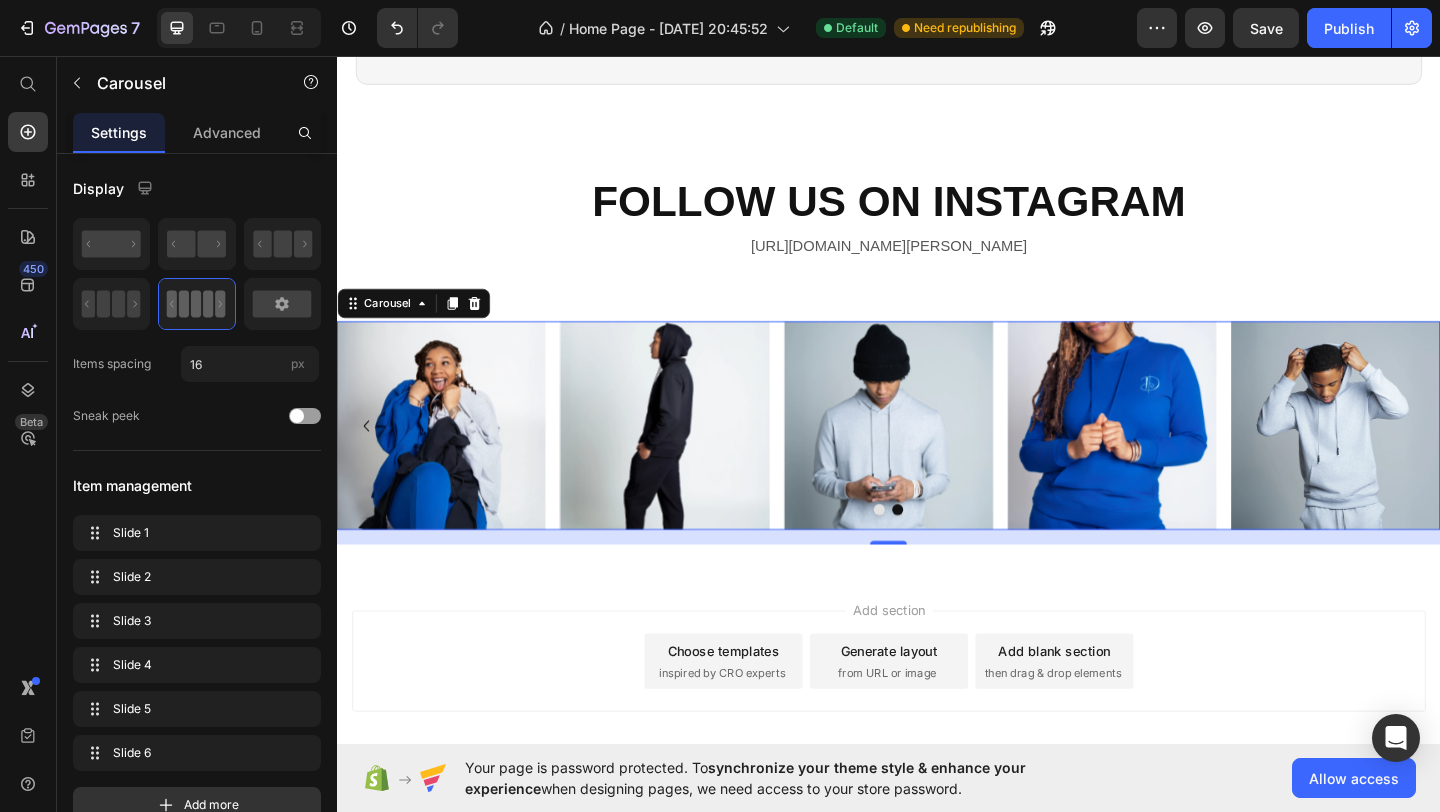click at bounding box center [947, 549] 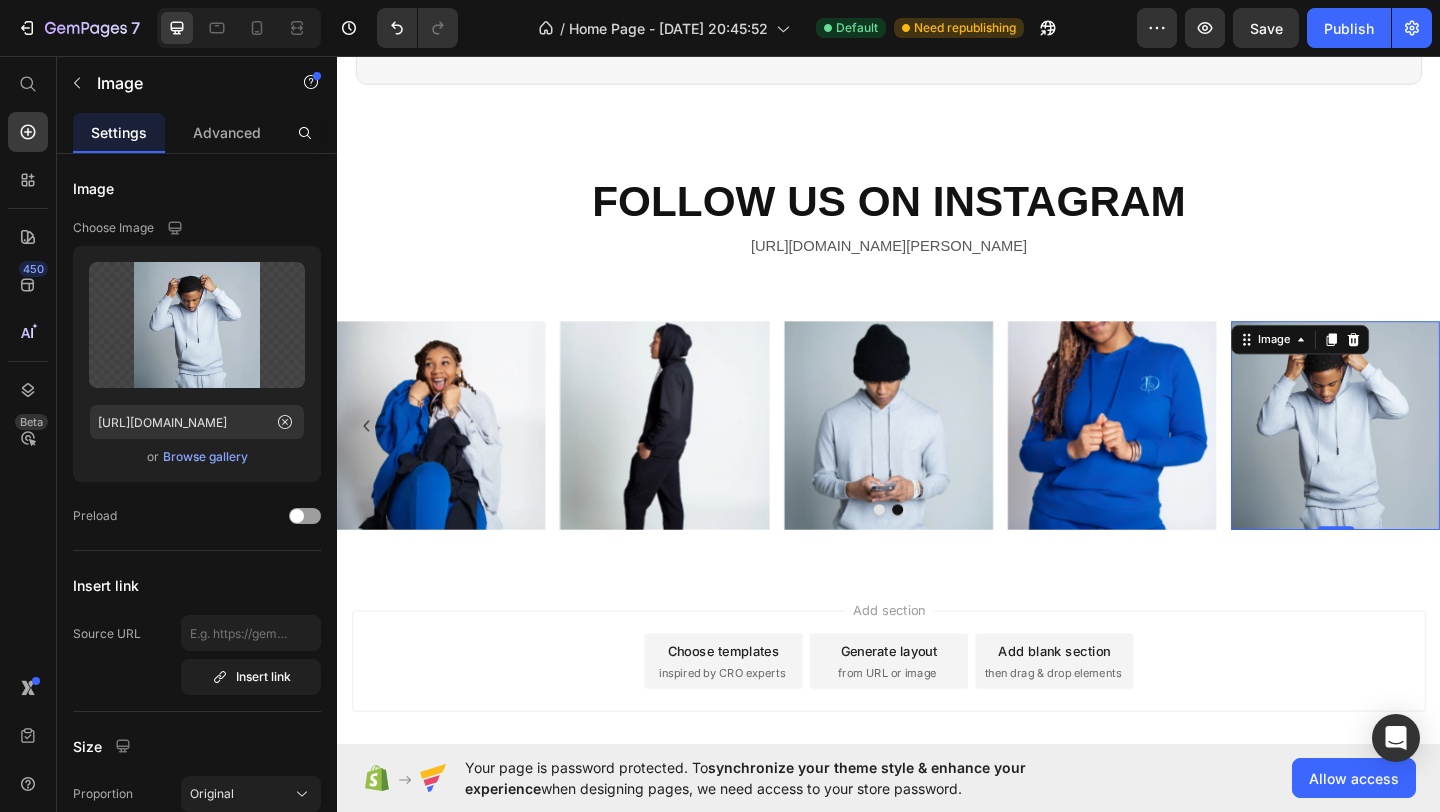 click at bounding box center (1423, 457) 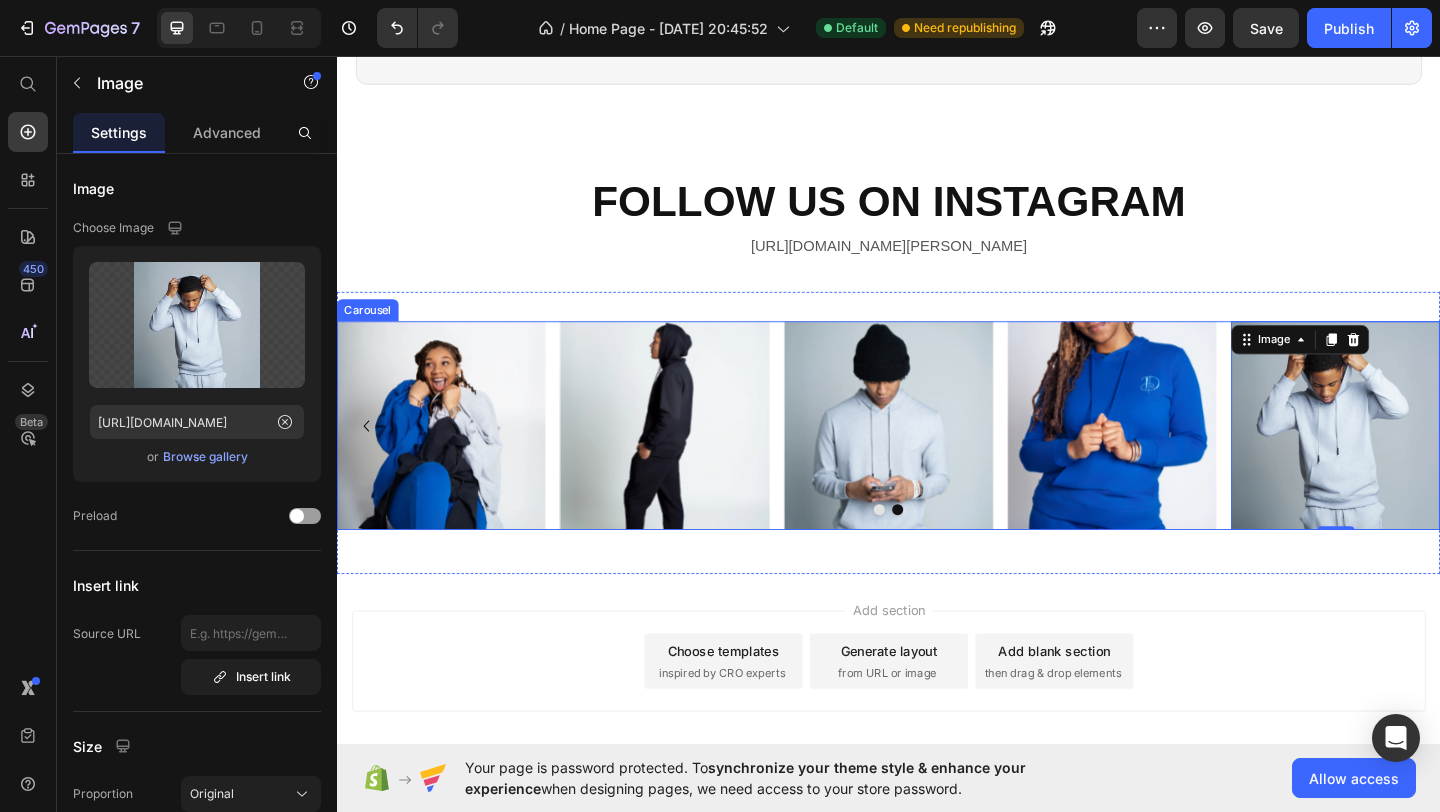 click on "Image Image Image Image Image Image   0" at bounding box center (937, 457) 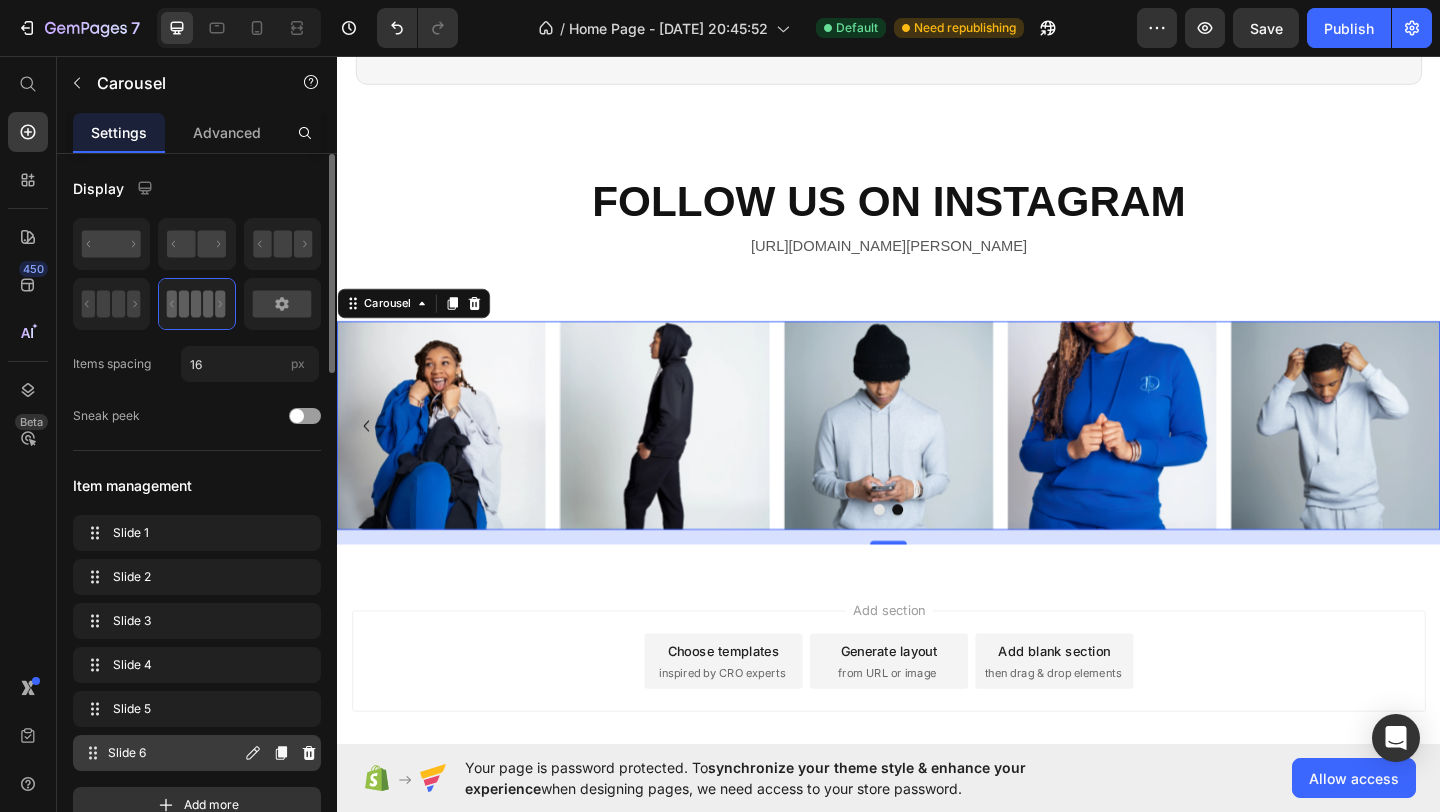 click on "Slide 6 Slide 6" at bounding box center (161, 753) 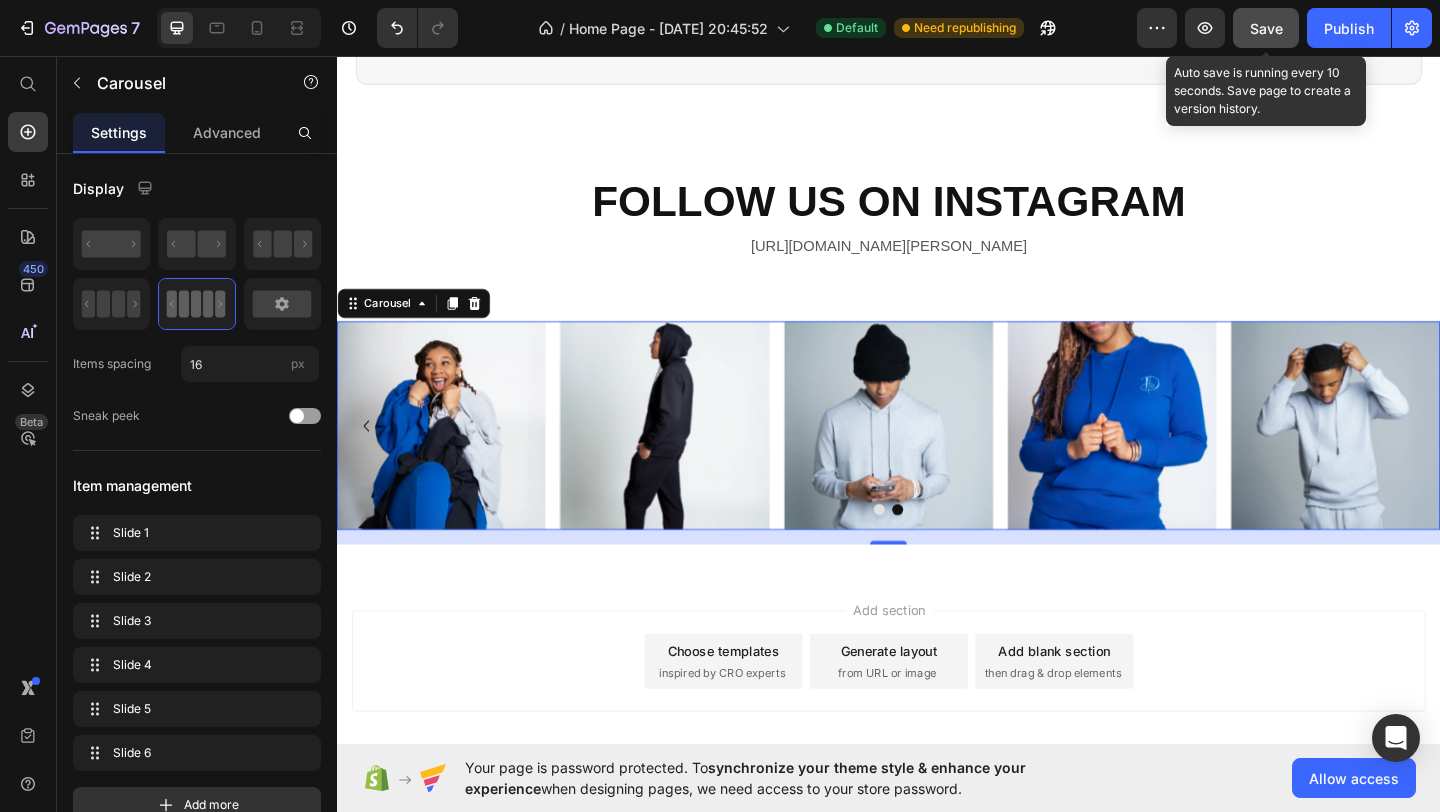 click on "Save" at bounding box center (1266, 28) 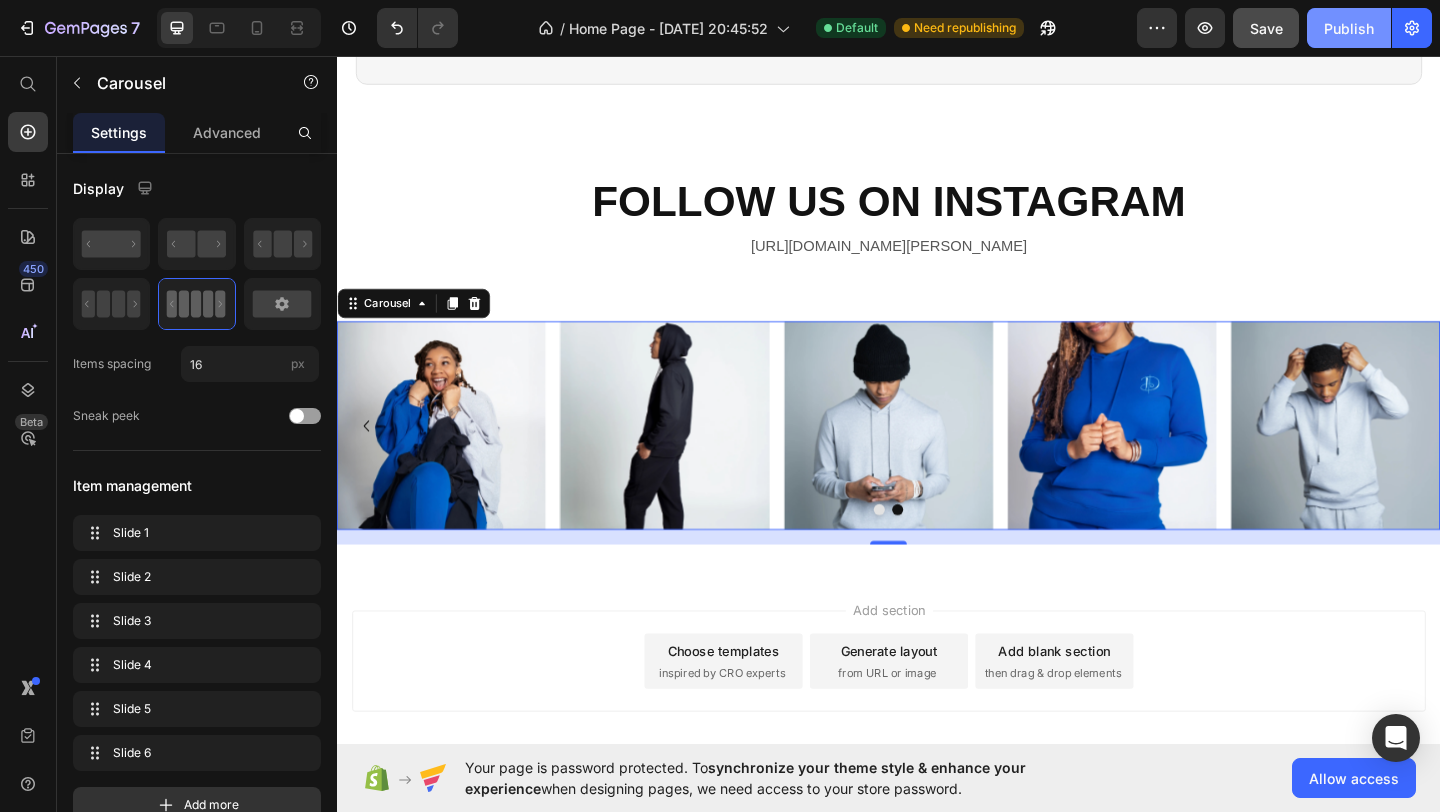 click on "Publish" at bounding box center (1349, 28) 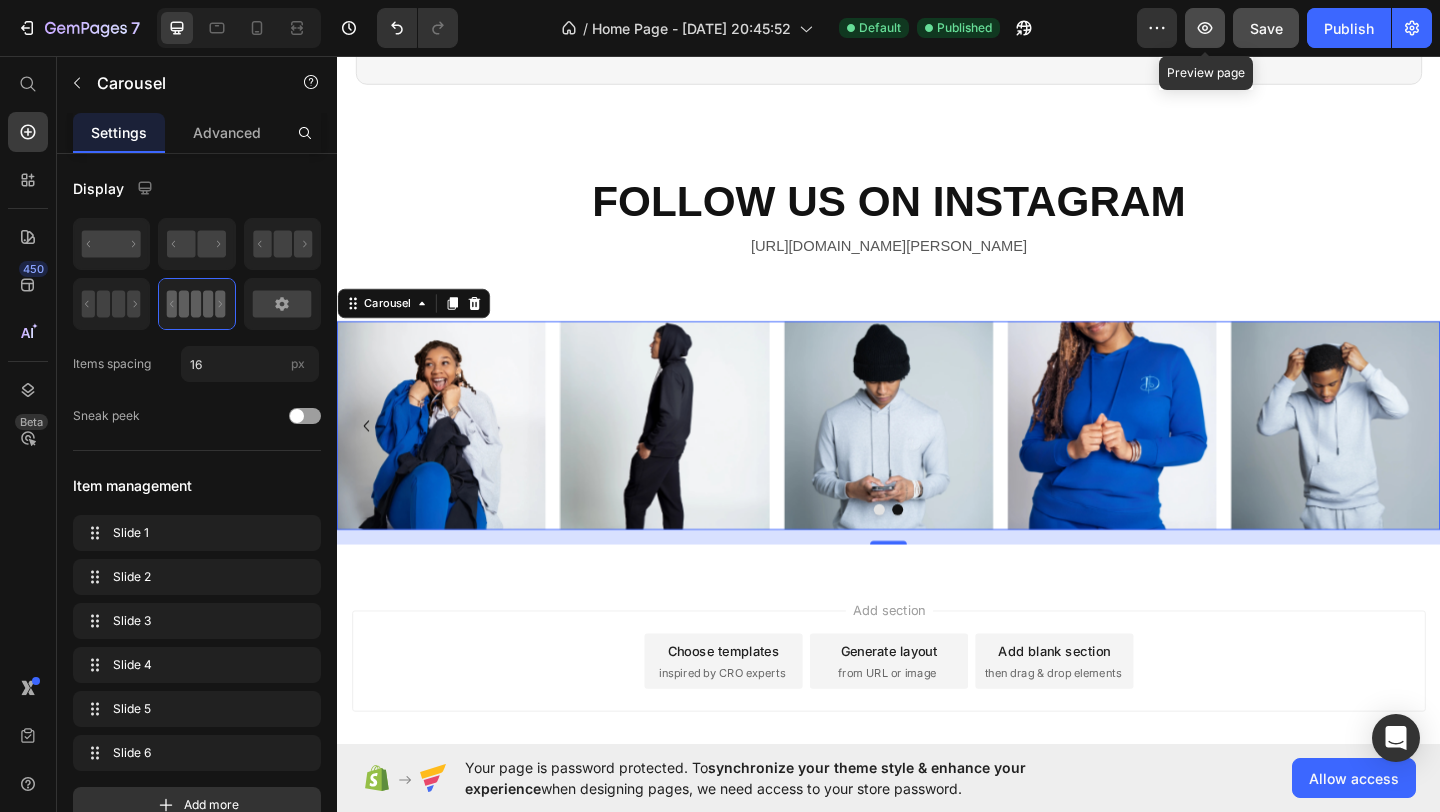 click 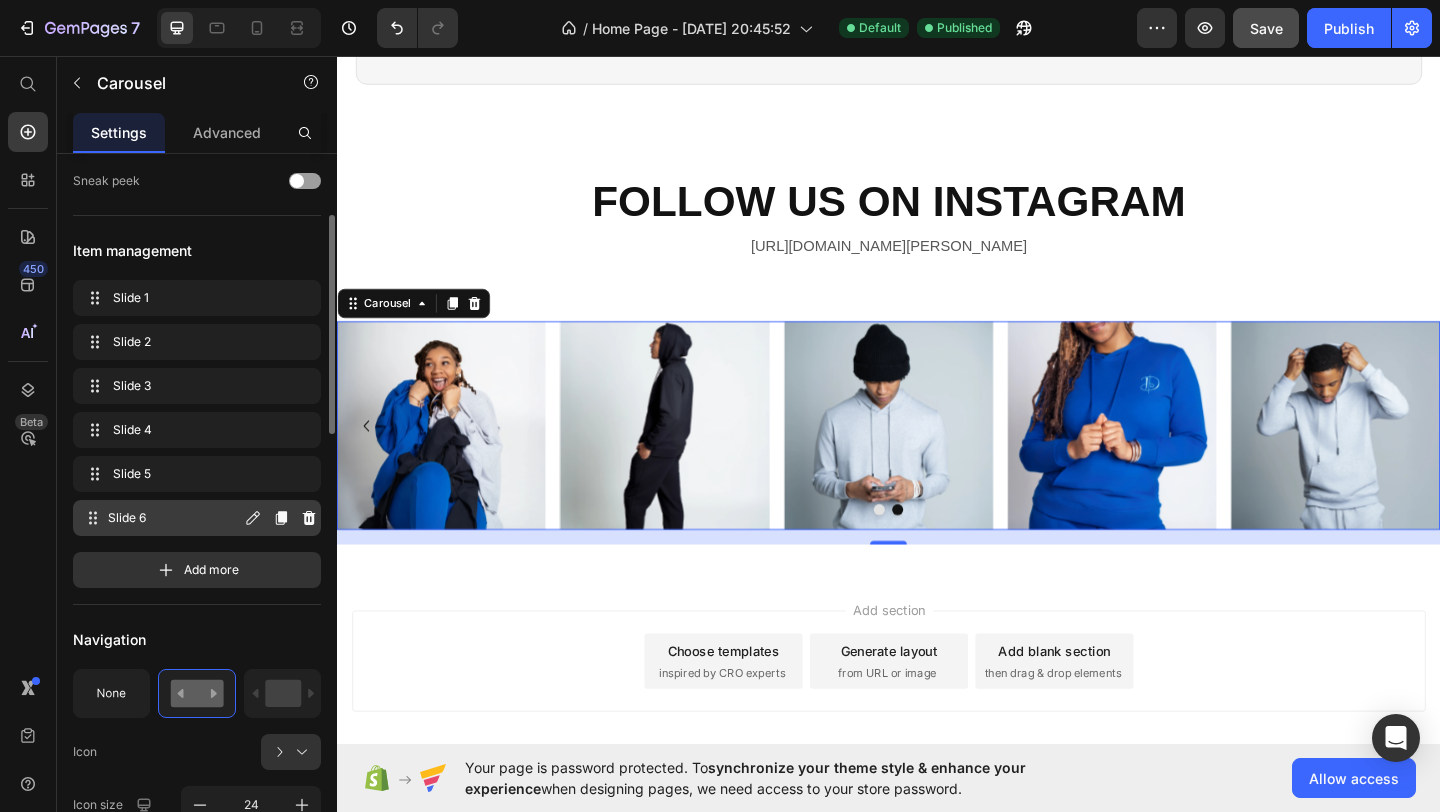 scroll, scrollTop: 238, scrollLeft: 0, axis: vertical 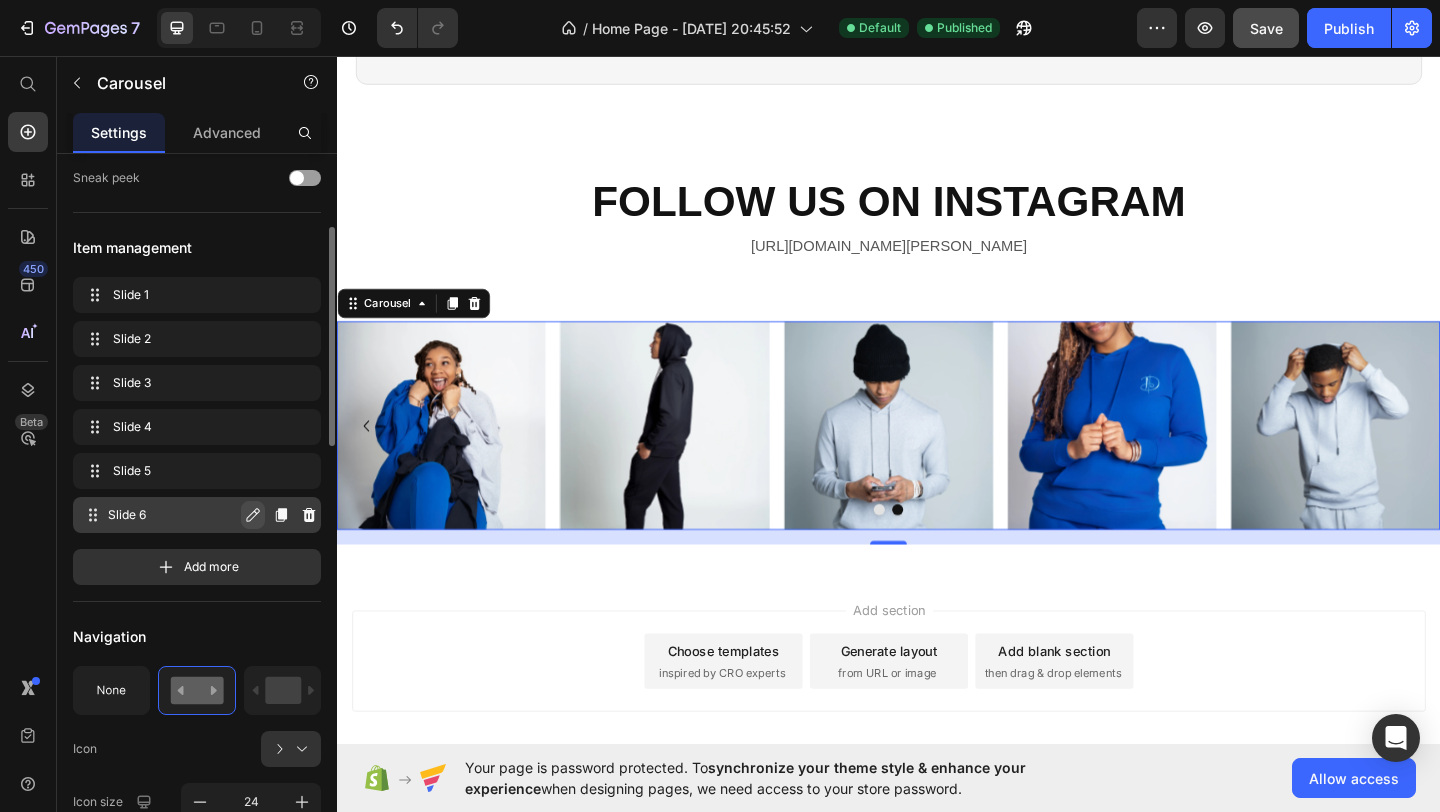 click 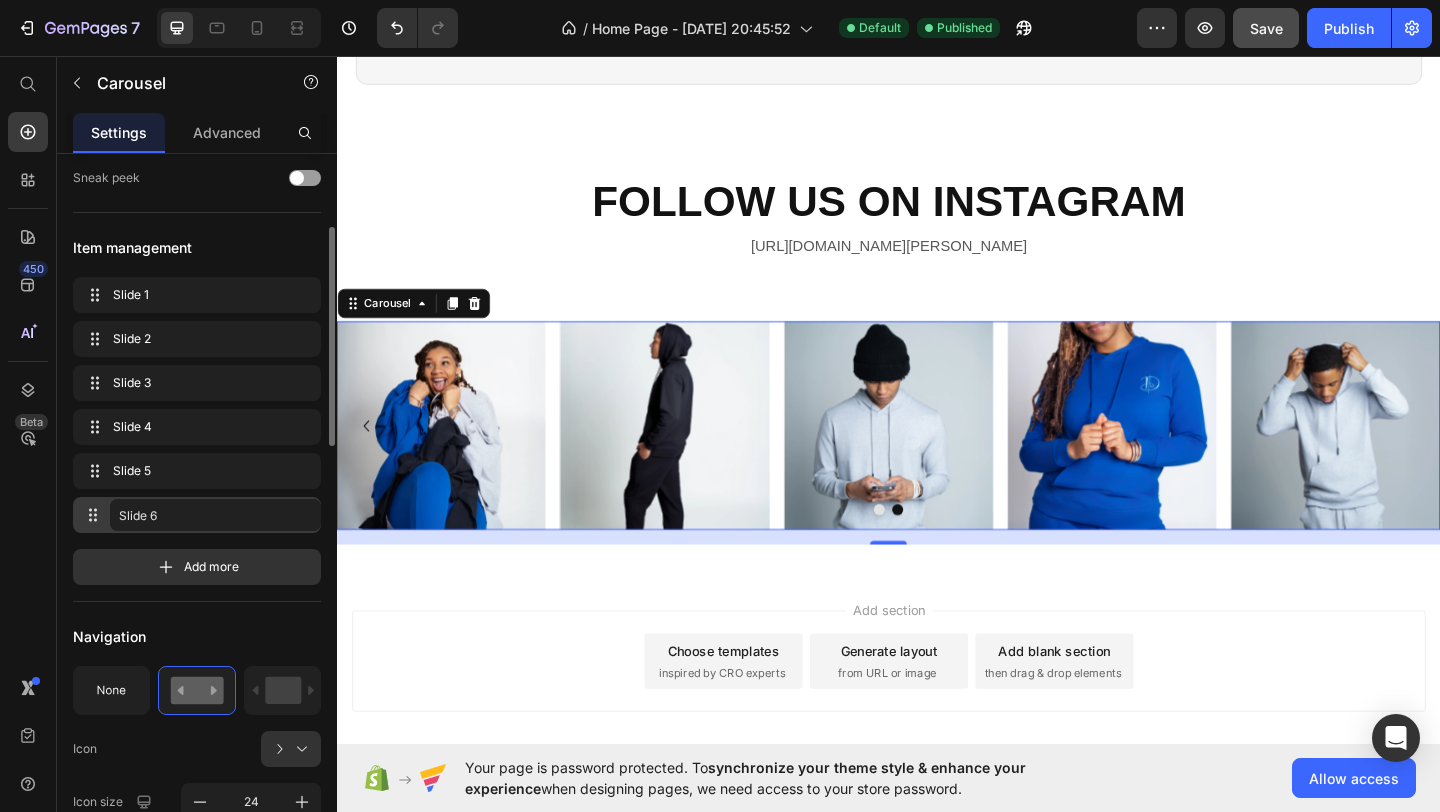 click on "Add section Choose templates inspired by CRO experts Generate layout from URL or image Add blank section then drag & drop elements" at bounding box center [937, 742] 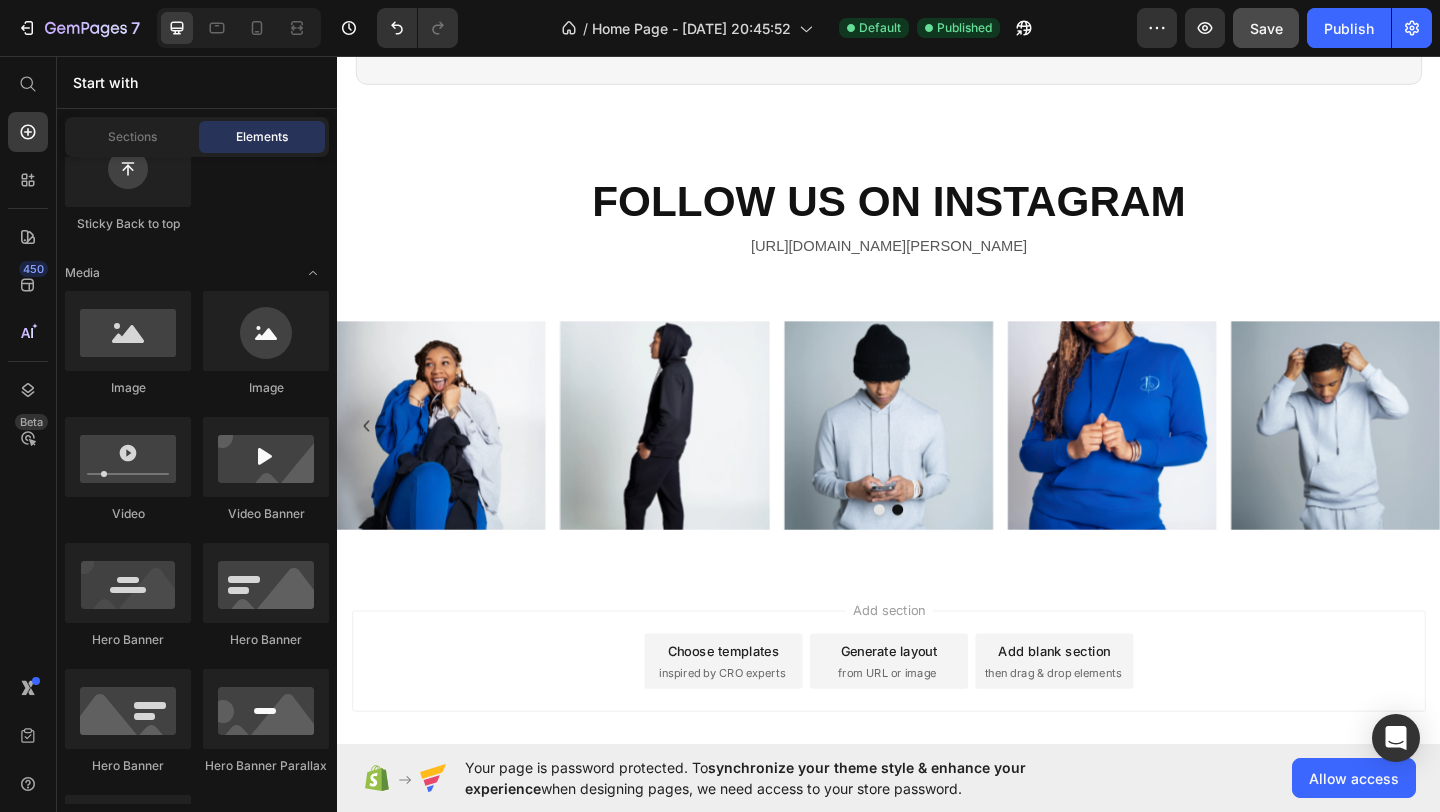 click on "Image
Image
Video
Video Banner
Hero Banner
Hero Banner
Hero Banner
Hero Banner Parallax
Image Comparison" 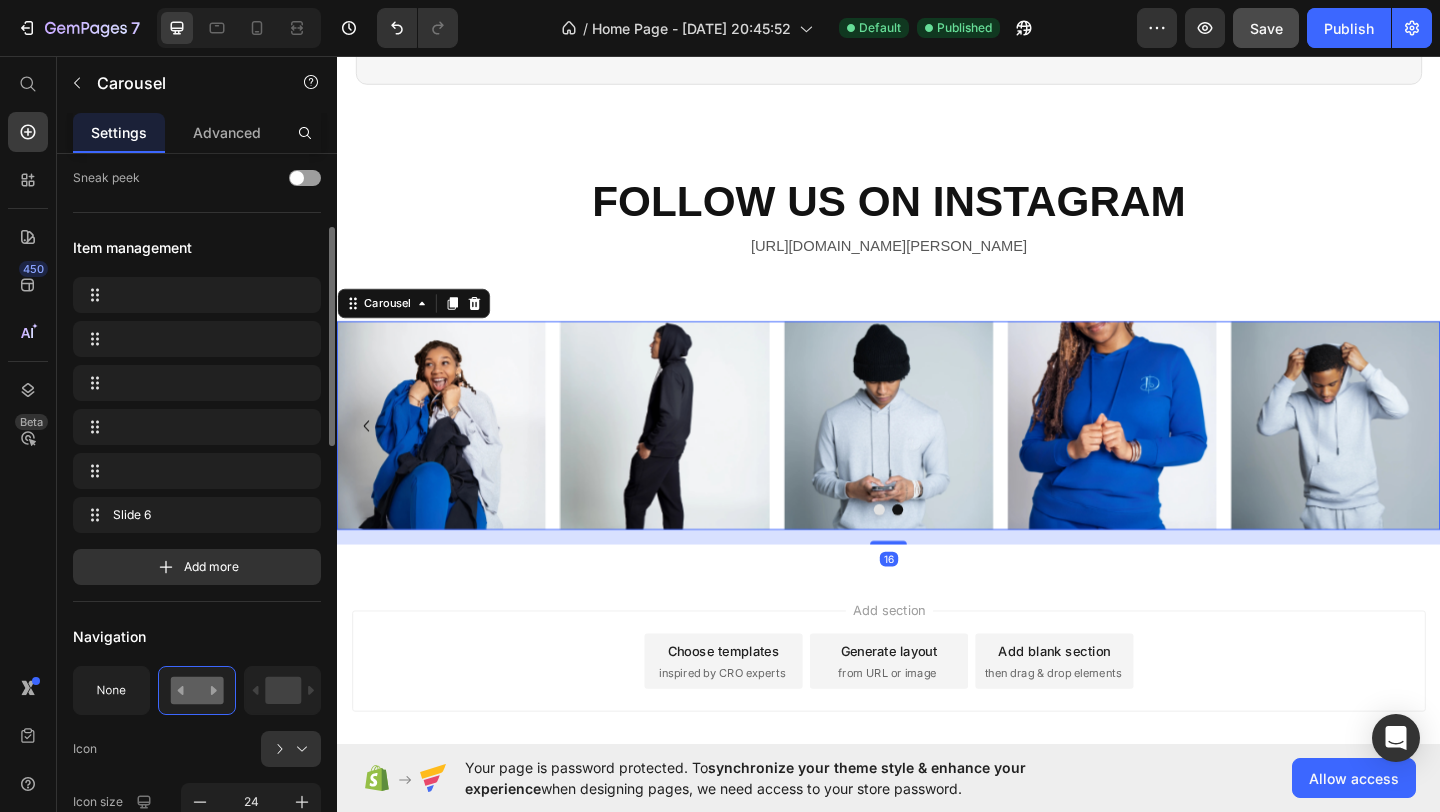 click at bounding box center [947, 549] 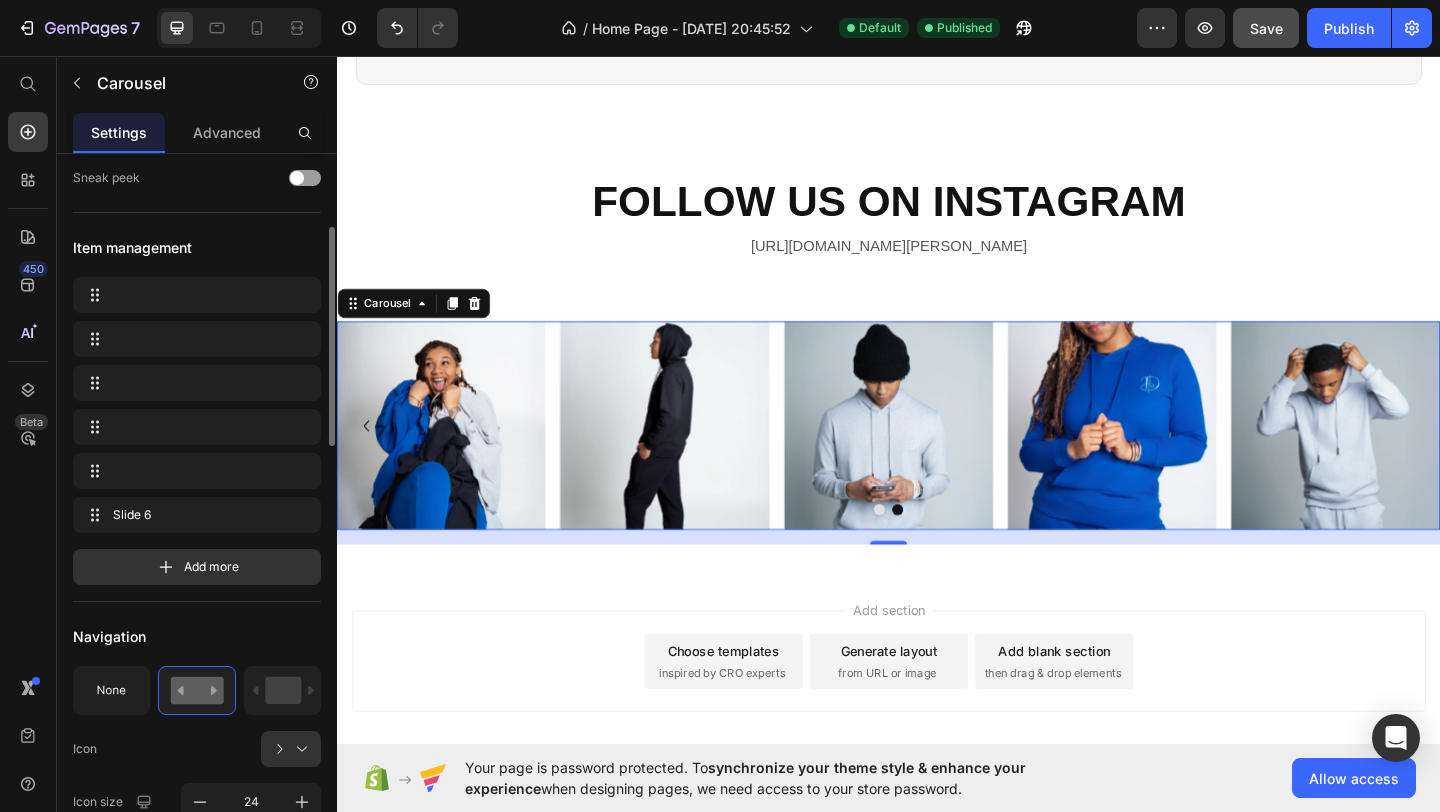 click at bounding box center (947, 549) 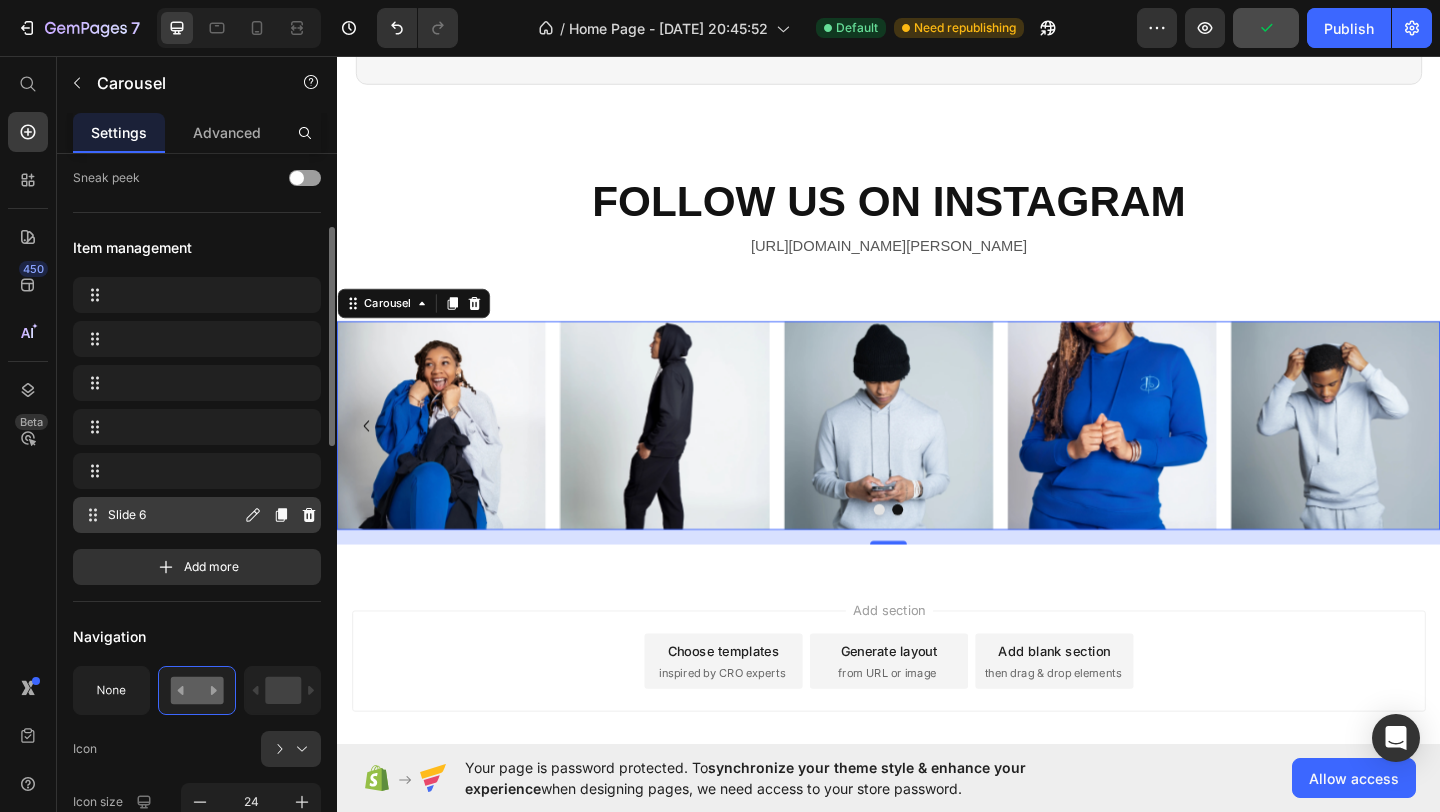 click on "Slide 6 Slide 6" at bounding box center (161, 515) 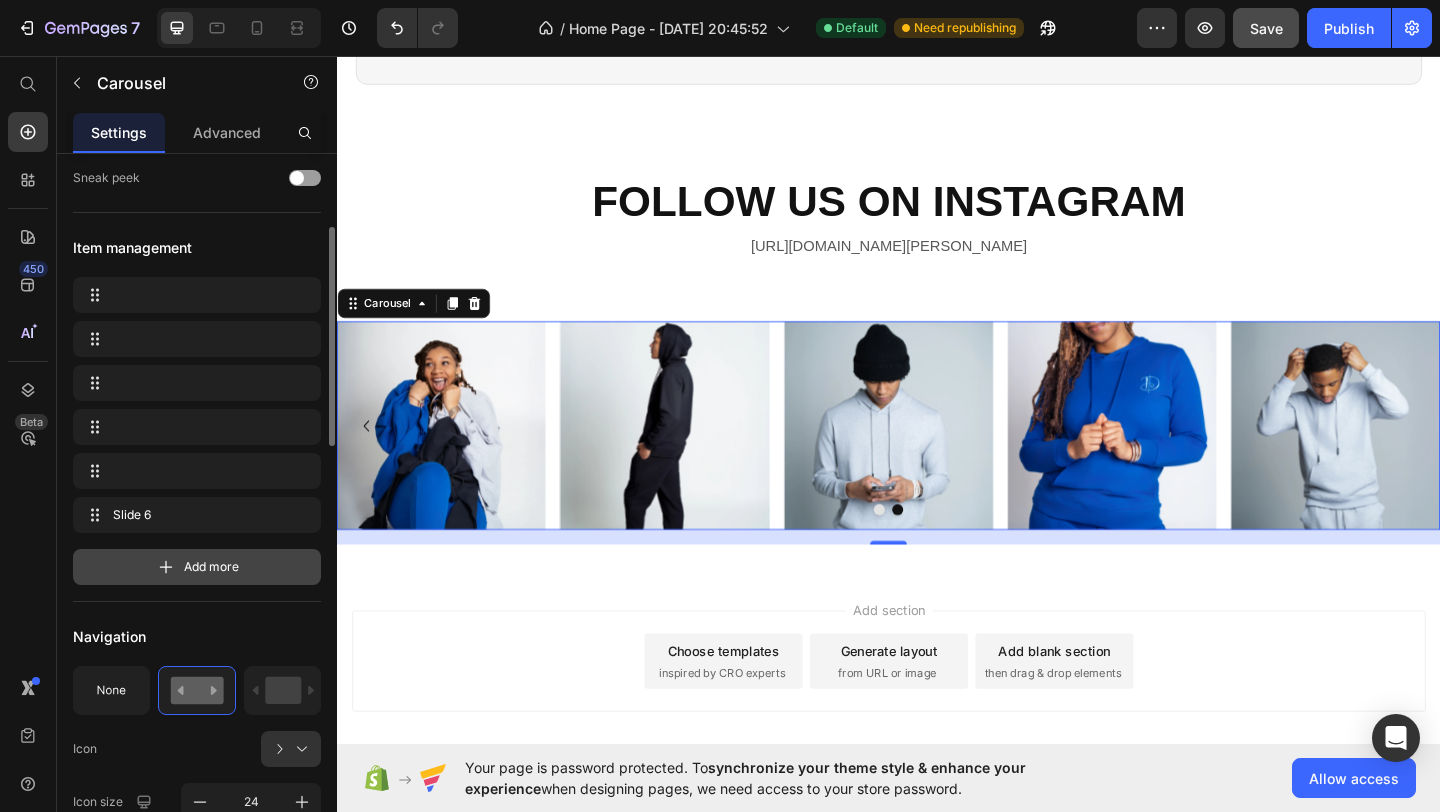 click on "Add more" at bounding box center [197, 567] 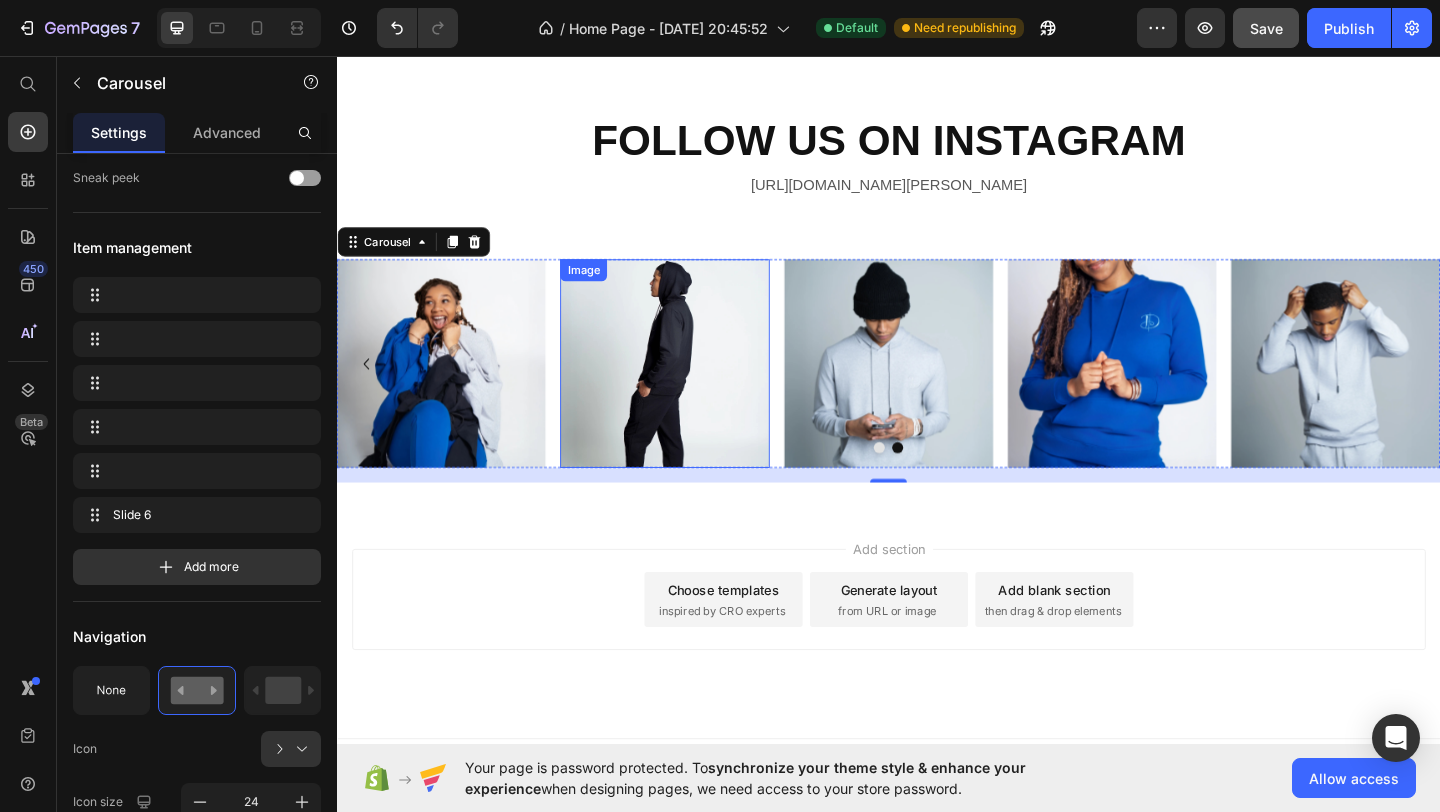 scroll, scrollTop: 3690, scrollLeft: 0, axis: vertical 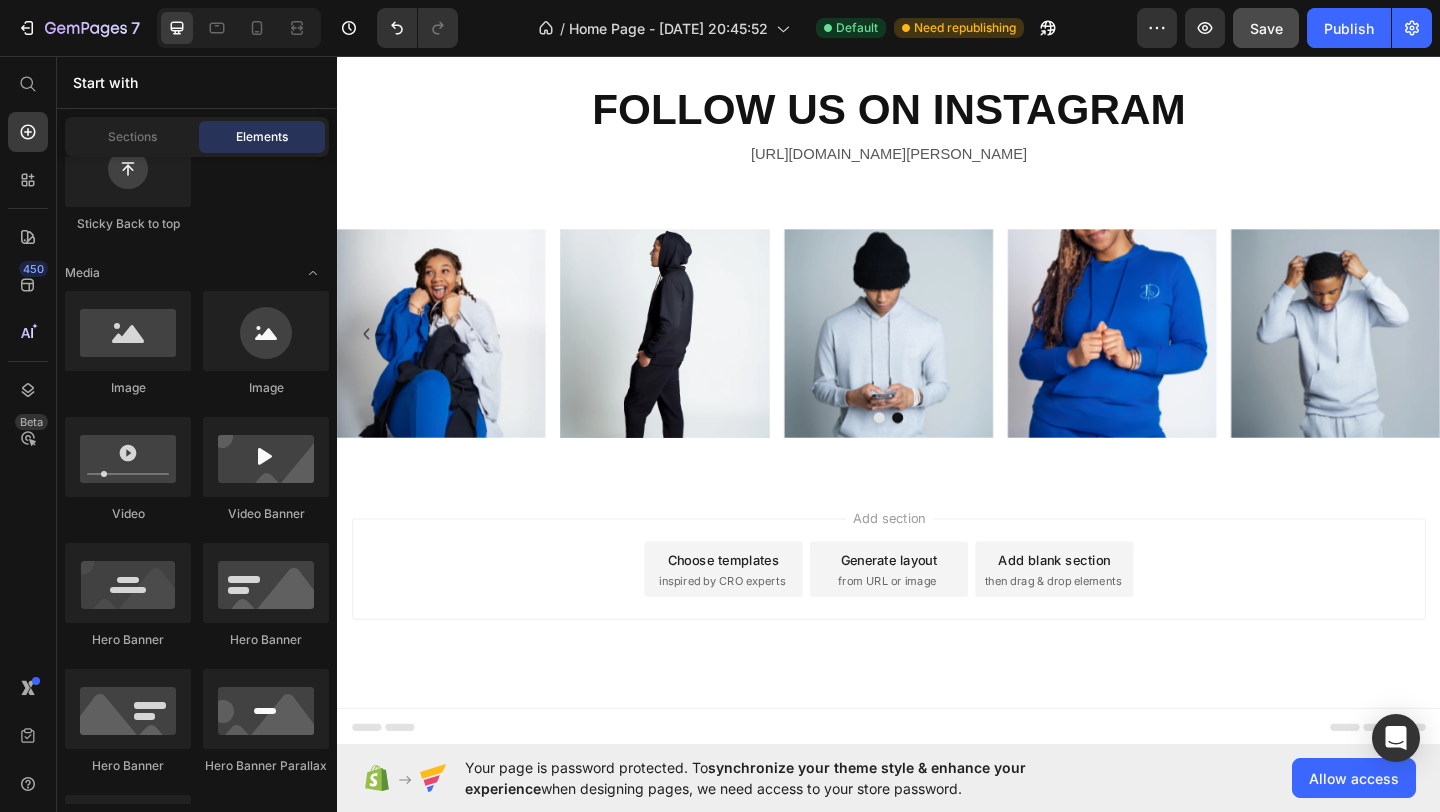 click on "Add section Choose templates inspired by CRO experts Generate layout from URL or image Add blank section then drag & drop elements" at bounding box center [937, 642] 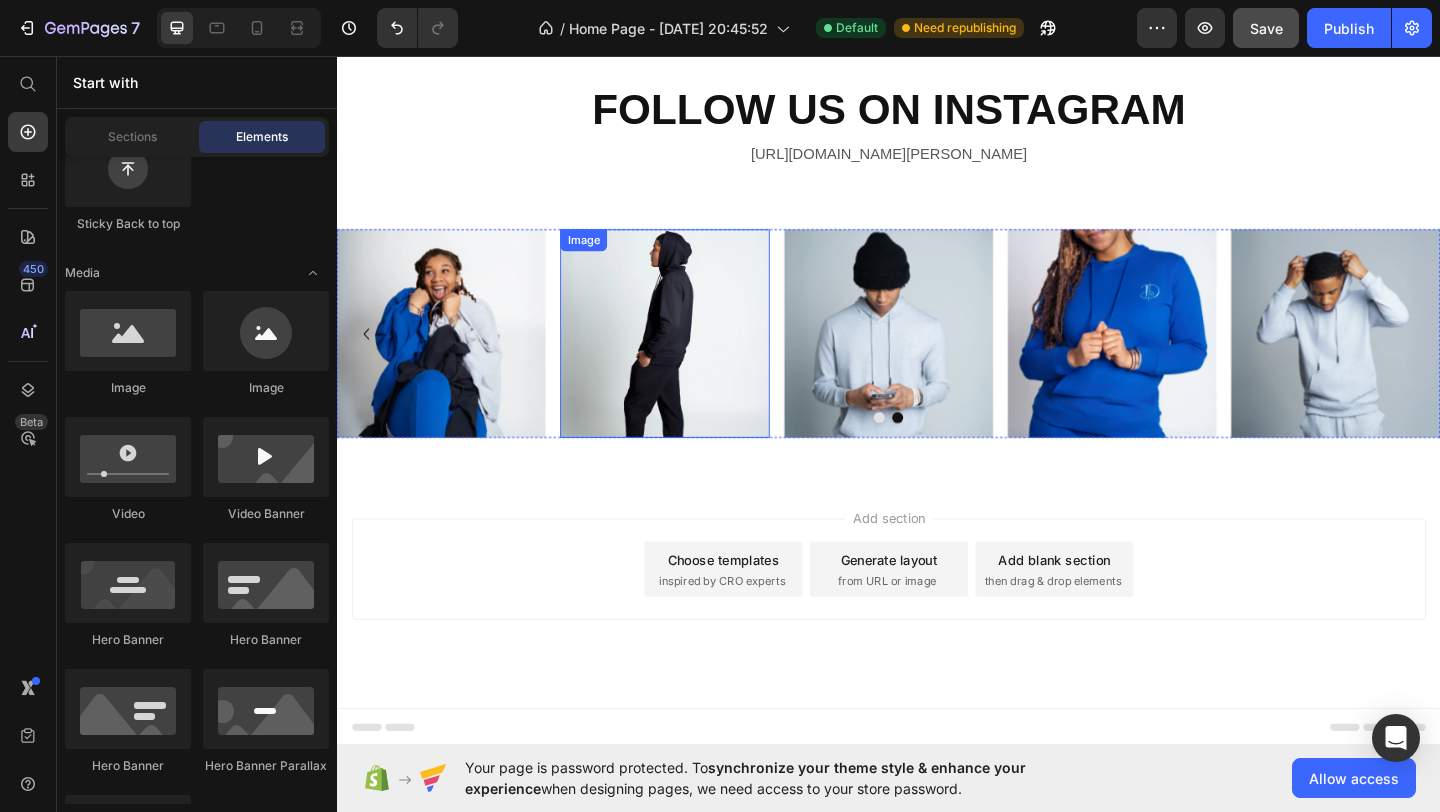 click at bounding box center (693, 357) 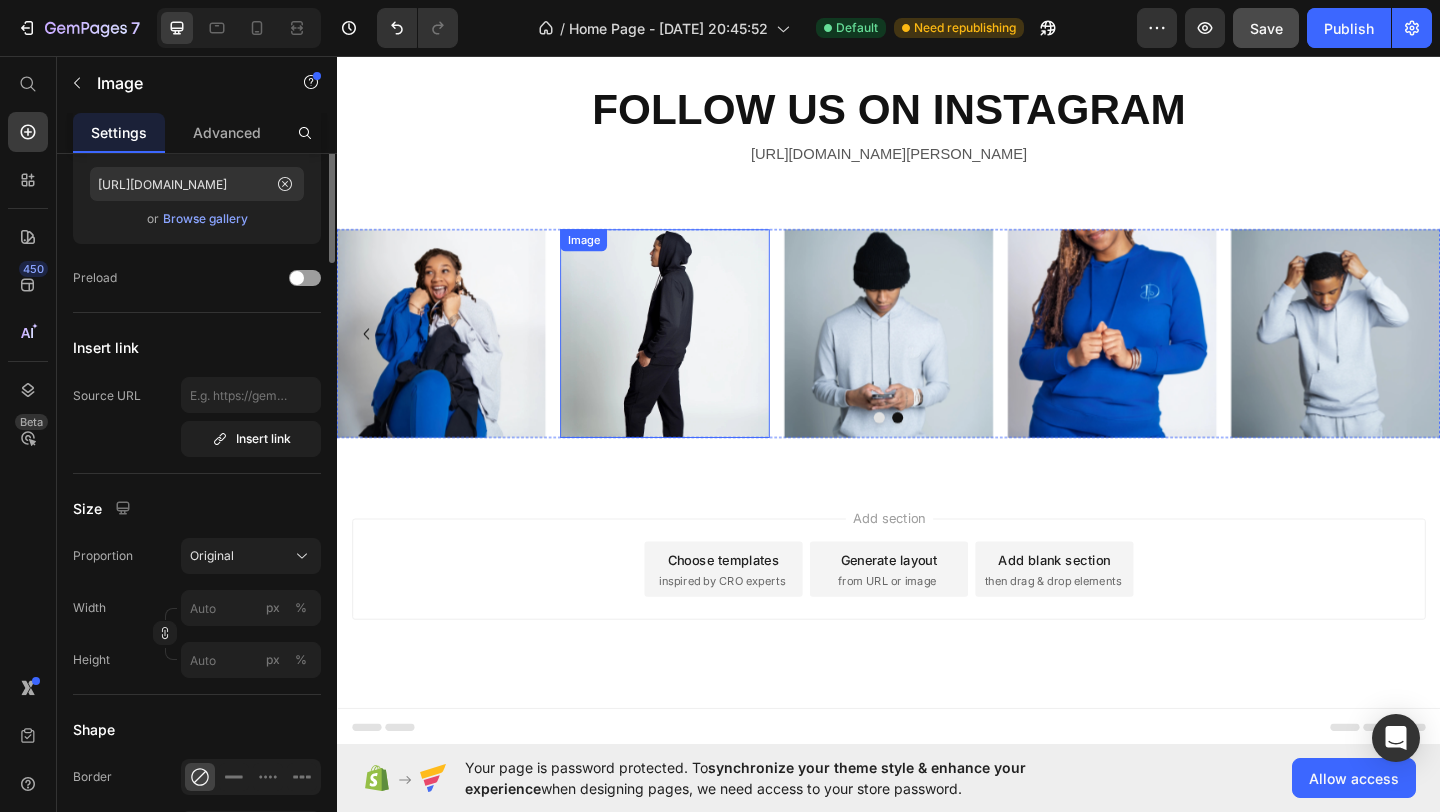 scroll, scrollTop: 0, scrollLeft: 0, axis: both 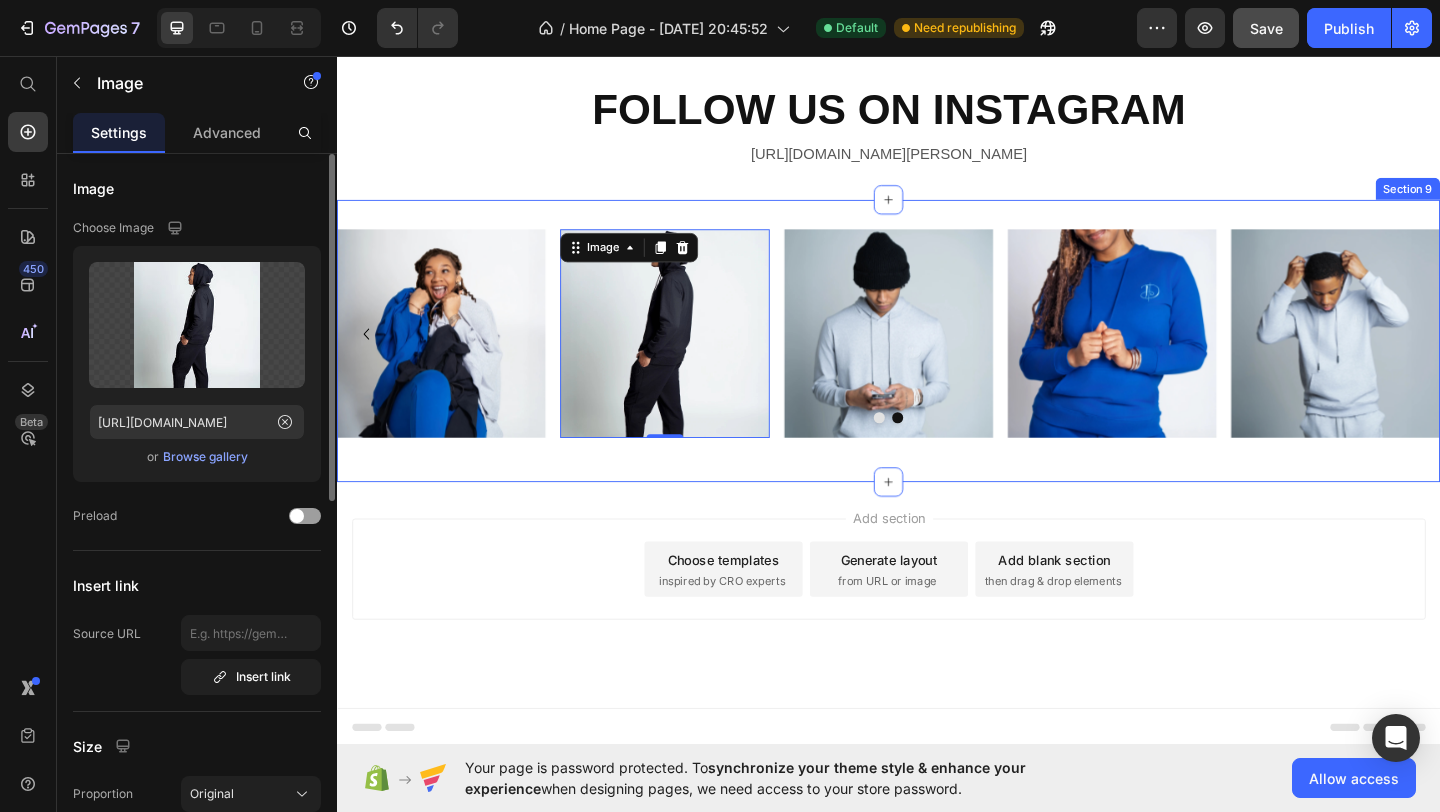click on "Image Image Image   0 Image Image Image
Carousel Section 9" at bounding box center [937, 365] 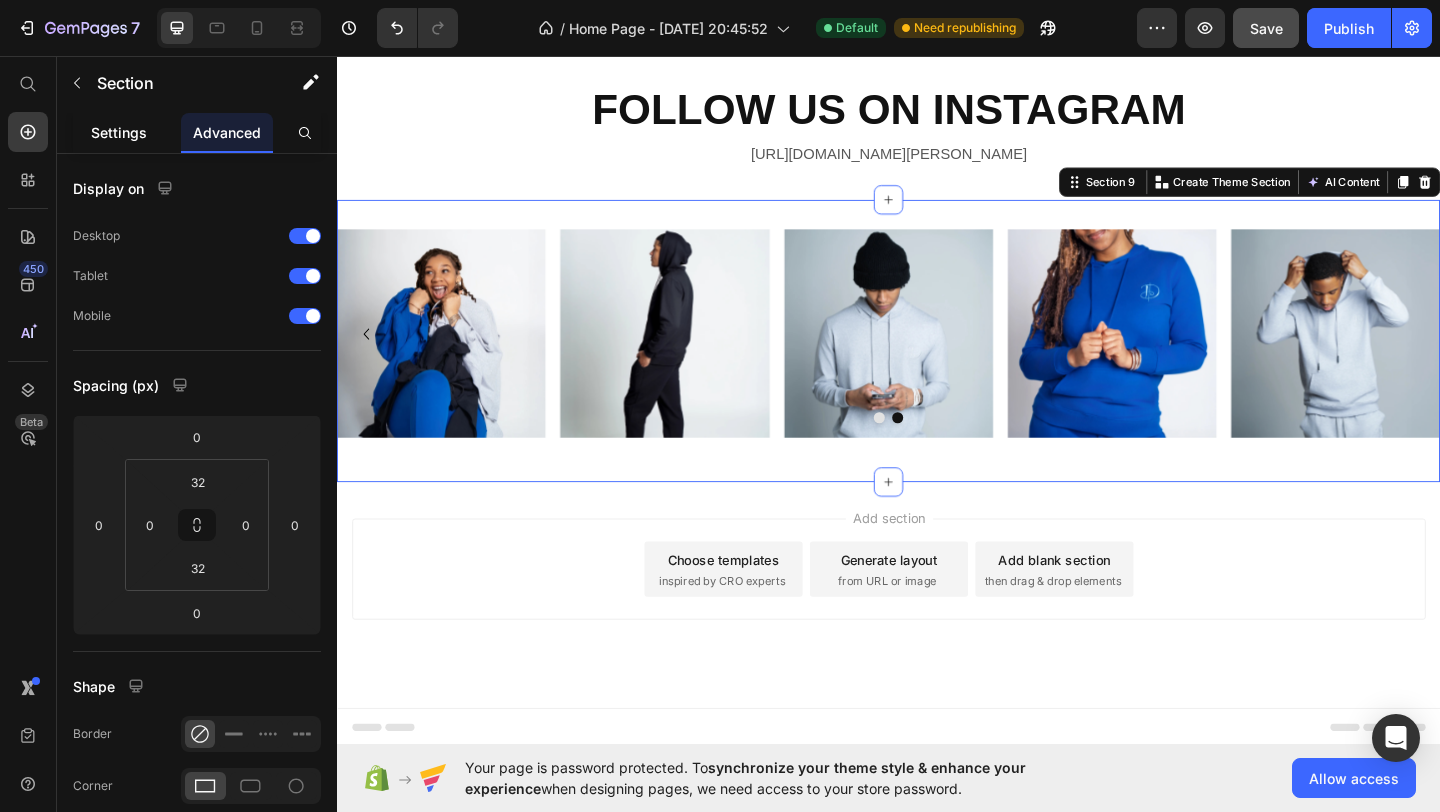 click on "Settings" at bounding box center (119, 132) 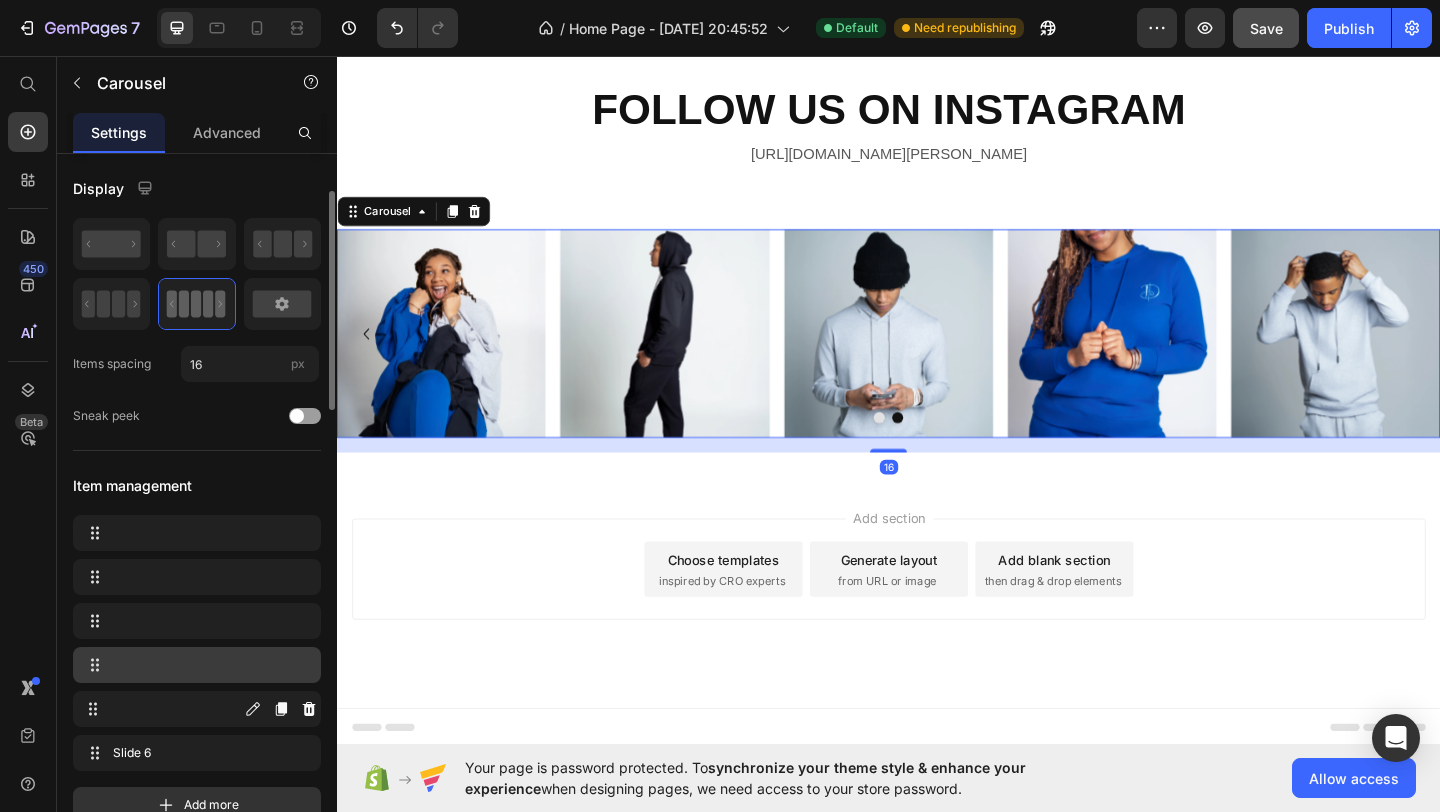 scroll, scrollTop: 55, scrollLeft: 0, axis: vertical 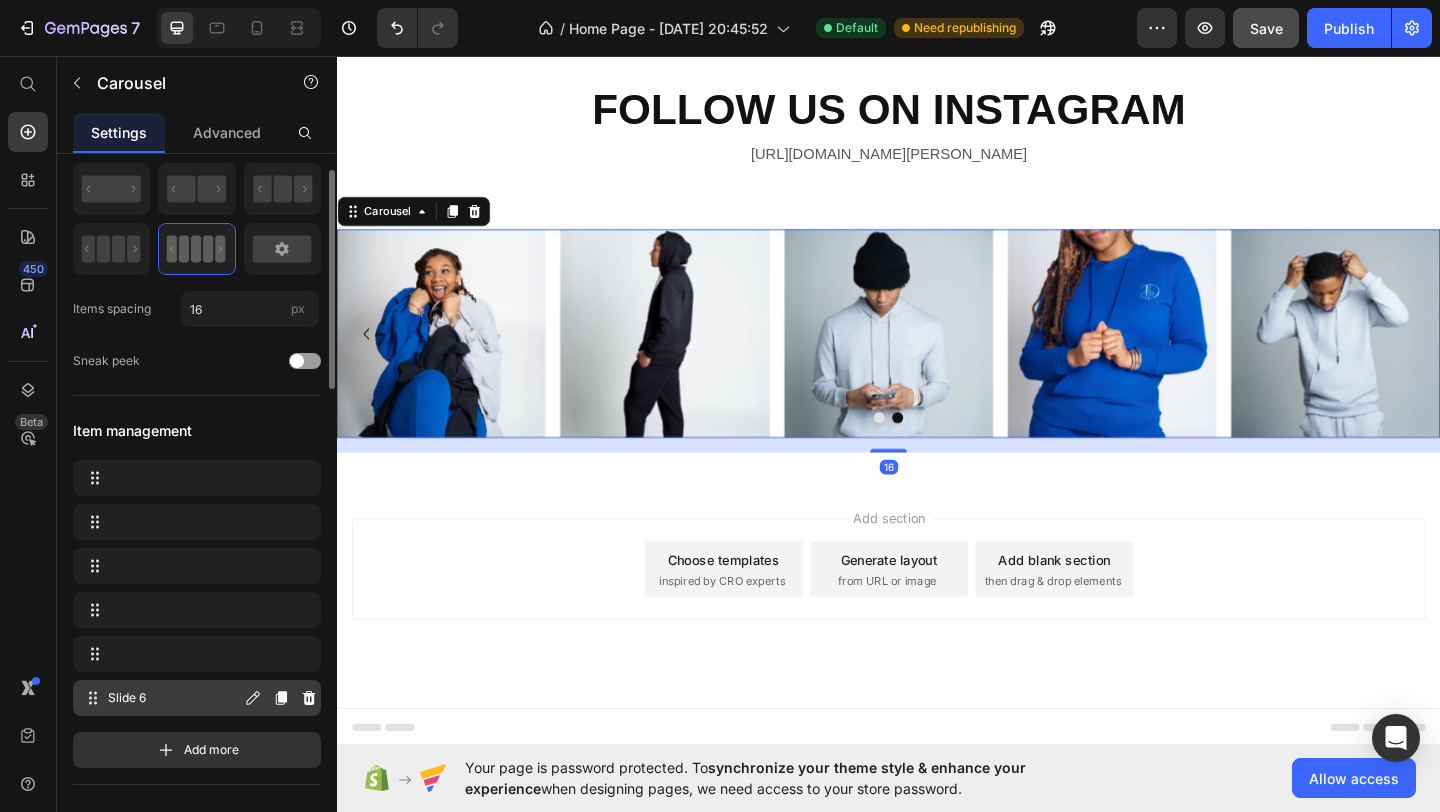 click on "Slide 6 Slide 6" at bounding box center (197, 698) 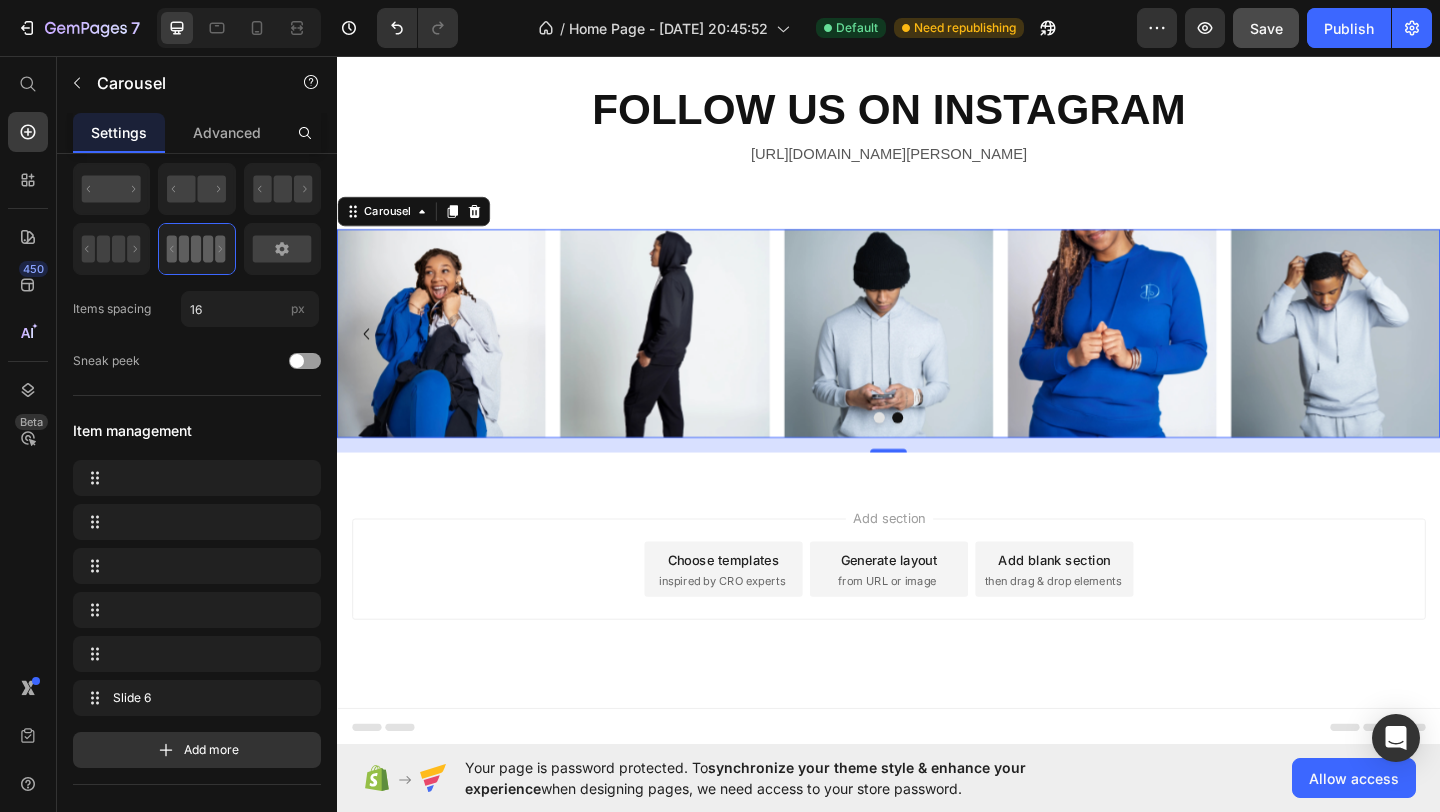 click at bounding box center (947, 449) 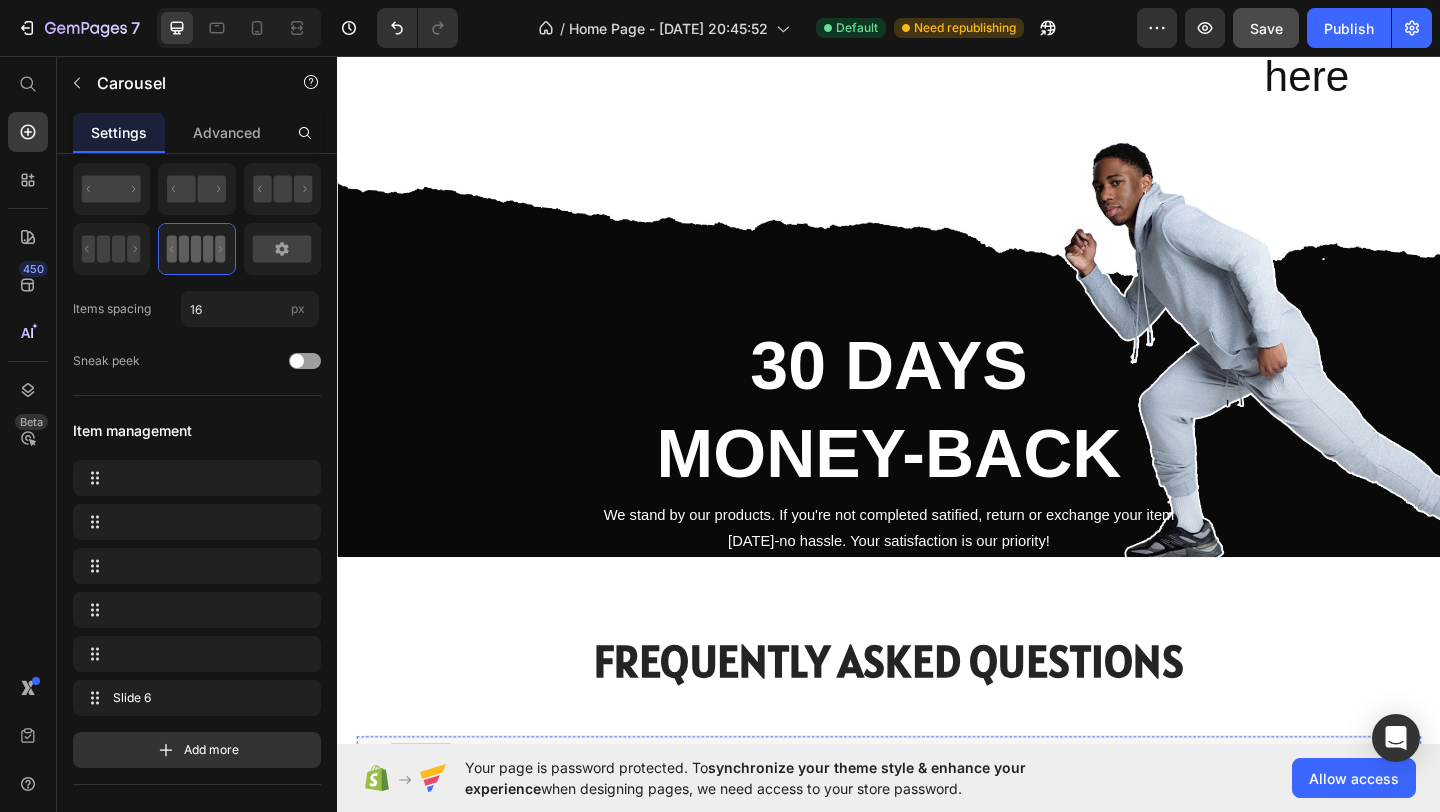 scroll, scrollTop: 2178, scrollLeft: 0, axis: vertical 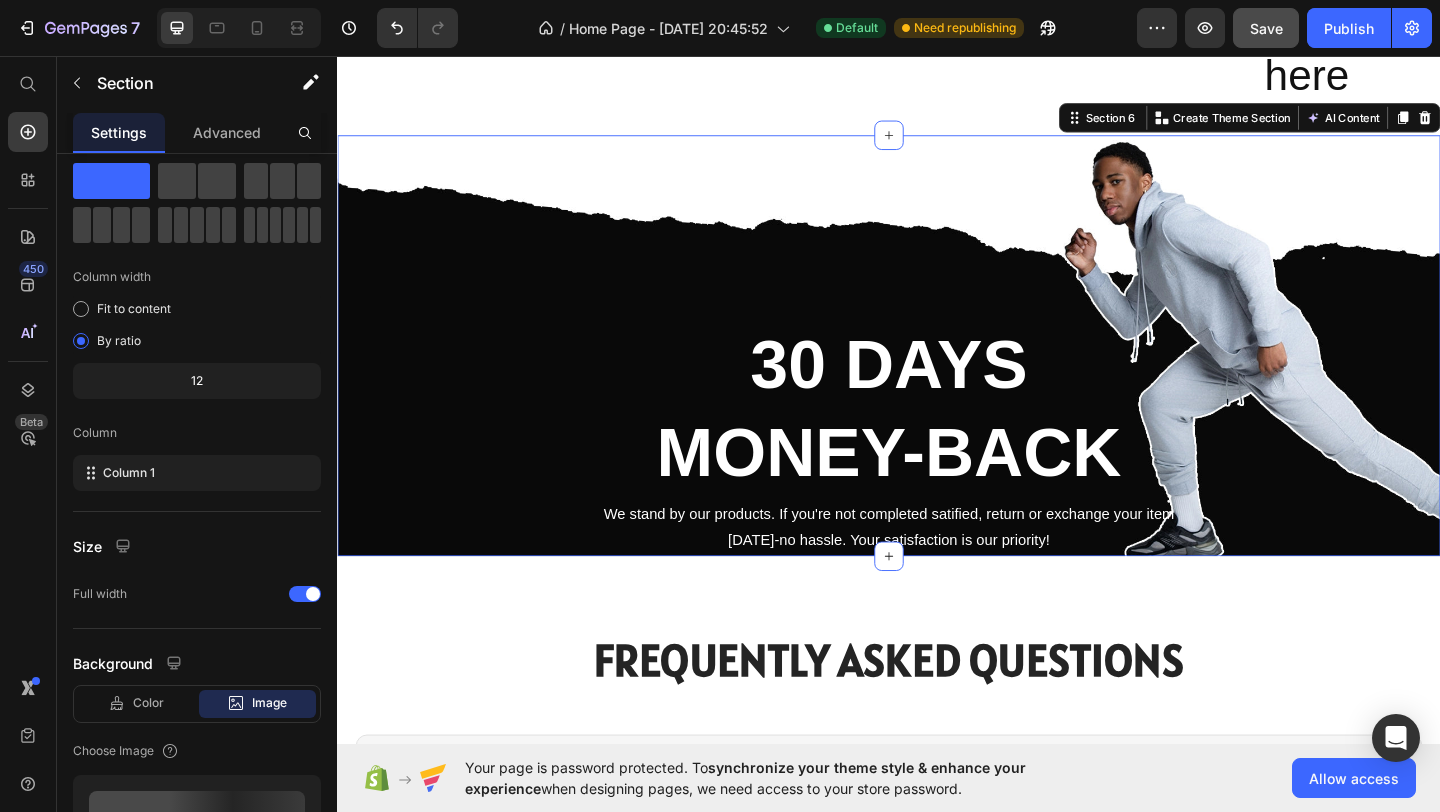 click on "30 DAYS  MONEY-BACK Heading We stand by our products. If you're not completed satified, return or exchange your item  [DATE]-no hassle. Your satisfaction is our priority! Text Block Section 6   You can create reusable sections Create Theme Section AI Content Write with GemAI What would you like to describe here? Tone and Voice Persuasive Product Show more Generate" at bounding box center [937, 371] 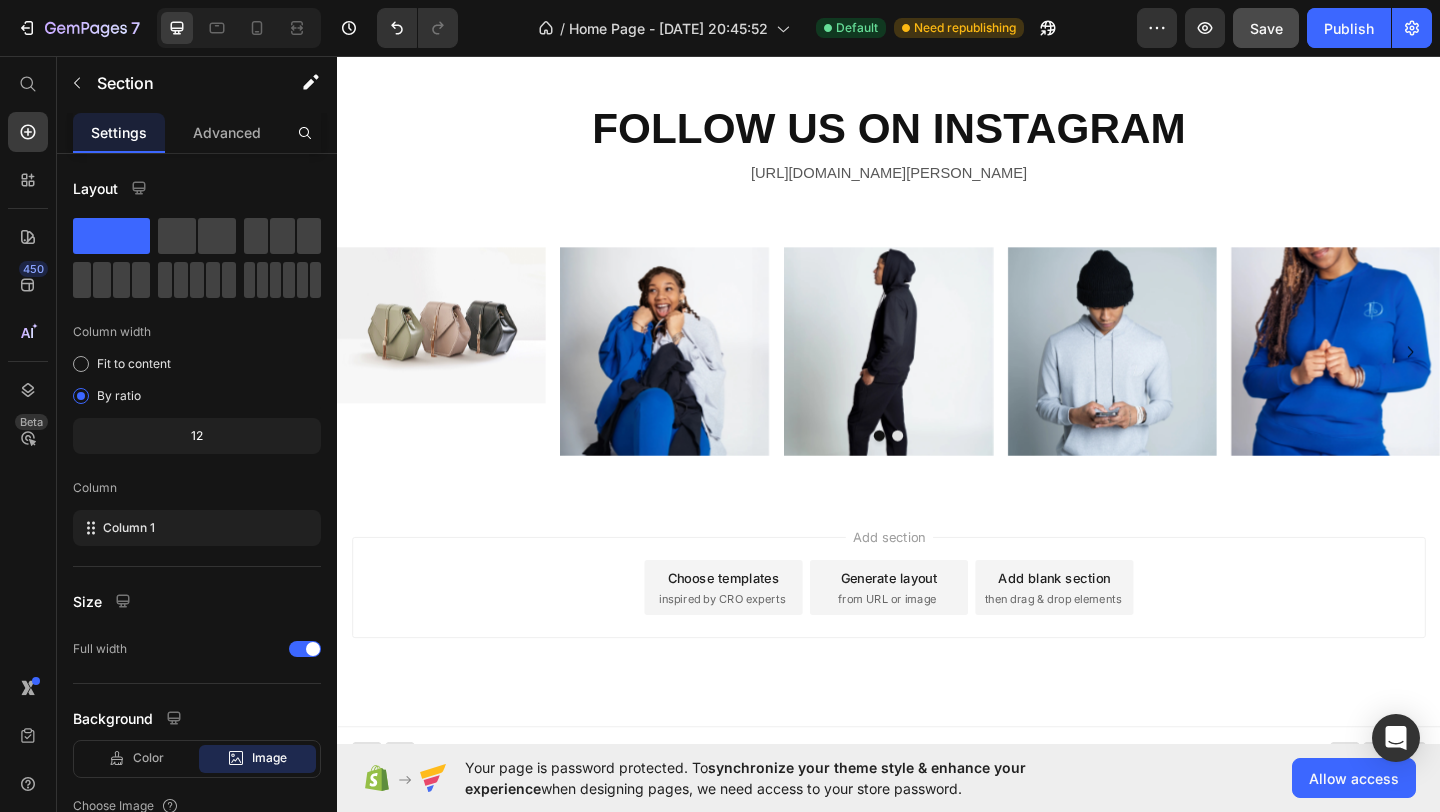 scroll, scrollTop: 3690, scrollLeft: 0, axis: vertical 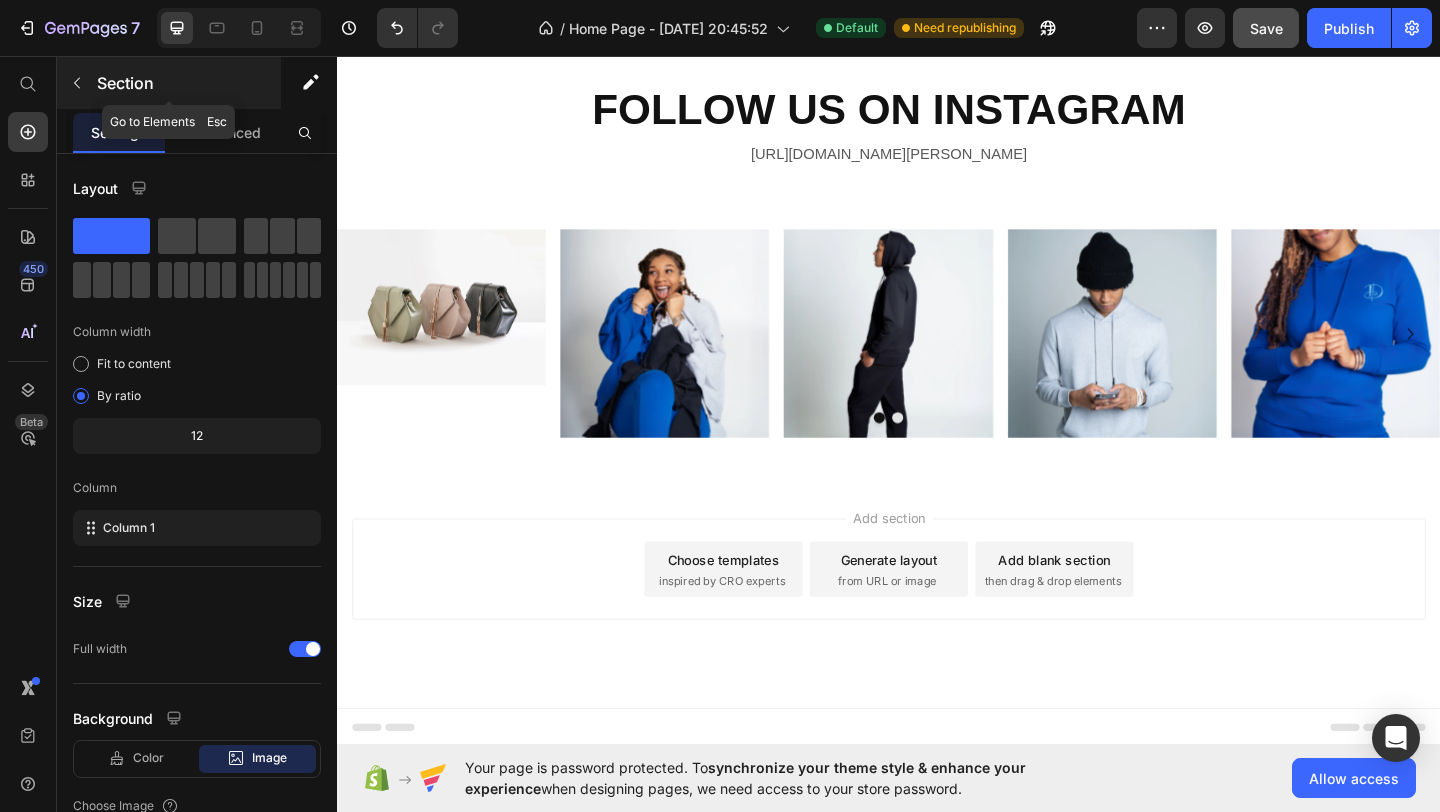 click at bounding box center [77, 83] 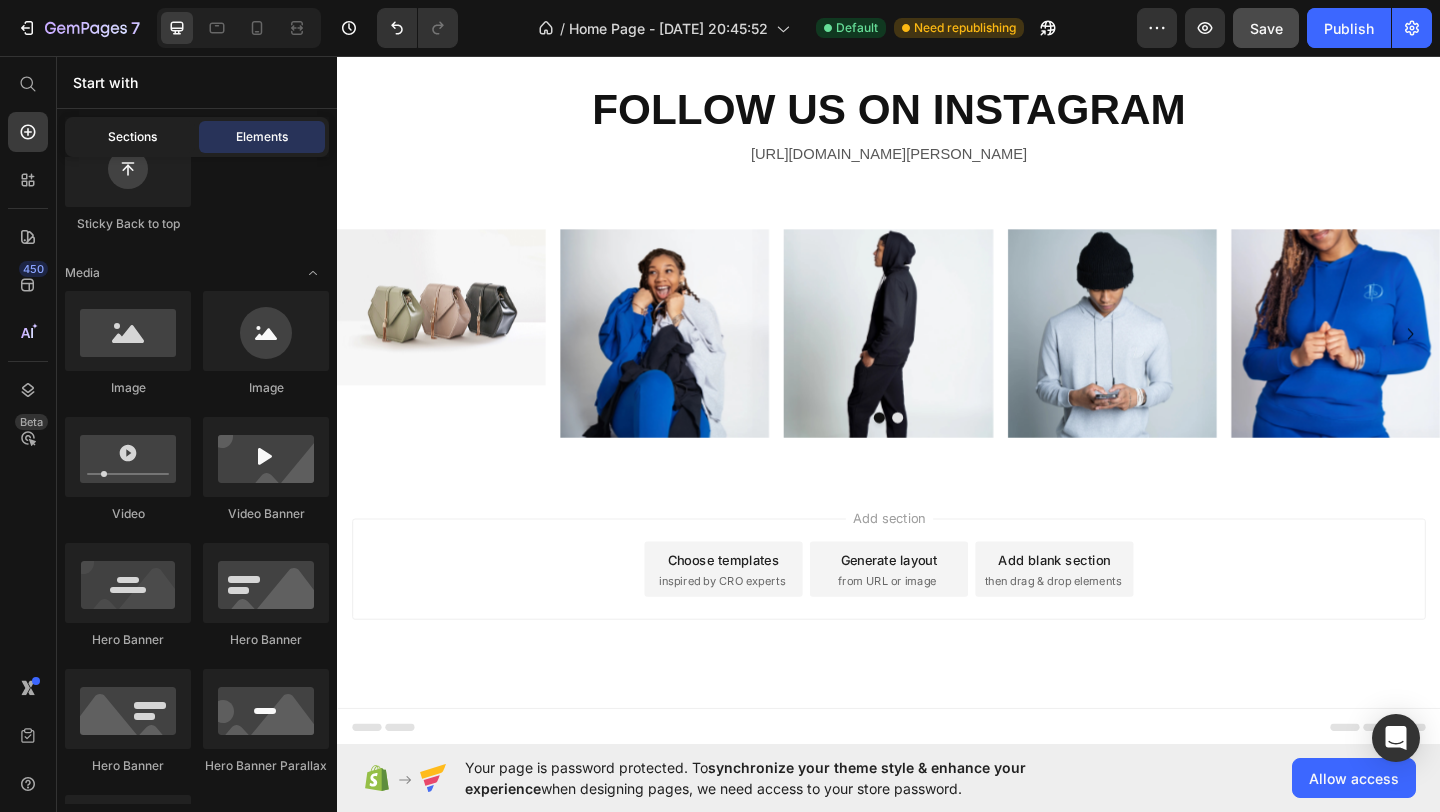 click on "Sections" at bounding box center (132, 137) 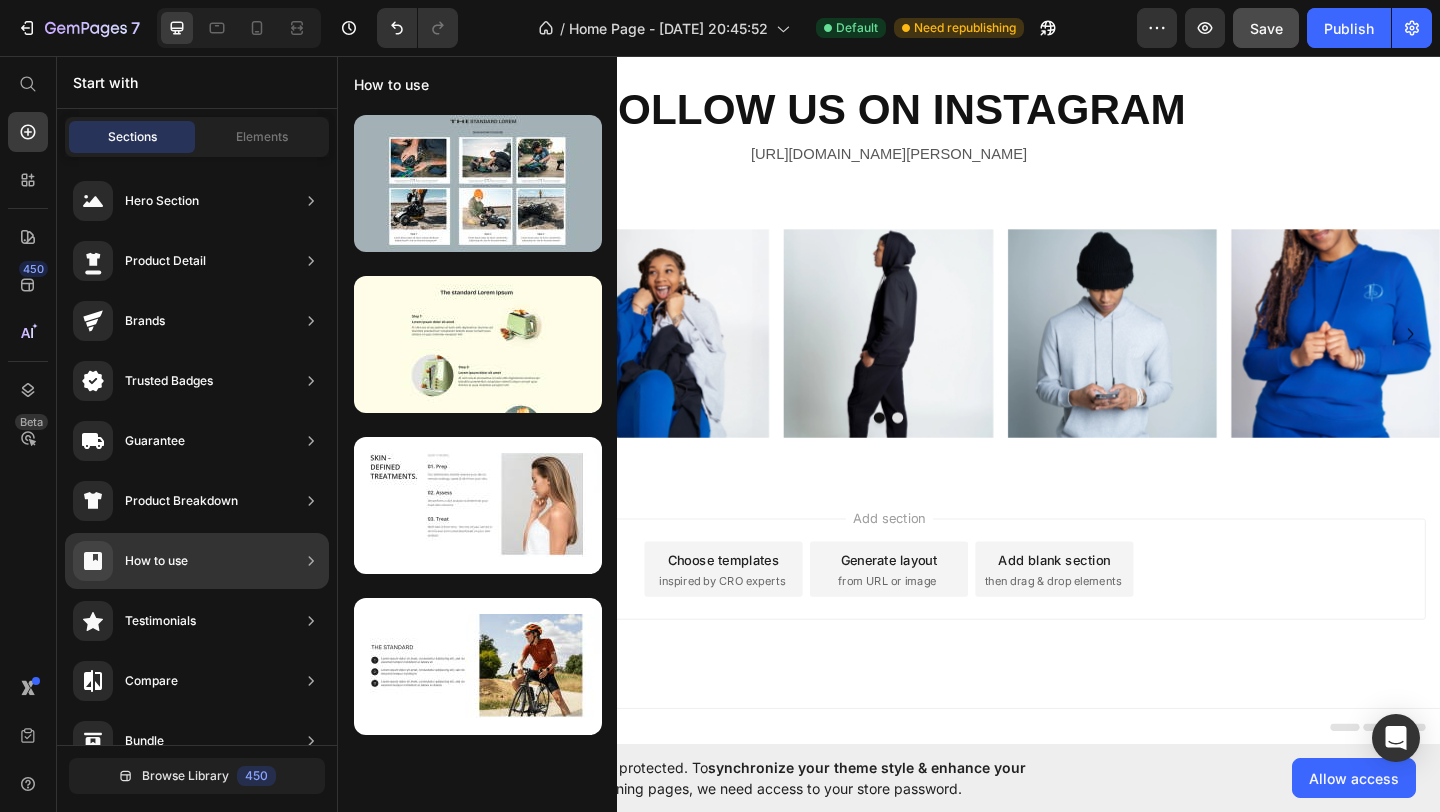scroll, scrollTop: 0, scrollLeft: 0, axis: both 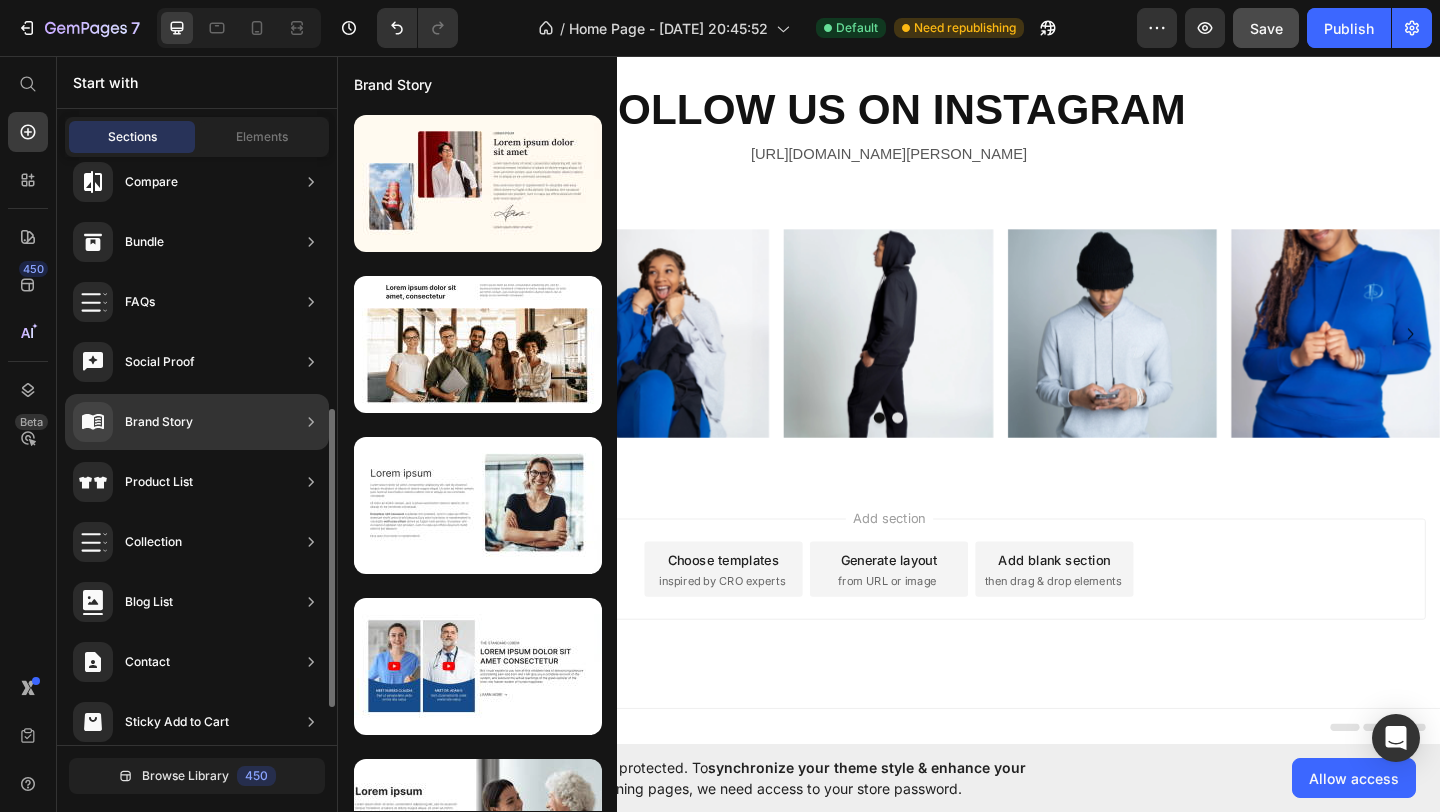click on "Social Proof" at bounding box center [160, 362] 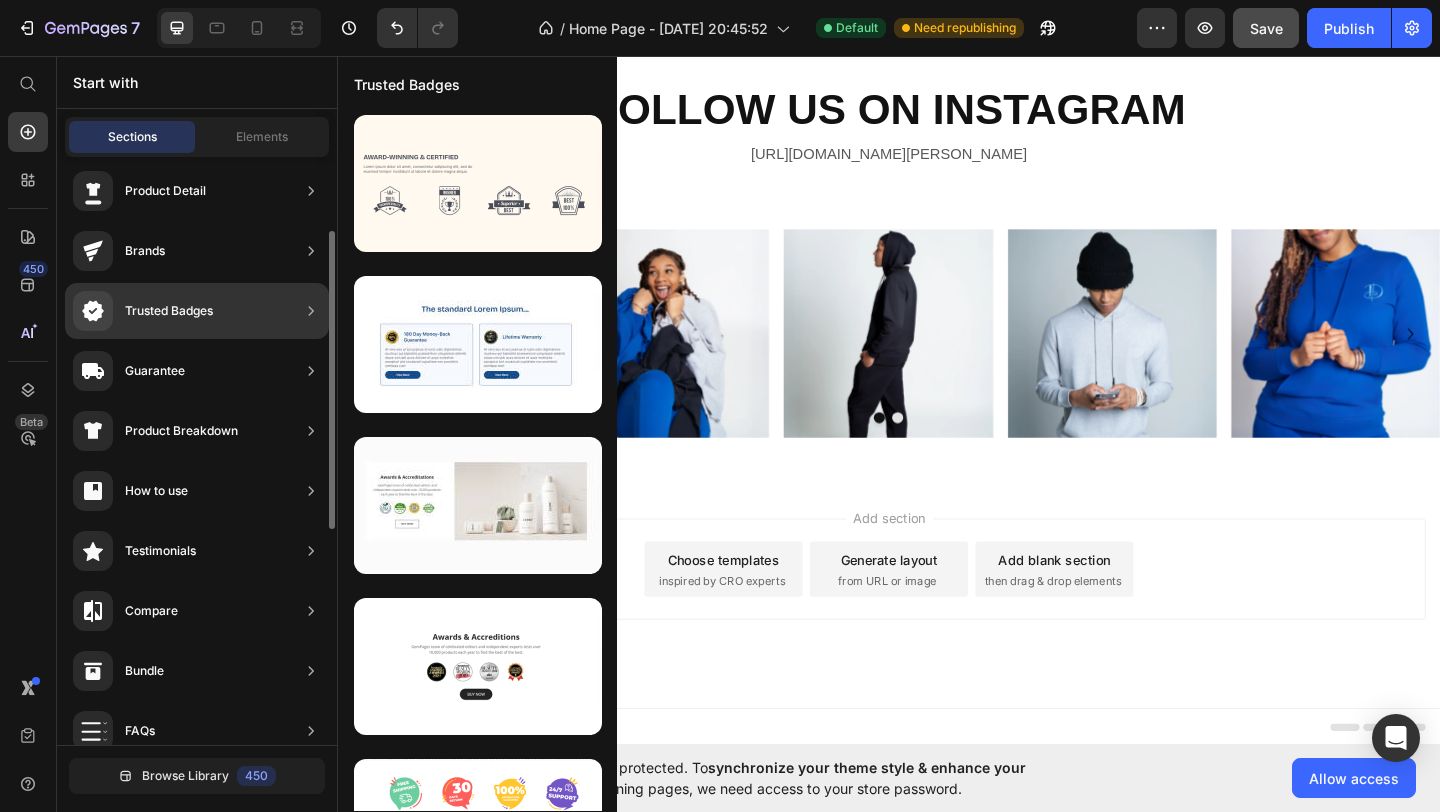 scroll, scrollTop: 0, scrollLeft: 0, axis: both 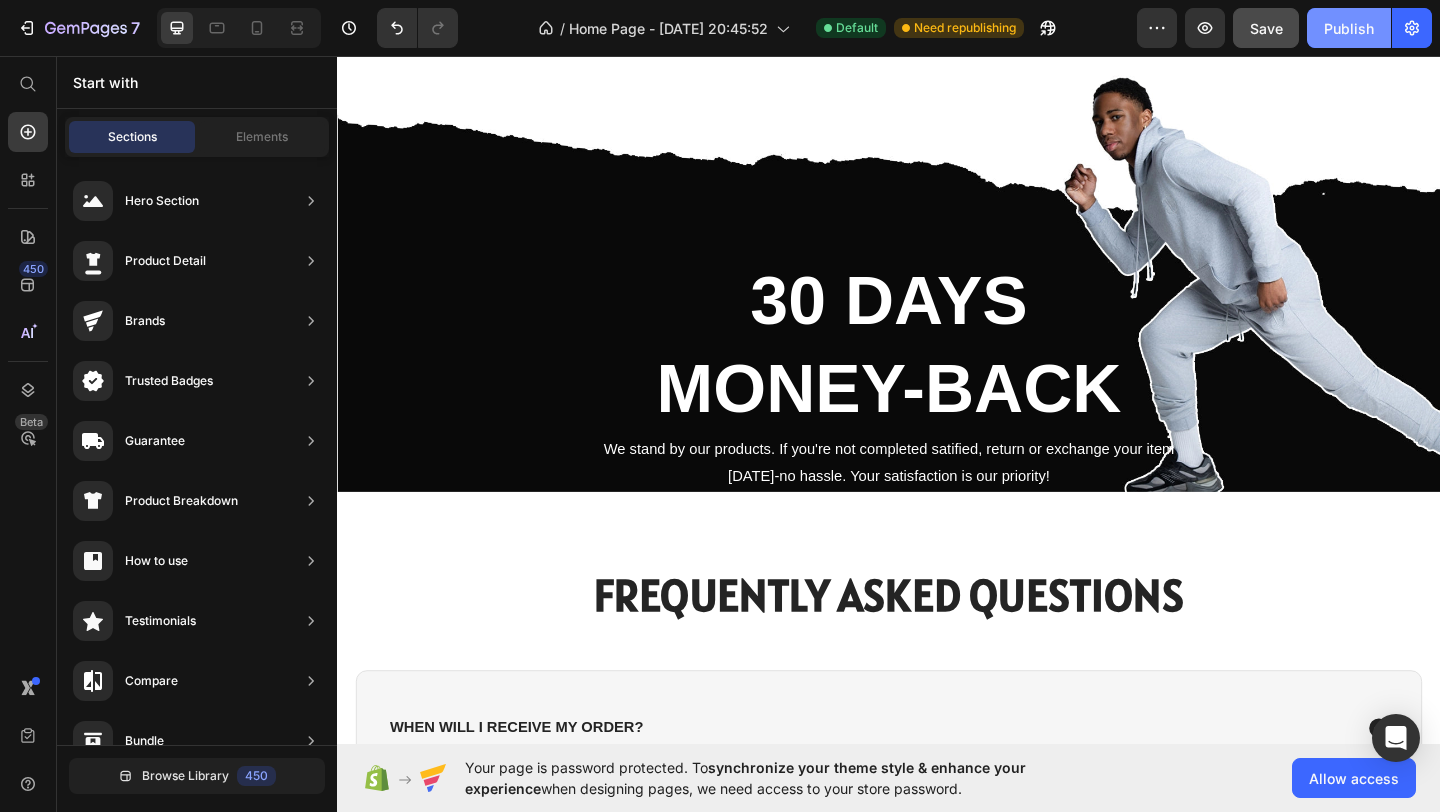click on "Publish" 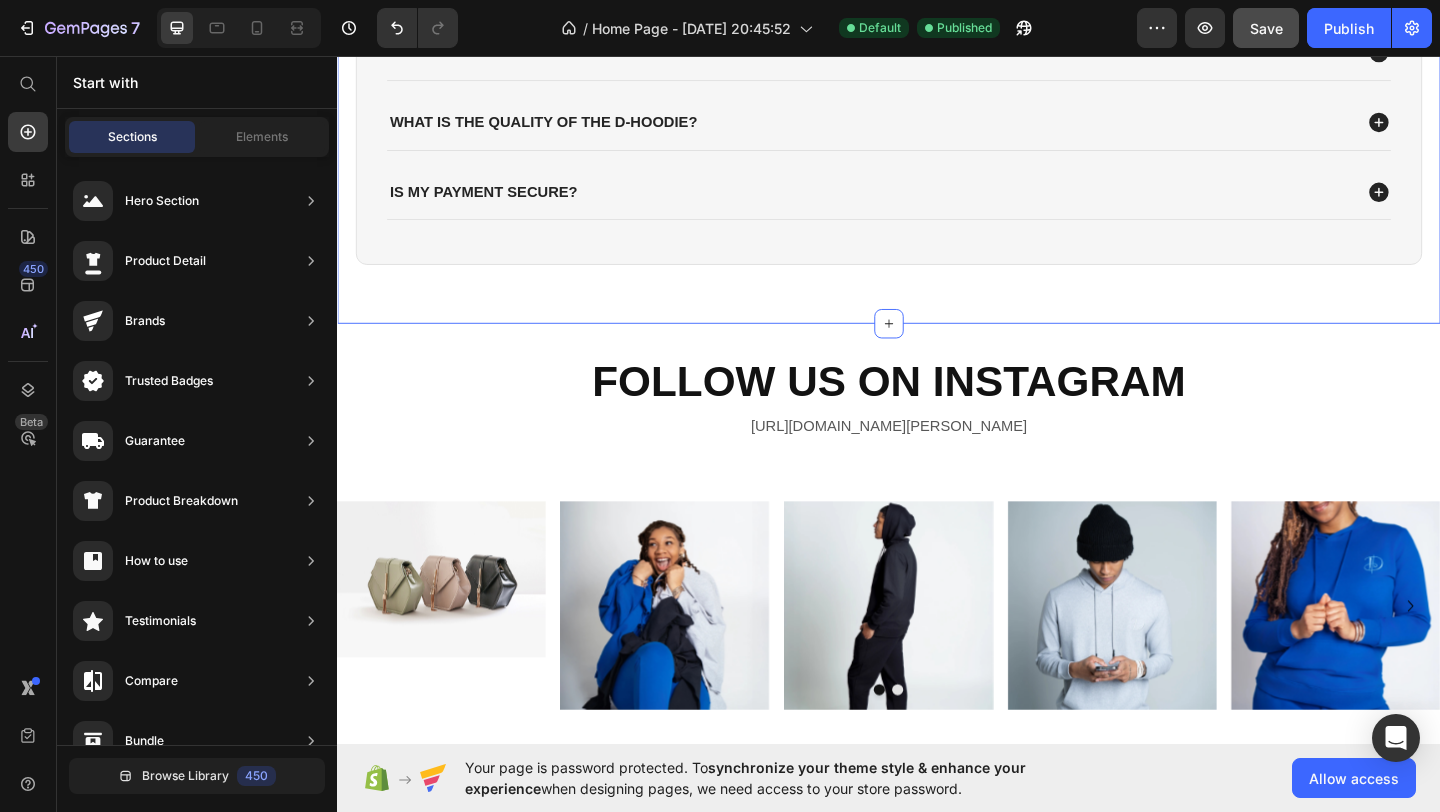 scroll, scrollTop: 3690, scrollLeft: 0, axis: vertical 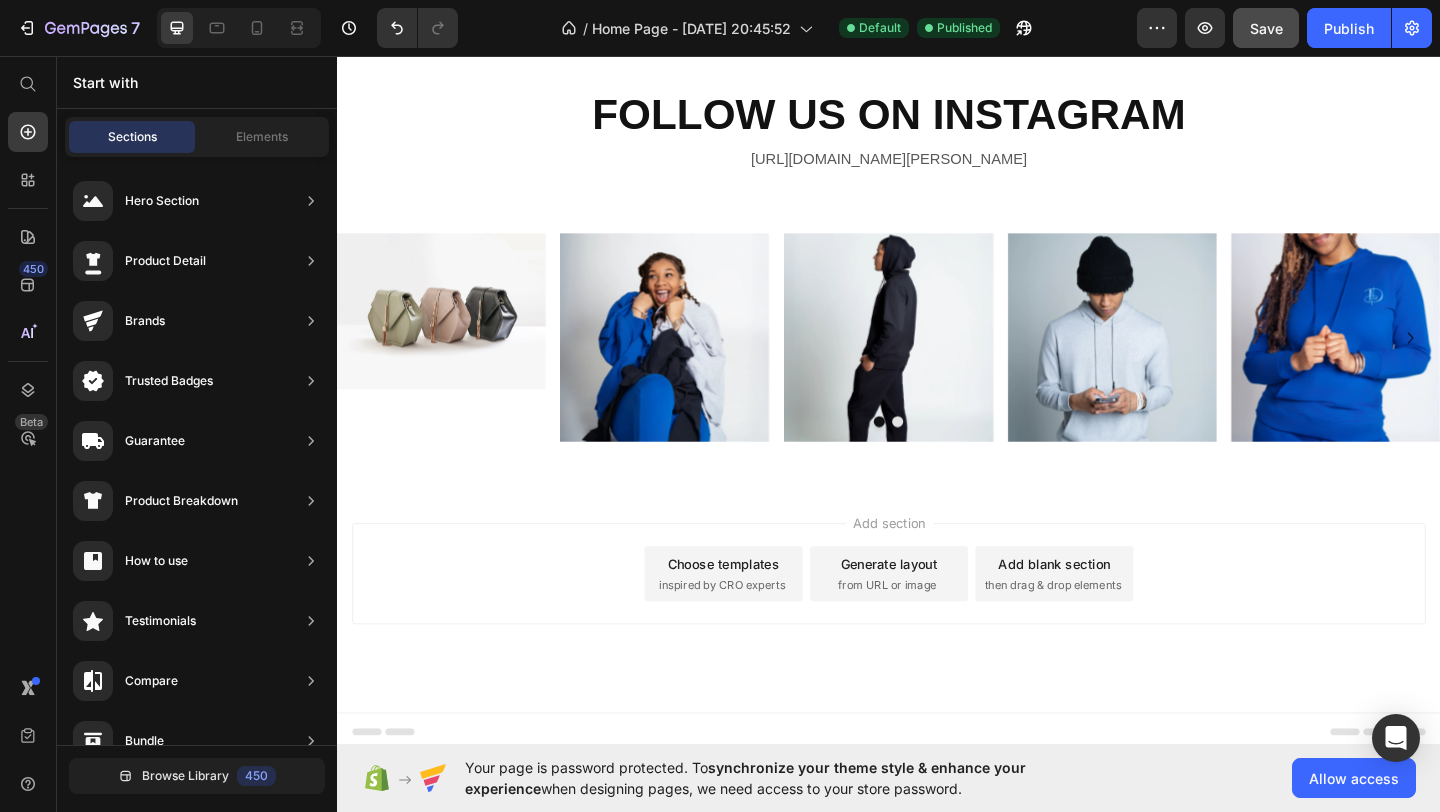 click on "then drag & drop elements" at bounding box center [1115, 632] 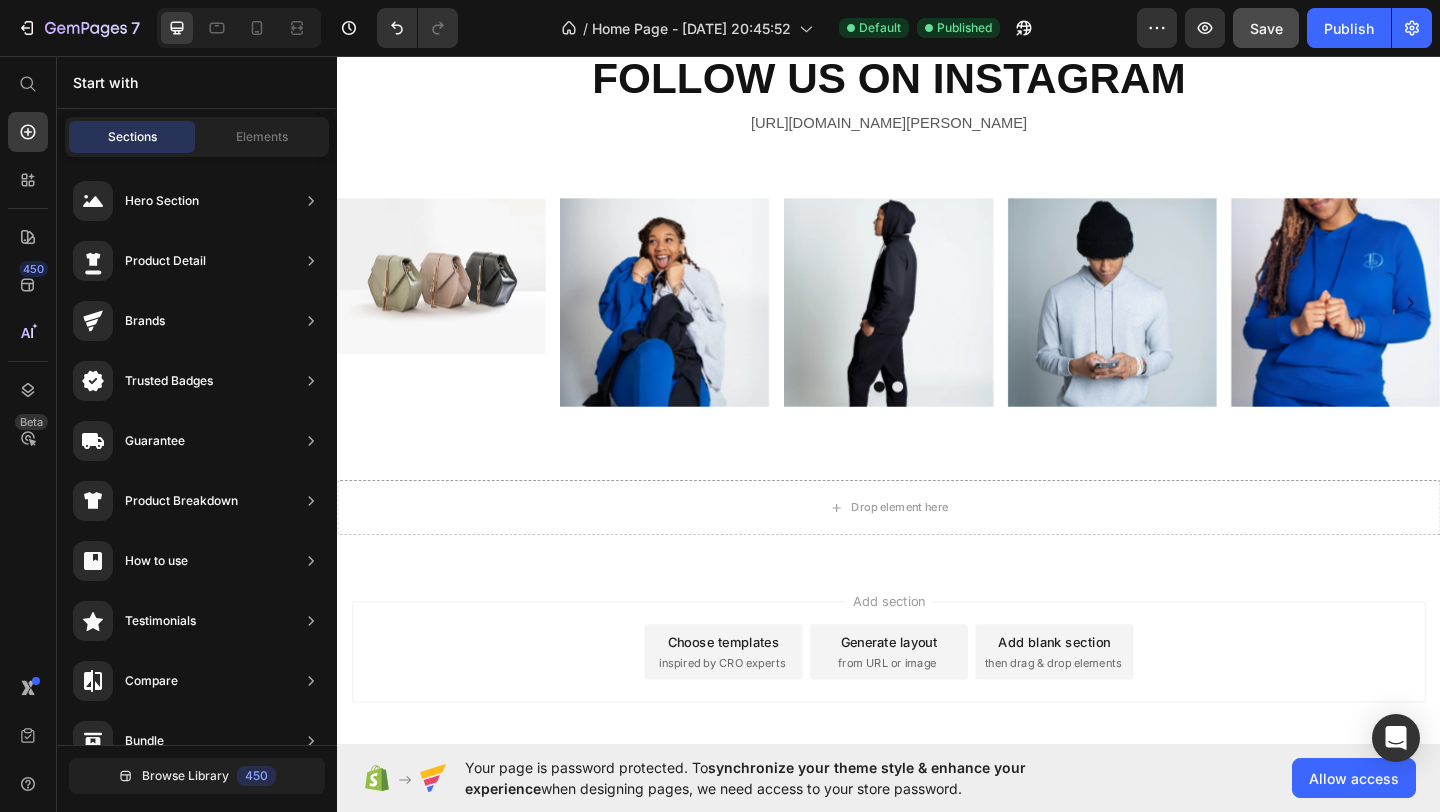 scroll, scrollTop: 3740, scrollLeft: 0, axis: vertical 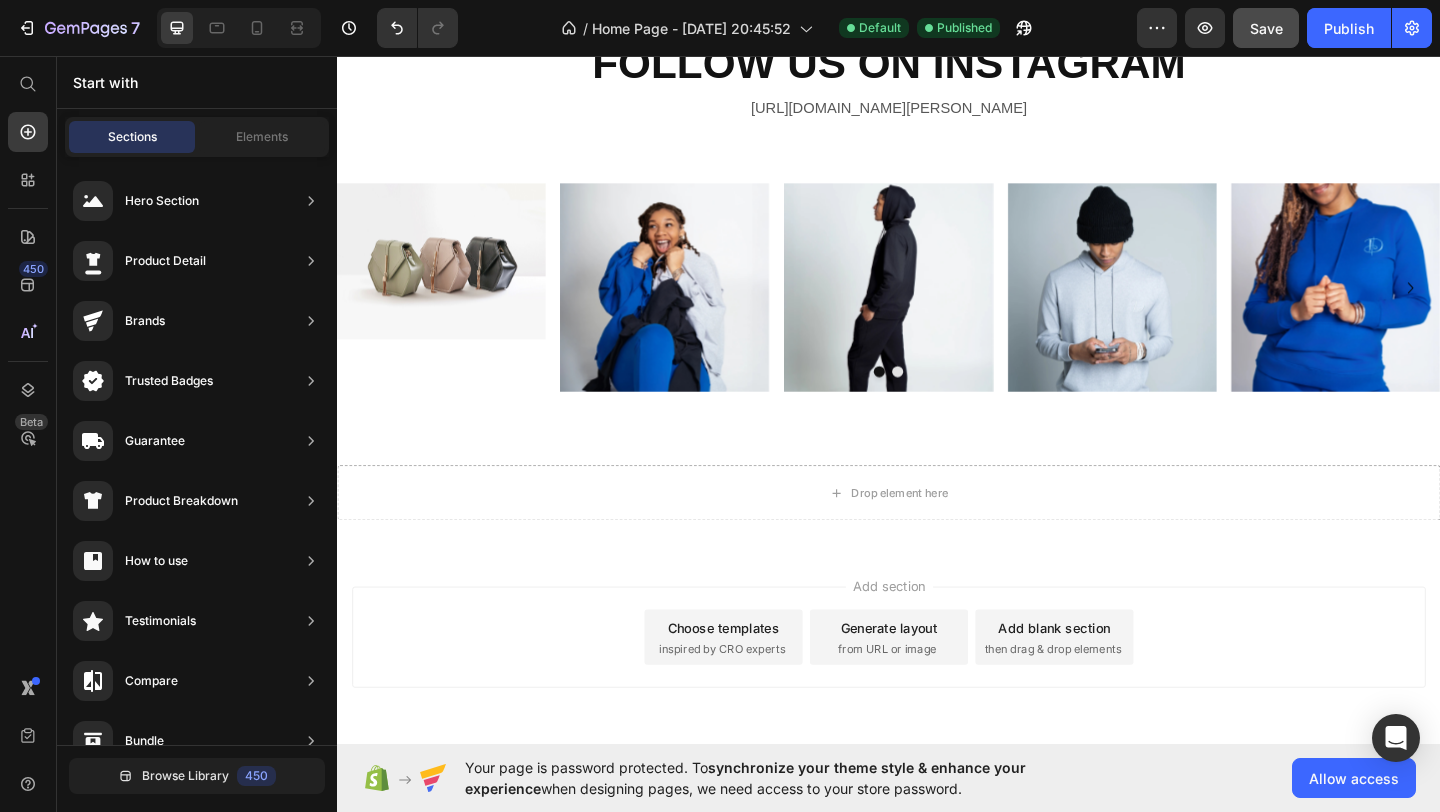 click on "Add blank section" at bounding box center (1117, 677) 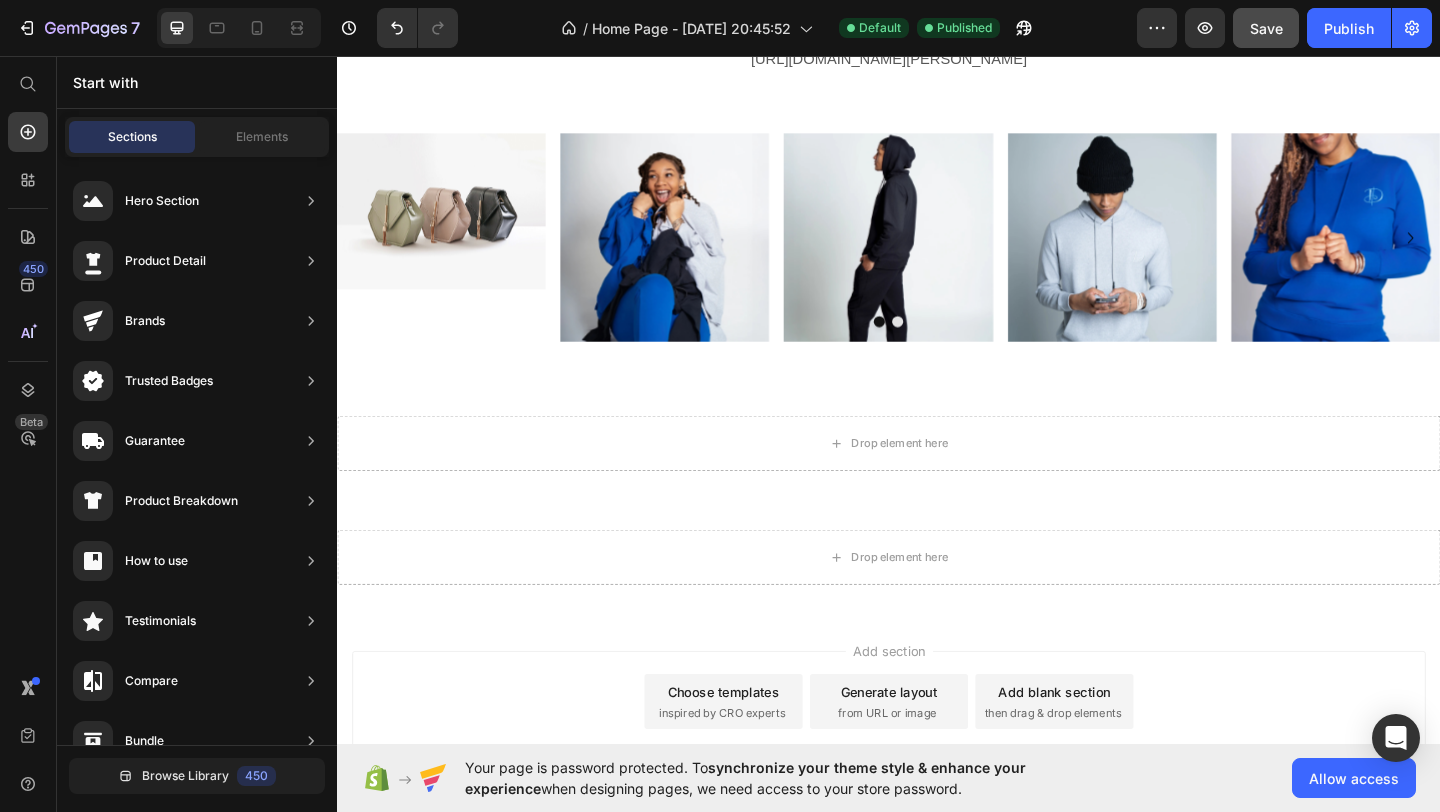 scroll, scrollTop: 3824, scrollLeft: 0, axis: vertical 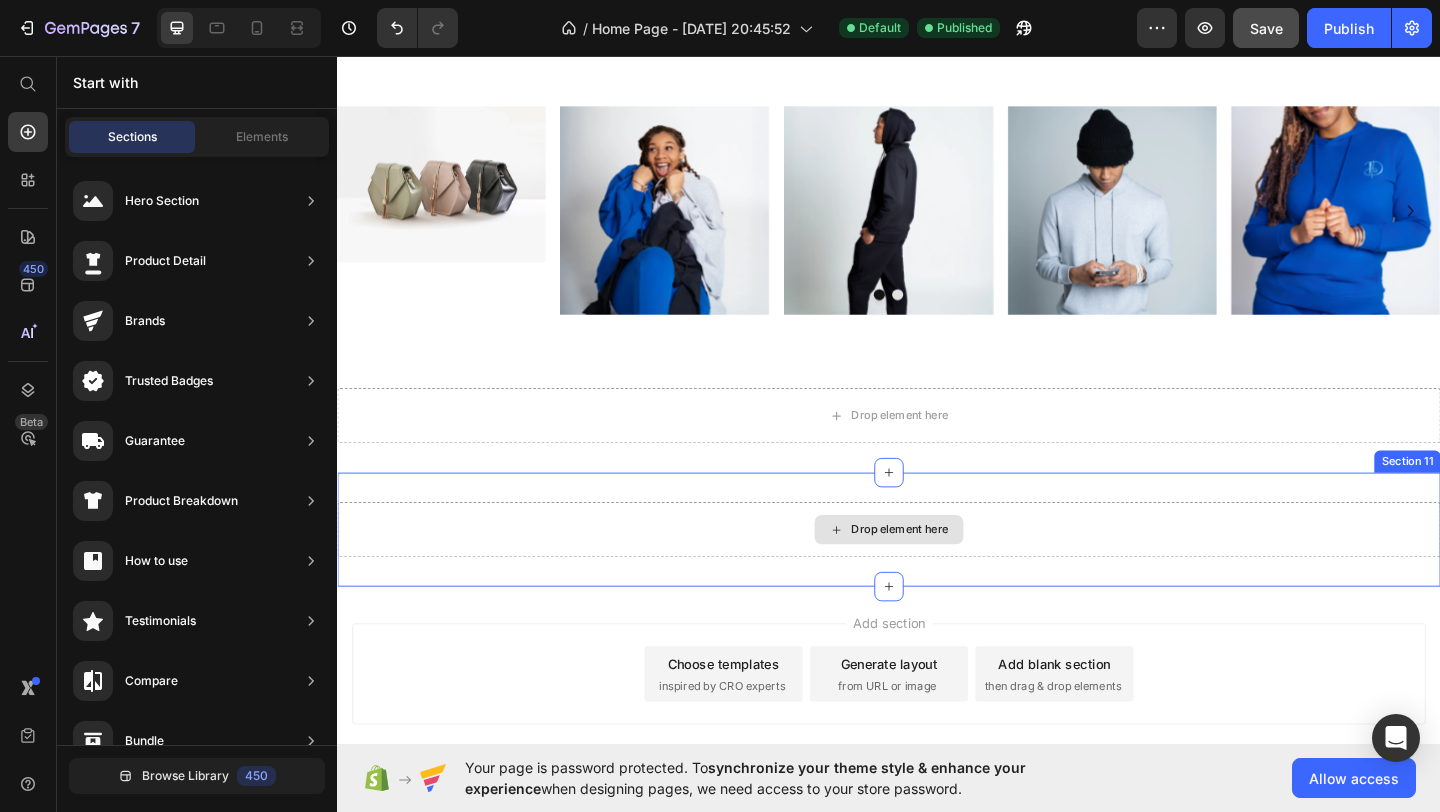 click on "Drop element here" at bounding box center (949, 571) 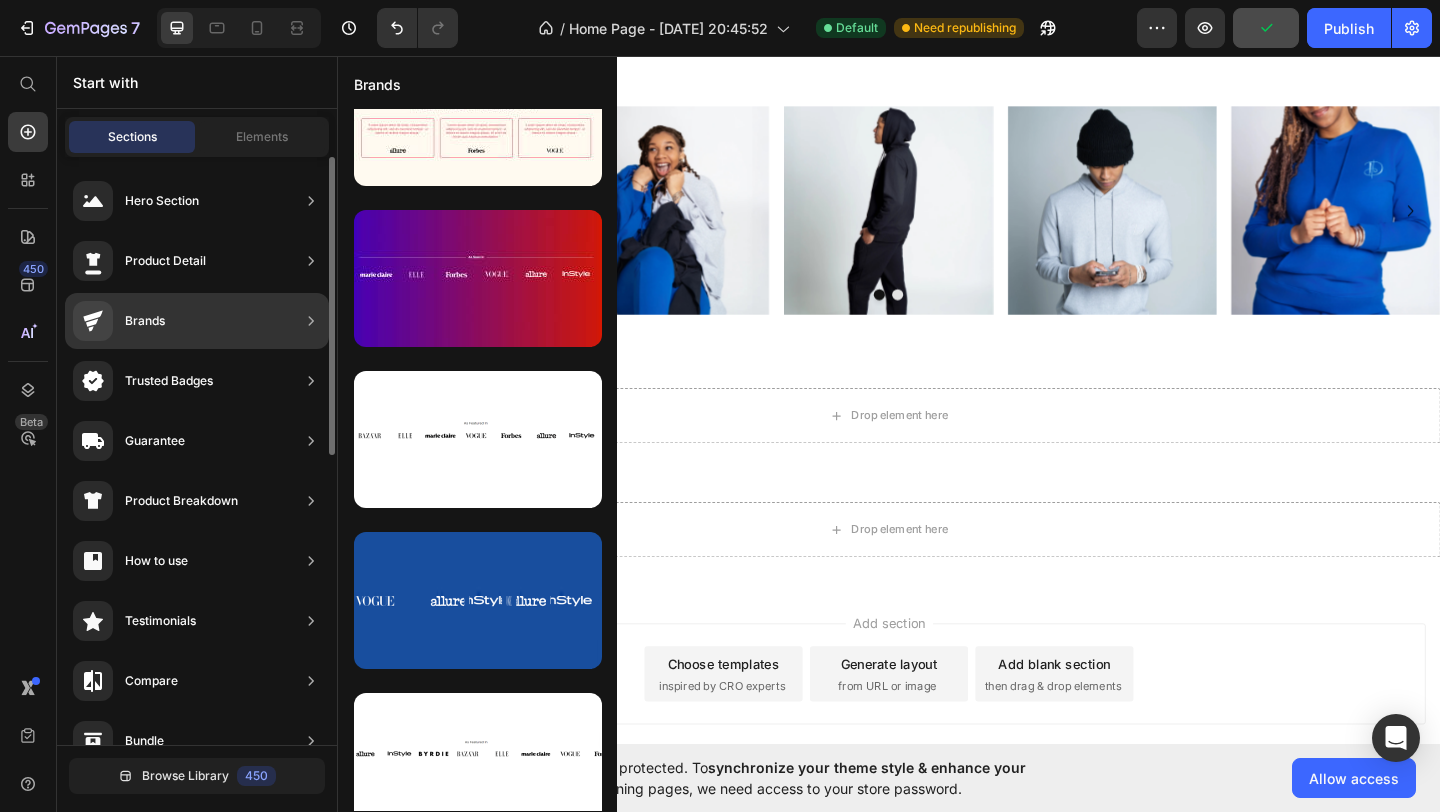scroll, scrollTop: 0, scrollLeft: 0, axis: both 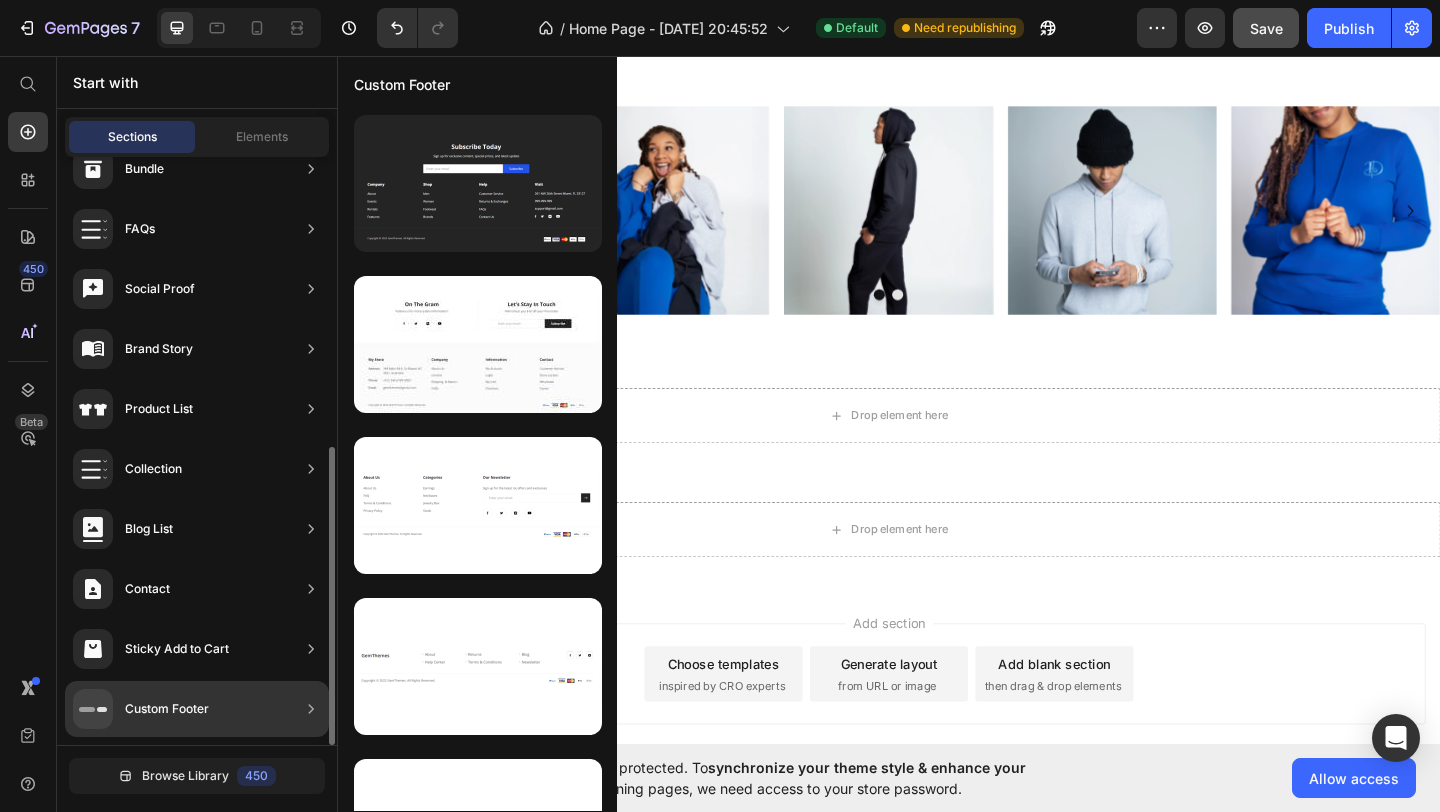 click on "Custom Footer" at bounding box center (167, 709) 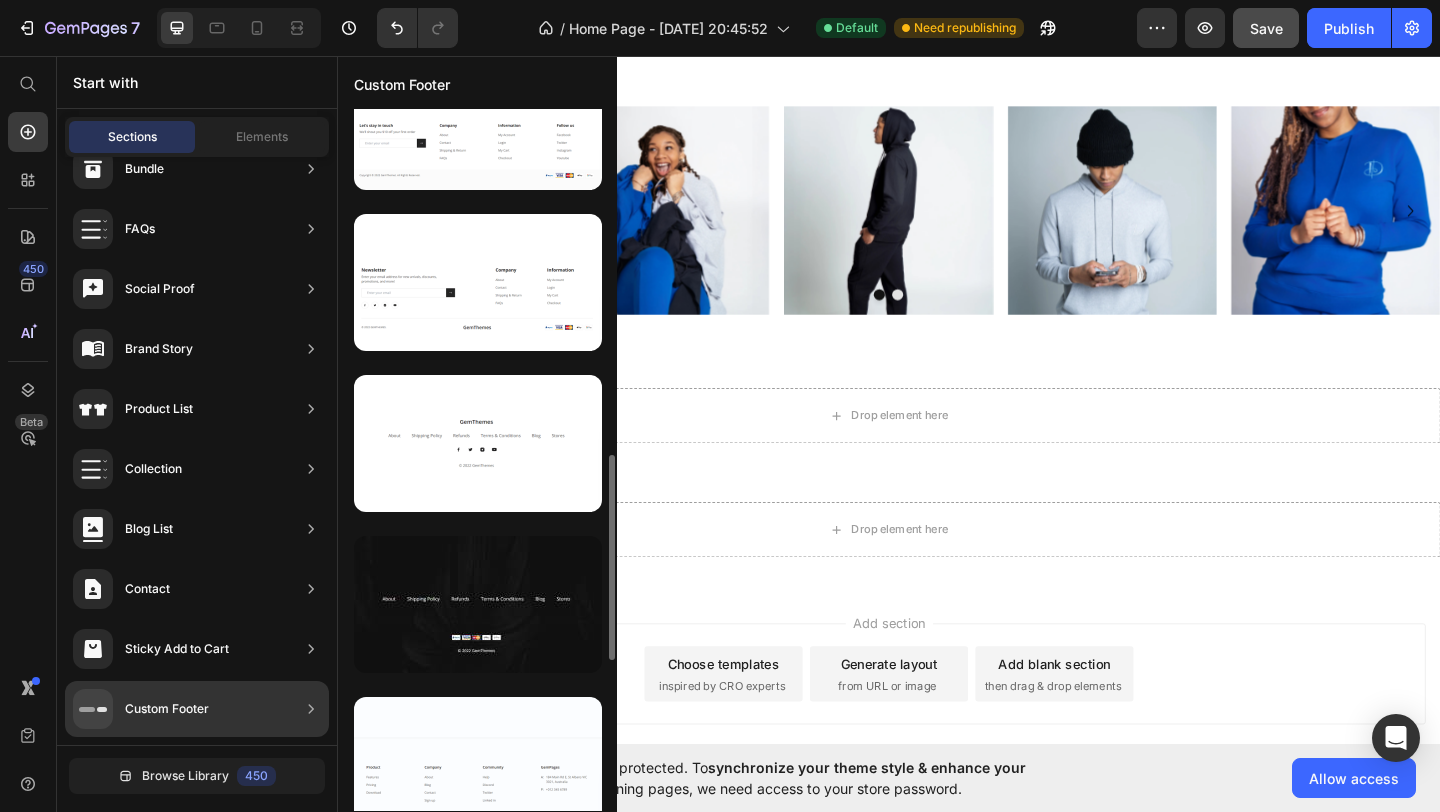 scroll, scrollTop: 1188, scrollLeft: 0, axis: vertical 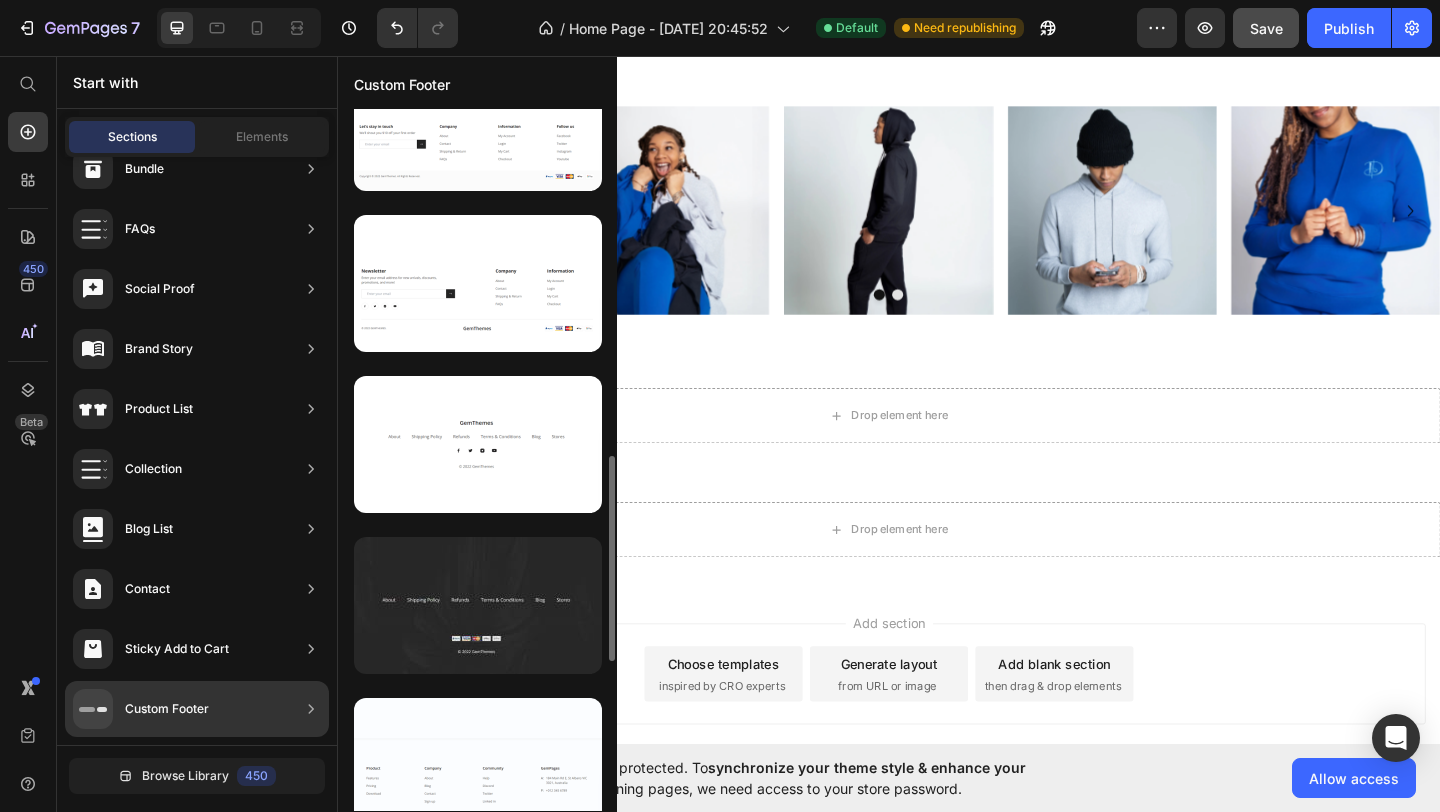 click at bounding box center [478, 605] 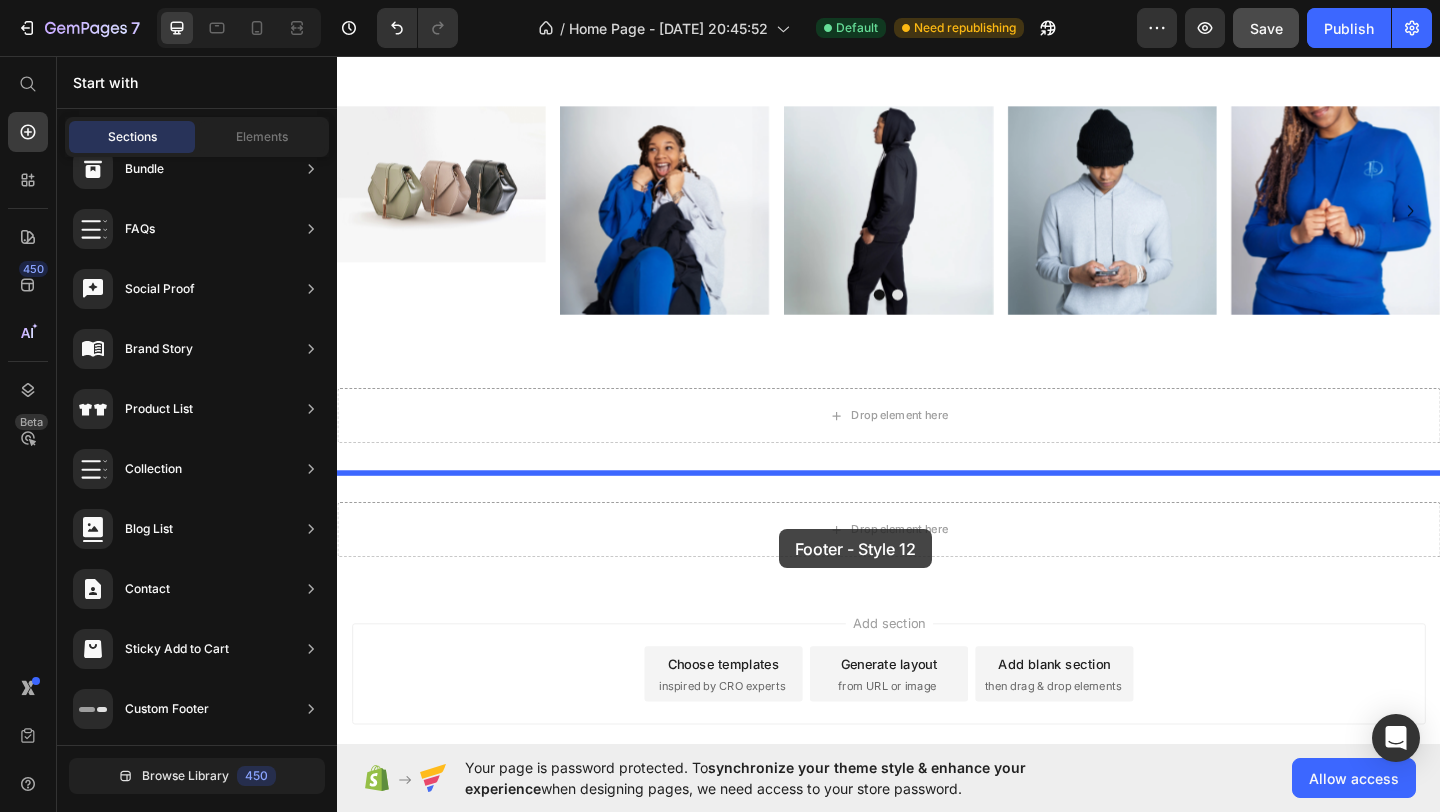 drag, startPoint x: 830, startPoint y: 679, endPoint x: 818, endPoint y: 570, distance: 109.65856 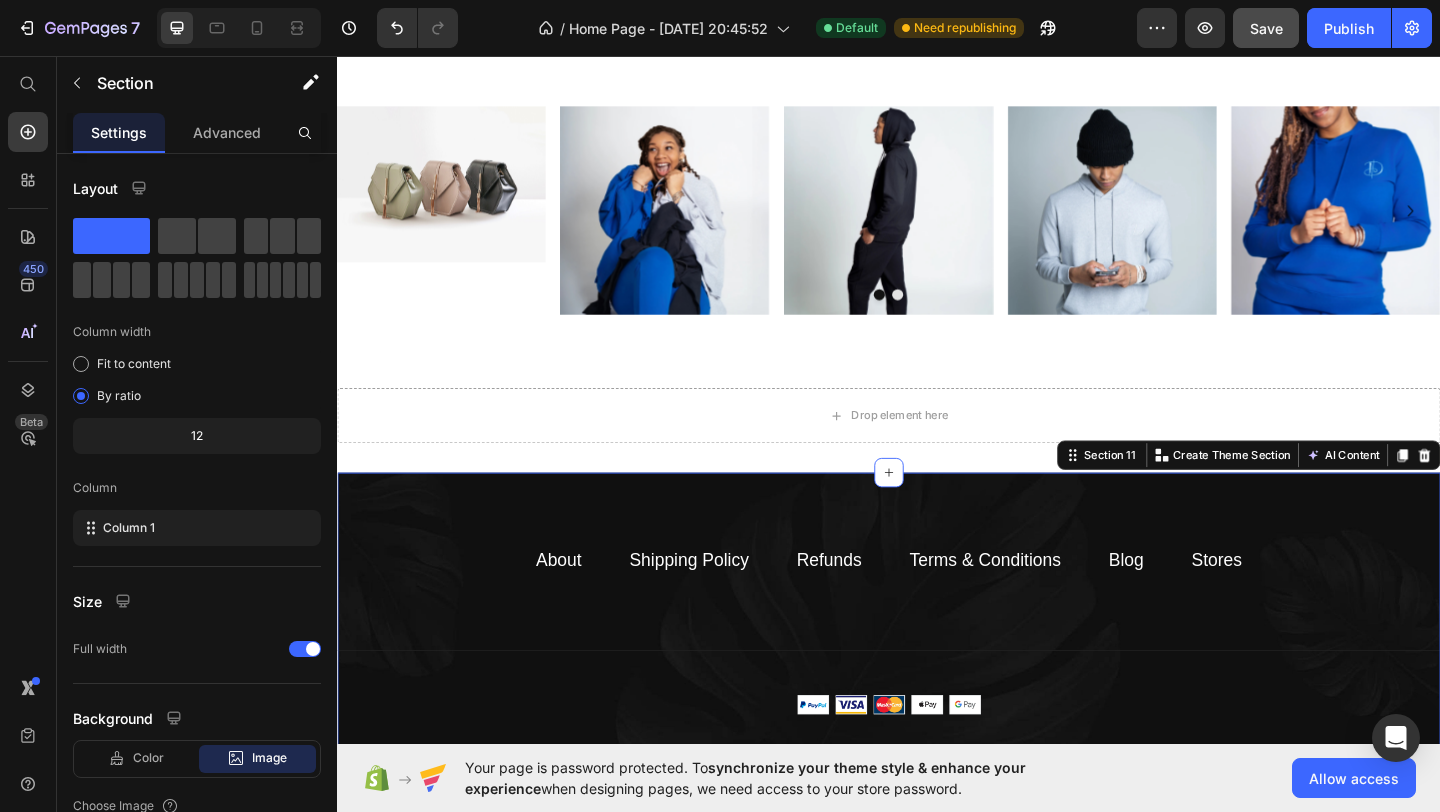 click on "About Text block Shipping Policy Text block Refunds Text block Terms & Conditions Text block Blog Text block Stores Text block Row                Title Line Image © 2022 GemThemes Text block Row Section 11   You can create reusable sections Create Theme Section AI Content Write with GemAI What would you like to describe here? Tone and Voice Persuasive Product Show more Generate" at bounding box center [937, 684] 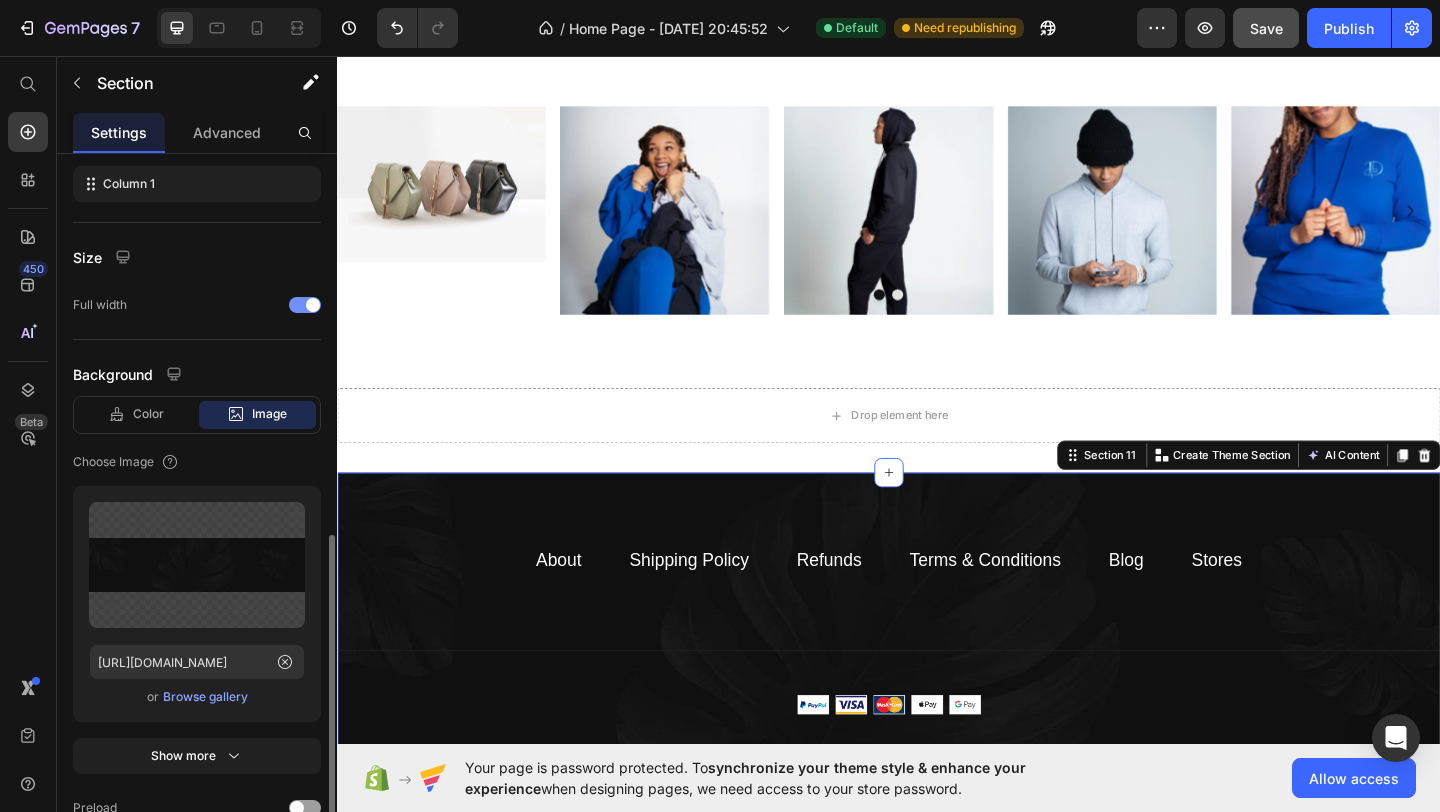 scroll, scrollTop: 449, scrollLeft: 0, axis: vertical 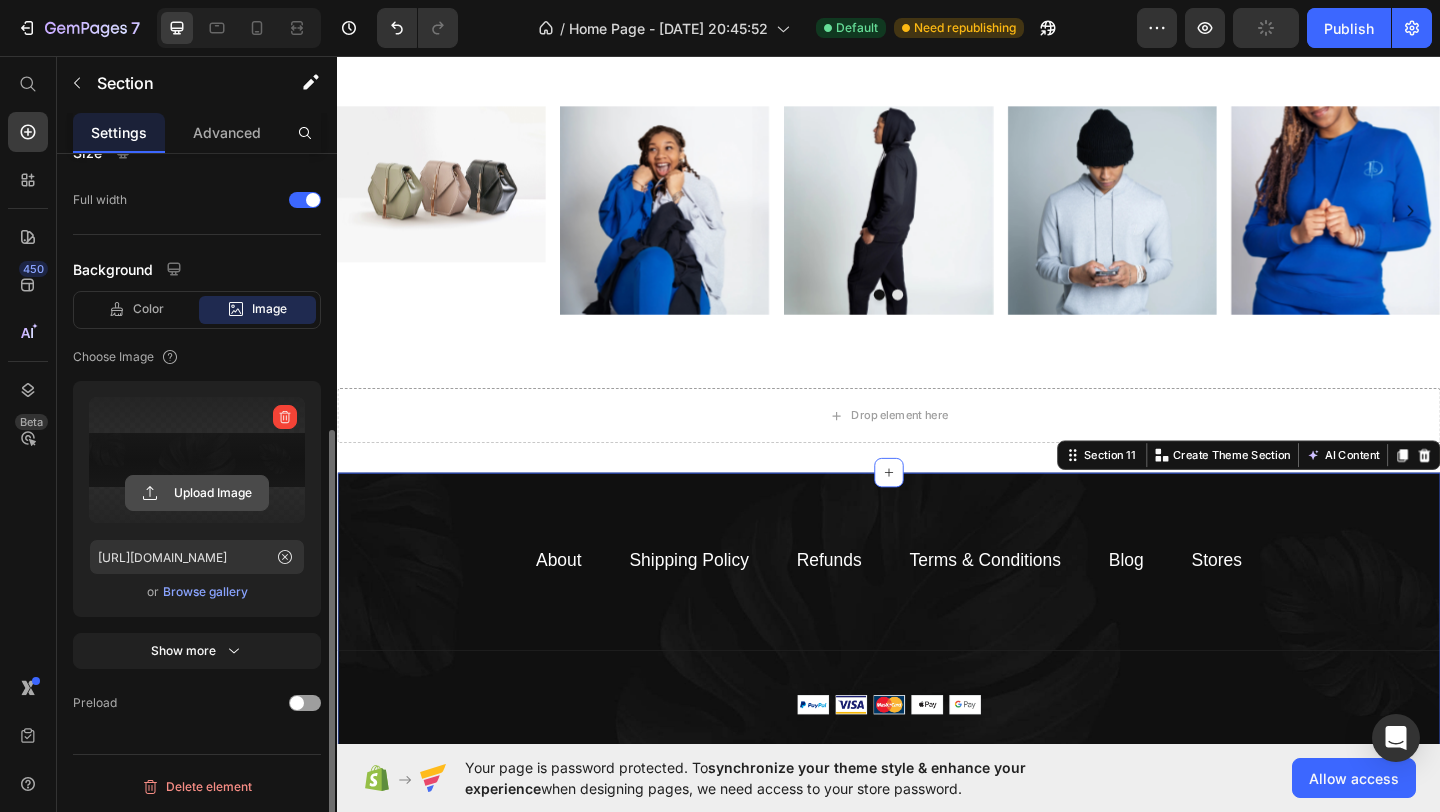 click 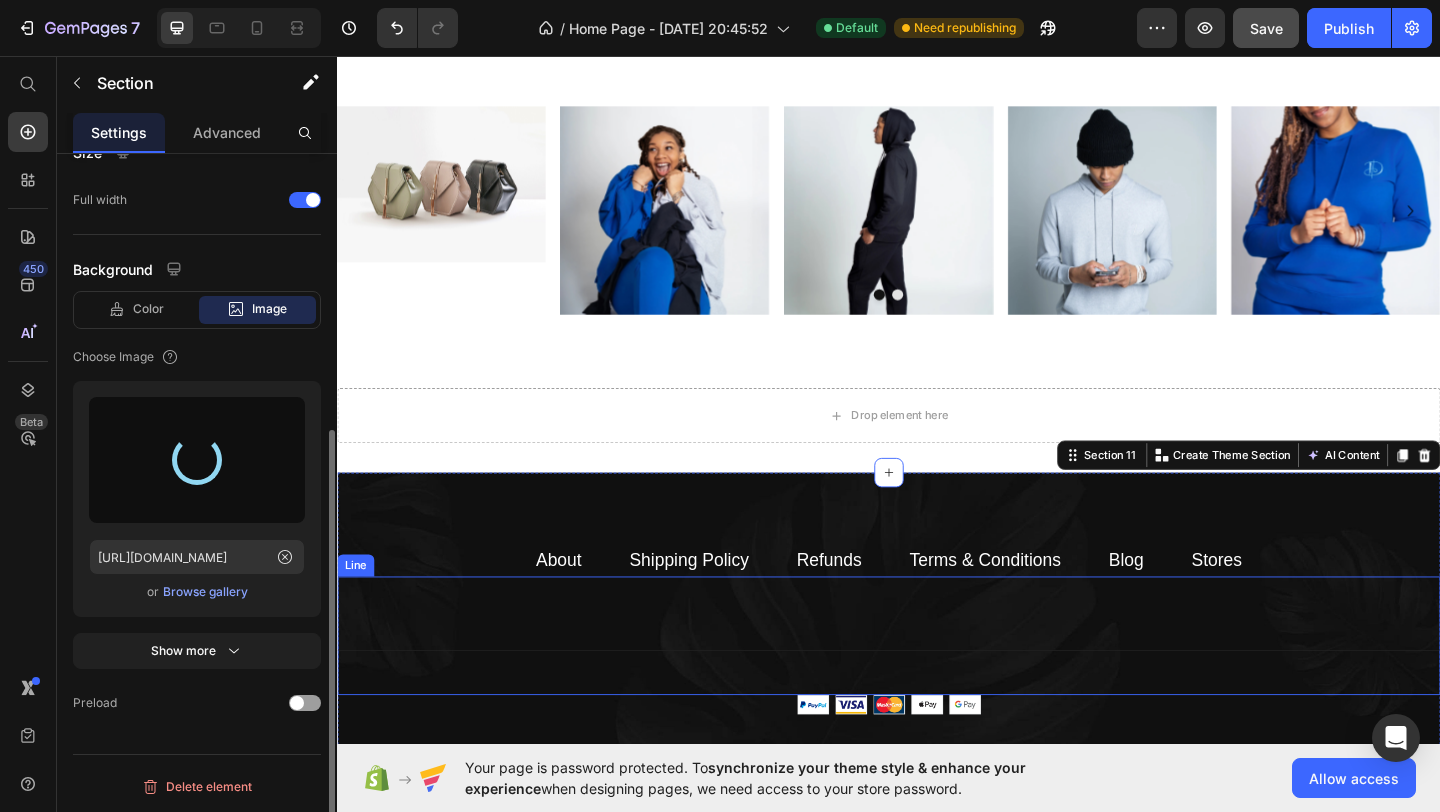 type on "[URL][DOMAIN_NAME]" 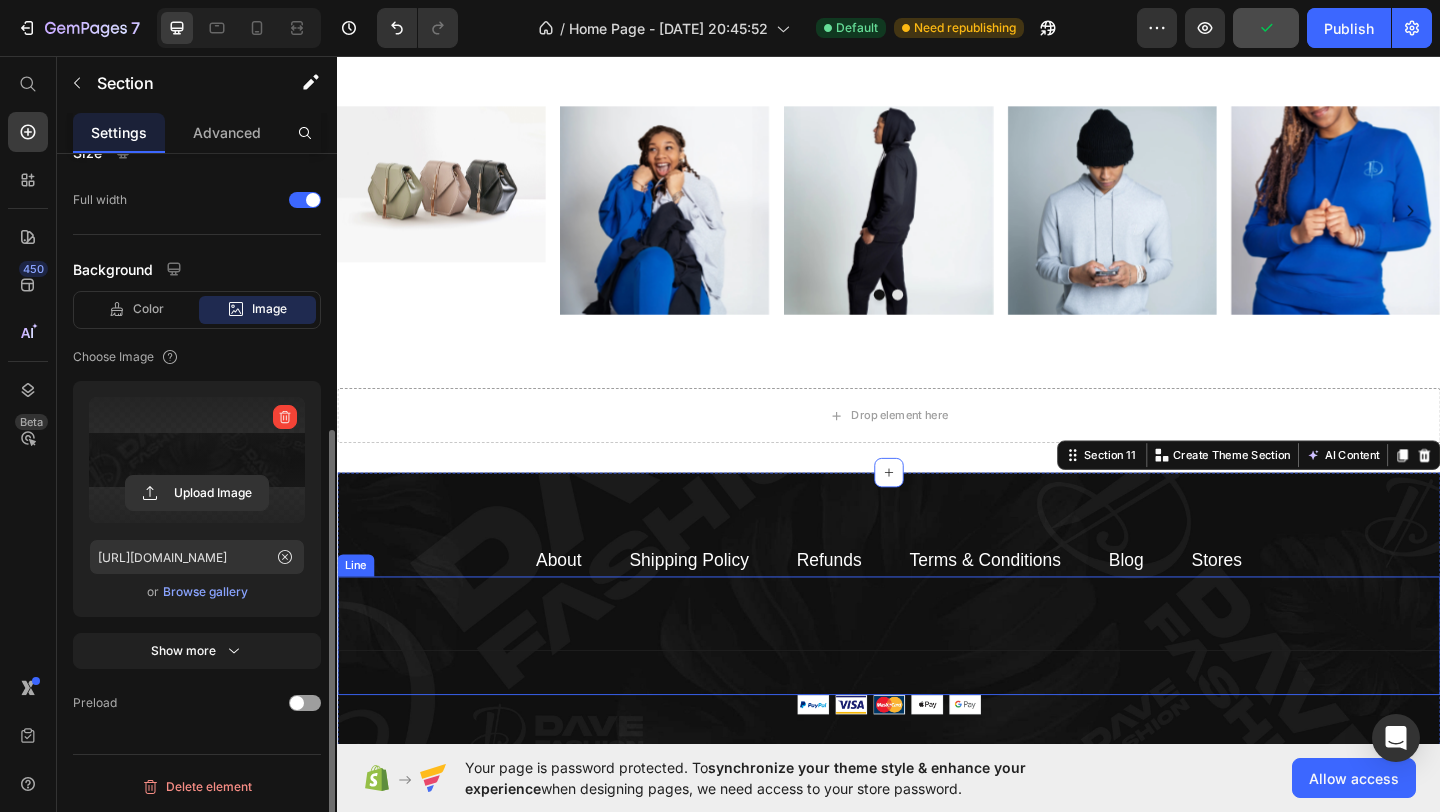 scroll, scrollTop: 0, scrollLeft: 0, axis: both 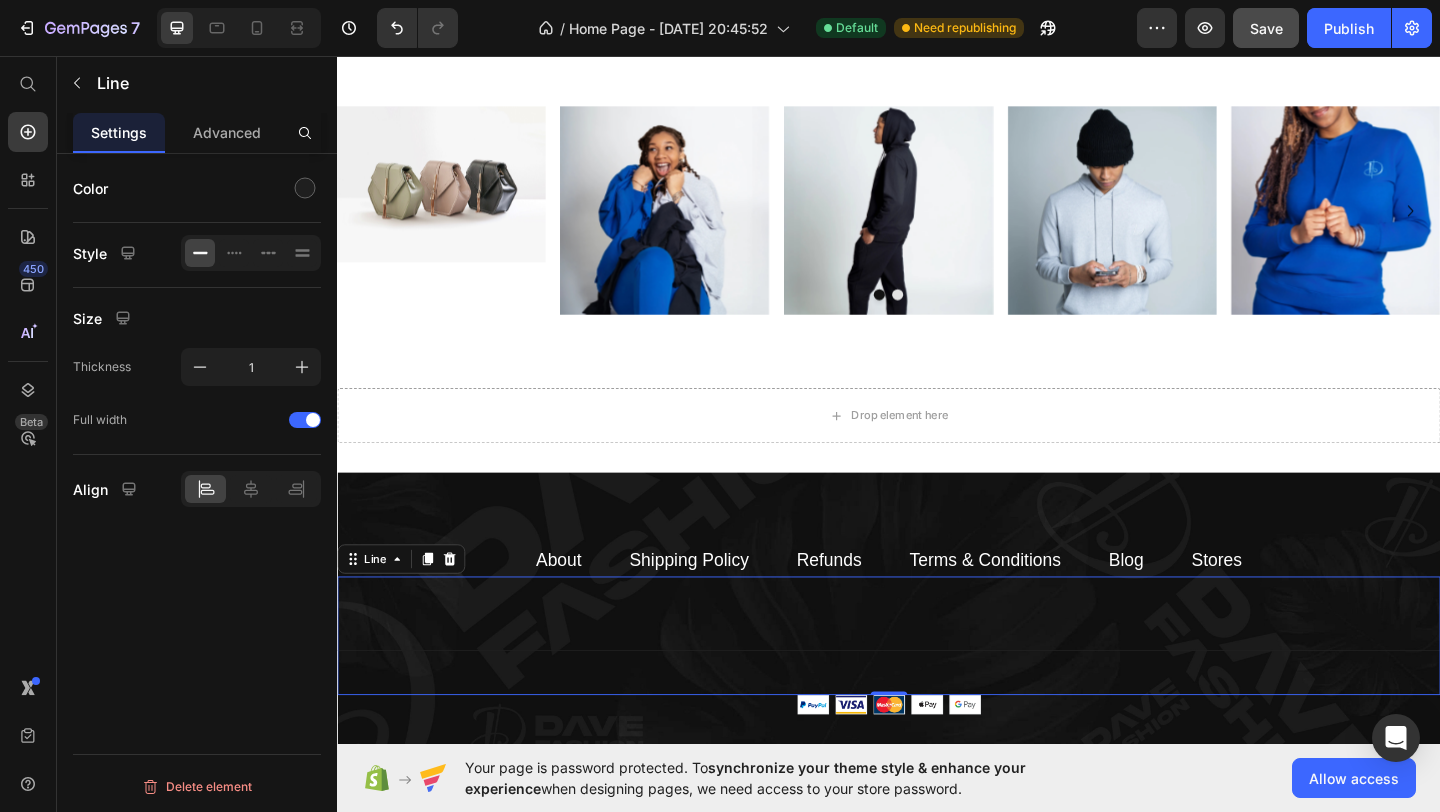 click on "Title Line   0" at bounding box center (937, 686) 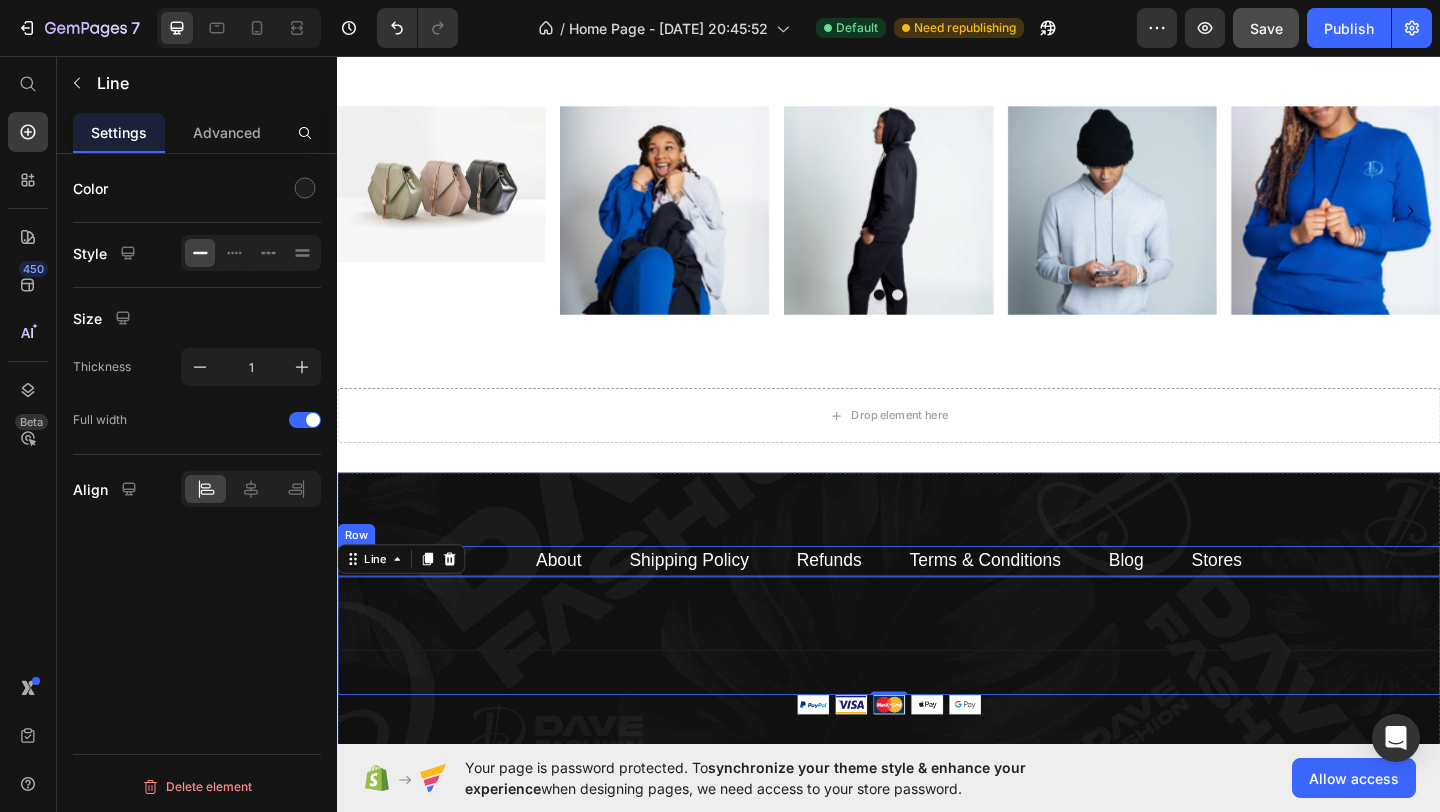 click on "About Text block Shipping Policy Text block Refunds Text block Terms & Conditions Text block Blog Text block Stores Text block Row" at bounding box center [937, 605] 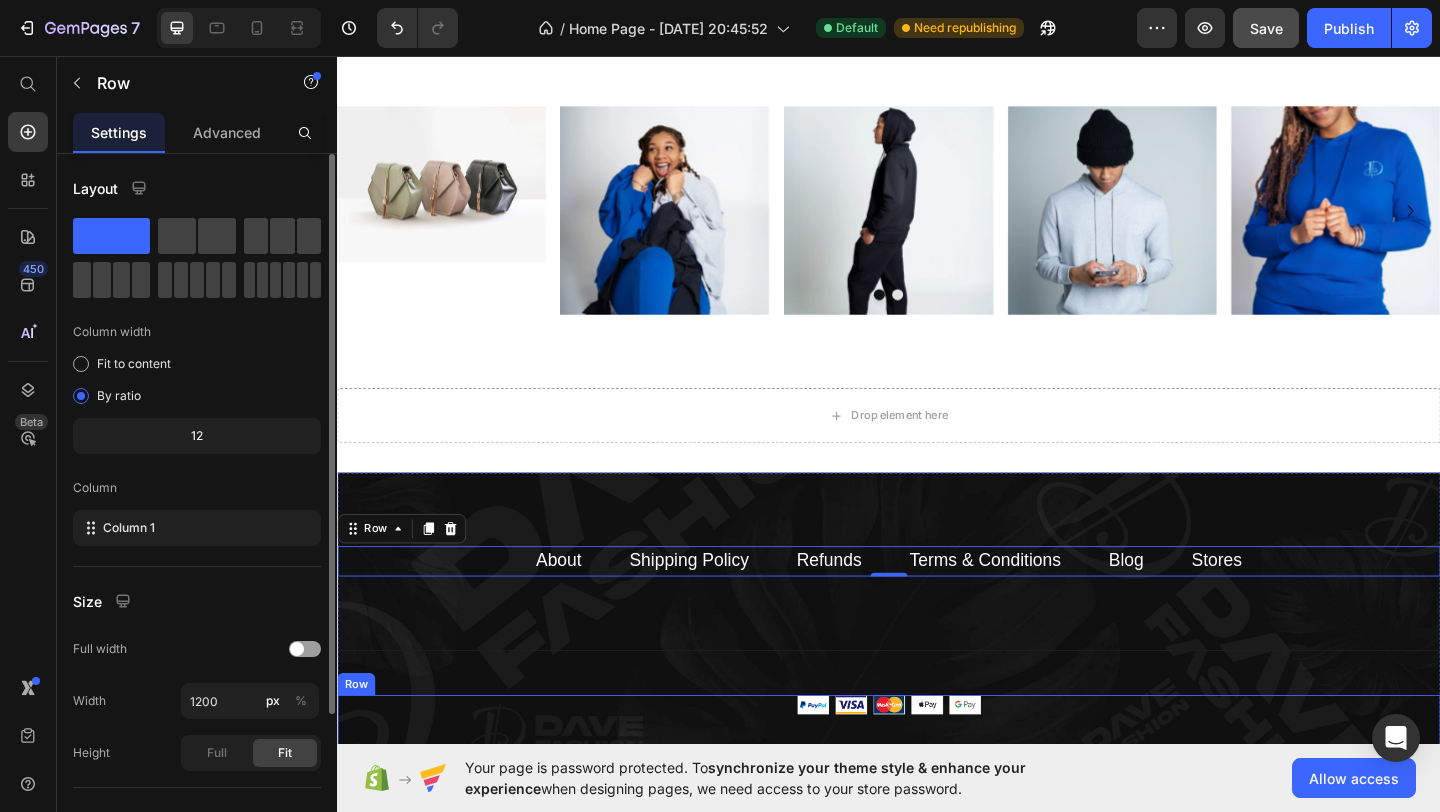 click on "Image © 2022 GemThemes Text block" at bounding box center [937, 794] 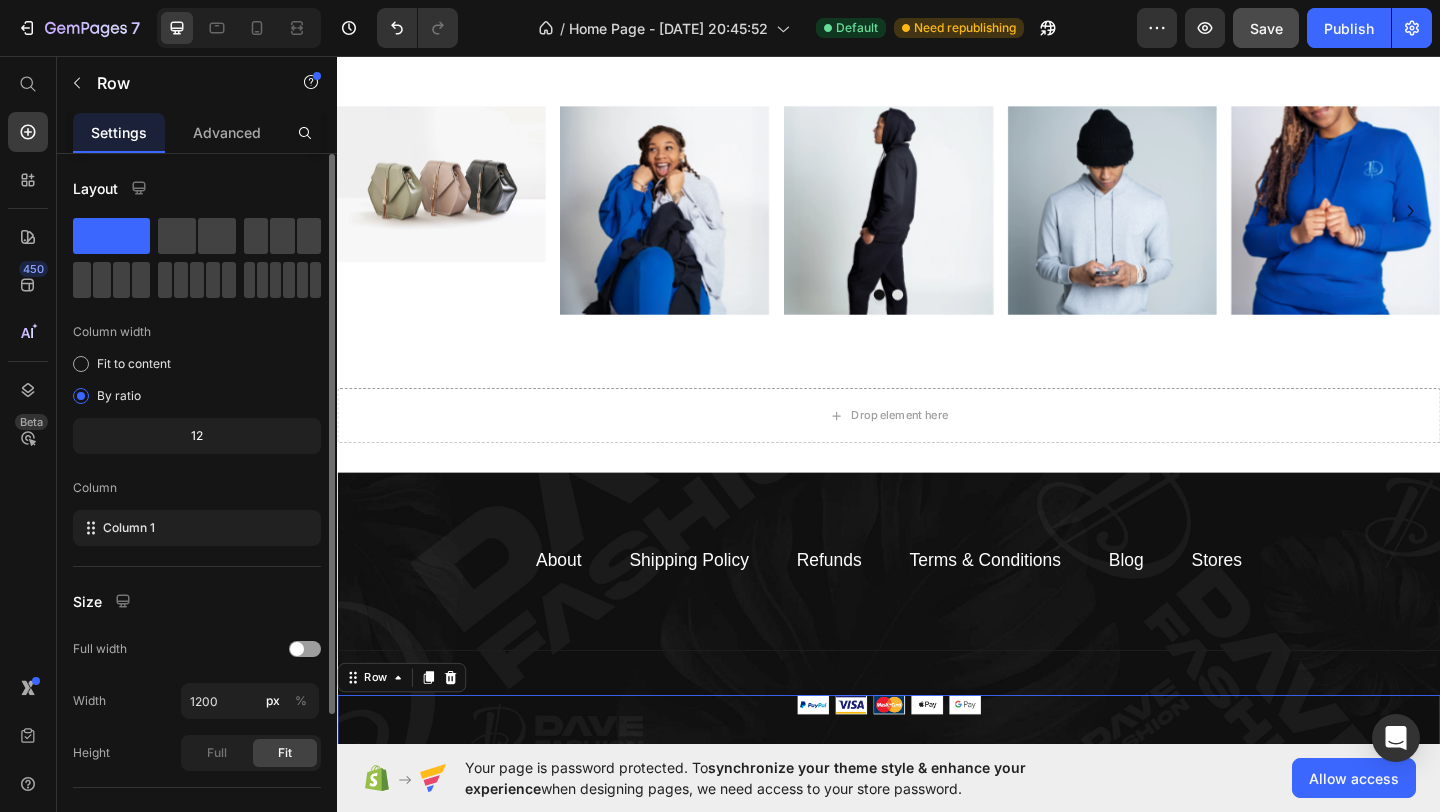 click on "Image © 2022 GemThemes Text block" at bounding box center [937, 794] 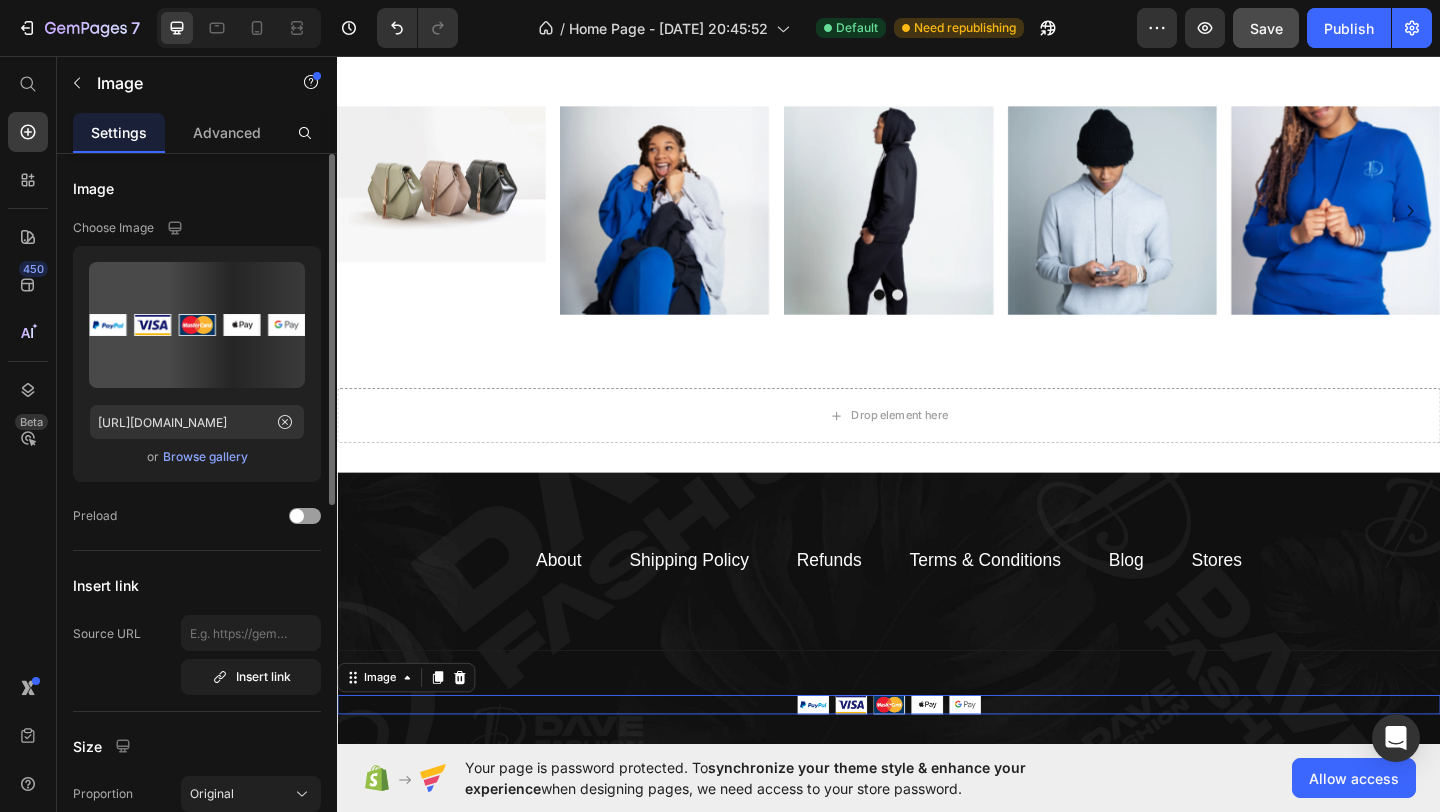 click at bounding box center (937, 761) 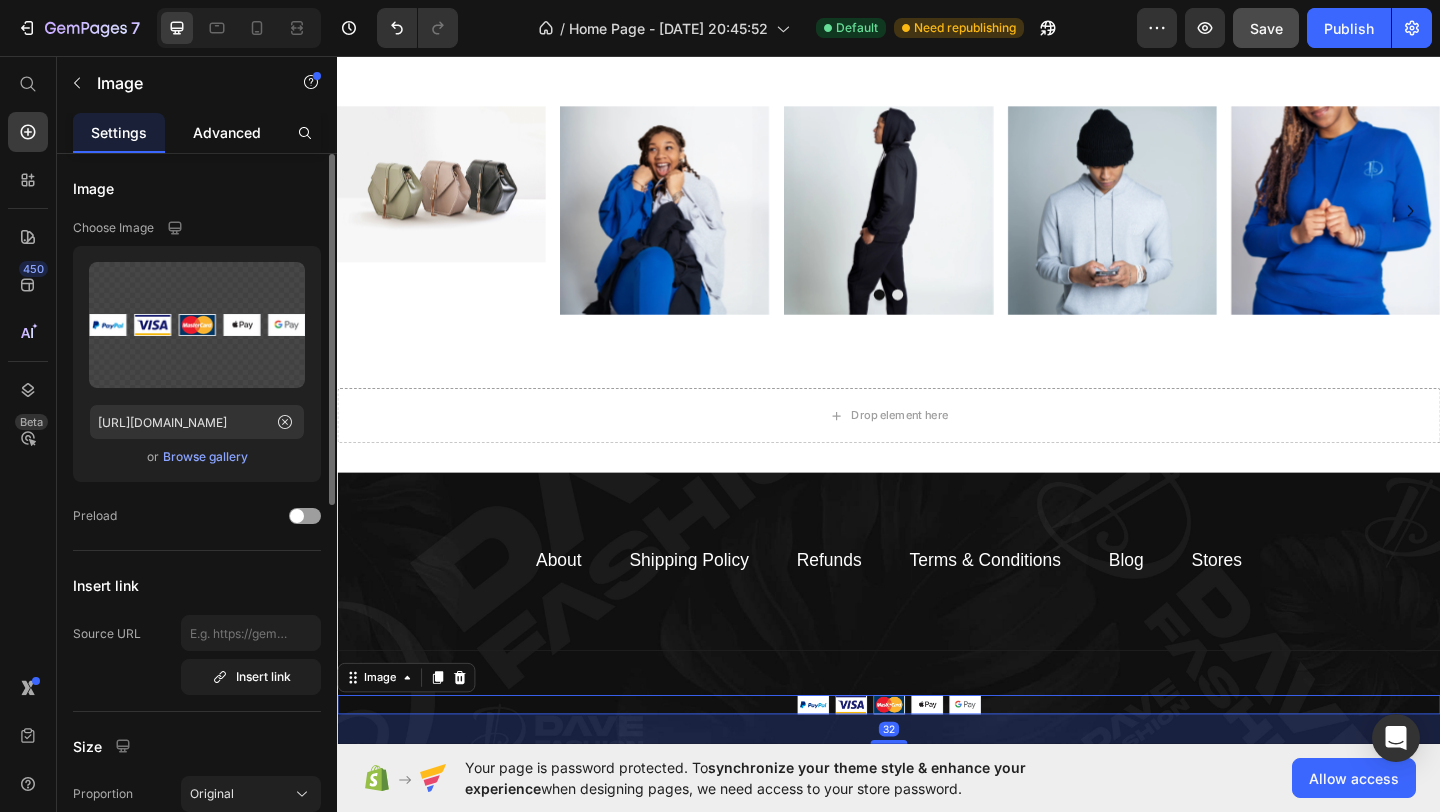 click on "Advanced" at bounding box center (227, 132) 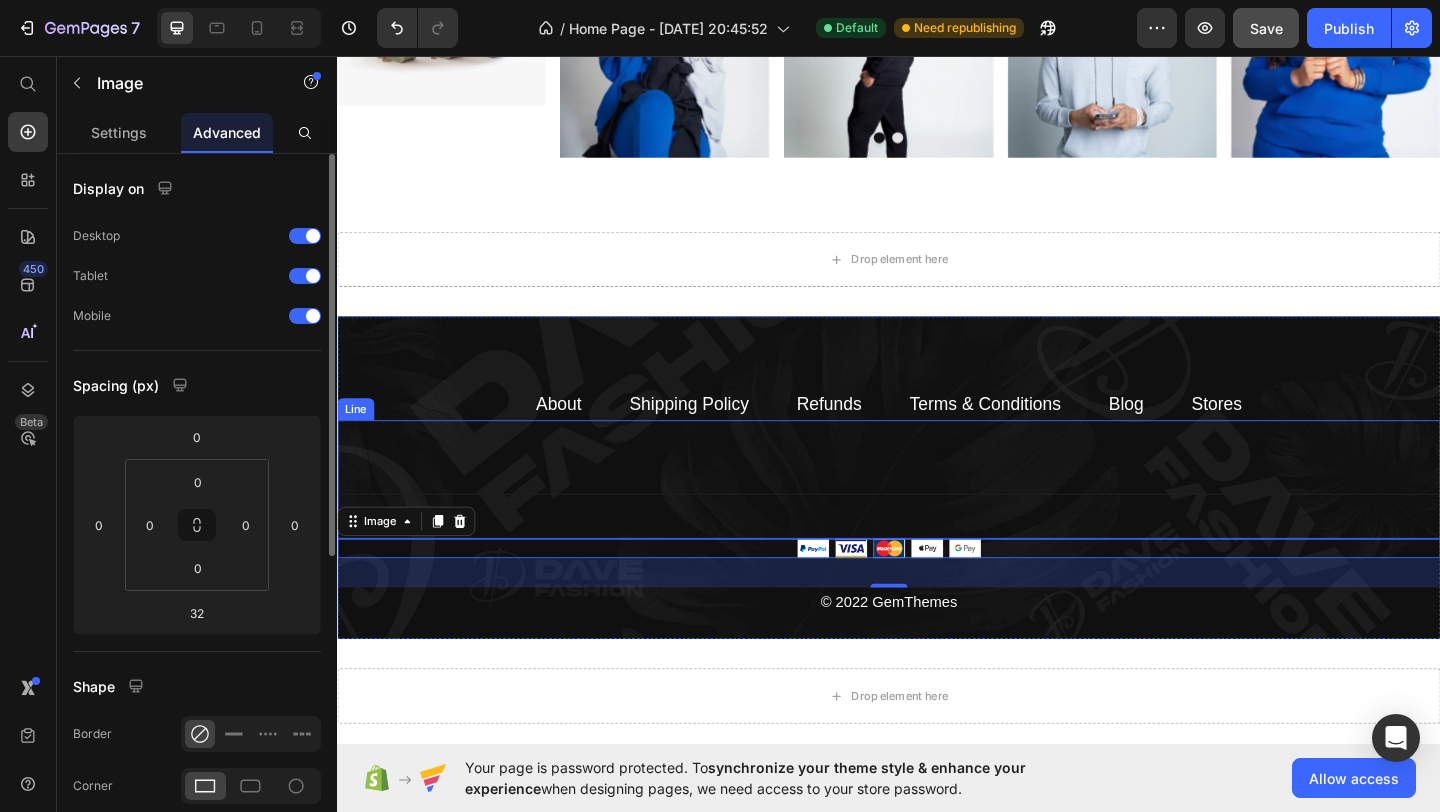 scroll, scrollTop: 4003, scrollLeft: 0, axis: vertical 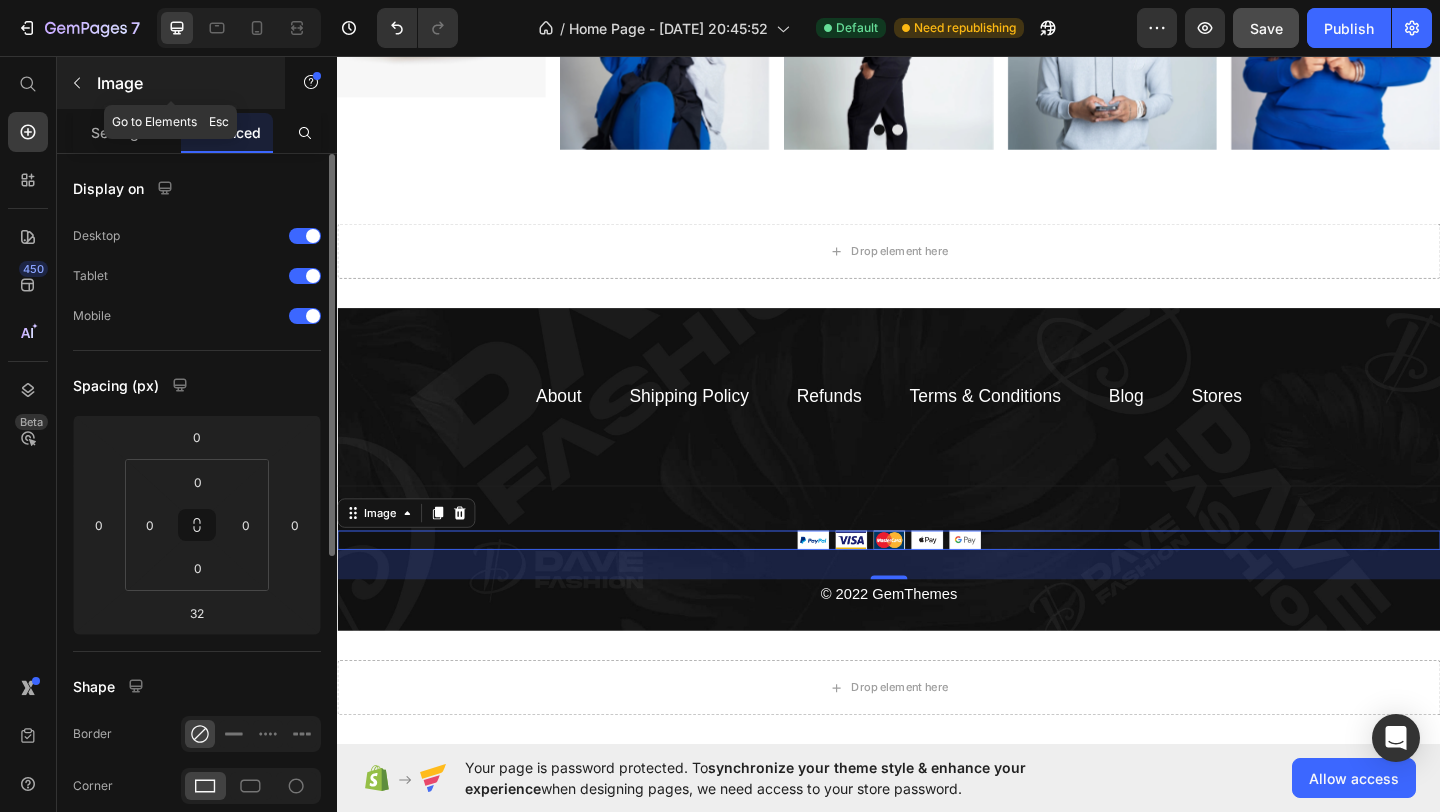 click on "Image" at bounding box center (182, 83) 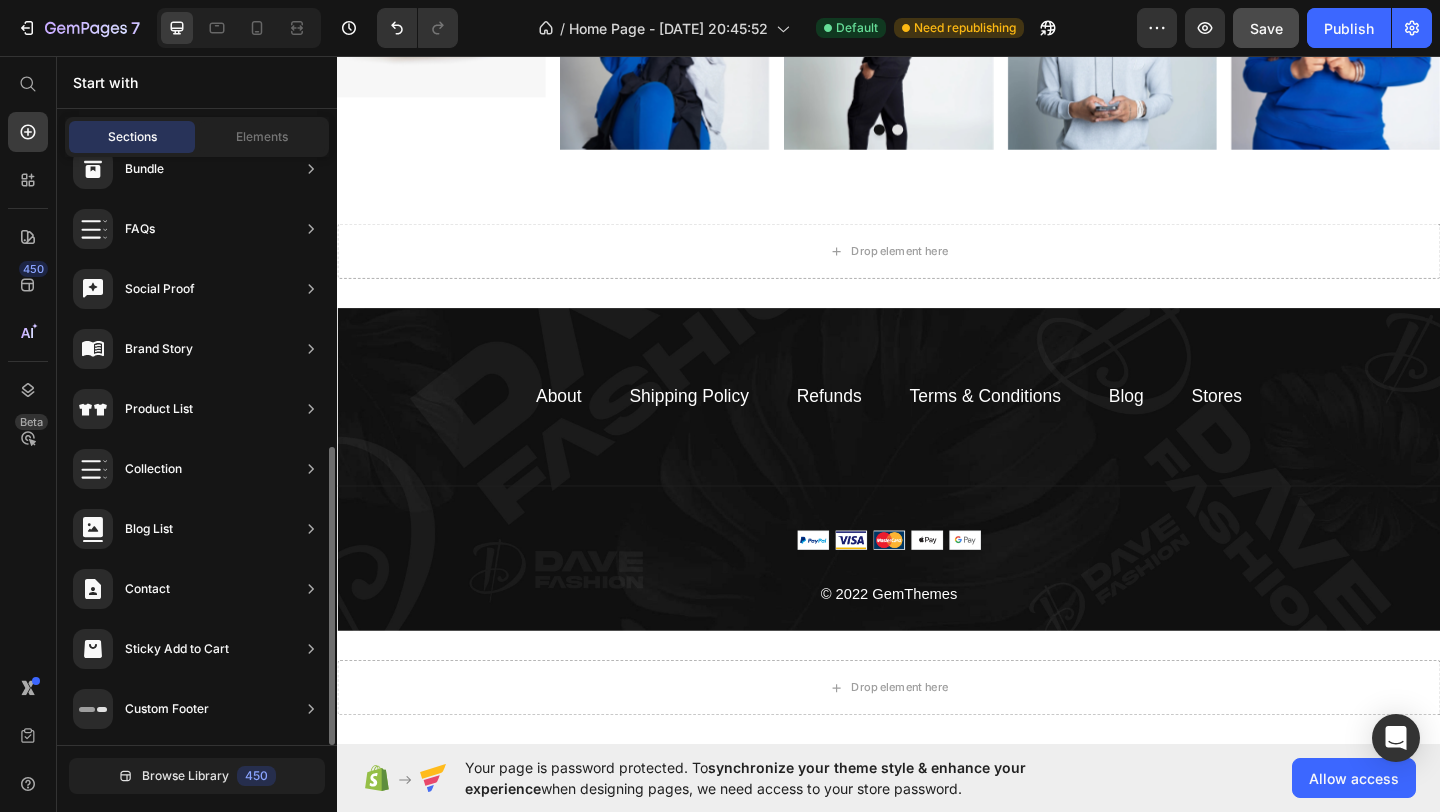 scroll, scrollTop: 896, scrollLeft: 0, axis: vertical 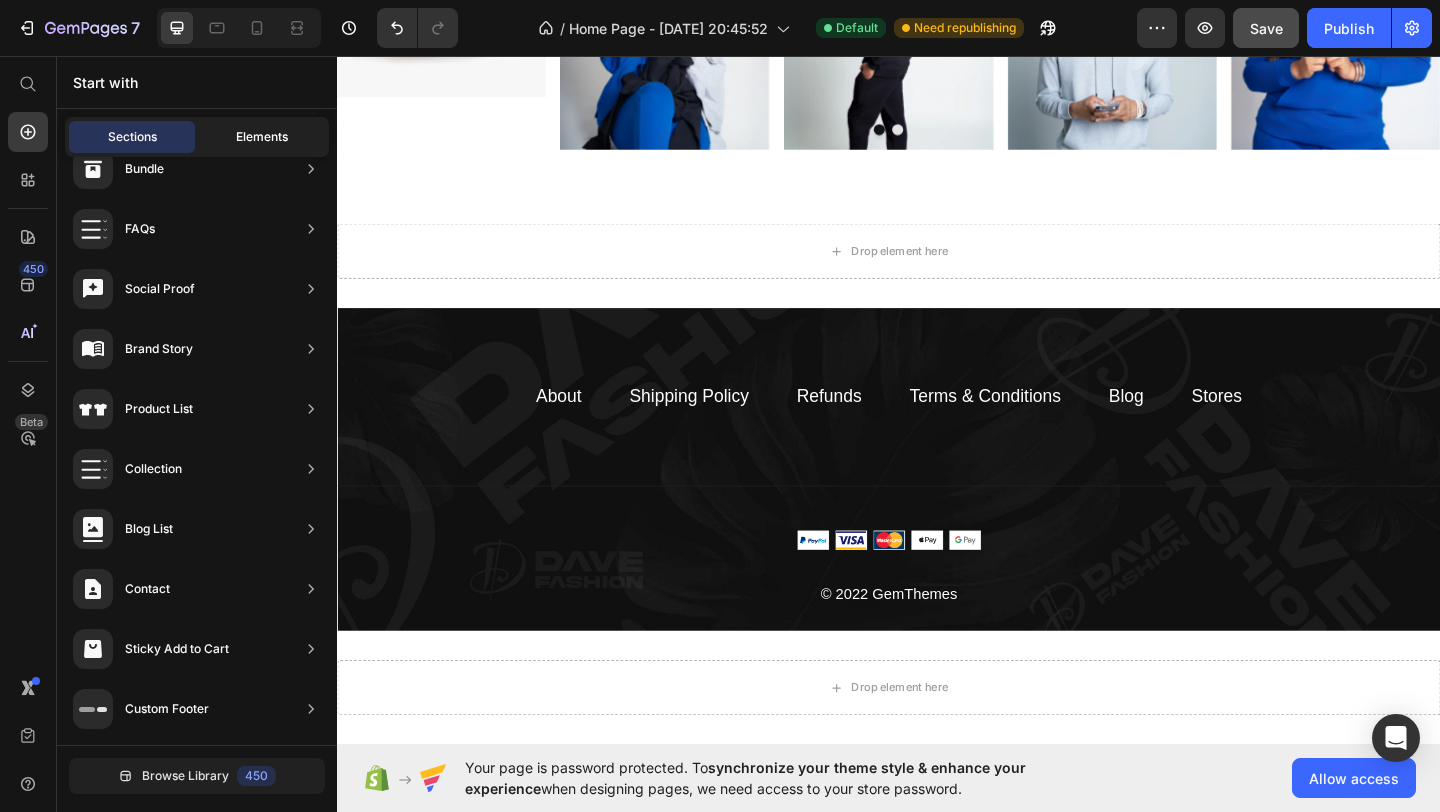 click on "Elements" 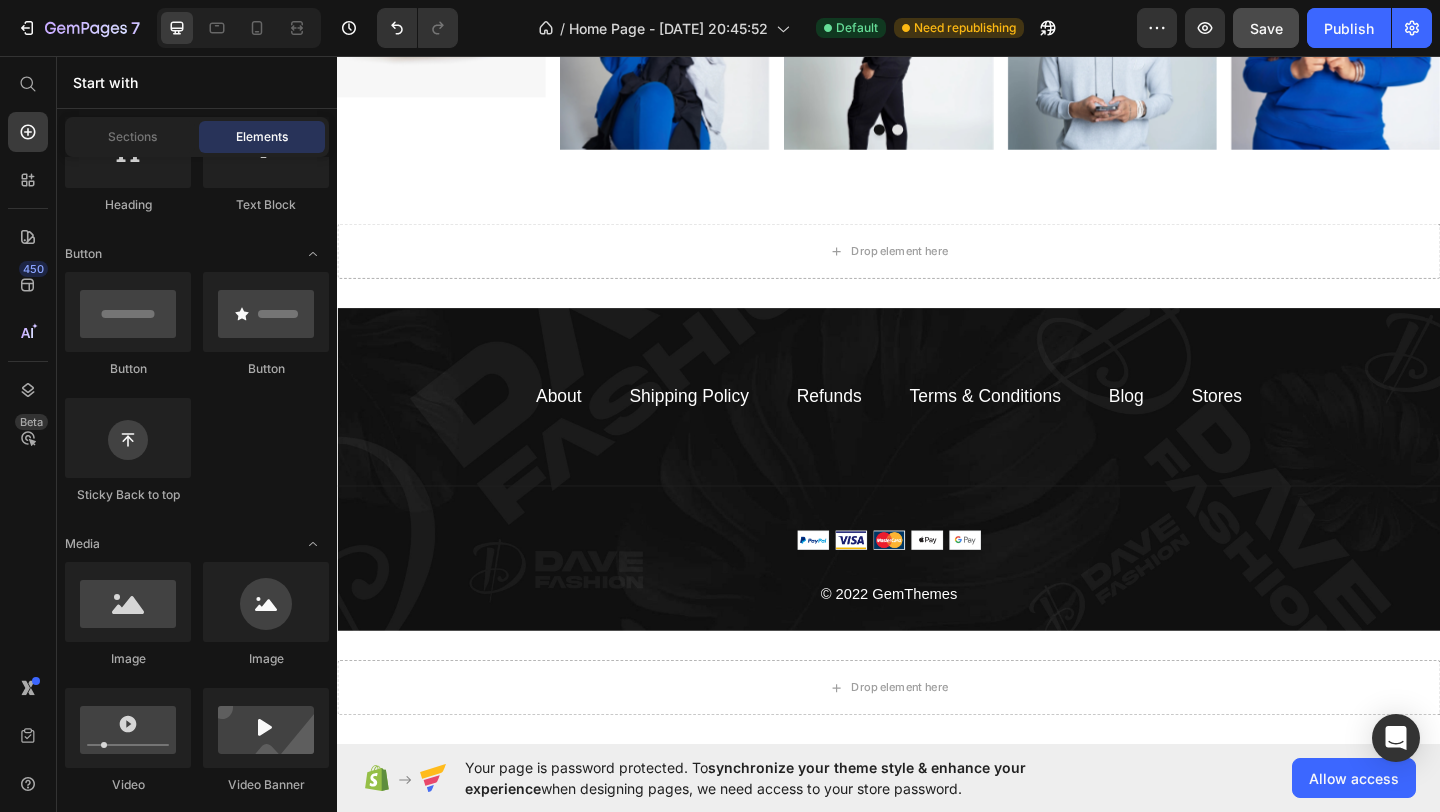 scroll, scrollTop: 0, scrollLeft: 0, axis: both 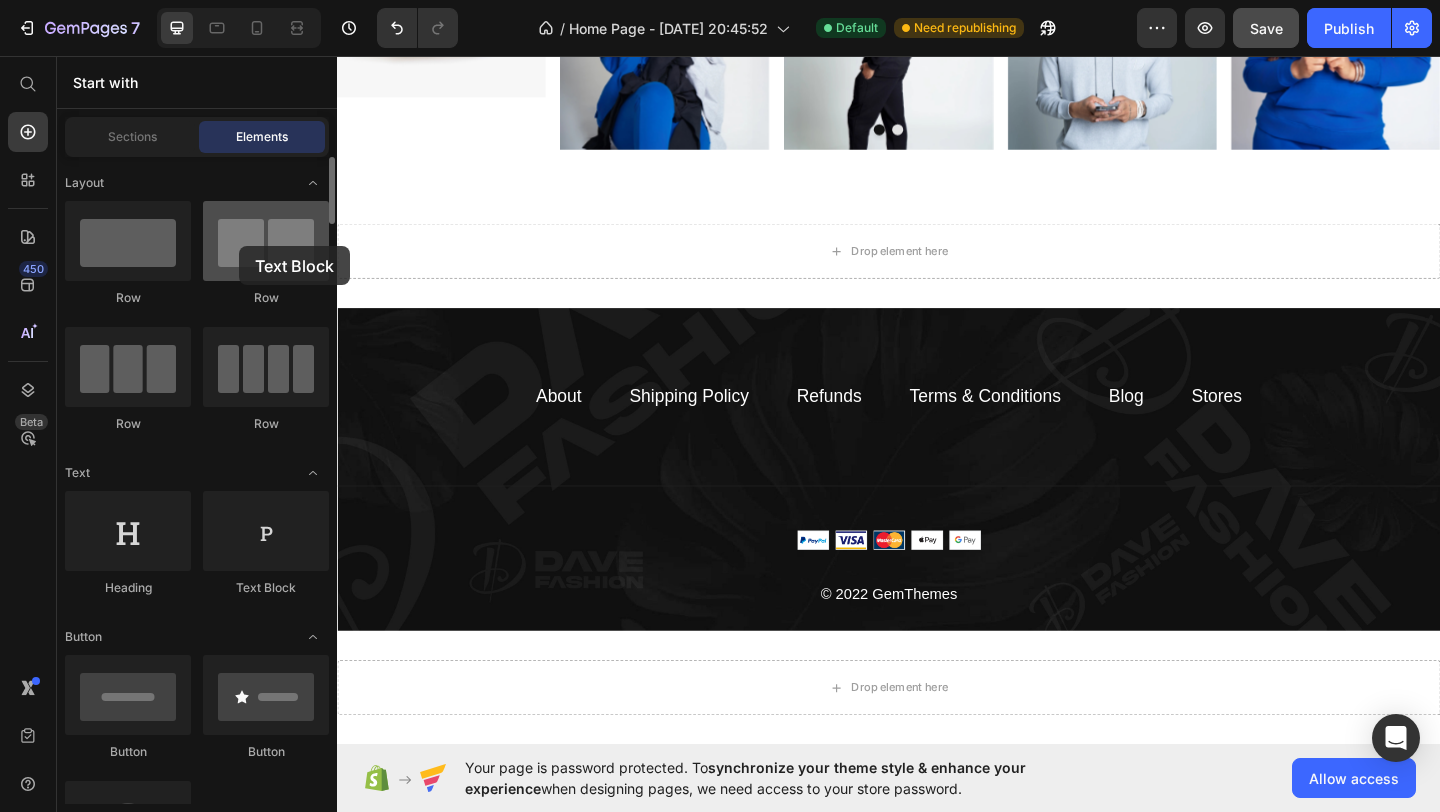 drag, startPoint x: 273, startPoint y: 518, endPoint x: 232, endPoint y: 242, distance: 279.0287 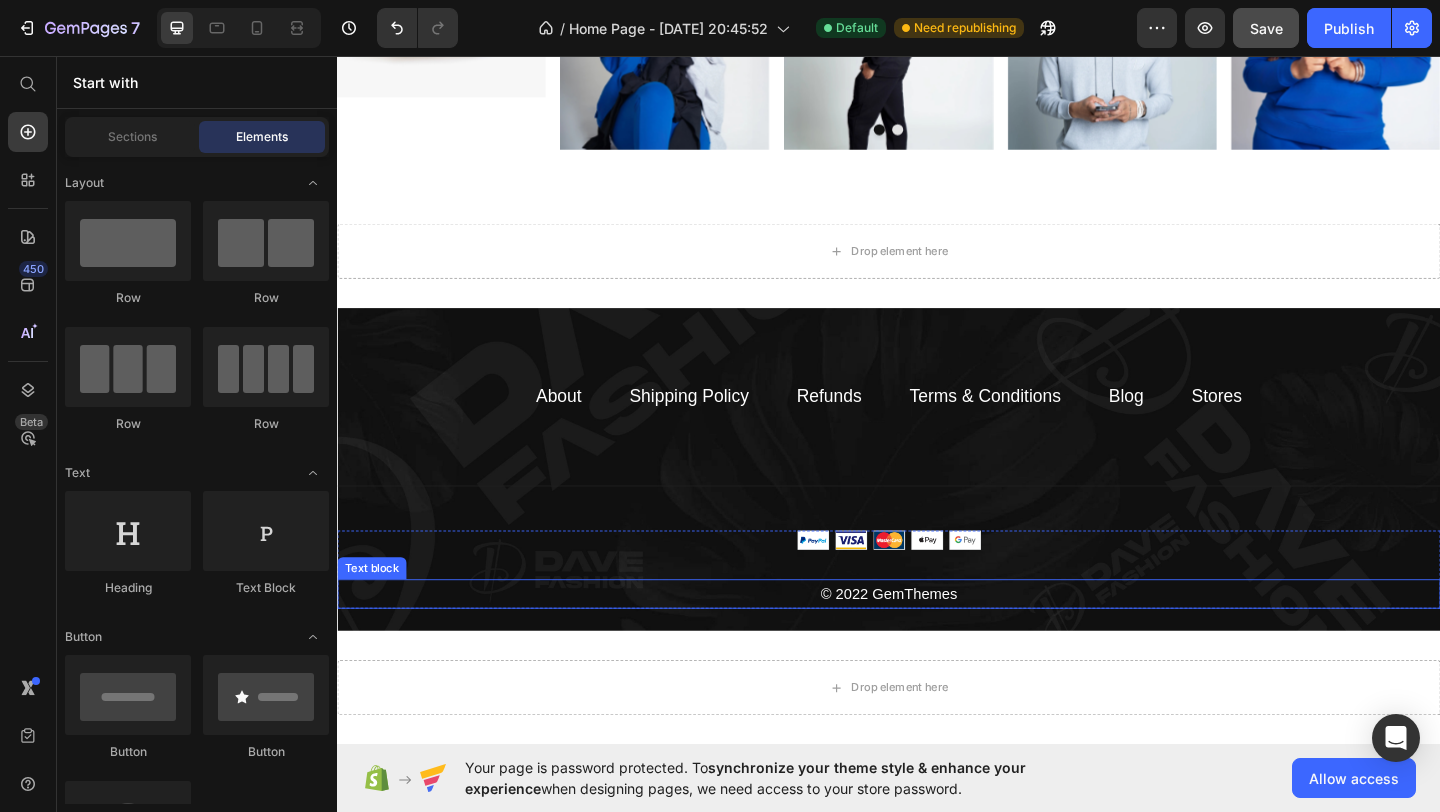 click on "© 2022 GemThemes" at bounding box center [937, 641] 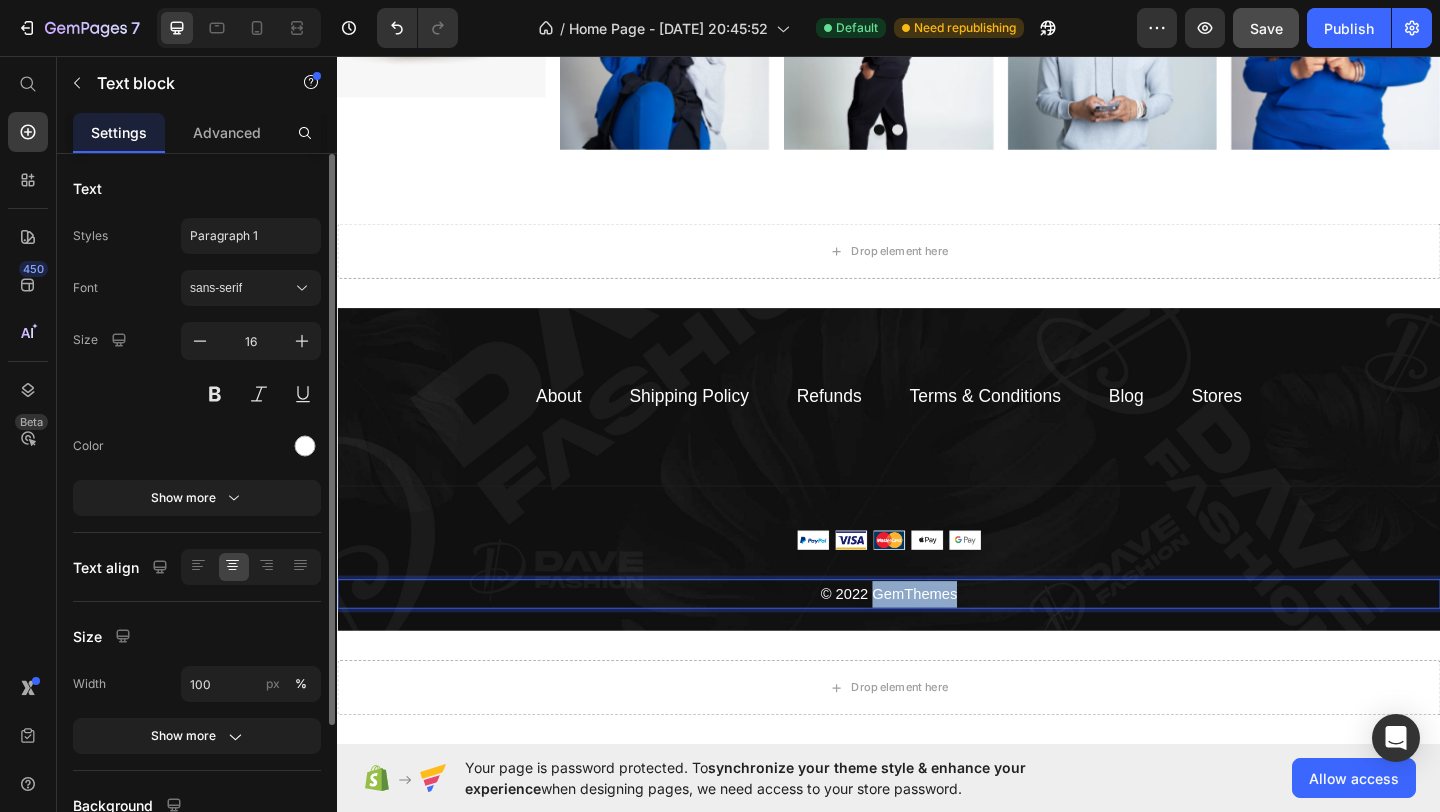 click on "© 2022 GemThemes" at bounding box center [937, 641] 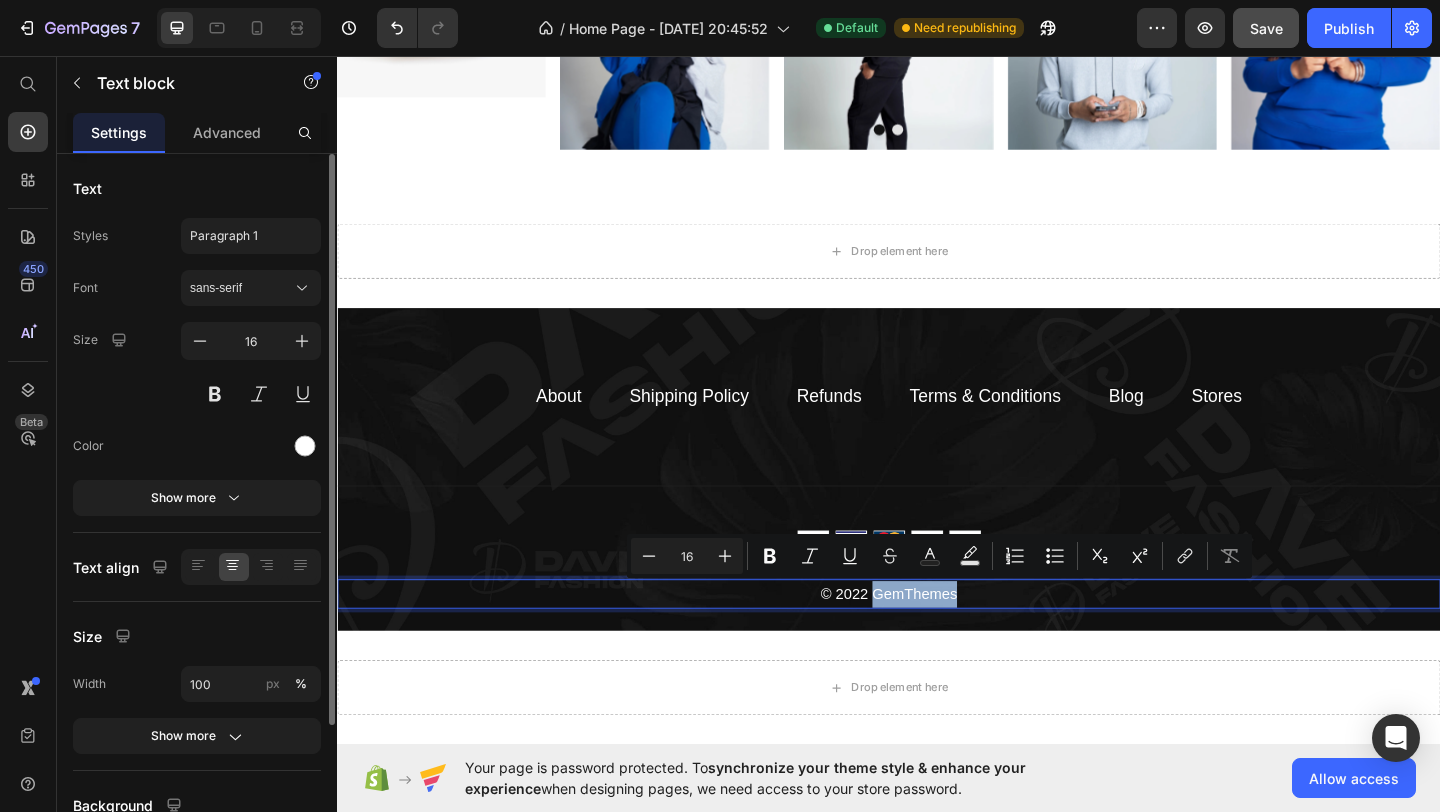 click on "© 2022 GemThemes" at bounding box center [937, 641] 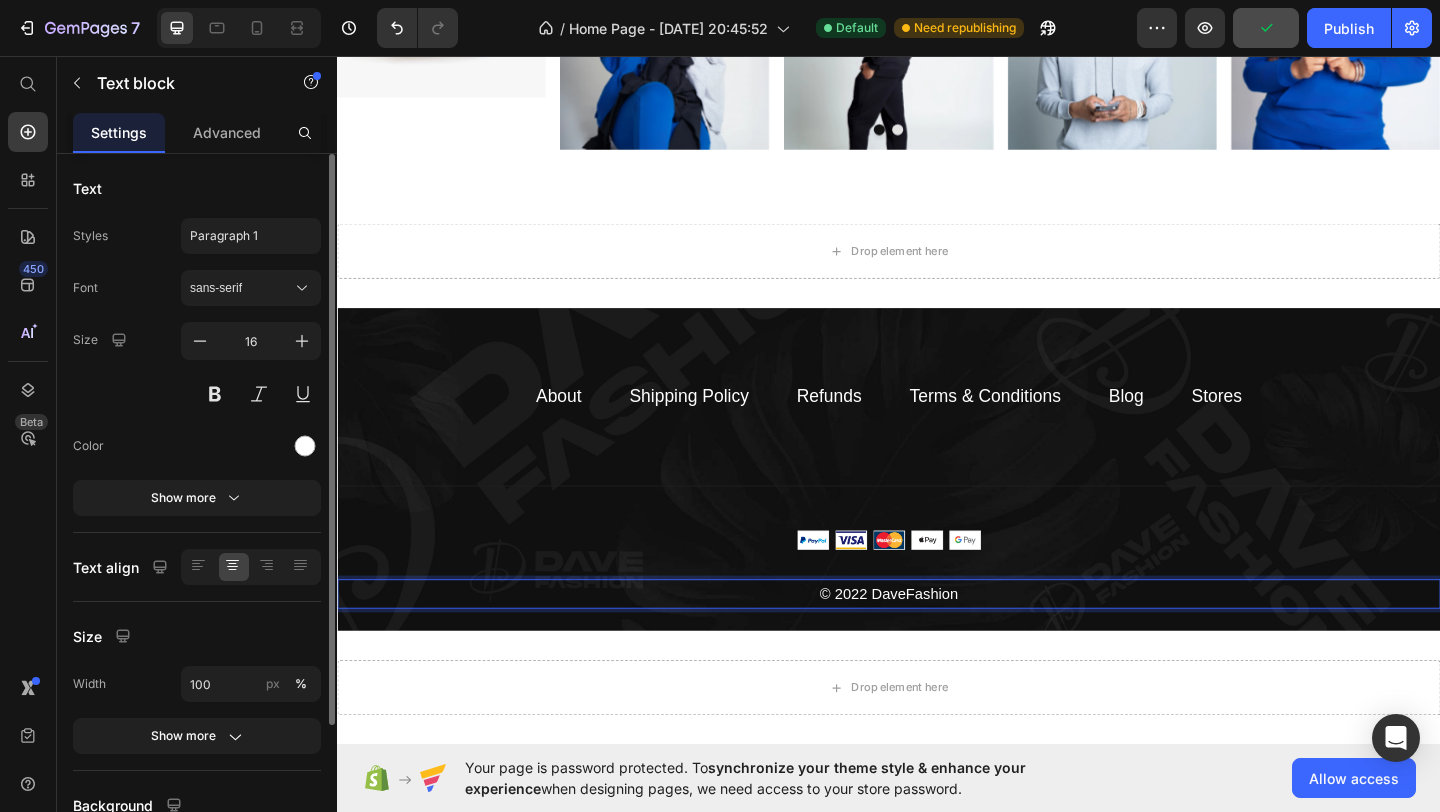 click on "© 2022 DaveFashion" at bounding box center (937, 641) 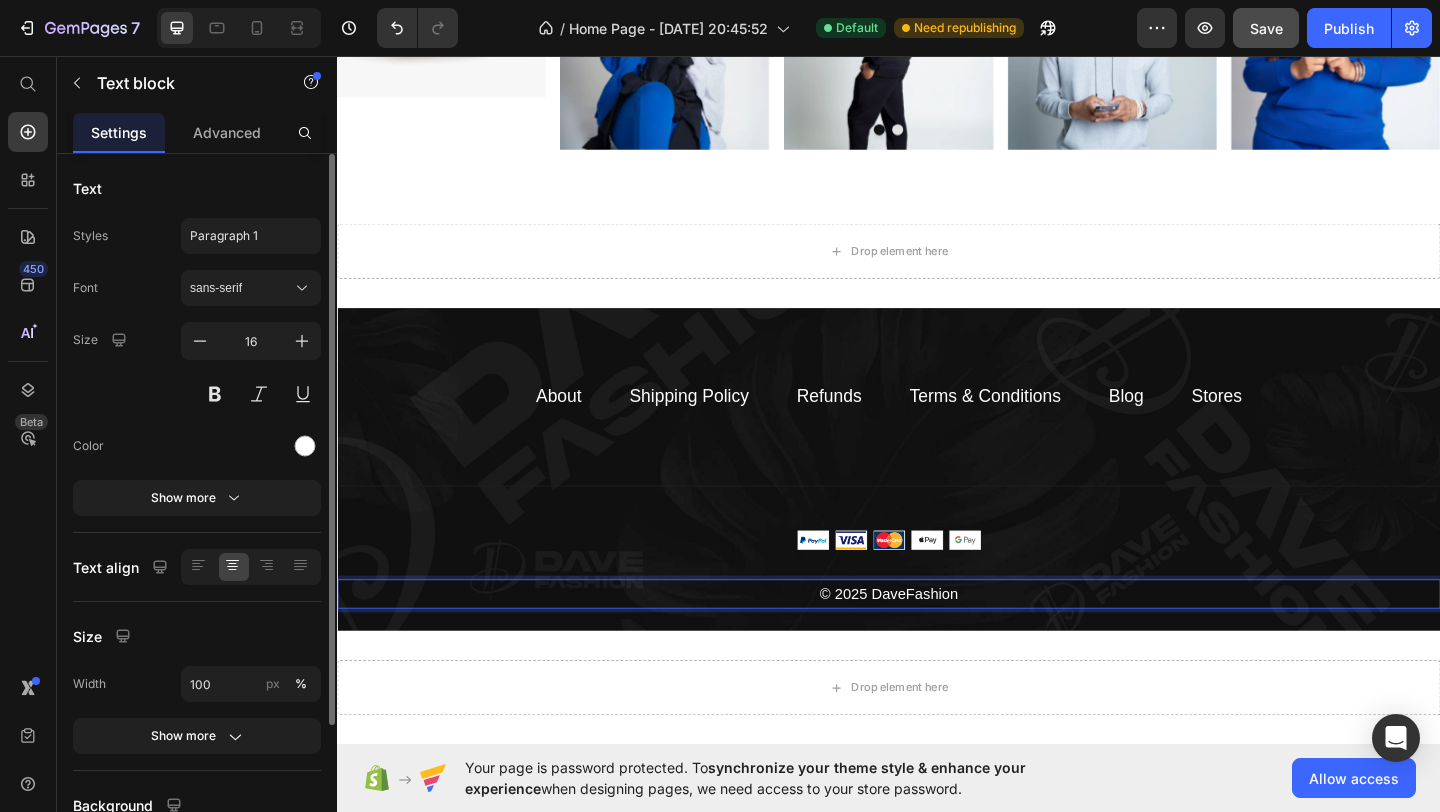 click on "© 2025 DaveFashion" at bounding box center [937, 641] 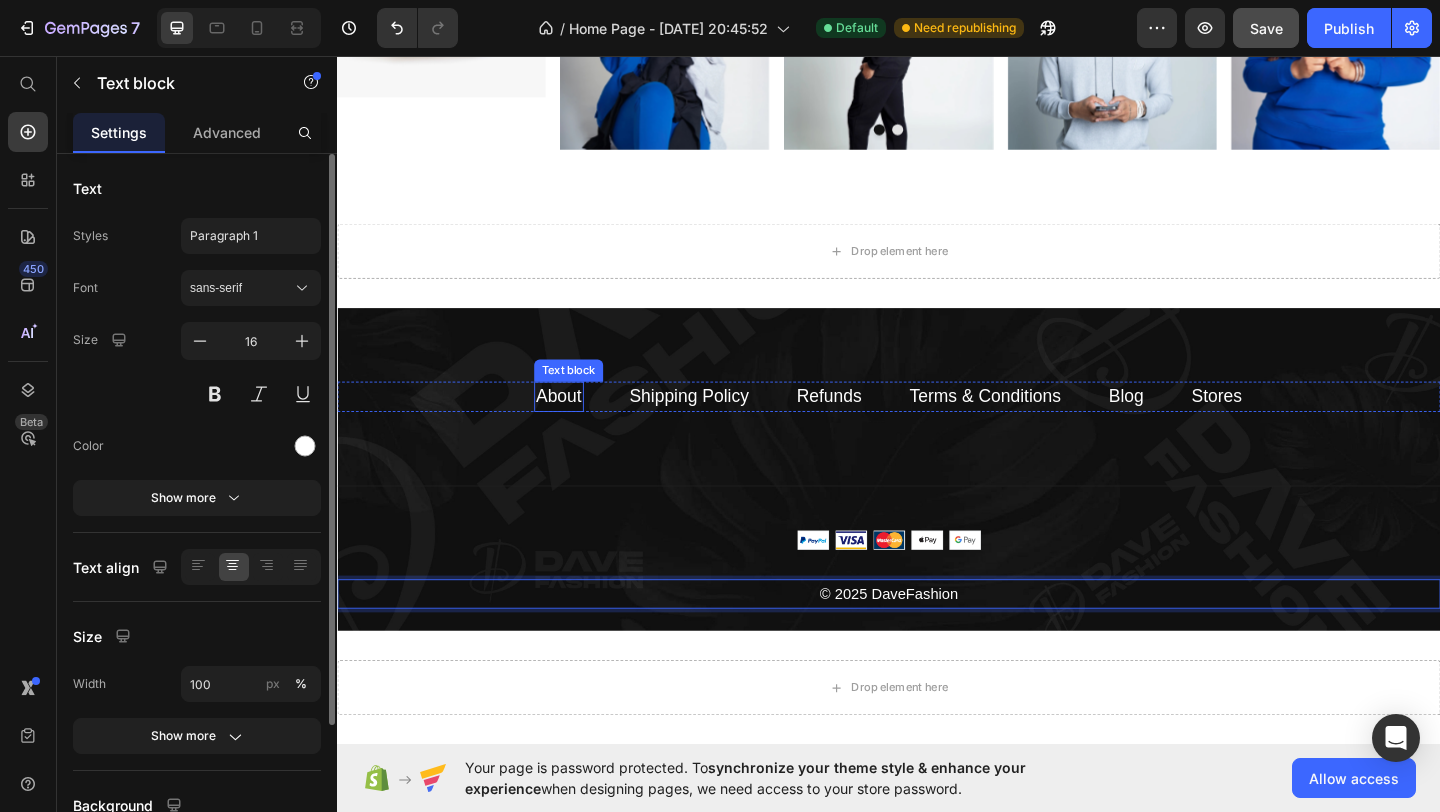 click on "About" at bounding box center (578, 426) 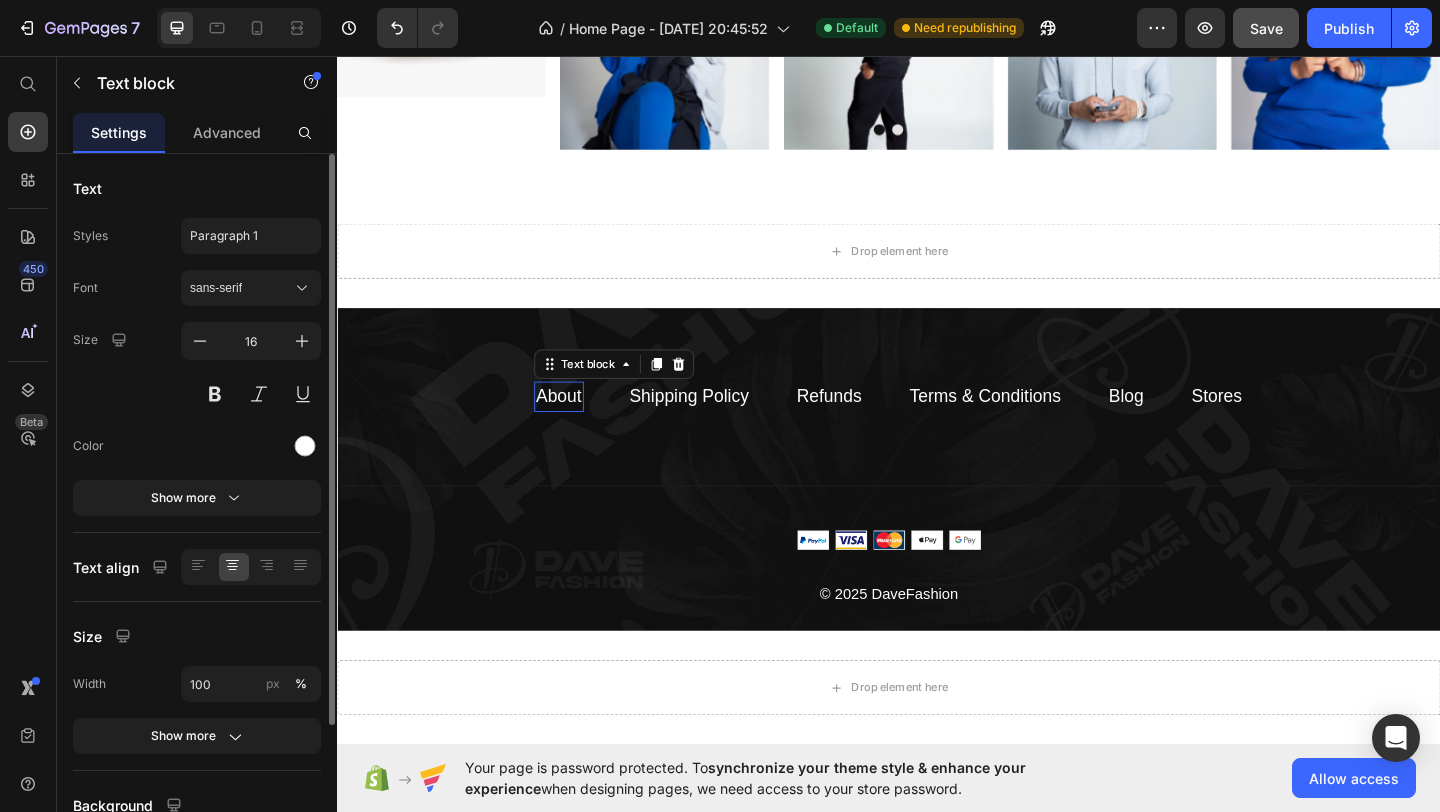 click on "About" at bounding box center (578, 426) 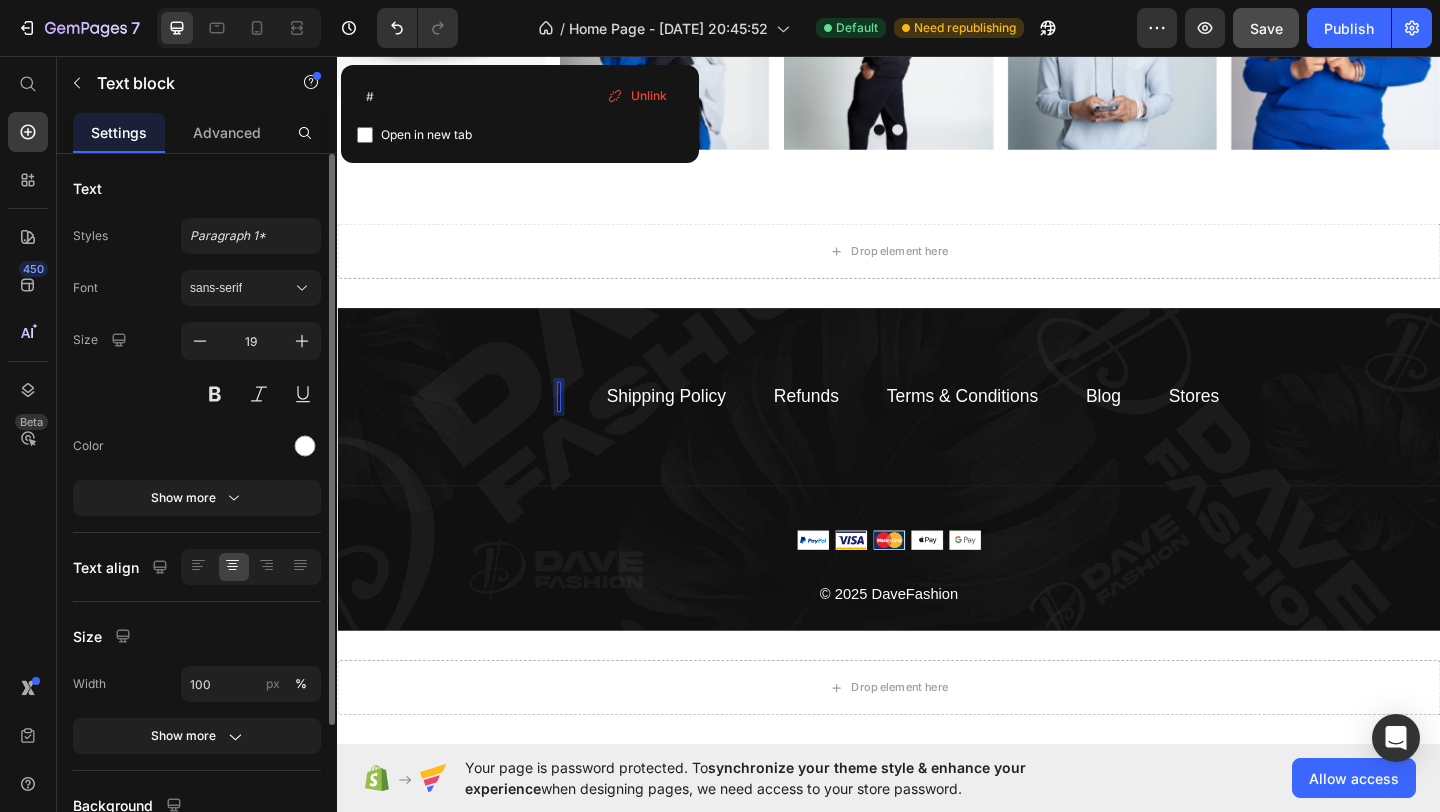 scroll, scrollTop: 3989, scrollLeft: 0, axis: vertical 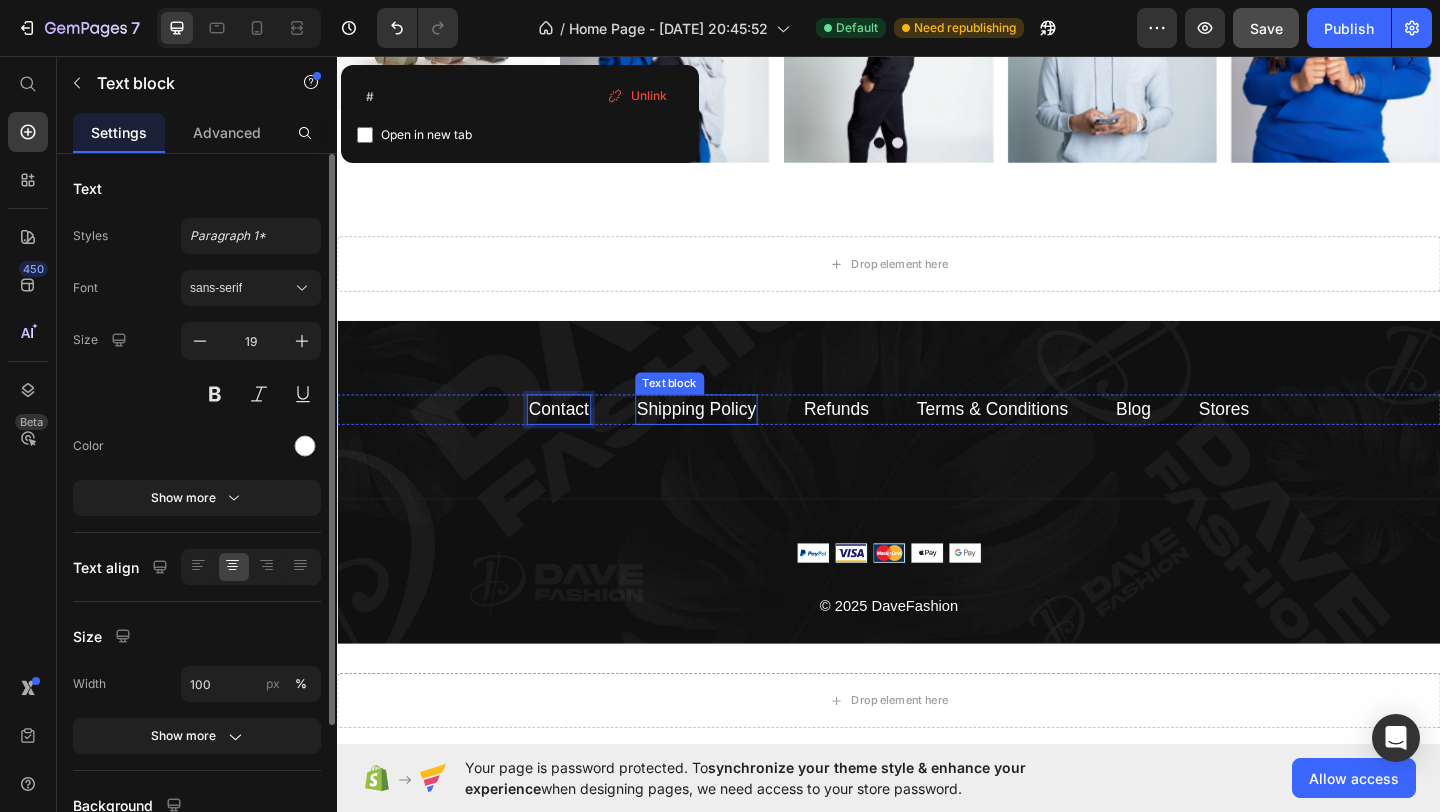 click on "Shipping Policy" at bounding box center [728, 439] 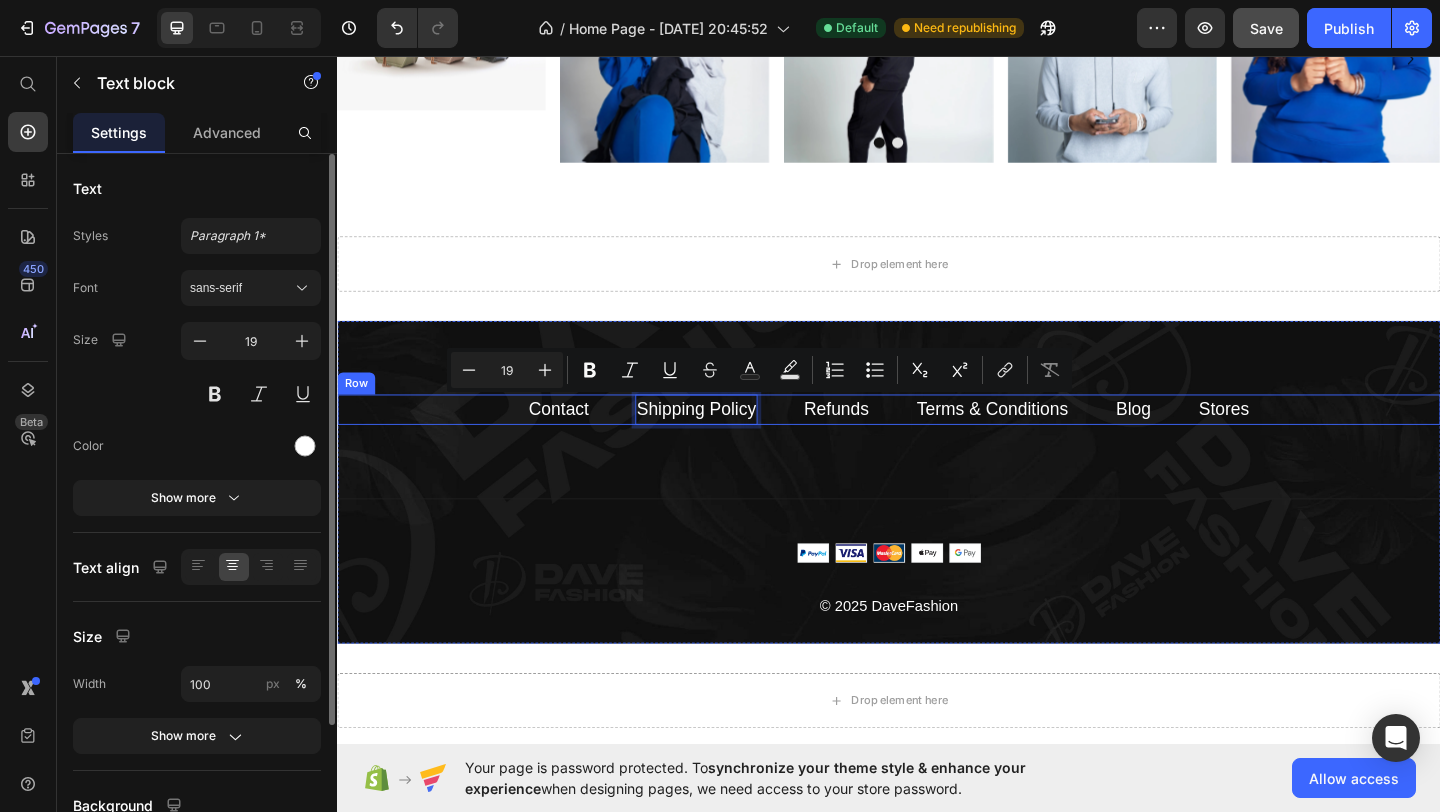 click on "Contact  Text block Shipping Policy Text block   0 Refunds Text block Terms & Conditions Text block Blog Text block Stores Text block Row" at bounding box center [937, 440] 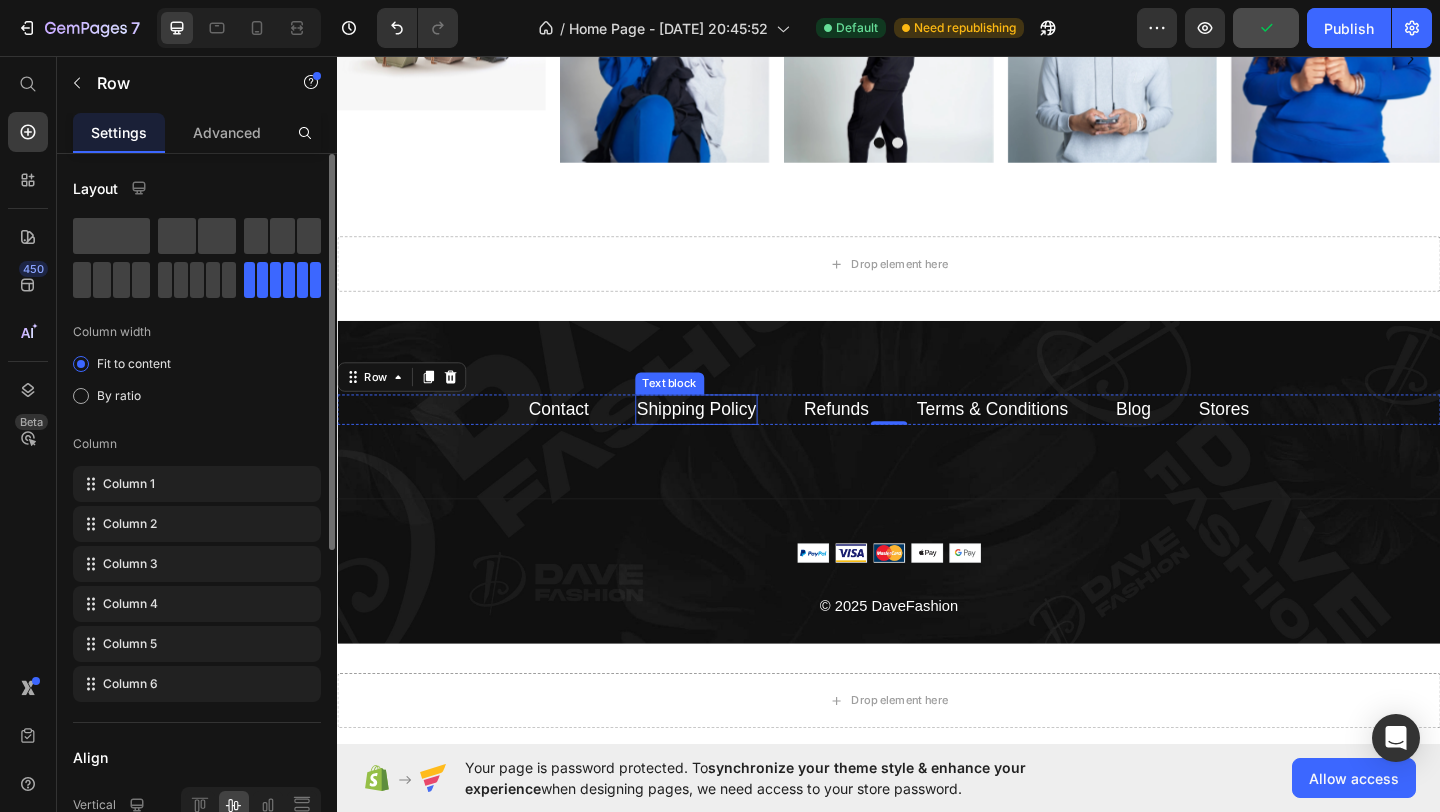 click on "Shipping Policy" at bounding box center [728, 439] 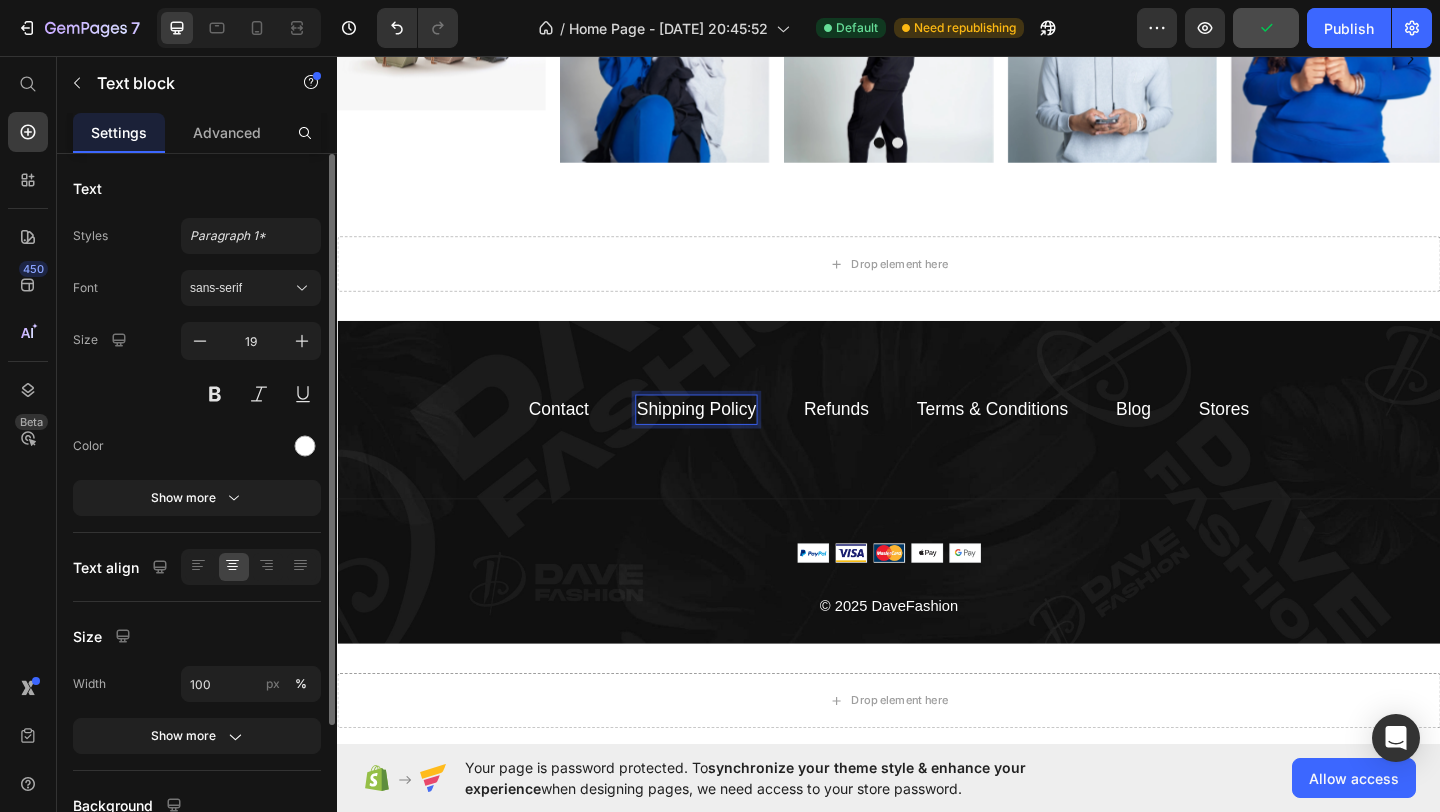 click on "Shipping Policy" at bounding box center [728, 439] 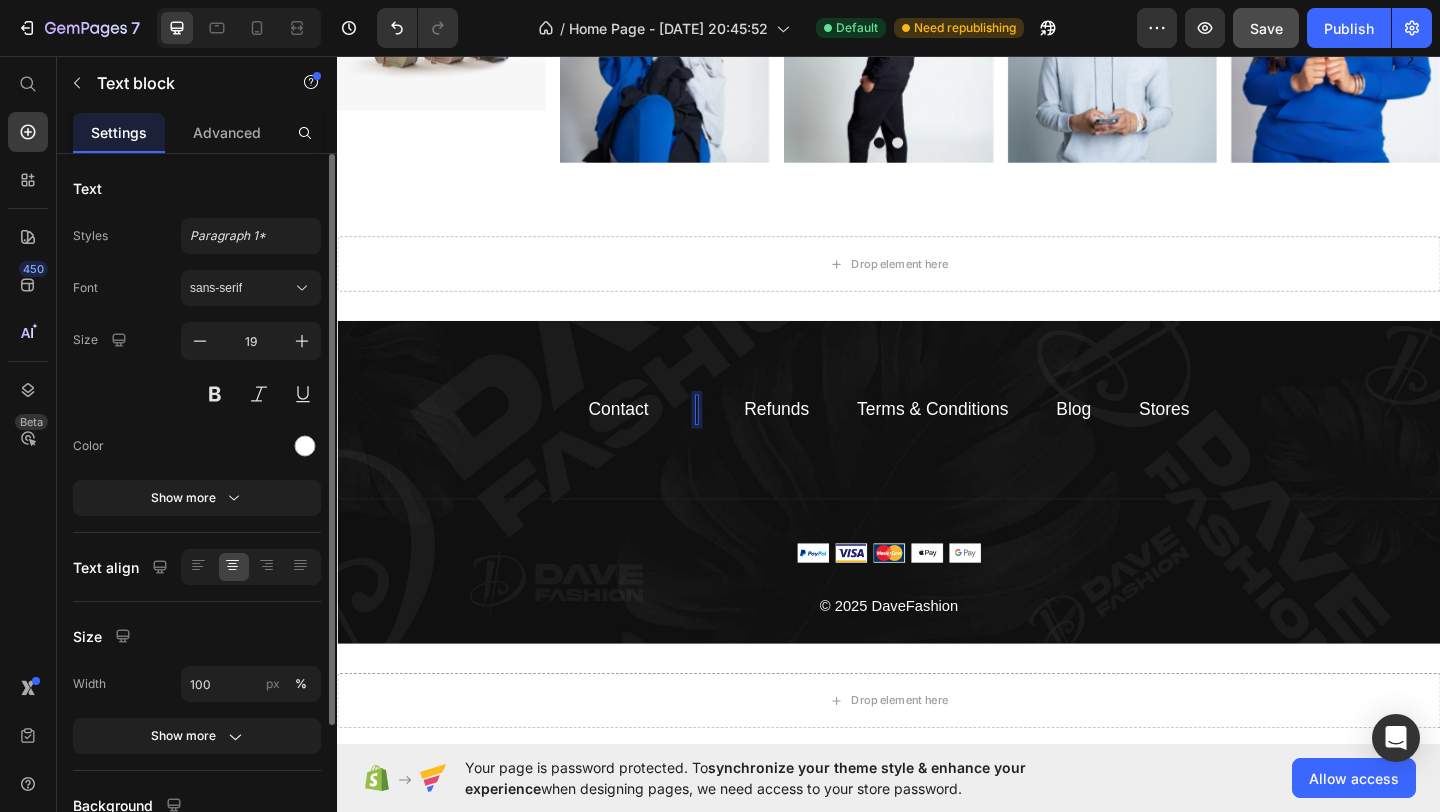 scroll, scrollTop: 3975, scrollLeft: 0, axis: vertical 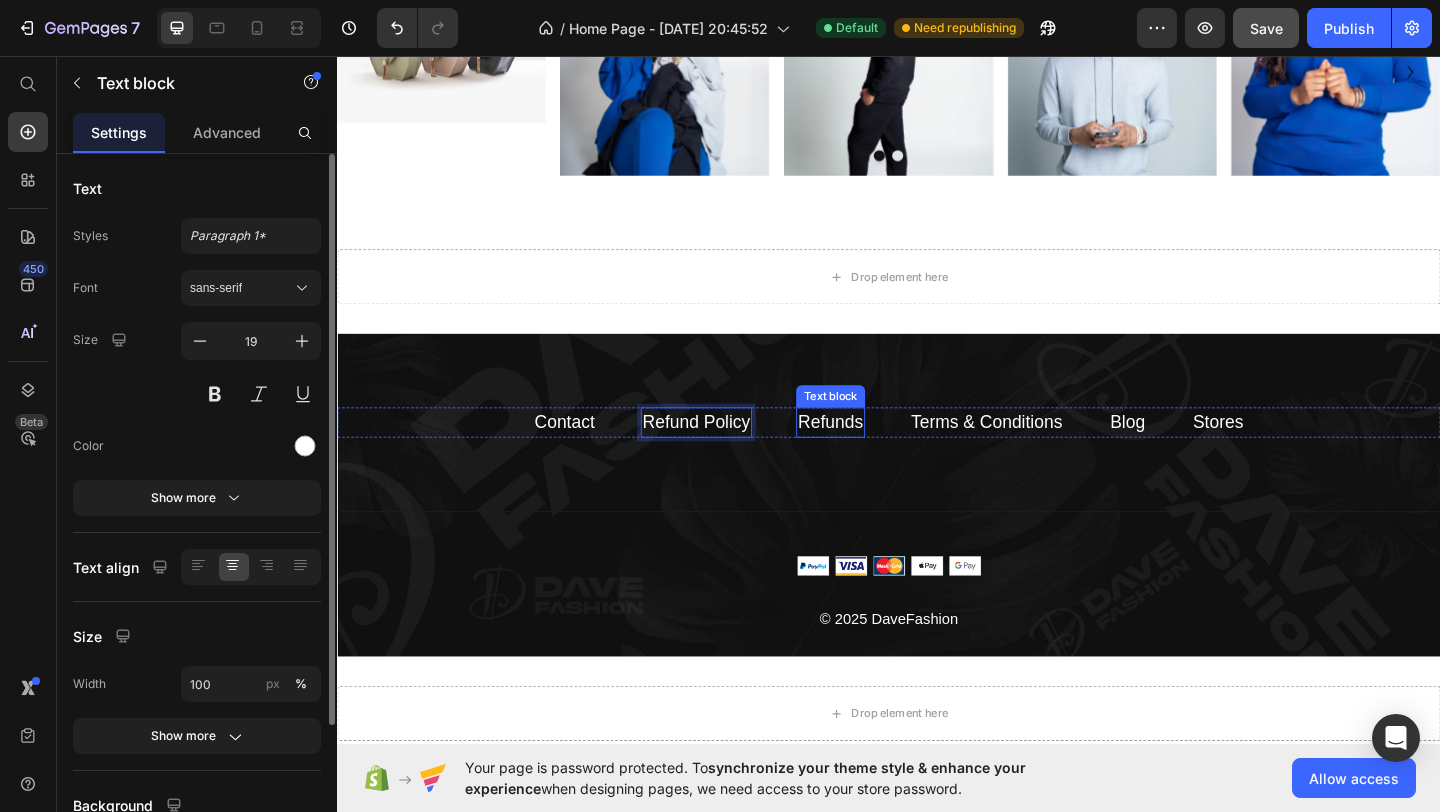 click on "Refunds" at bounding box center (873, 453) 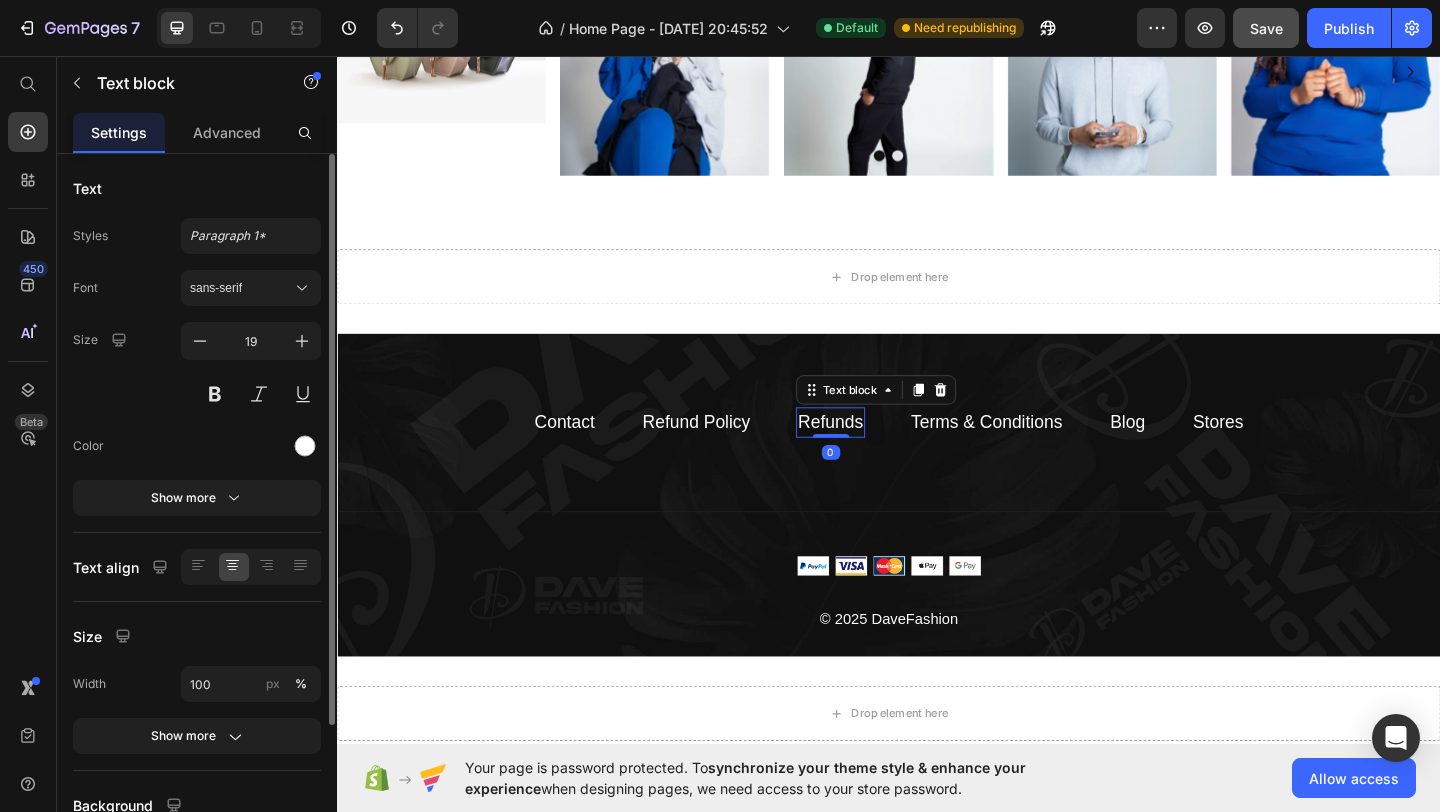 click on "Refunds" at bounding box center [873, 453] 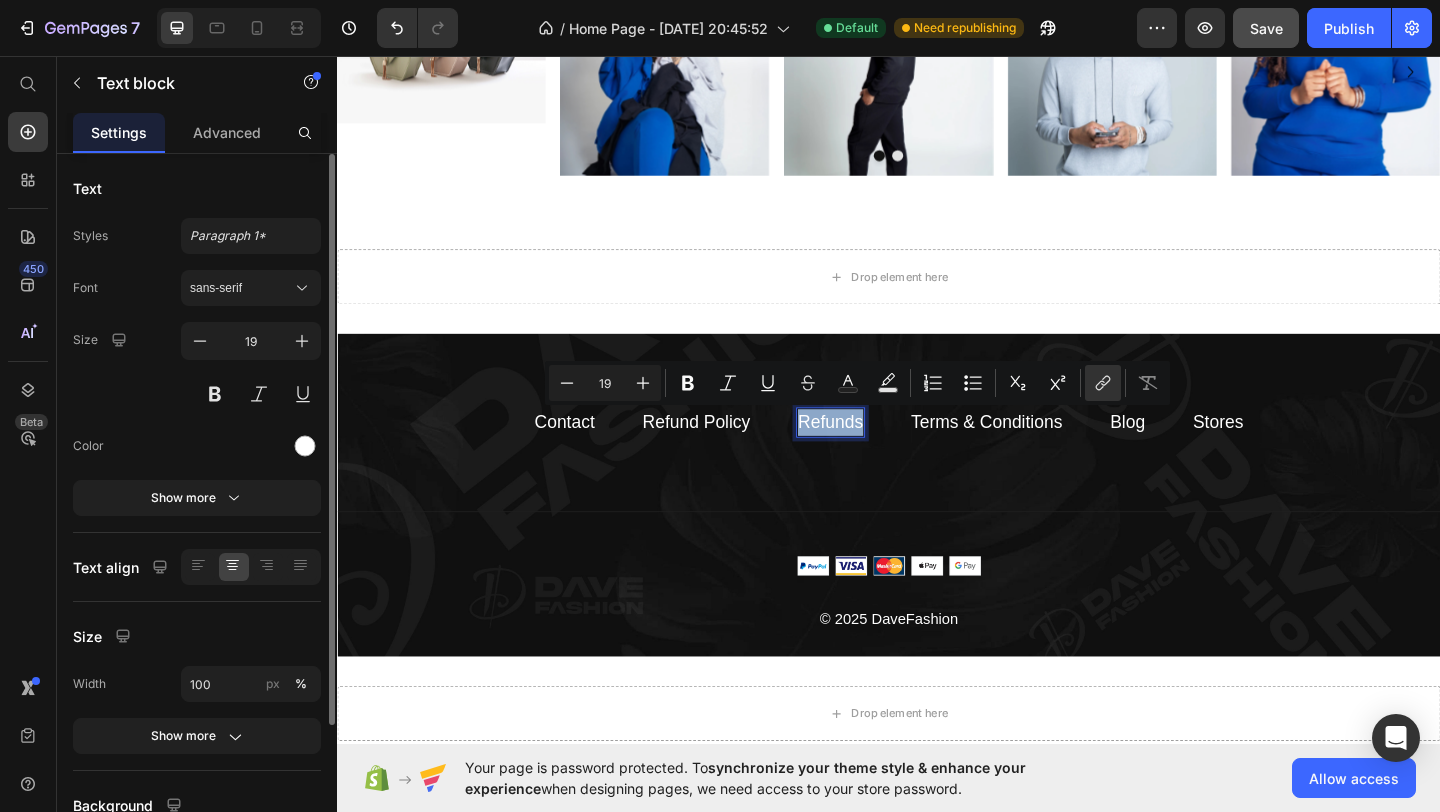 click on "Refunds" at bounding box center (873, 453) 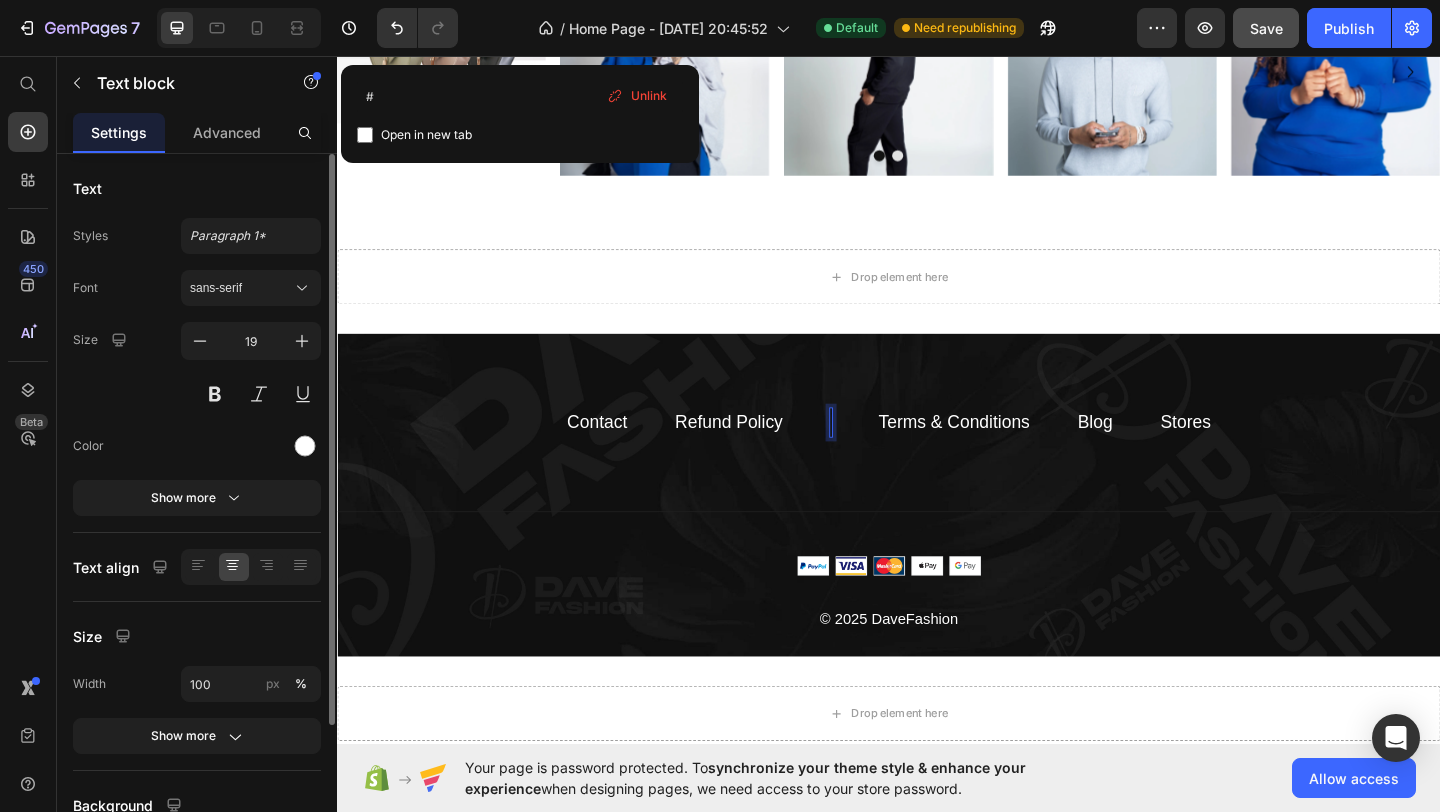 scroll, scrollTop: 3961, scrollLeft: 0, axis: vertical 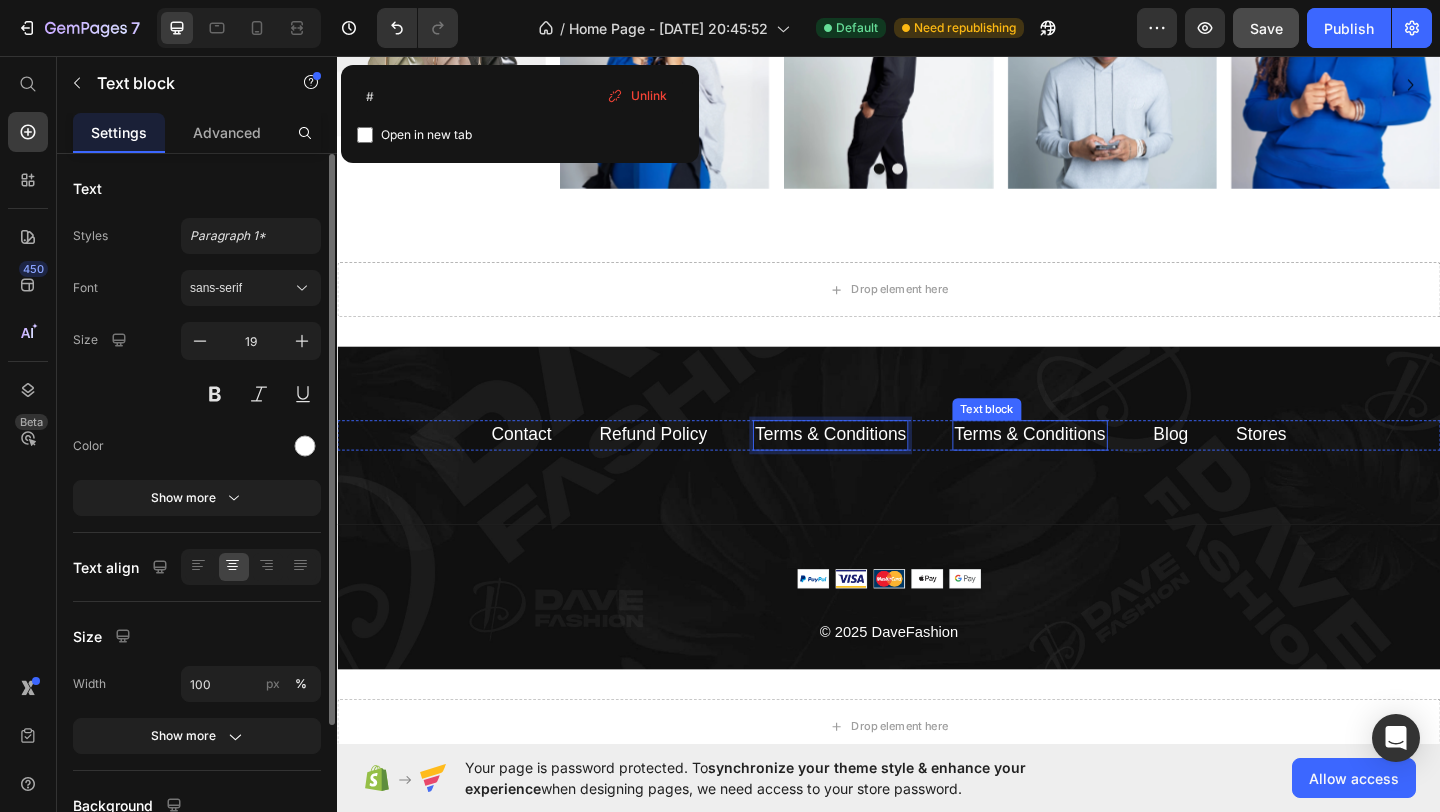 click on "Terms & Conditions" at bounding box center [1090, 467] 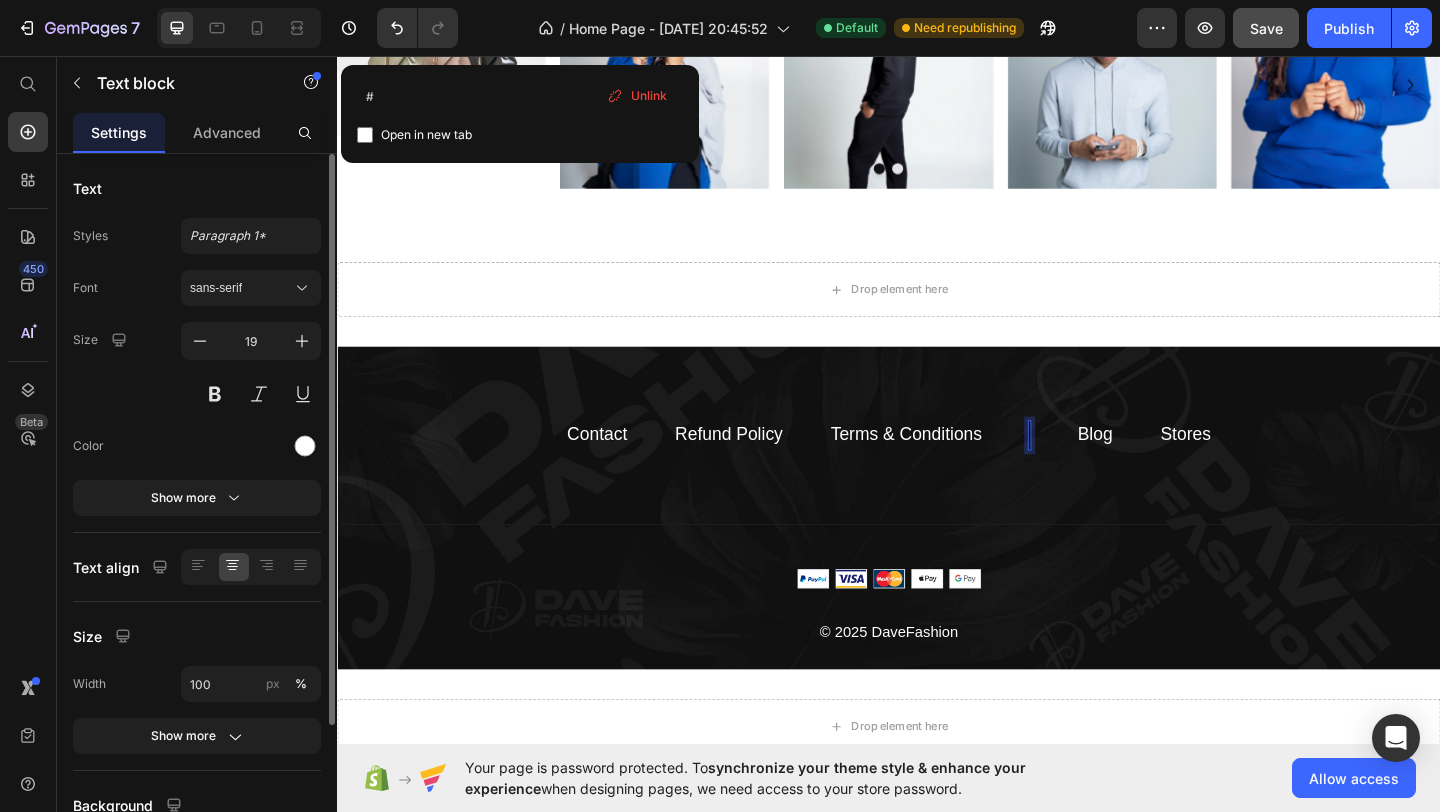 scroll, scrollTop: 3947, scrollLeft: 0, axis: vertical 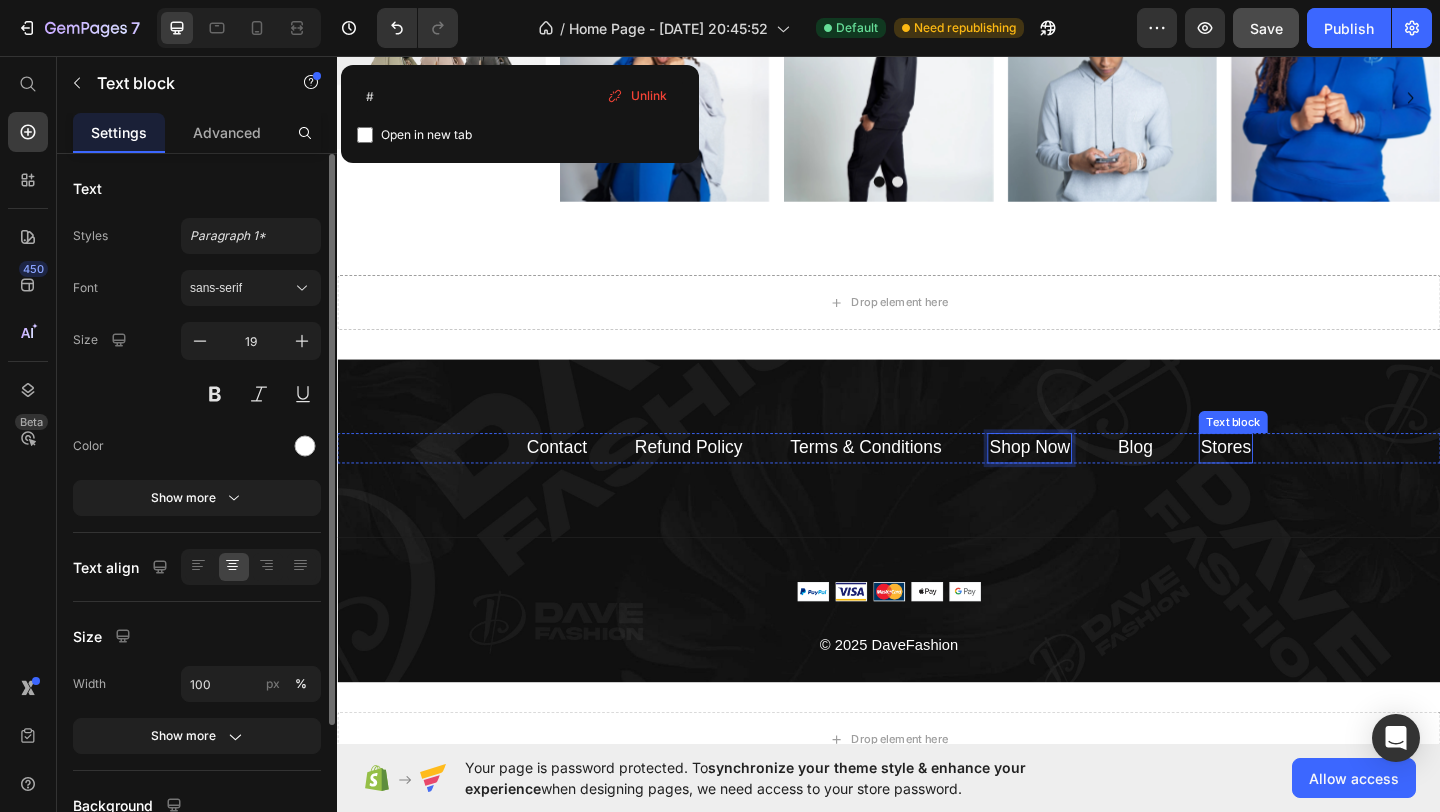 click on "Stores" at bounding box center [1303, 481] 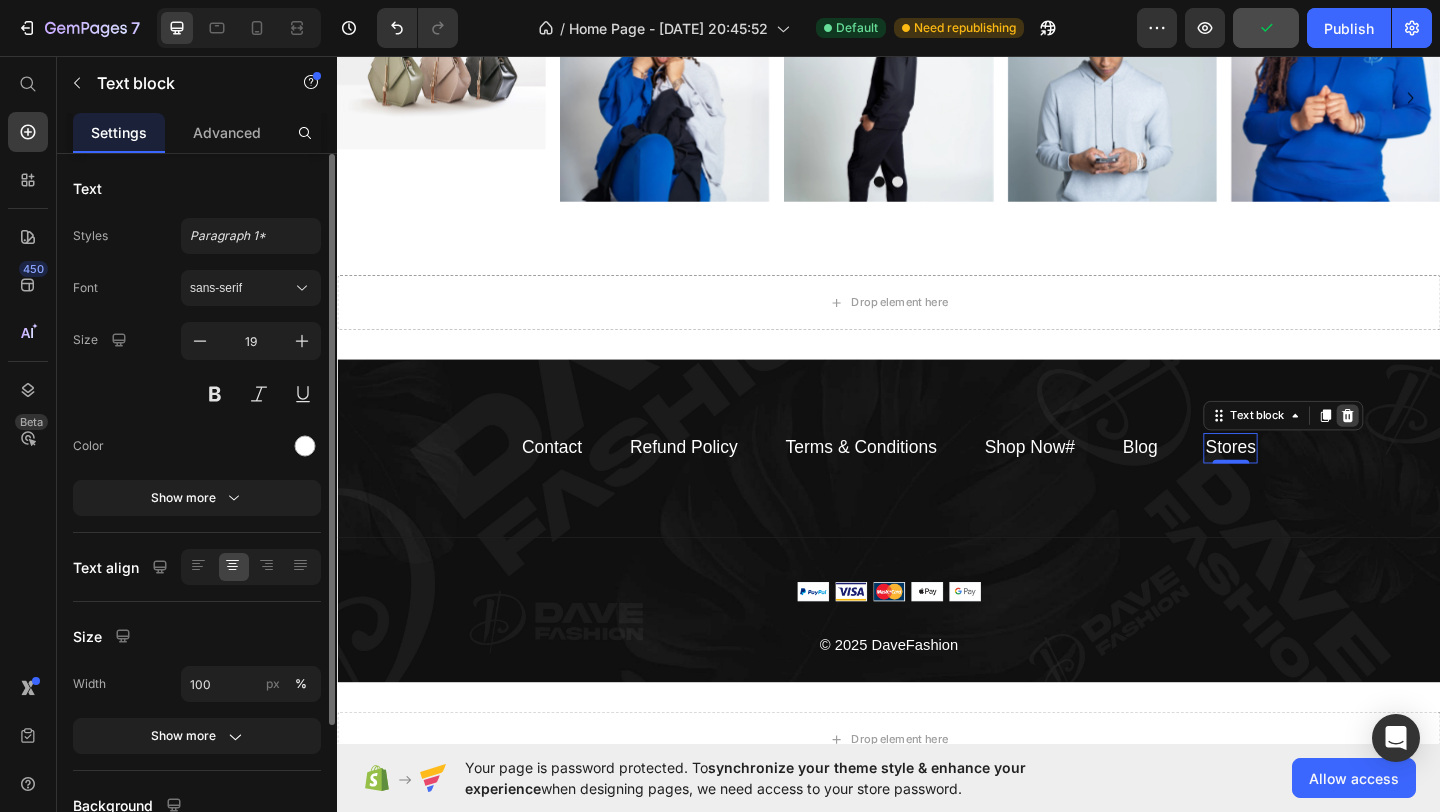 click at bounding box center [1436, 447] 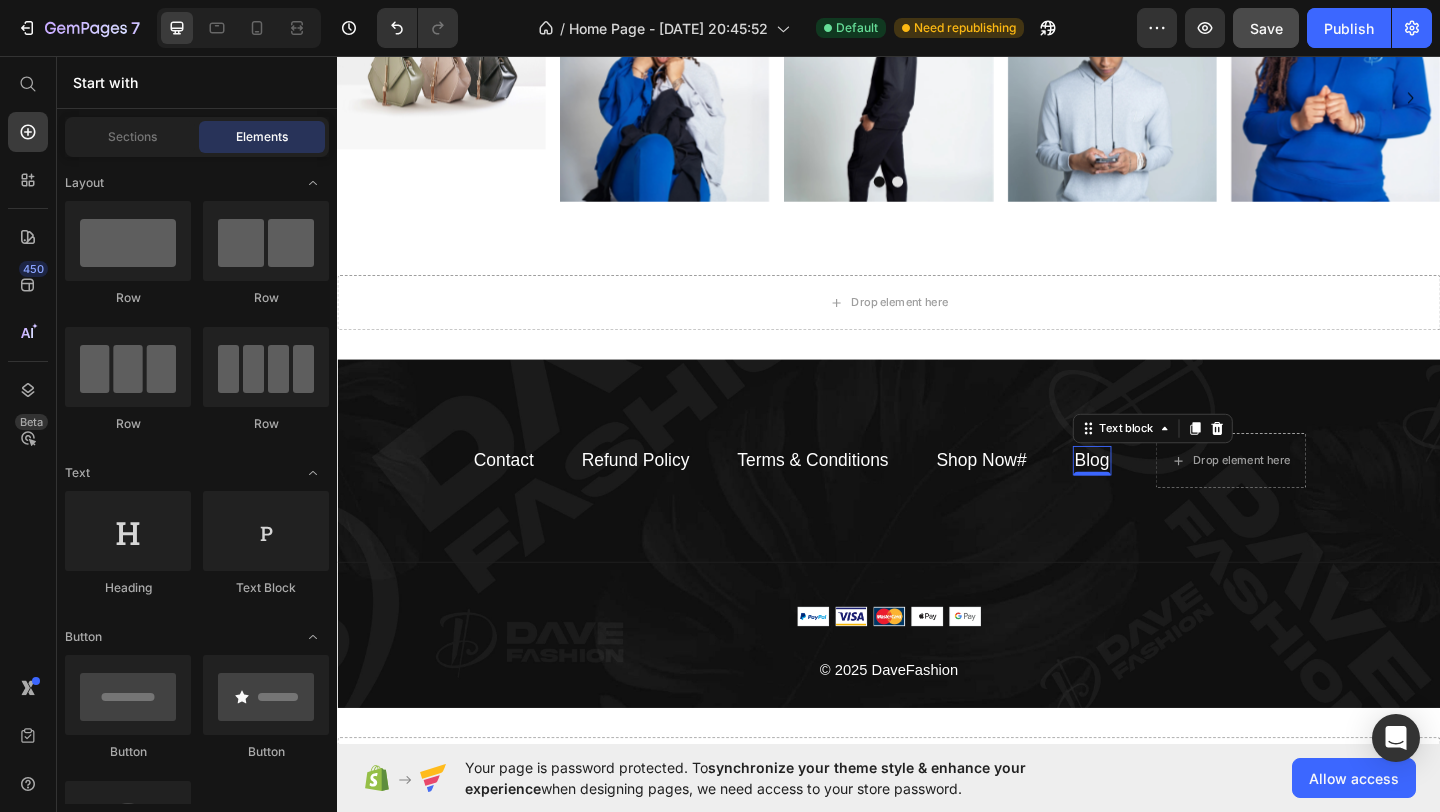 click on "Blog" at bounding box center [1158, 496] 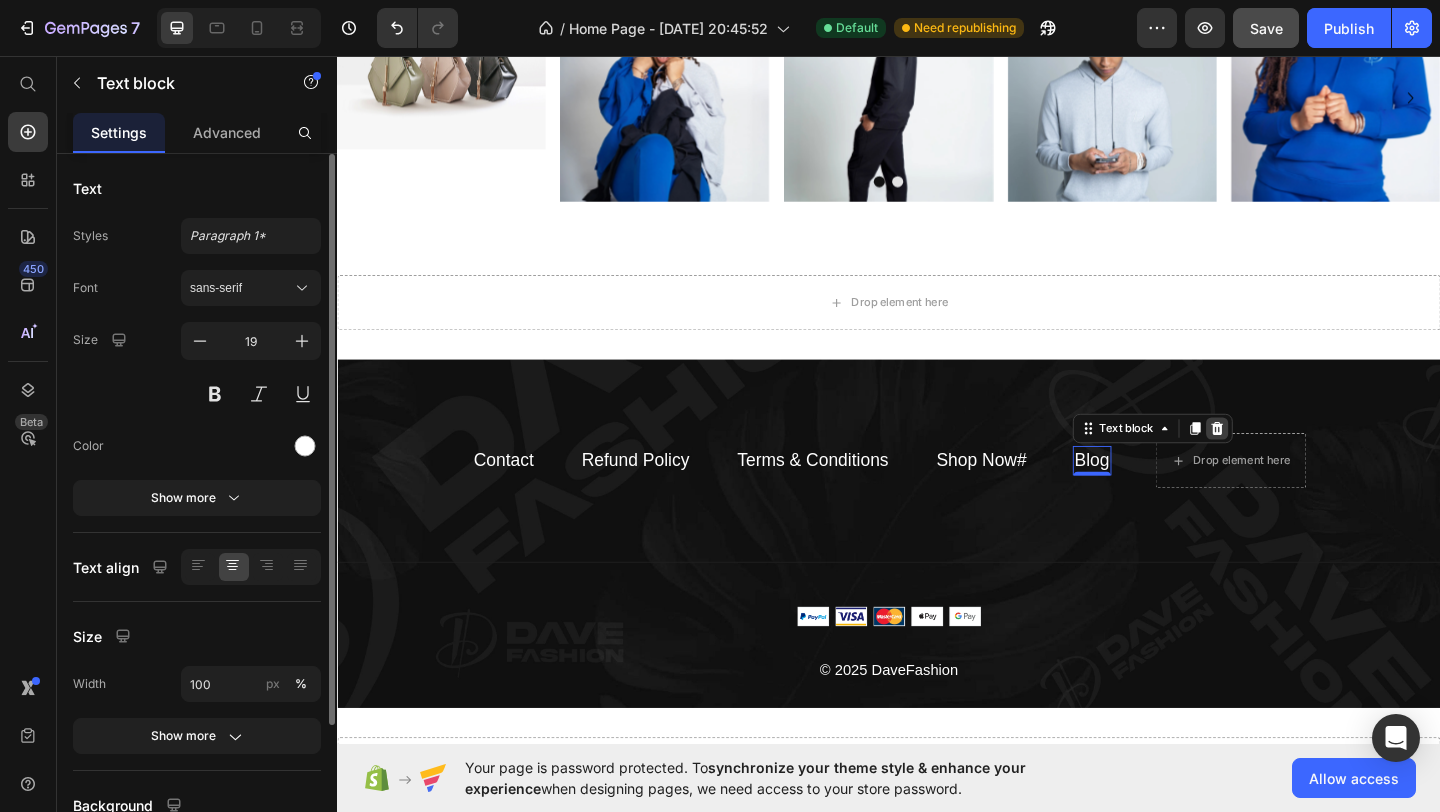 click 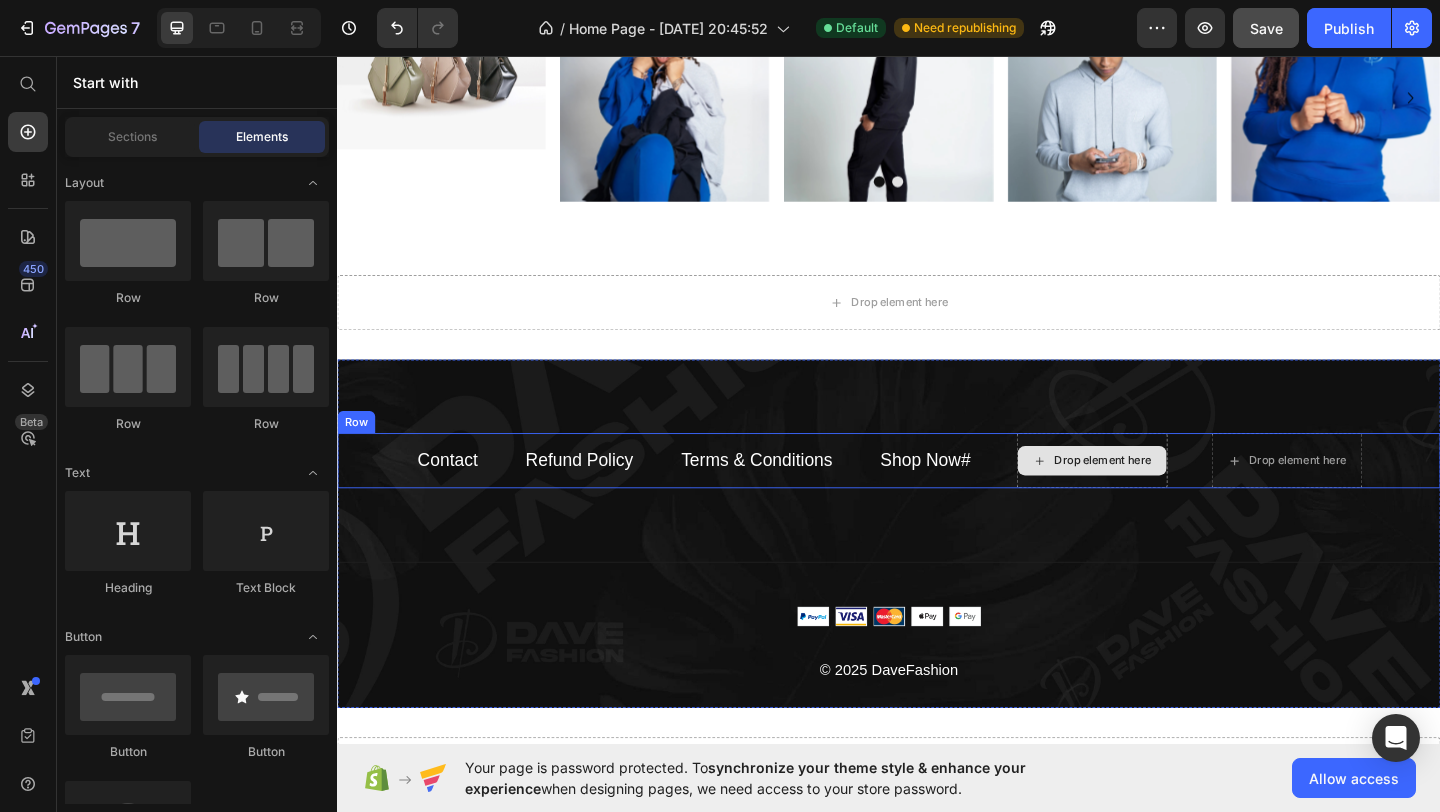 click on "Drop element here" at bounding box center (1158, 496) 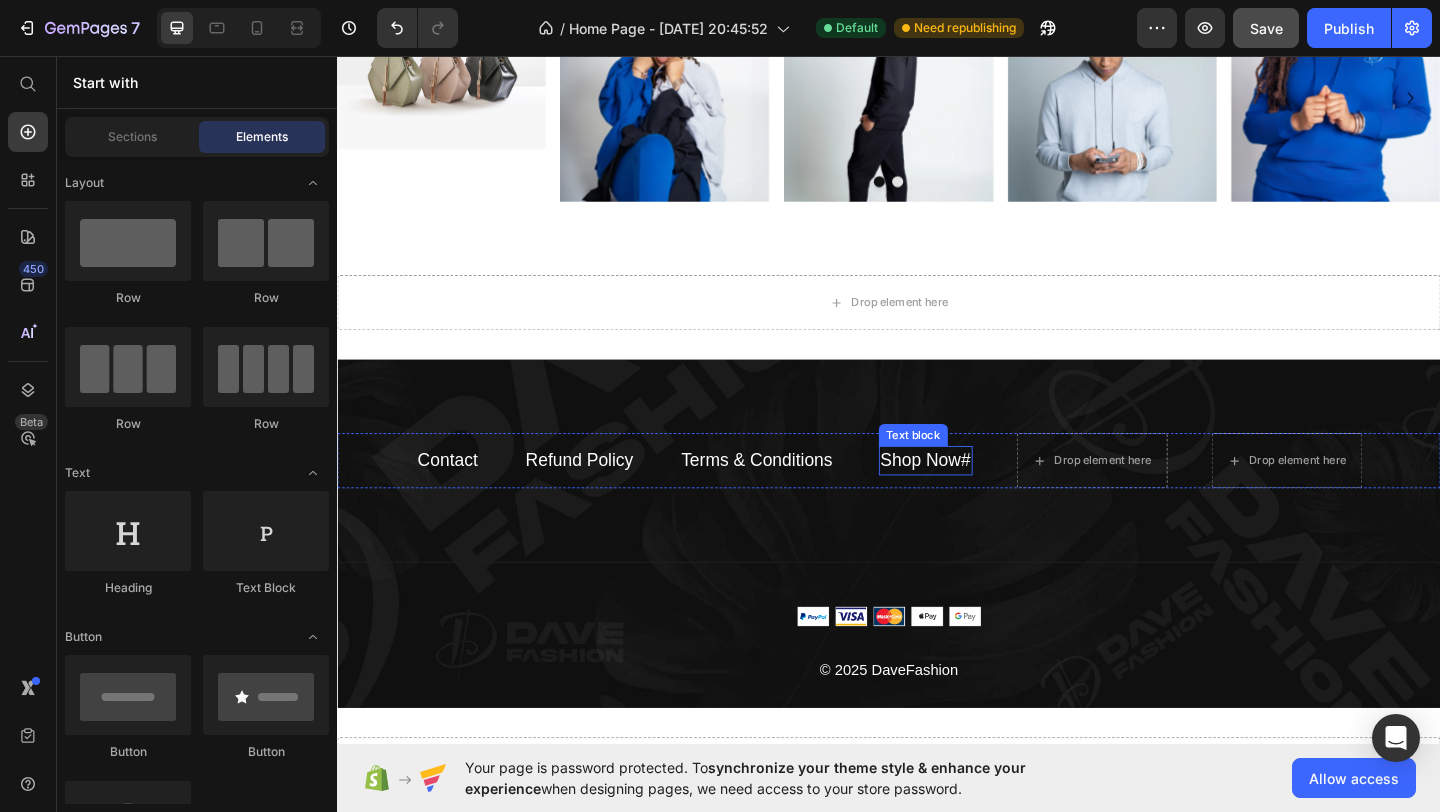 click on "#" at bounding box center [1020, 495] 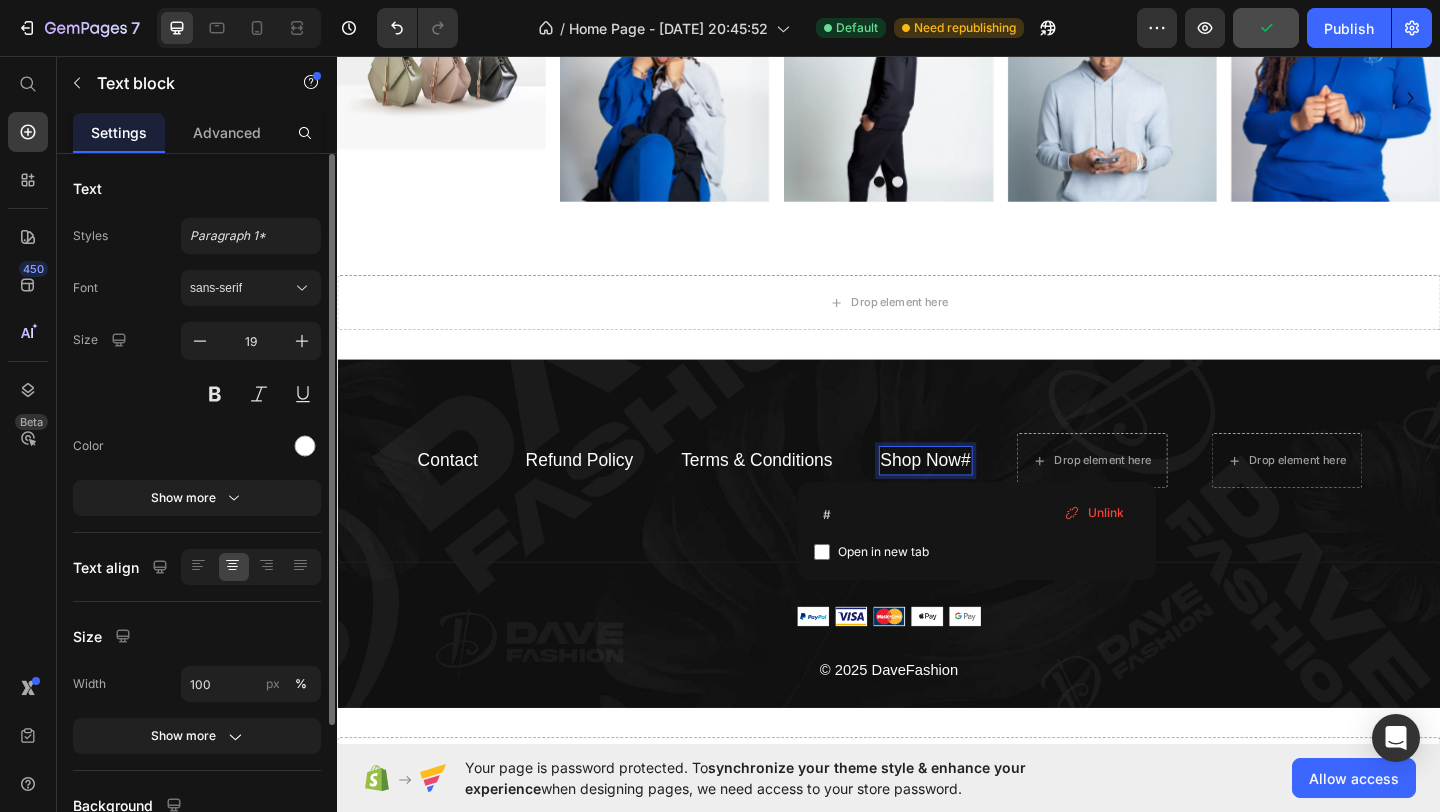 click on "Shop Now  #" at bounding box center (977, 496) 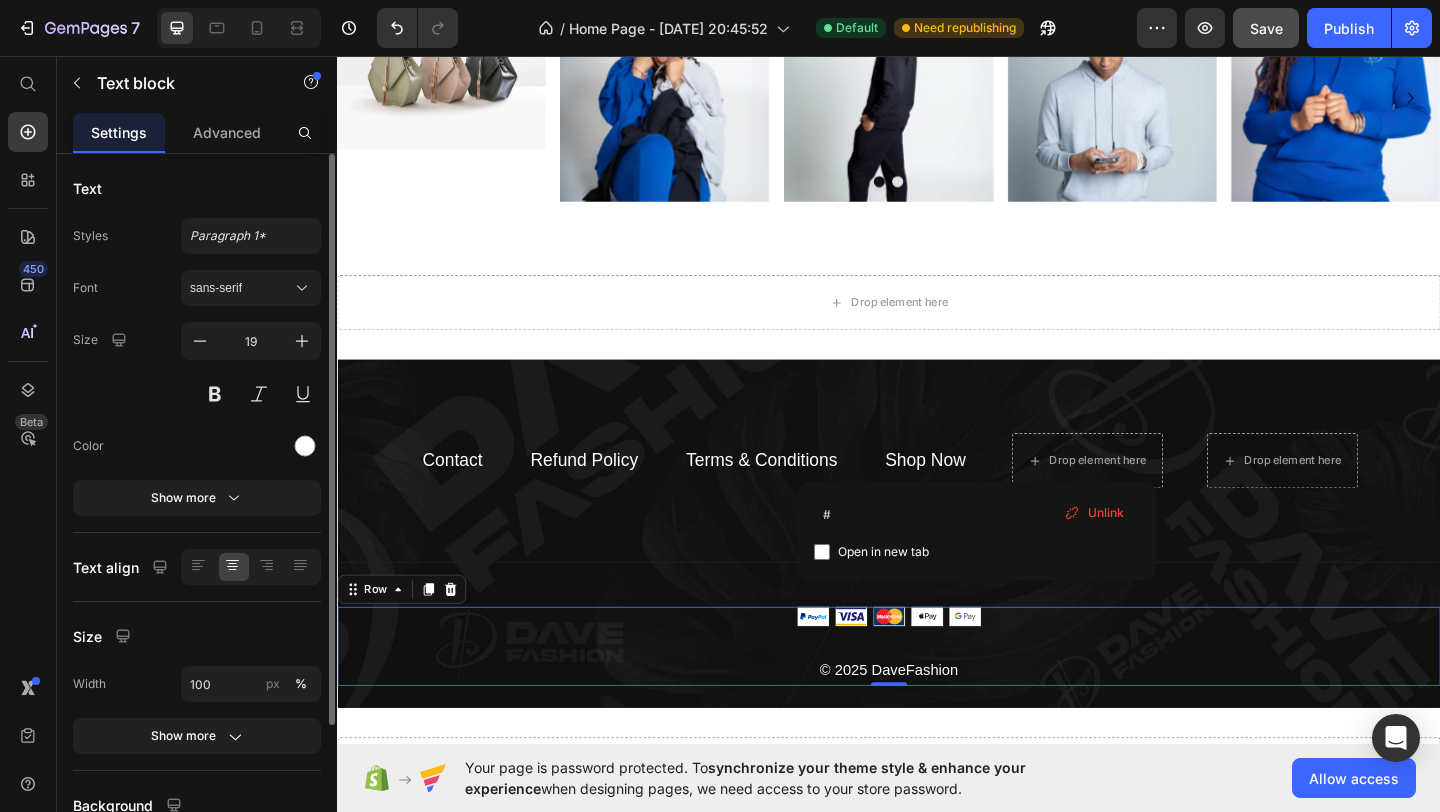 click on "Image © 2025 DaveFashion  Text block" at bounding box center [937, 698] 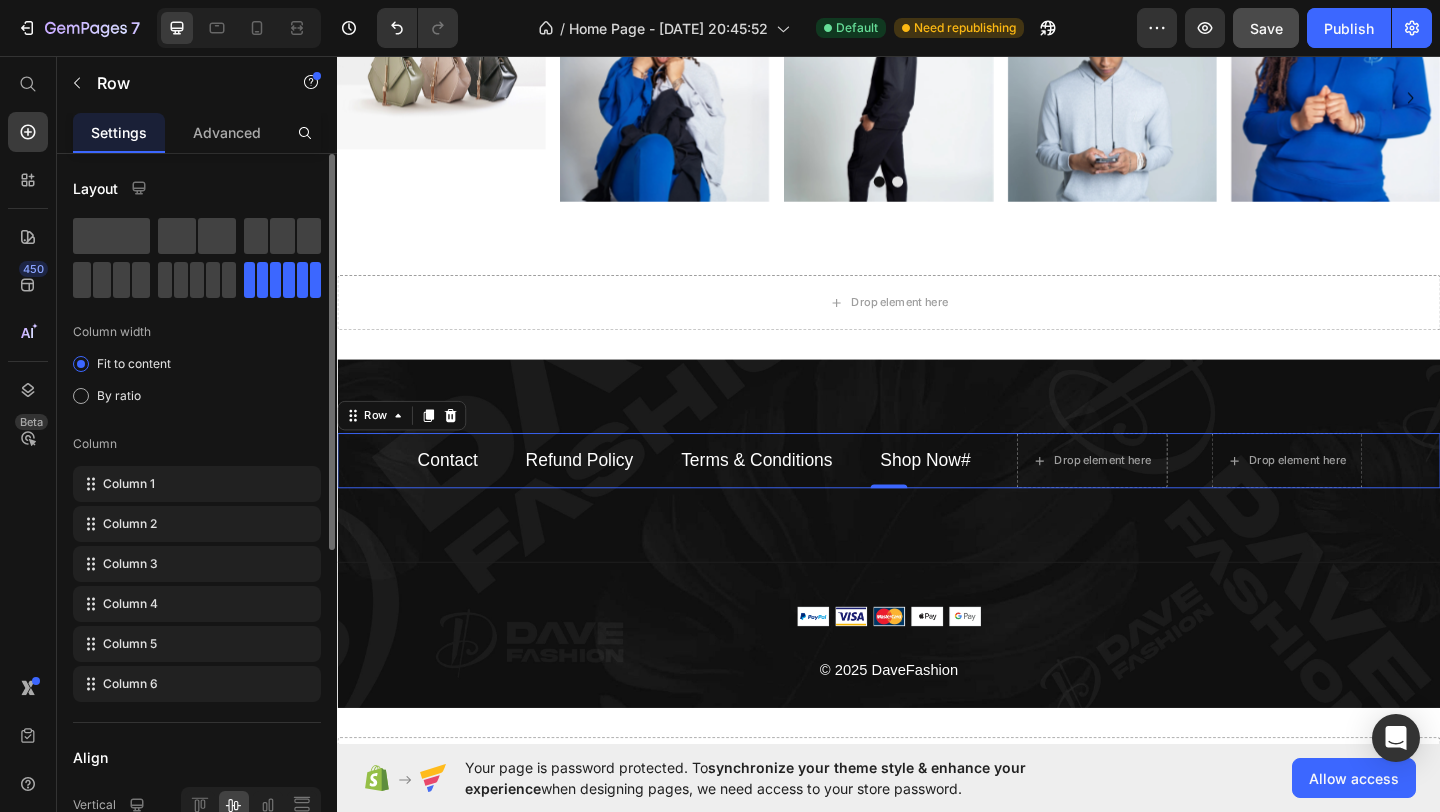click on "Contact  Text block Refund Policy Text block Terms & Conditions  Text block Shop Now  # Text block
Drop element here
Drop element here Row   0" at bounding box center [937, 496] 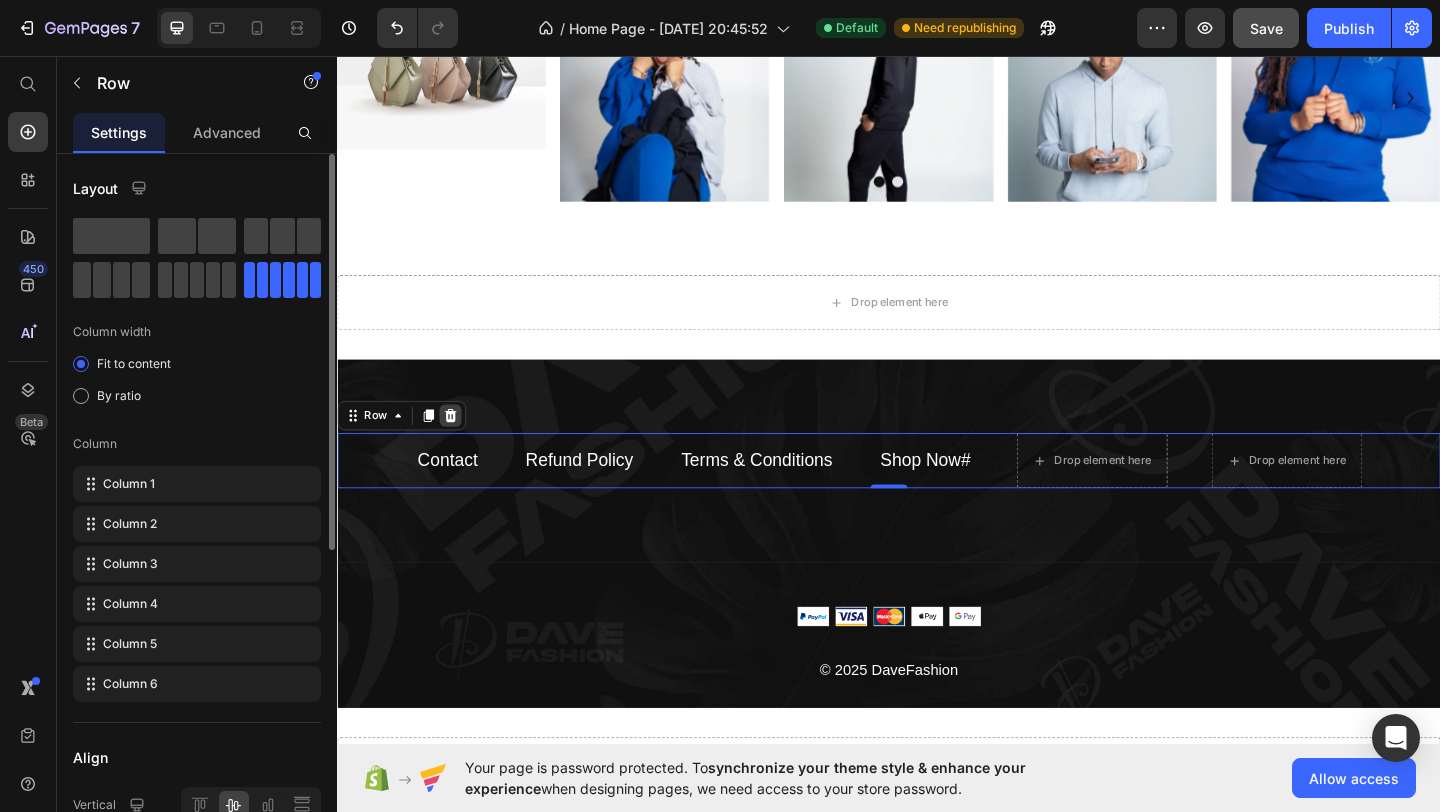 click 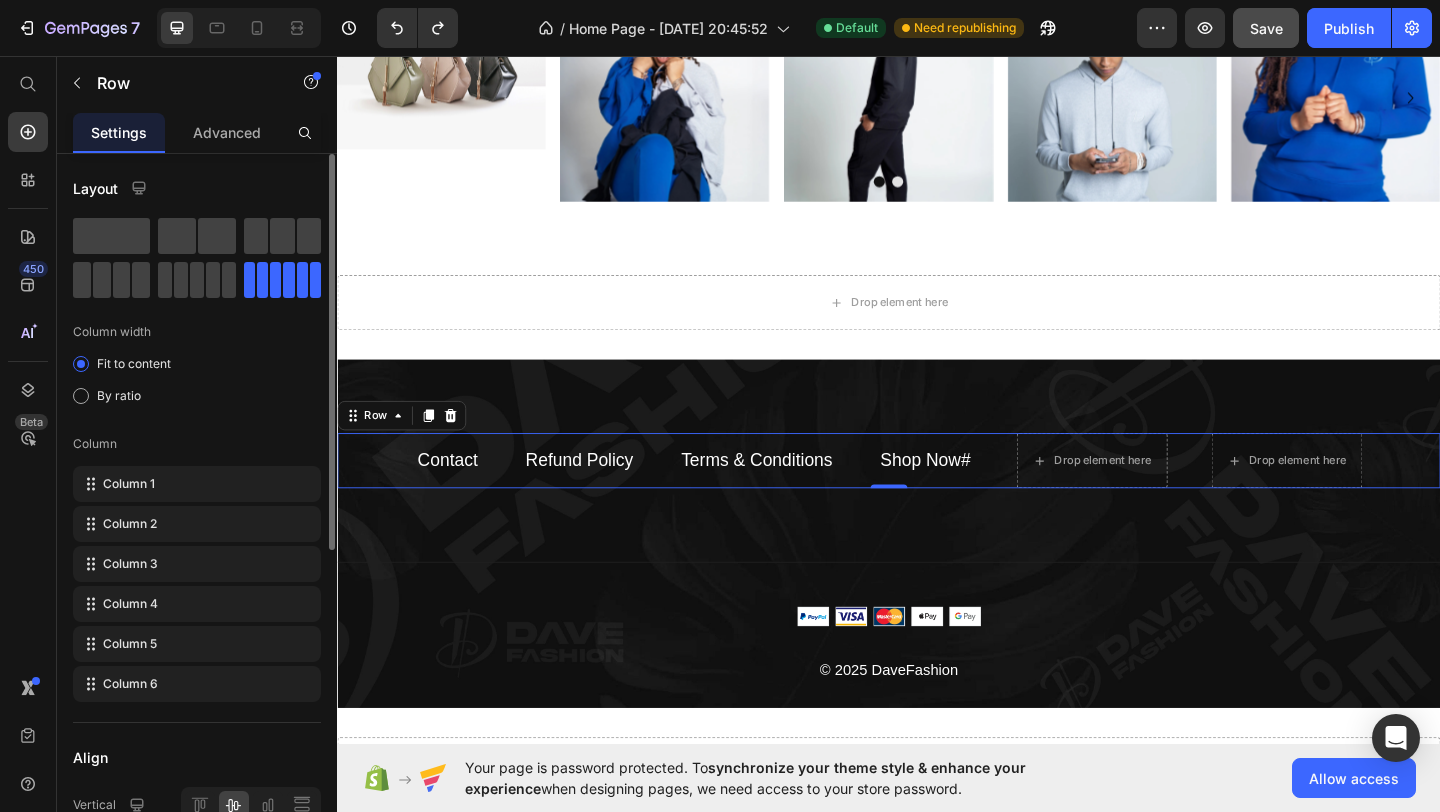 click on "Contact  Text block Refund Policy Text block Terms & Conditions  Text block Shop Now  # Text block
Drop element here
Drop element here Row   0" at bounding box center (937, 496) 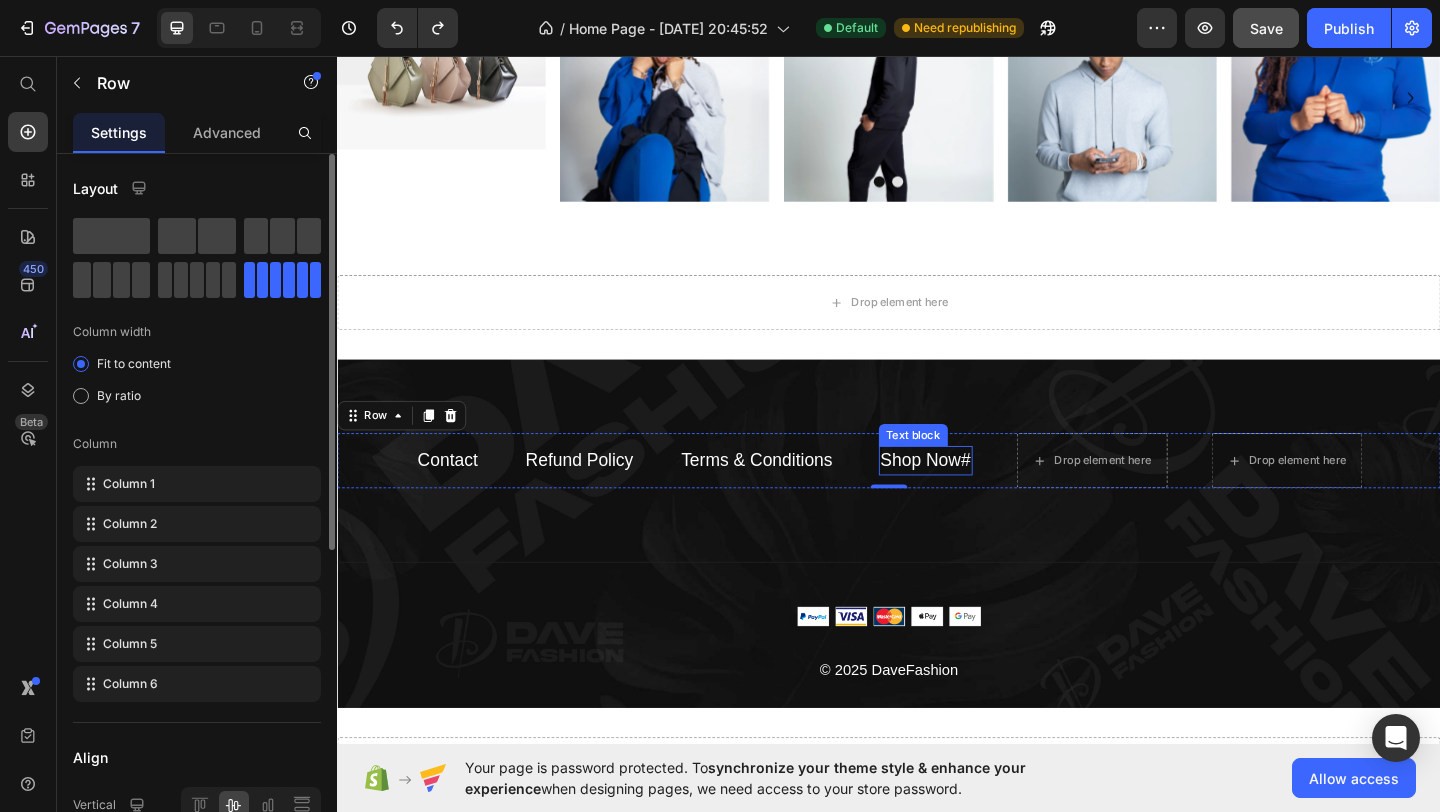 click on "Shop Now  #" at bounding box center [977, 496] 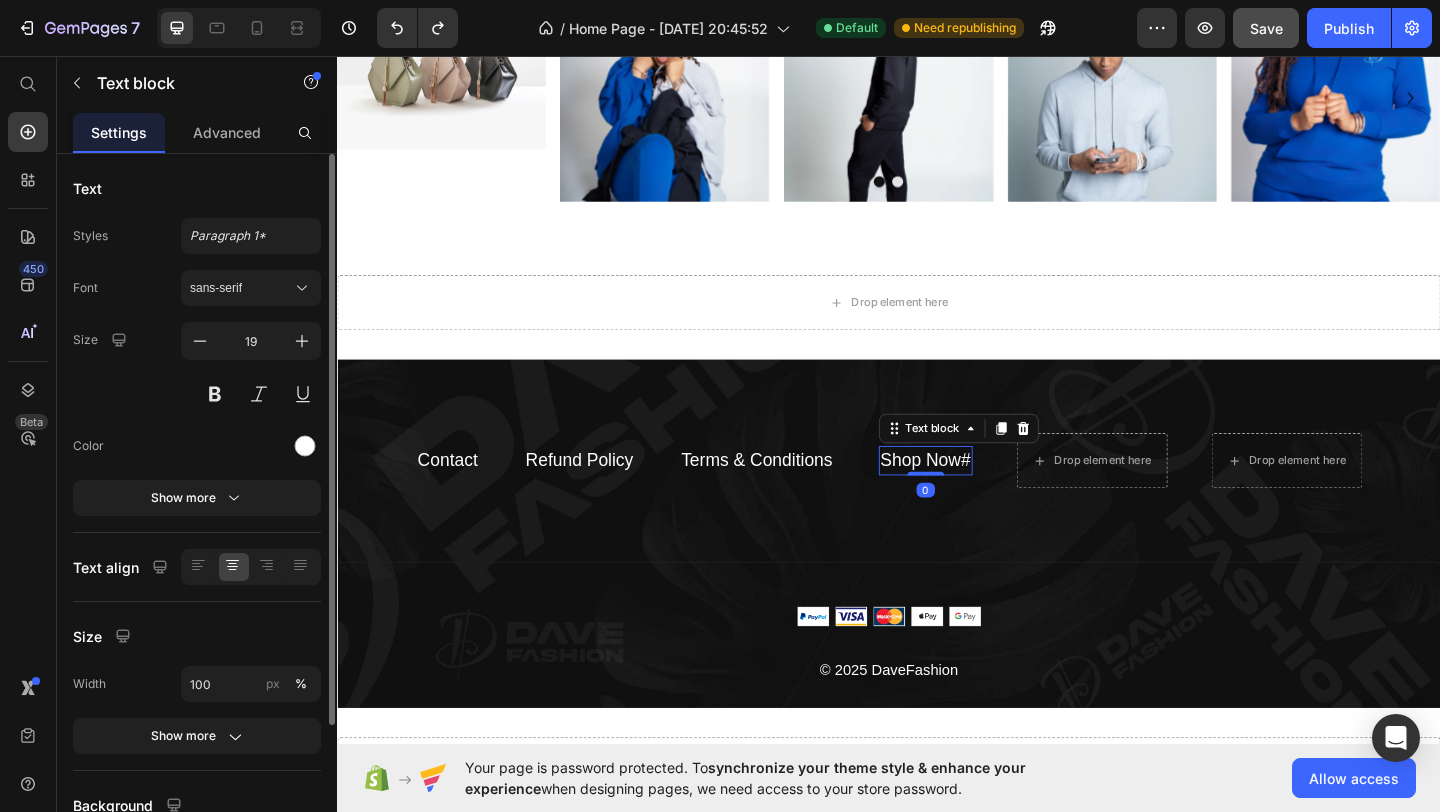 click on "#" at bounding box center [1020, 495] 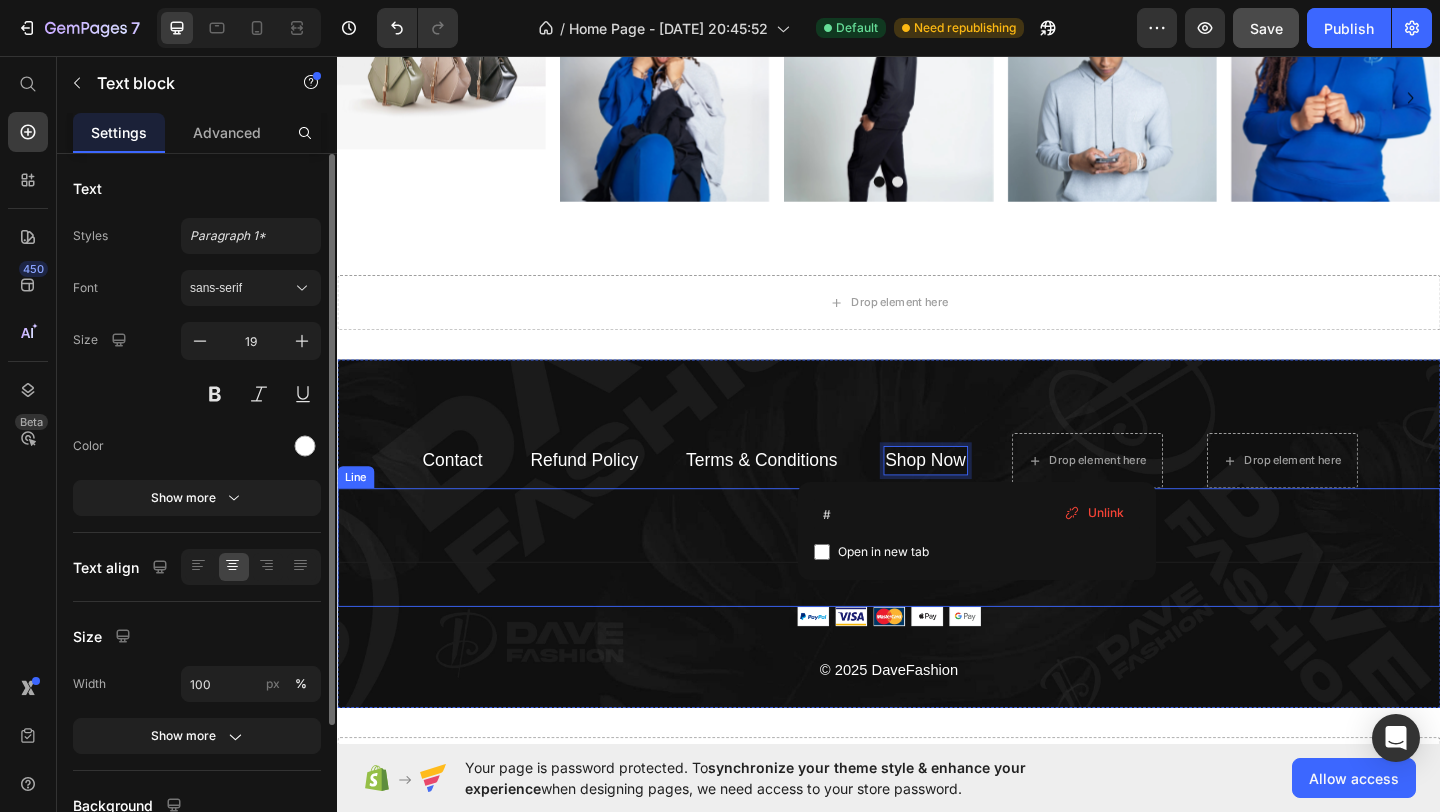 click on "Title Line" at bounding box center [937, 590] 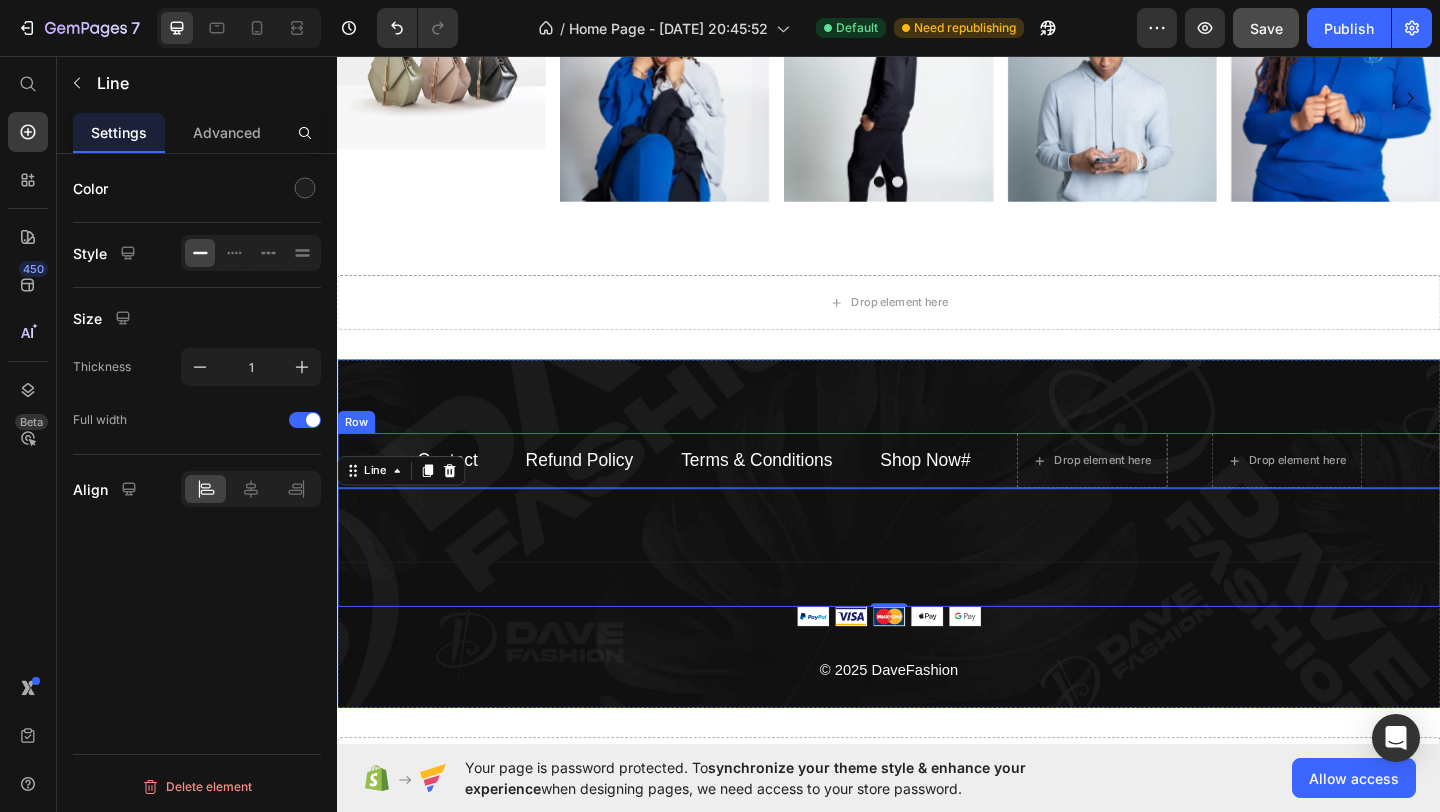 click on "Contact  Text block Refund Policy Text block Terms & Conditions  Text block Shop Now  # Text block
Drop element here
Drop element here Row" at bounding box center (937, 496) 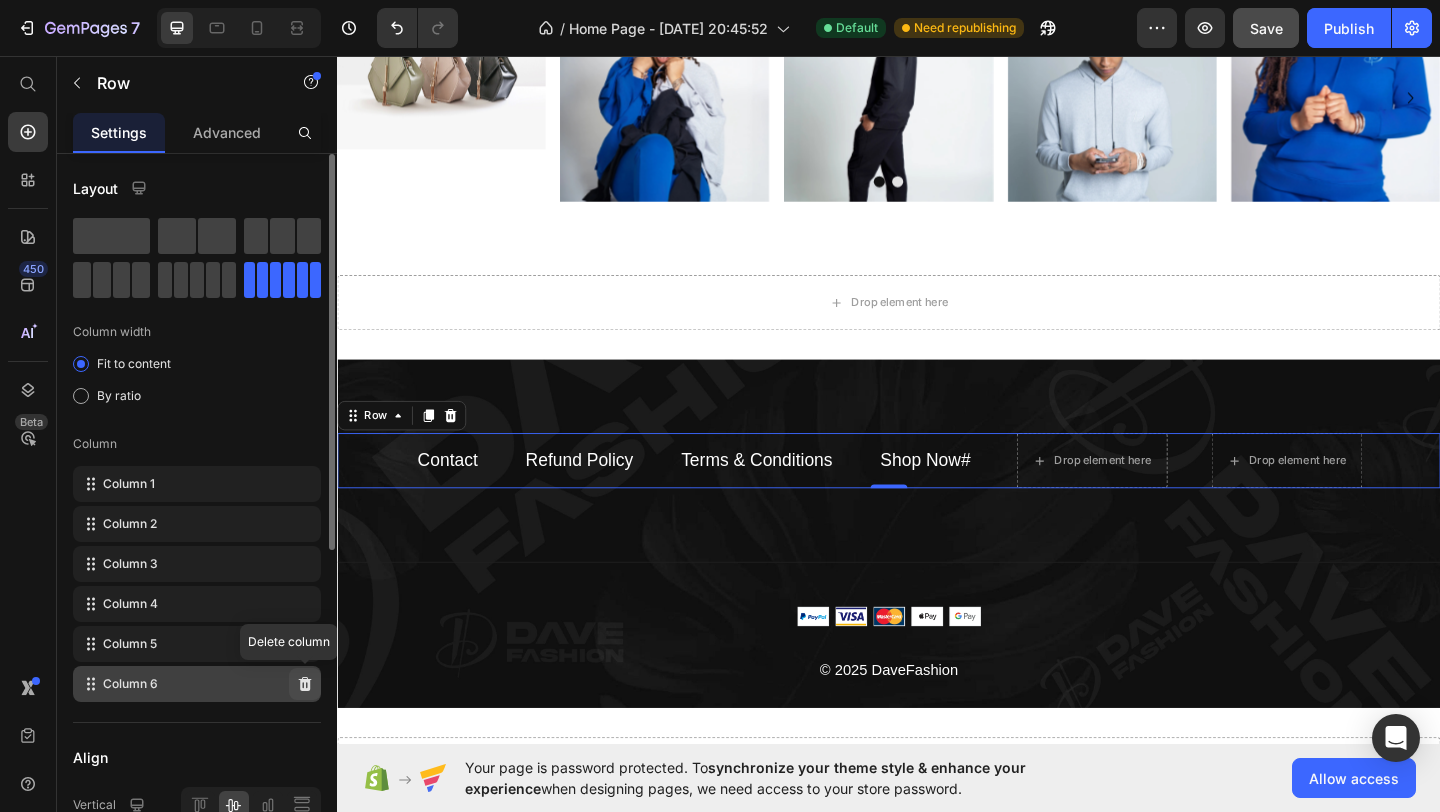 click 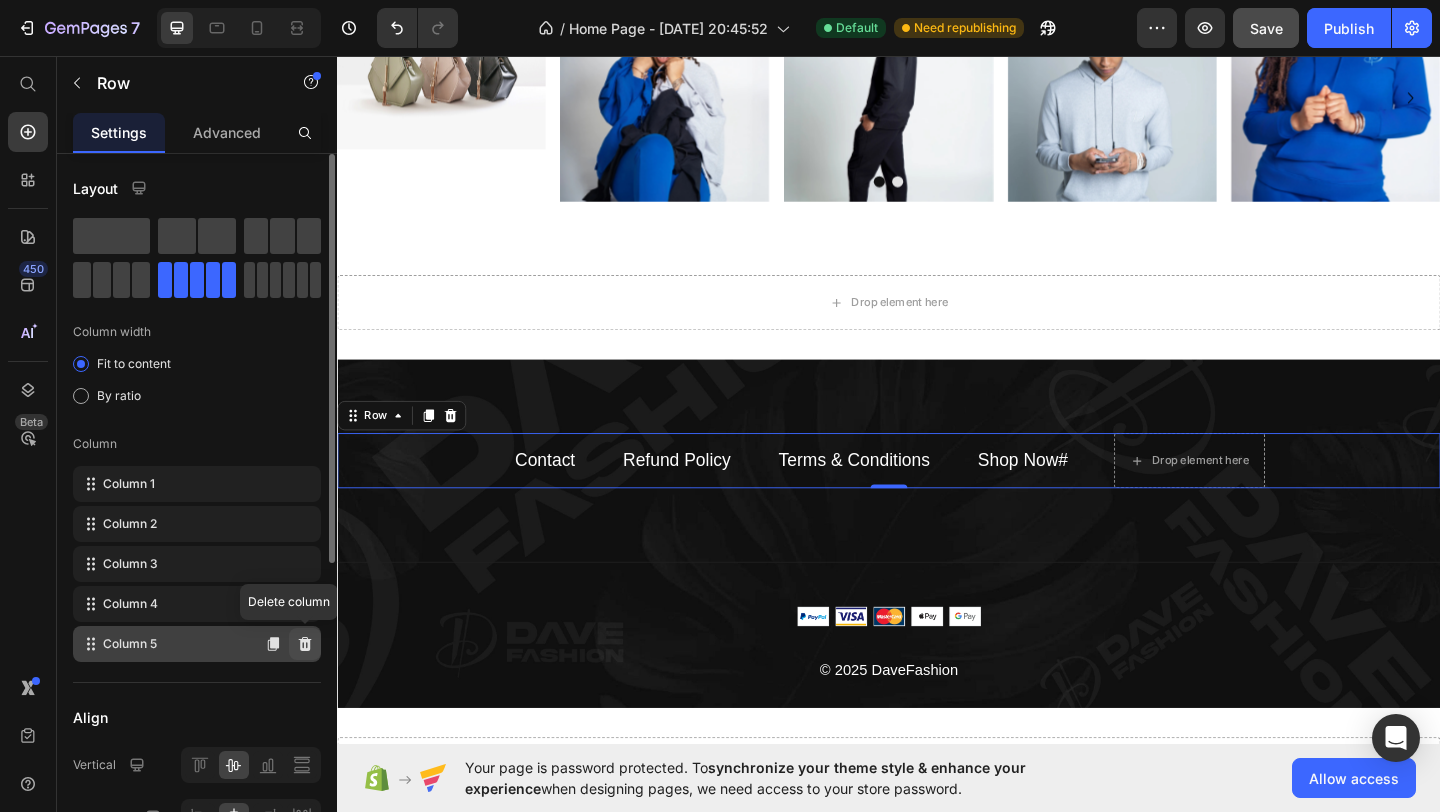 click 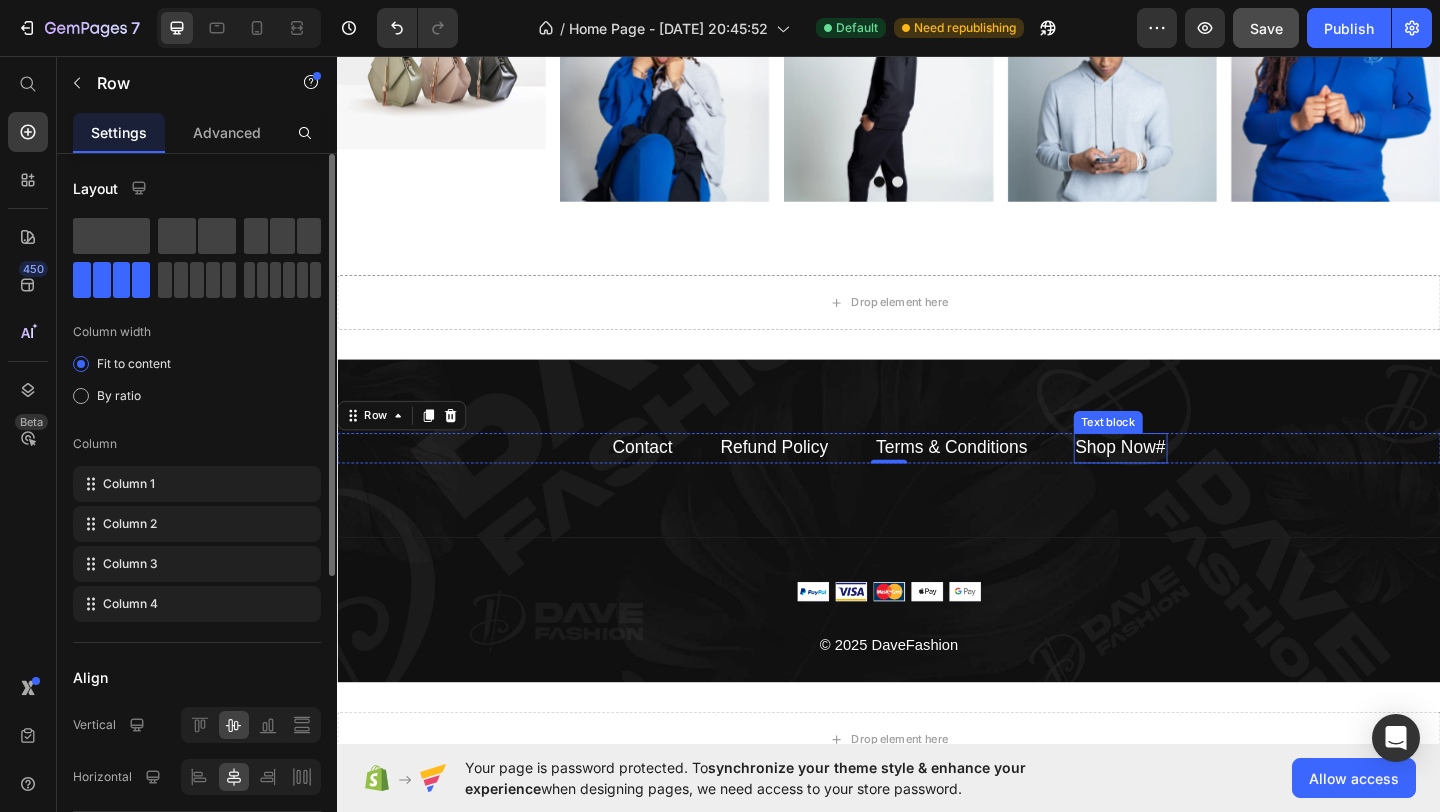 click on "#" at bounding box center [1232, 481] 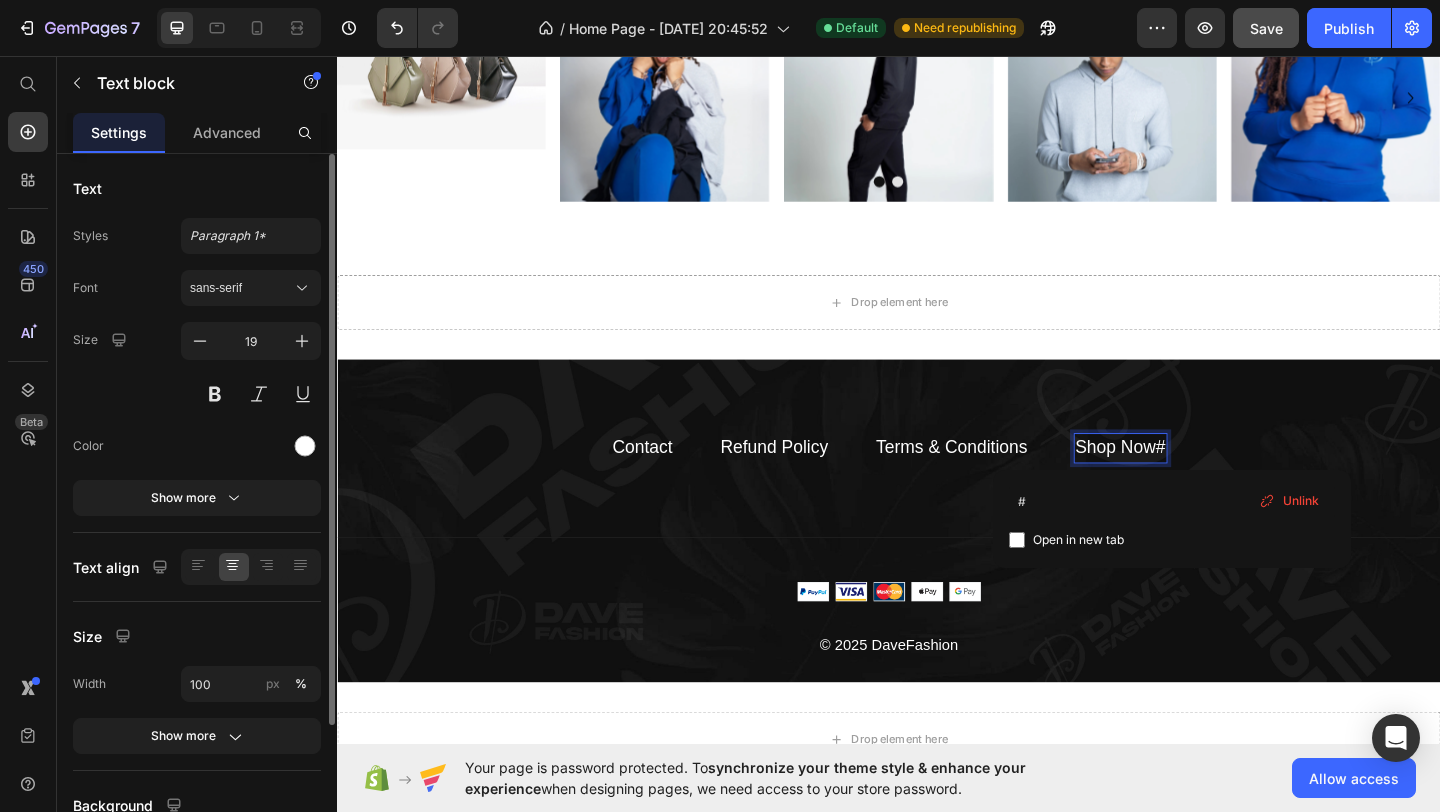 click on "Shop Now  #" at bounding box center (1189, 482) 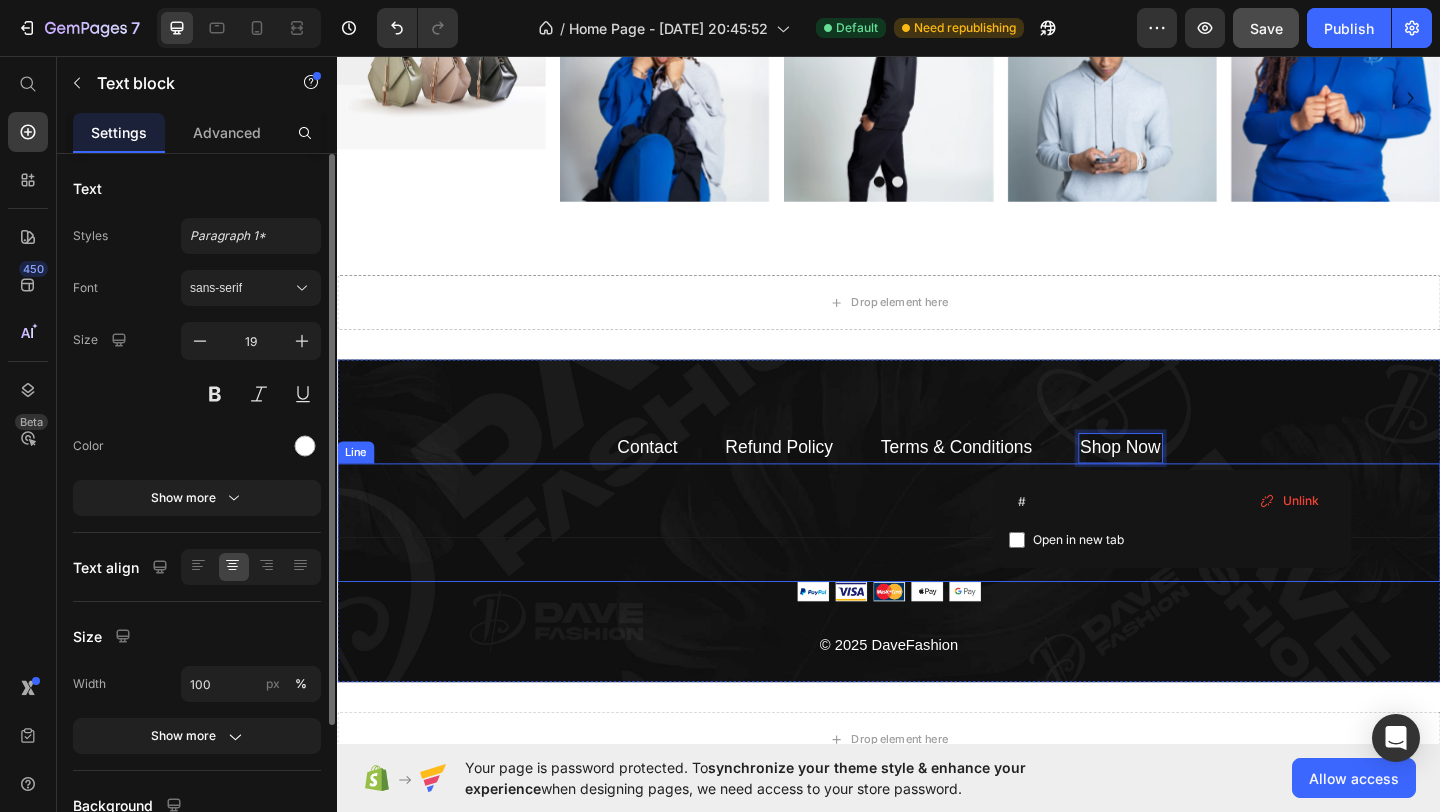 click at bounding box center [937, 638] 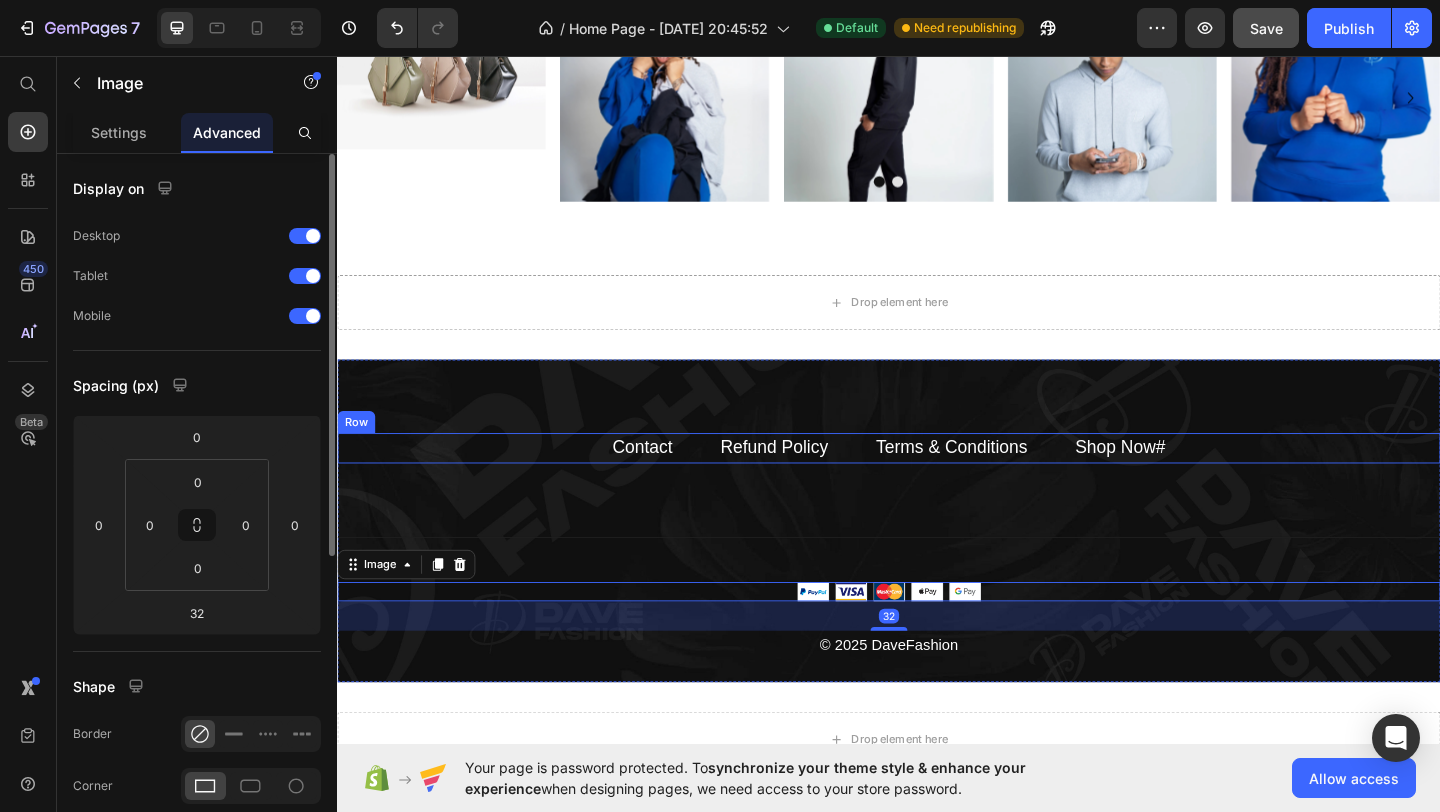 click on "Contact  Text block Refund Policy Text block Terms & Conditions  Text block Shop Now  # Text block Row" at bounding box center [937, 482] 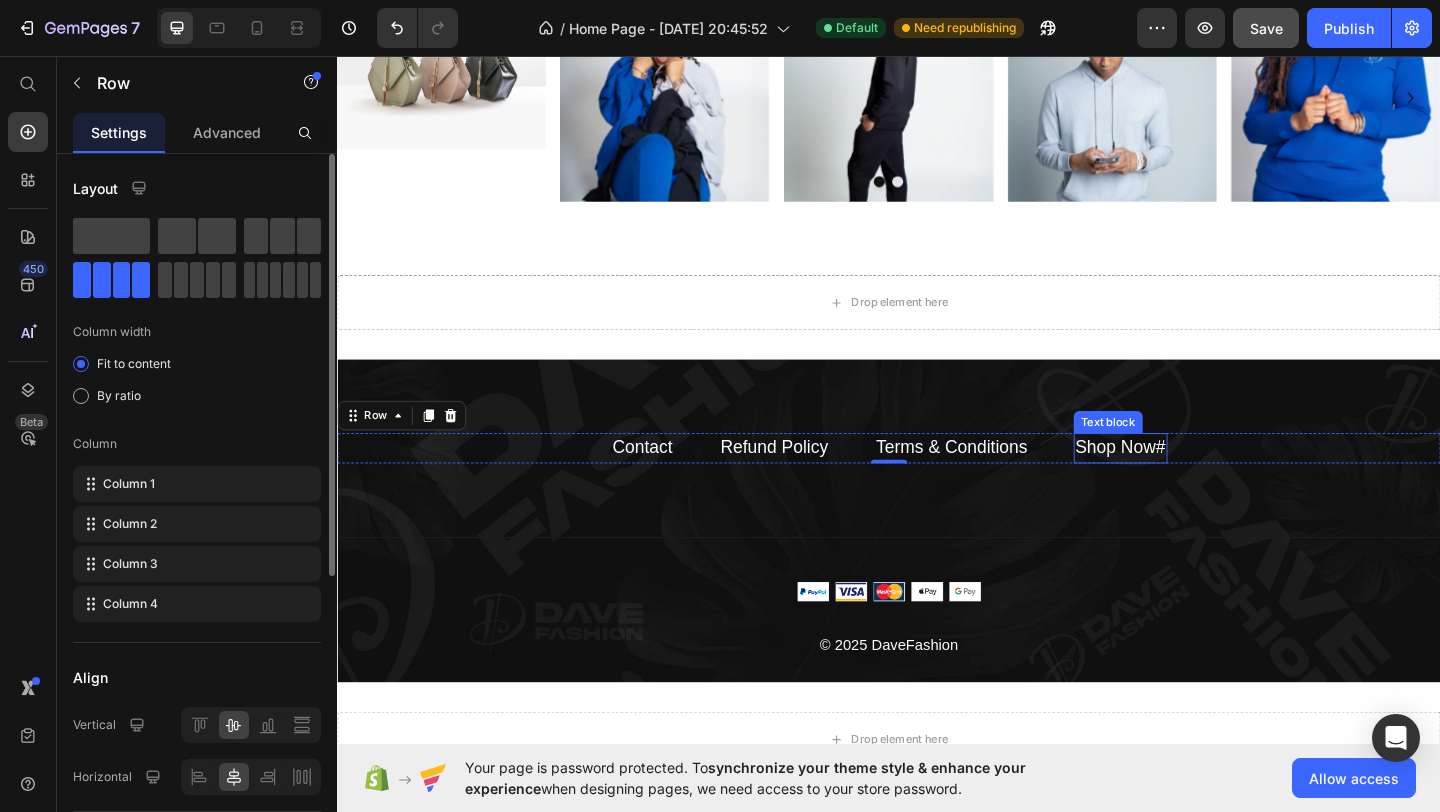 click on "Contact  Text block Refund Policy Text block Terms & Conditions  Text block Shop Now  # Text block Row   0" at bounding box center (937, 482) 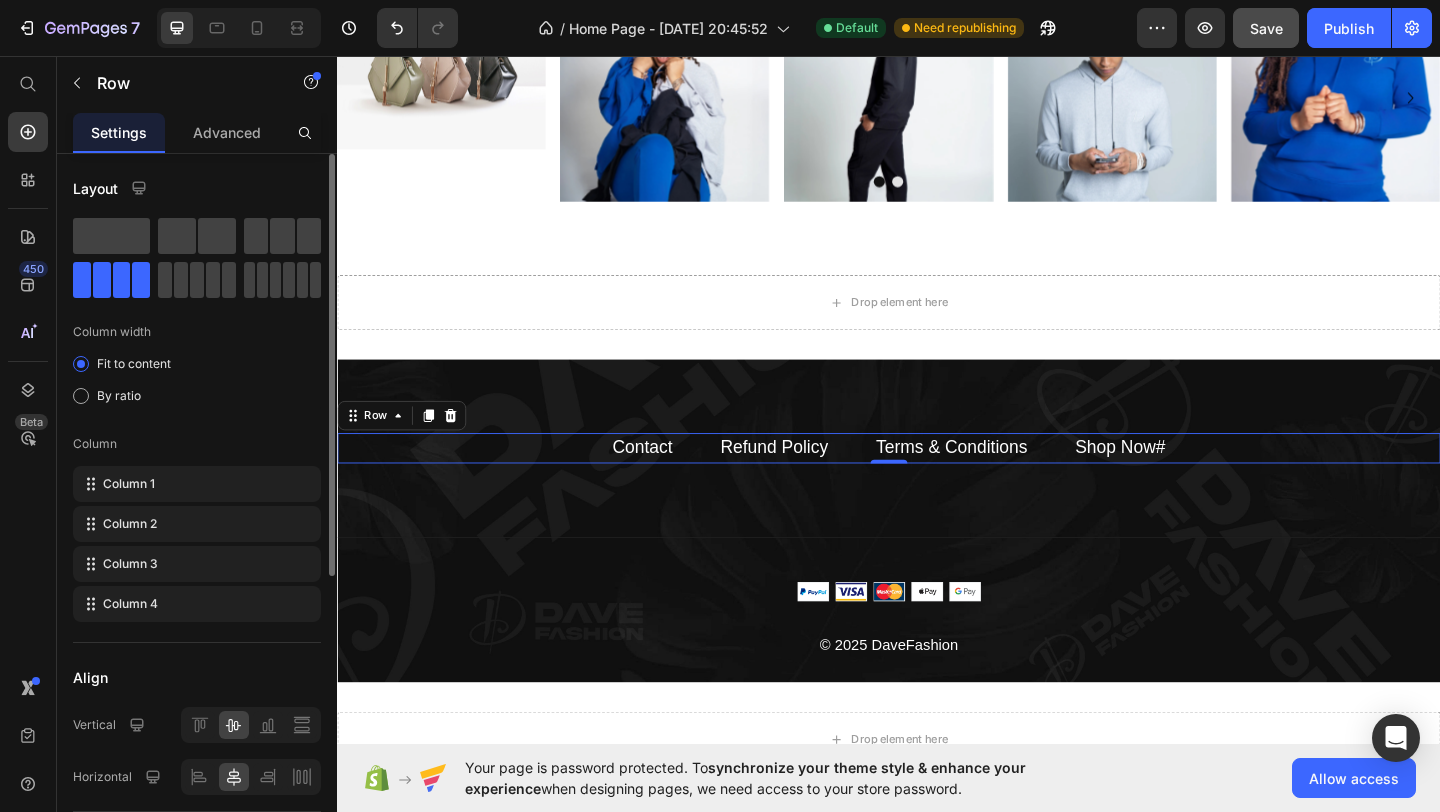click on "Contact  Text block Refund Policy Text block Terms & Conditions  Text block Shop Now  # Text block Row   0" at bounding box center [937, 482] 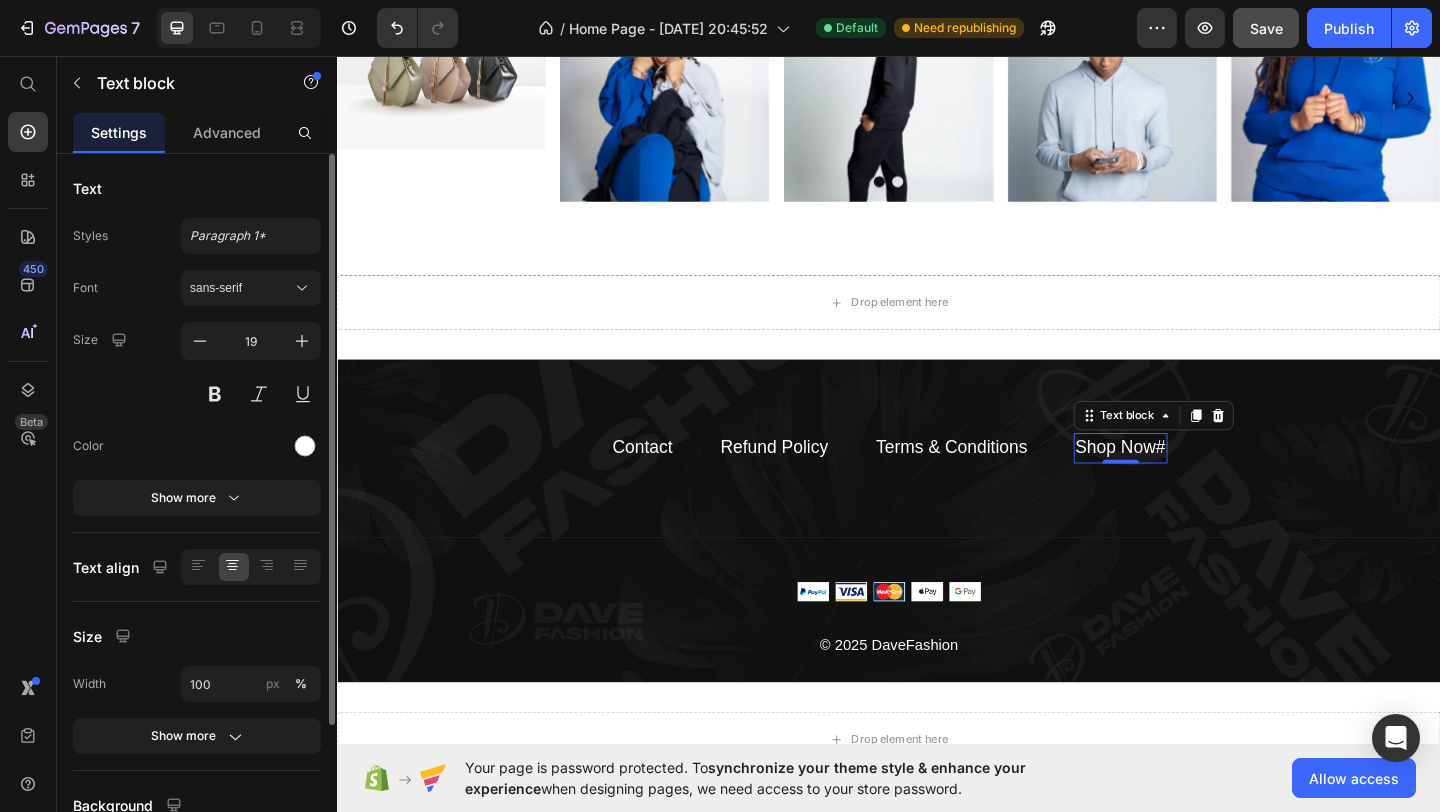 click on "#" at bounding box center (1232, 481) 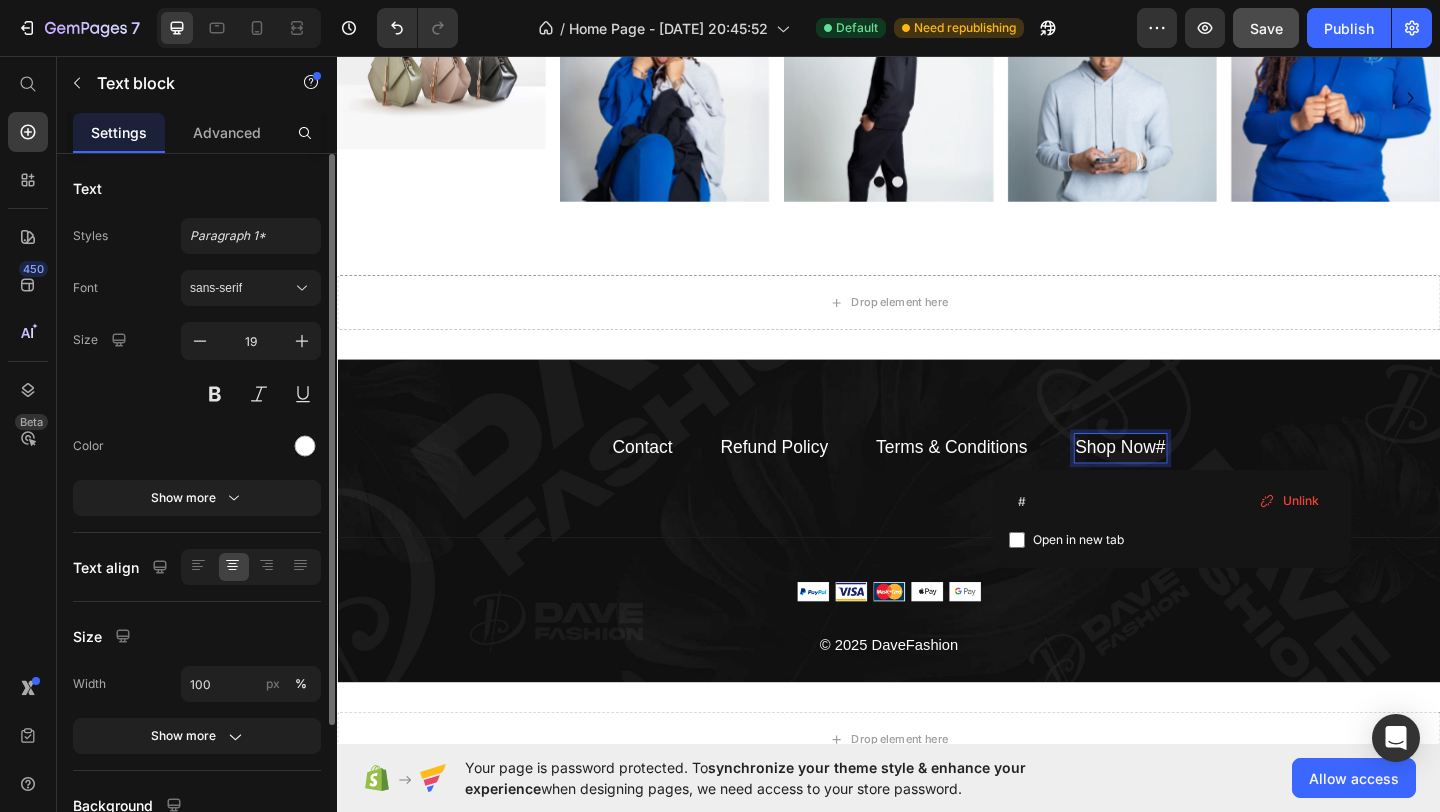 click on "Shop Now  #" at bounding box center [1189, 482] 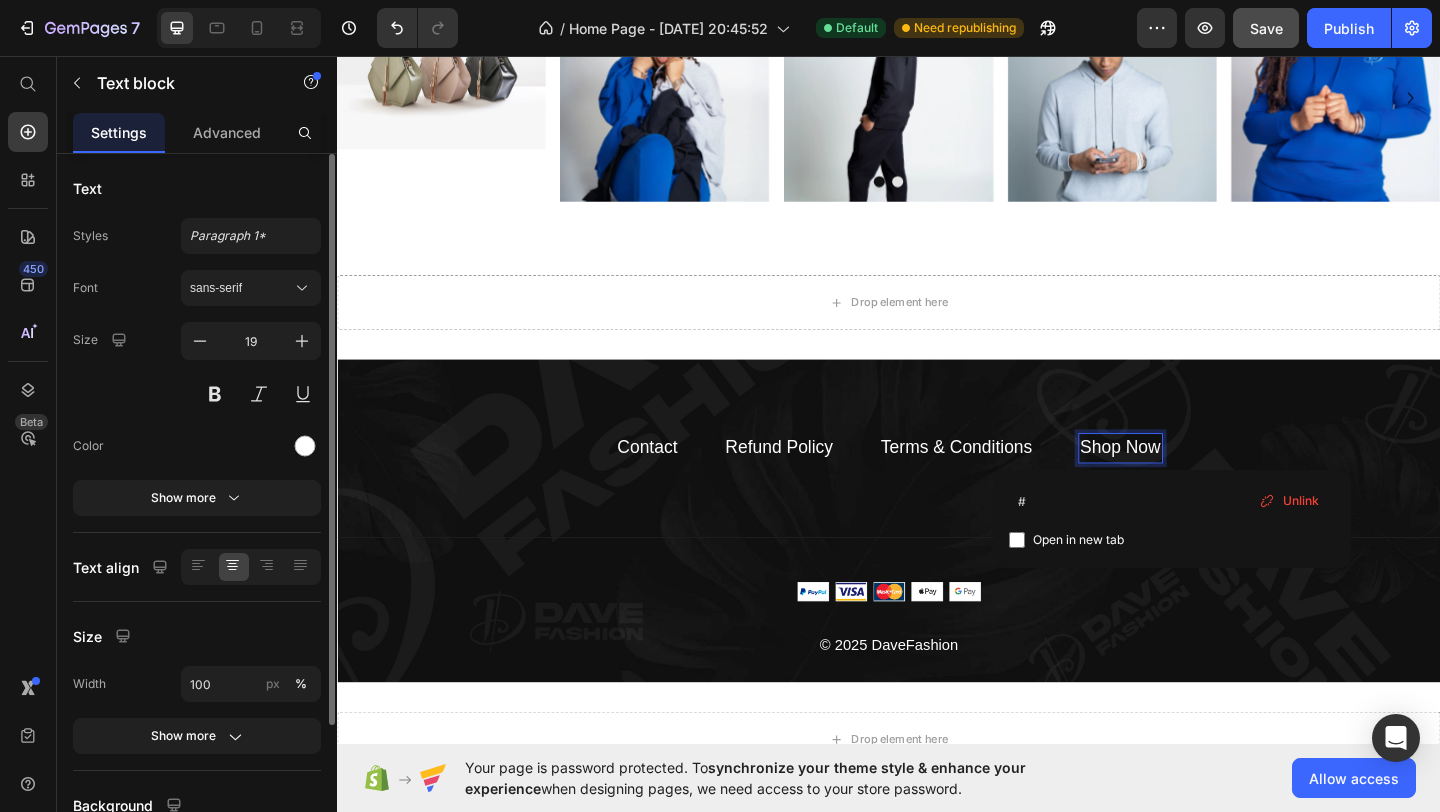 click on "Open in new tab" at bounding box center (1172, 540) 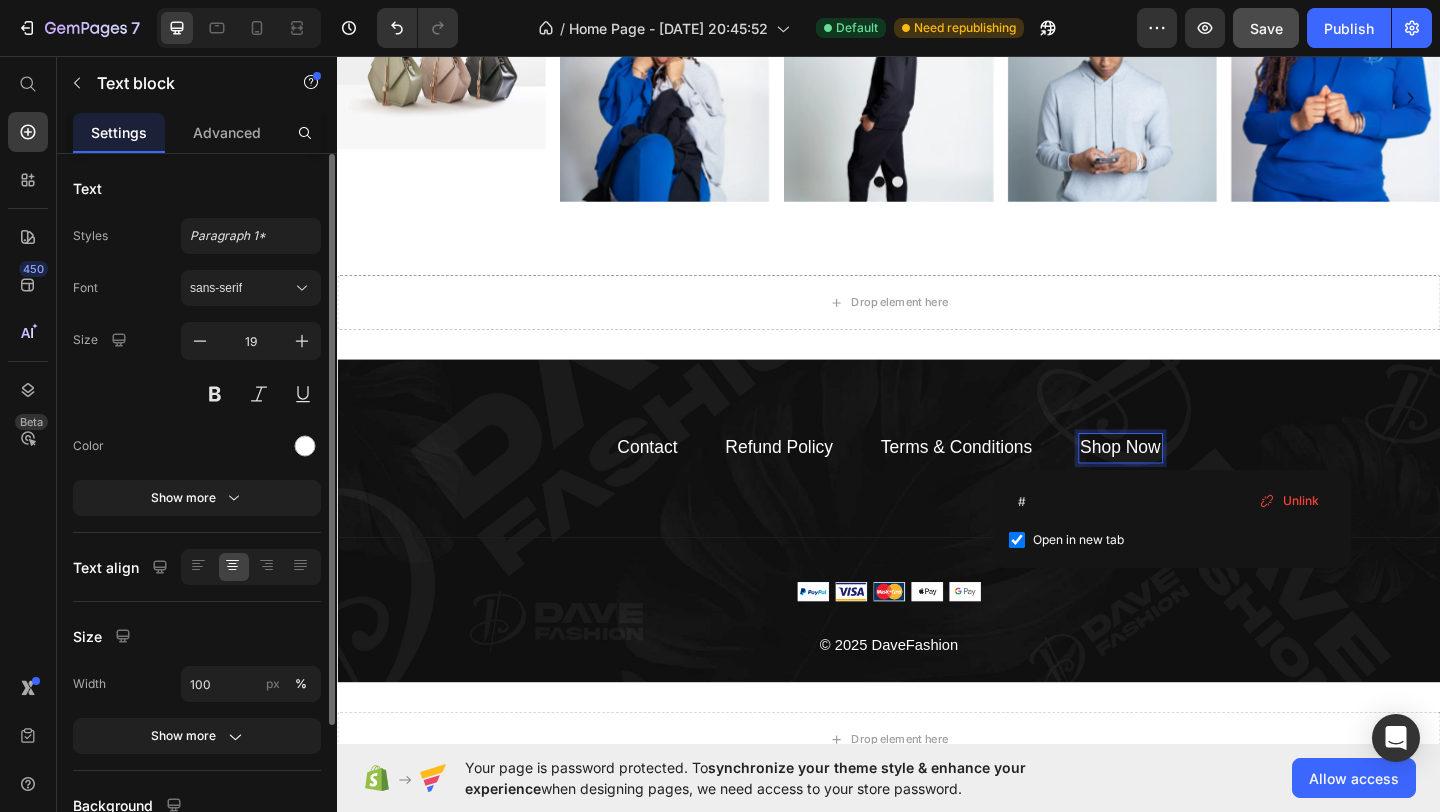 checkbox on "true" 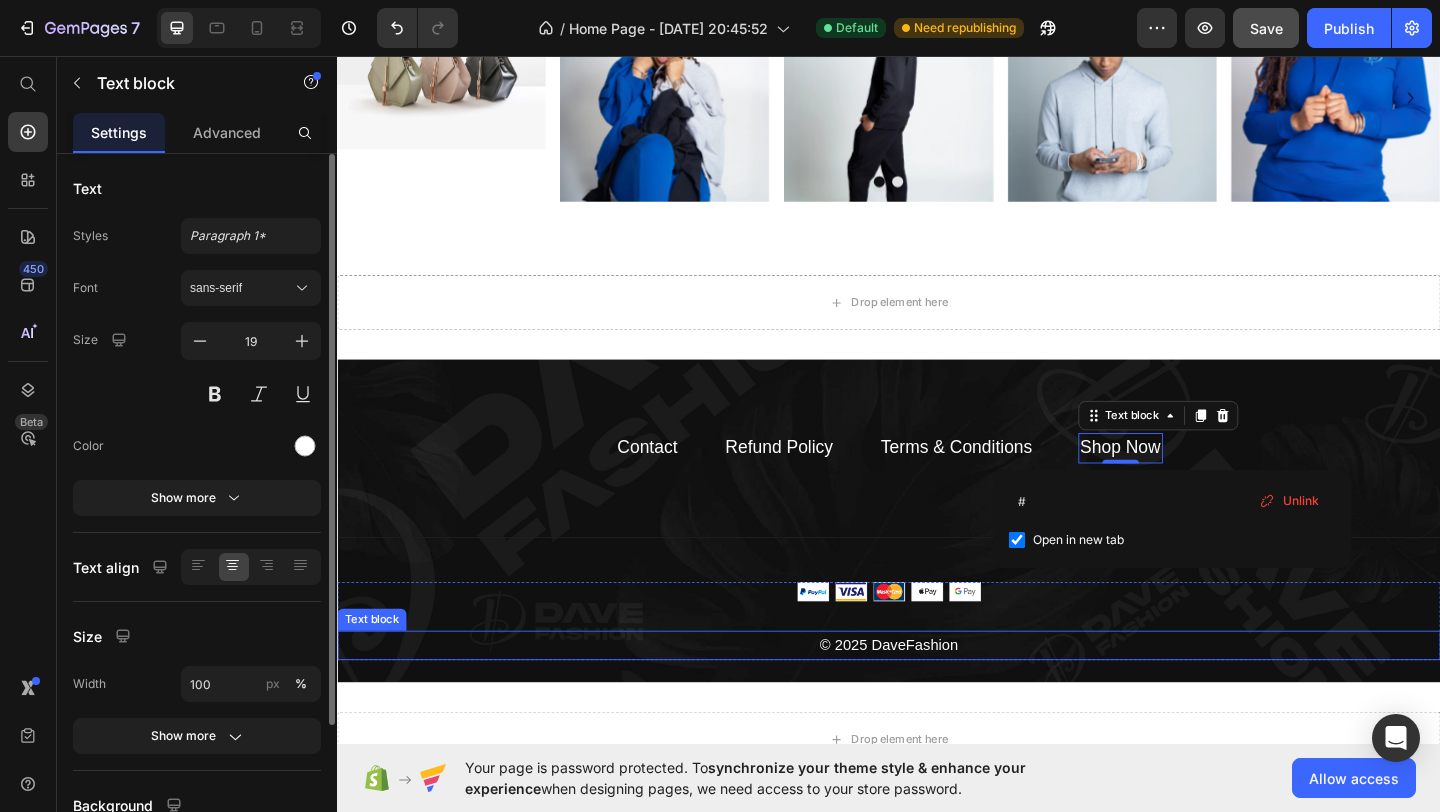 click on "© 2025 DaveFashion" at bounding box center (937, 697) 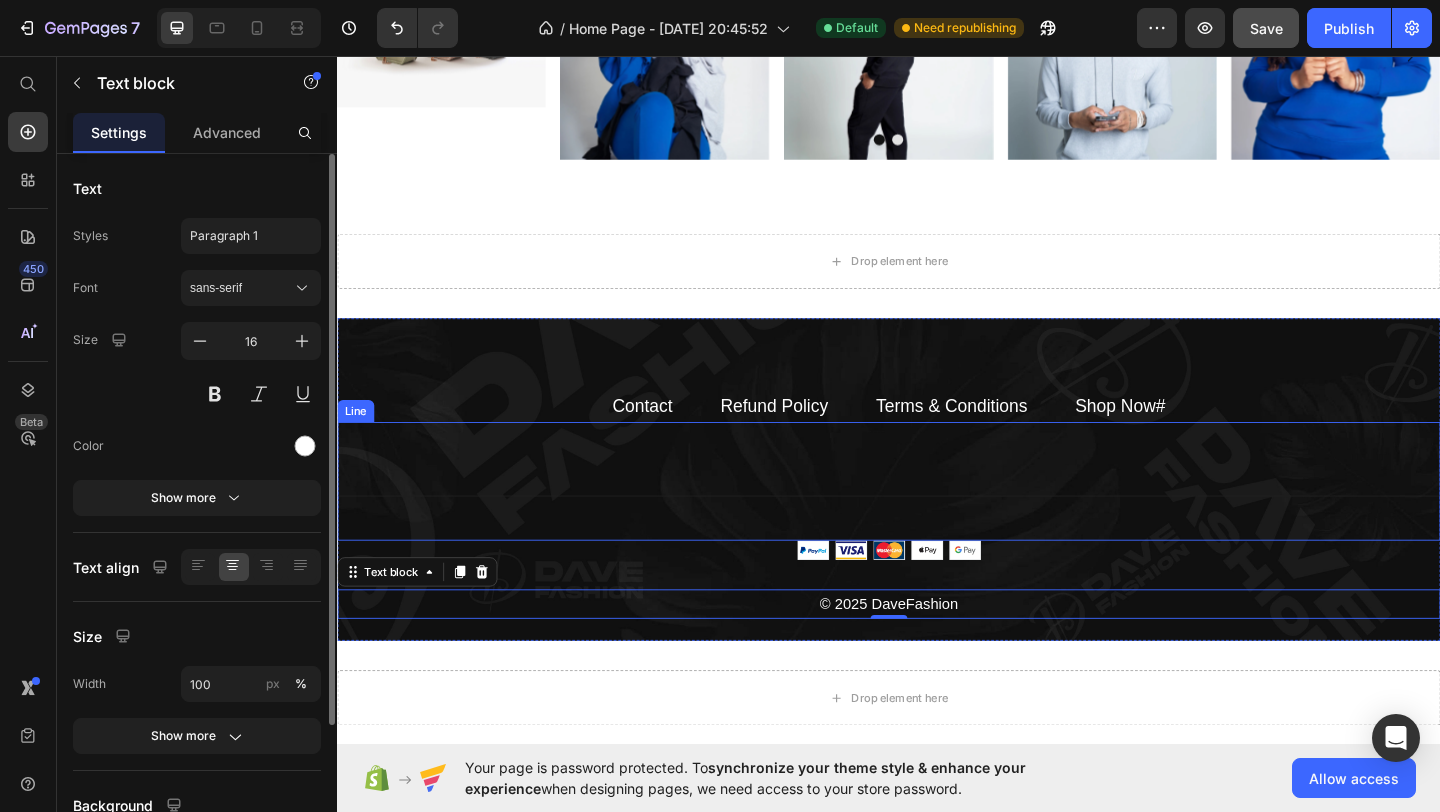 scroll, scrollTop: 3990, scrollLeft: 0, axis: vertical 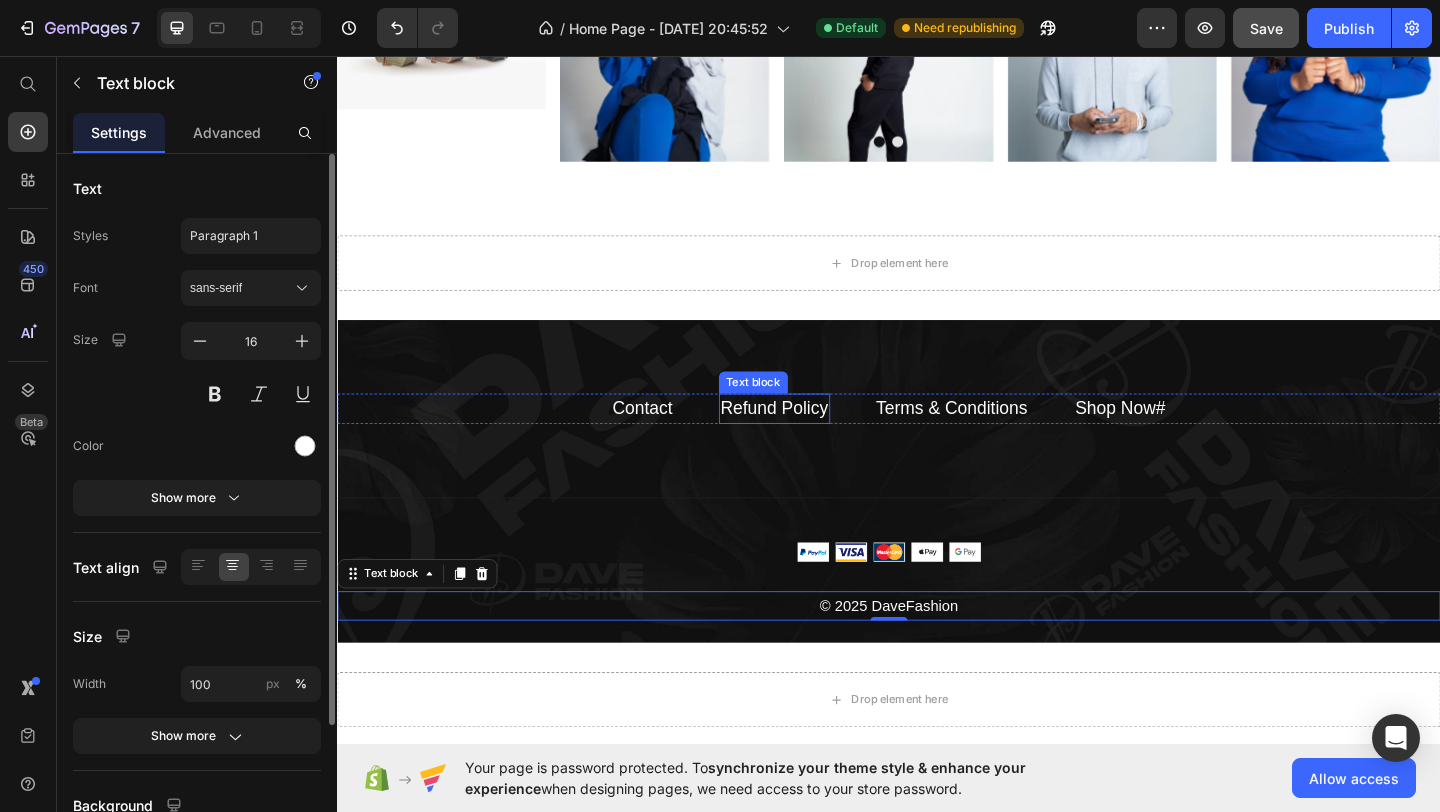 click on "Refund Policy" at bounding box center [812, 439] 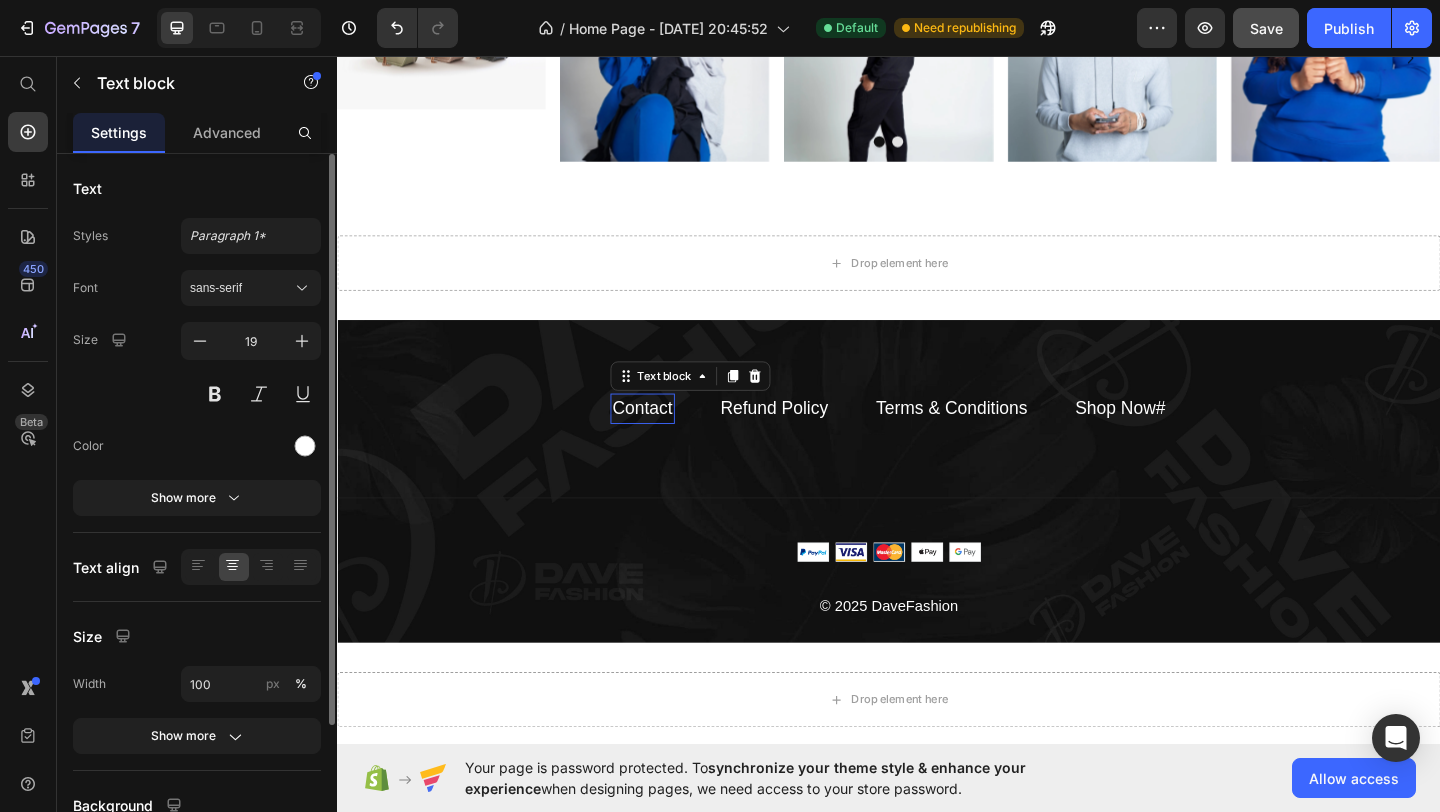click on "Contact" at bounding box center (668, 439) 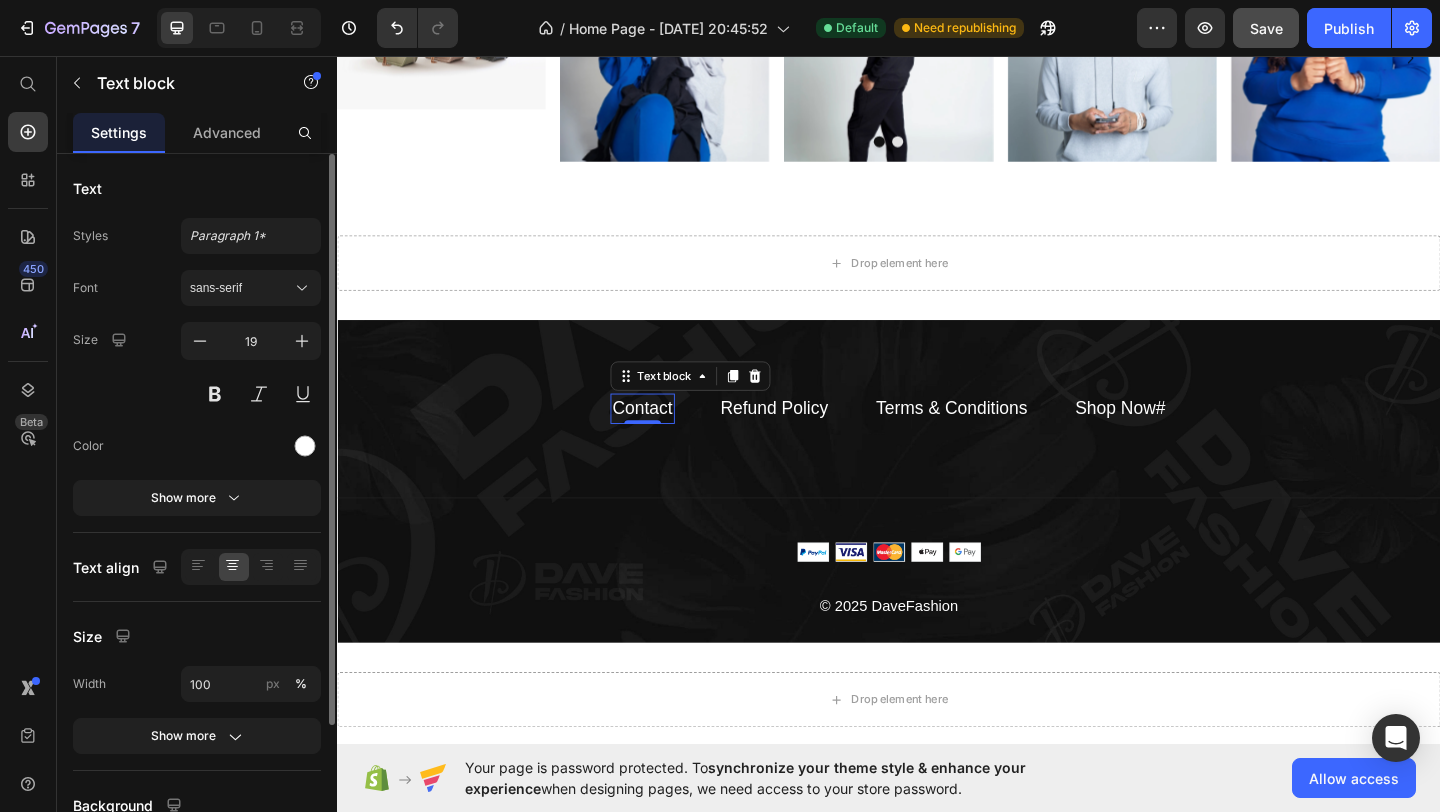 click on "Contact" at bounding box center (668, 439) 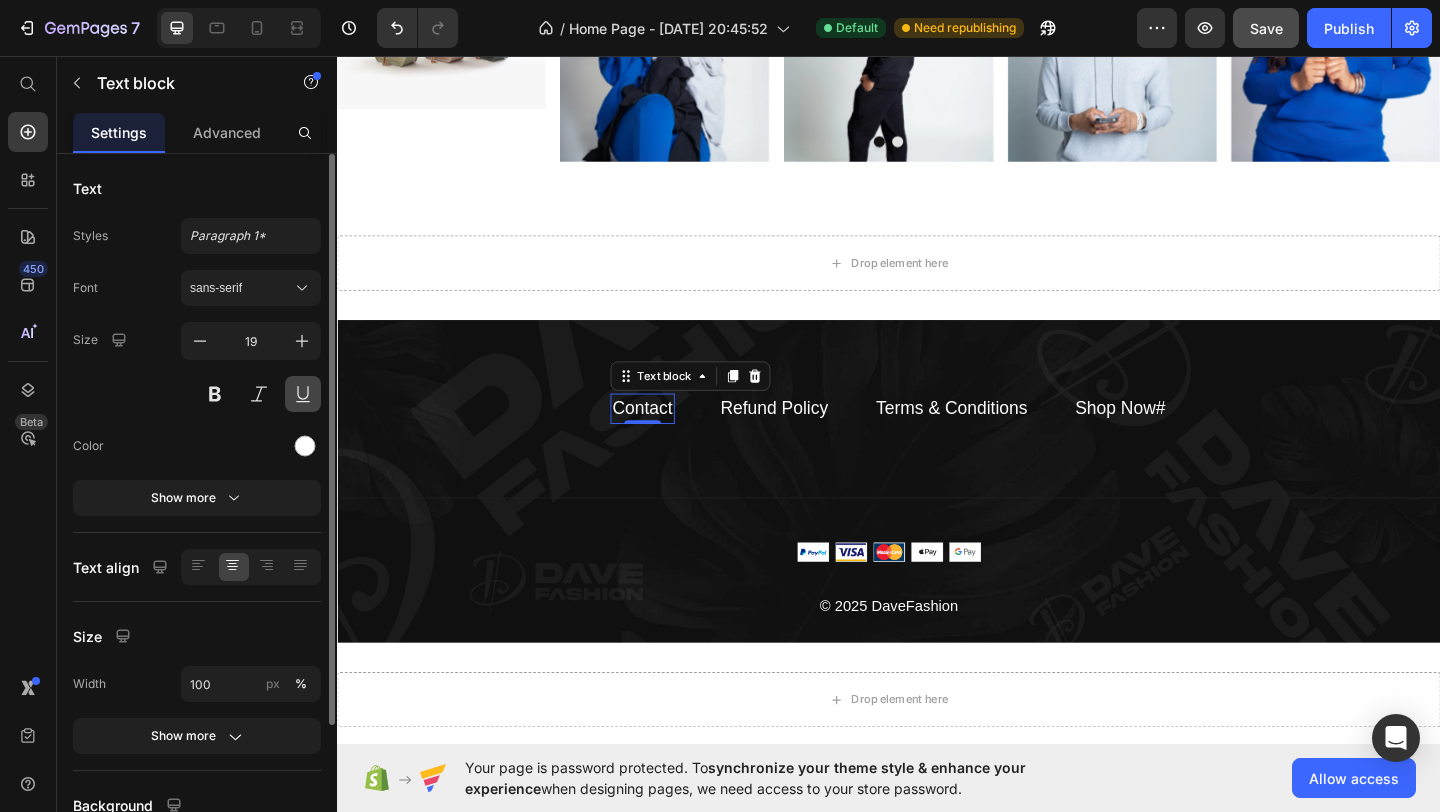 click at bounding box center (303, 394) 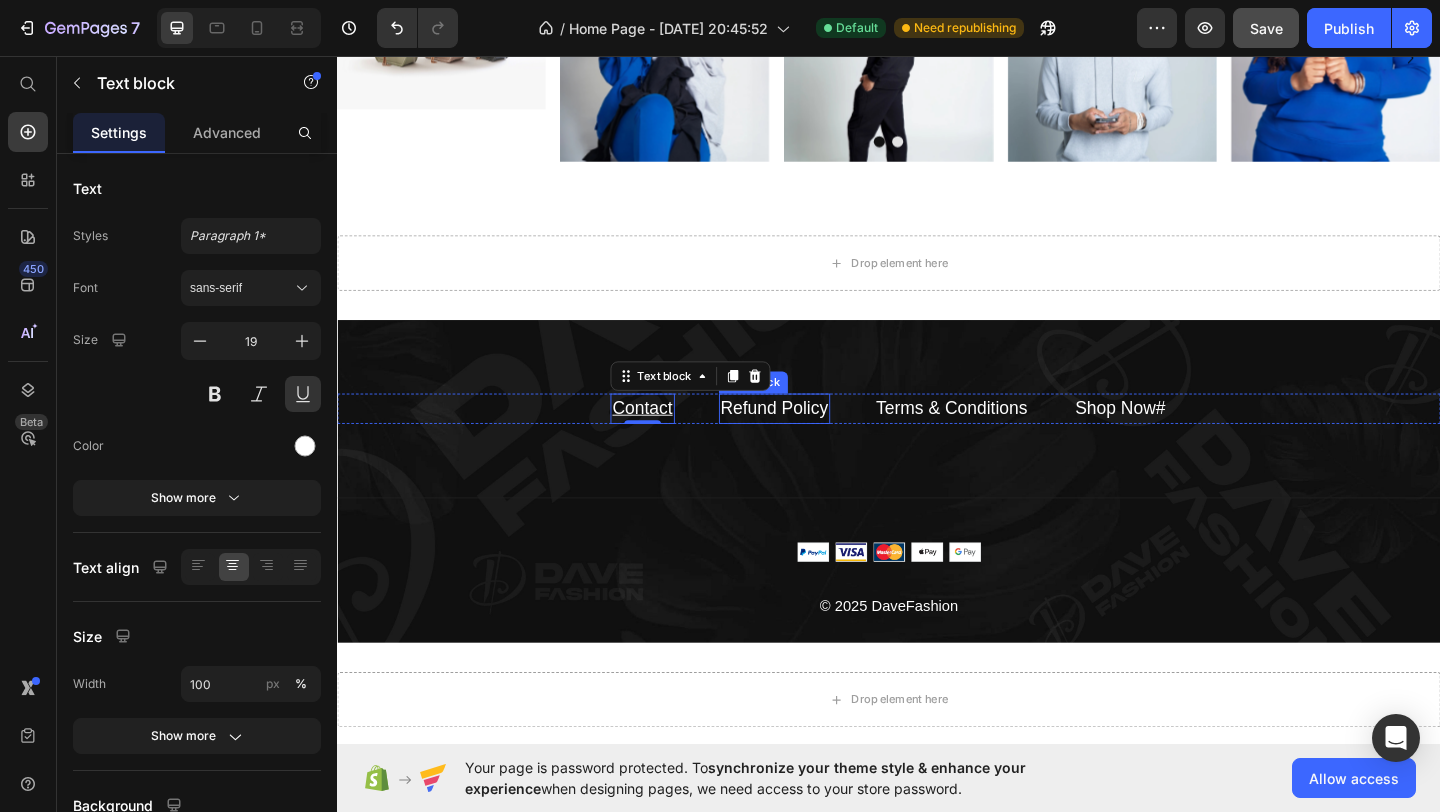 click on "Refund Policy" at bounding box center (812, 439) 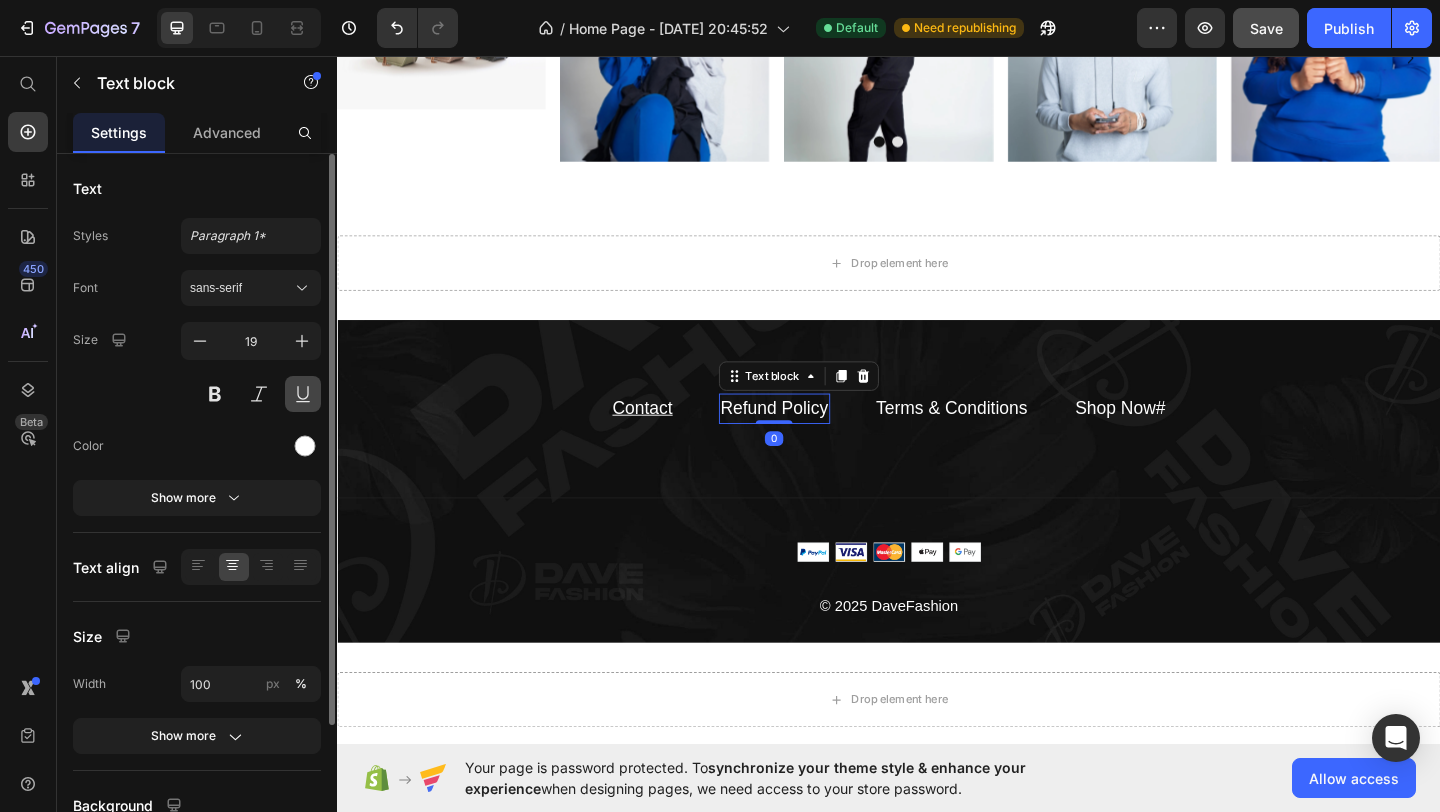 click at bounding box center (303, 394) 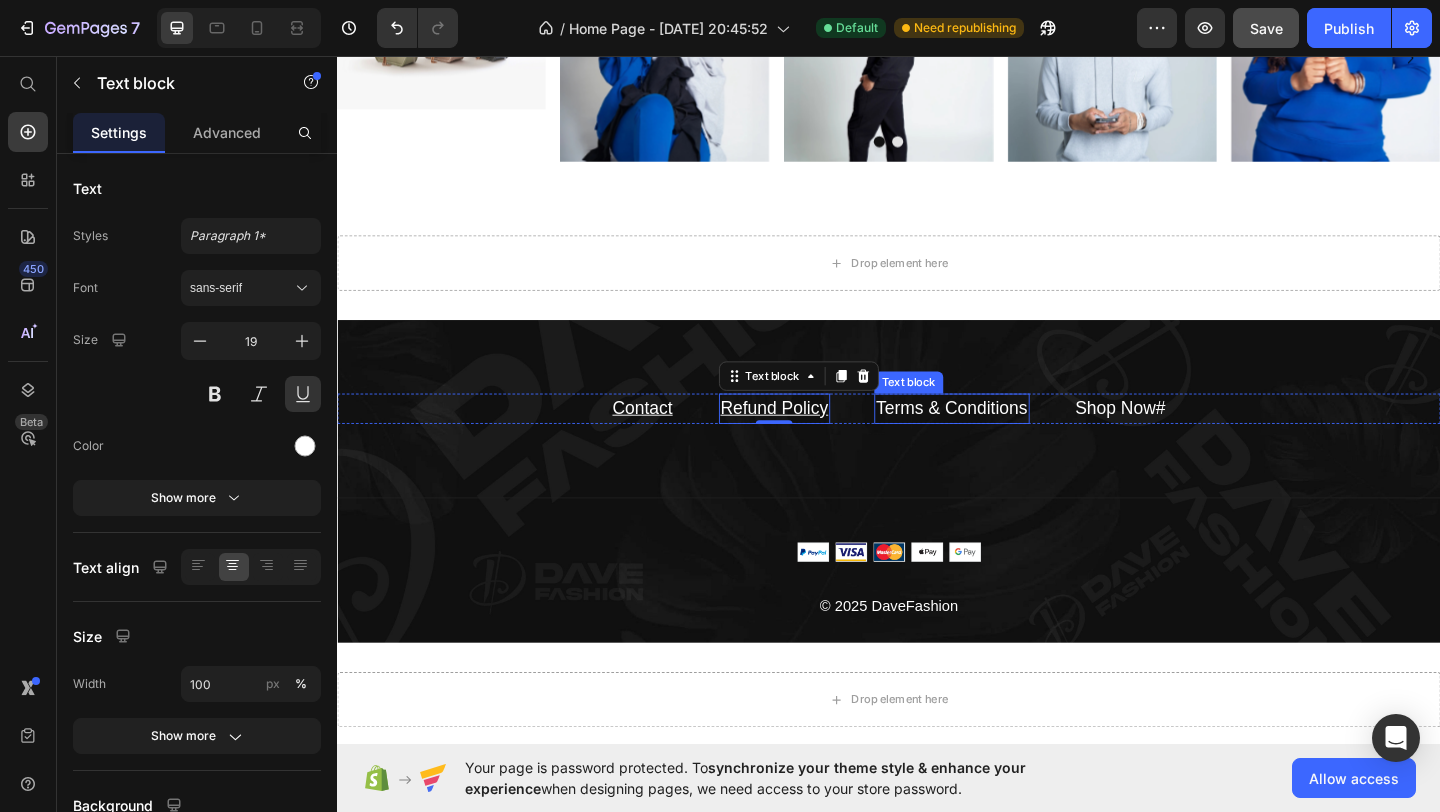 click on "Terms & Conditions" at bounding box center [1005, 439] 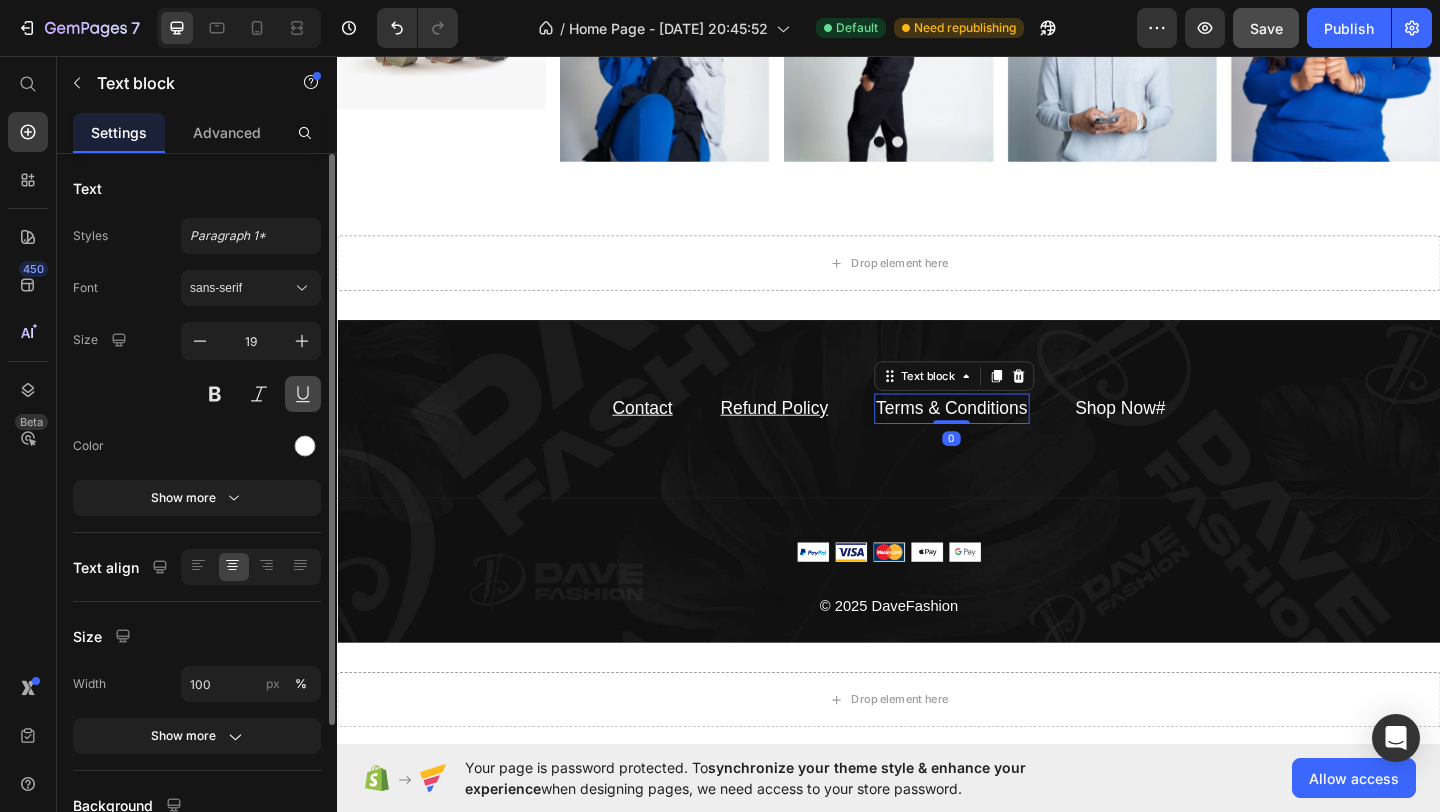 click at bounding box center [303, 394] 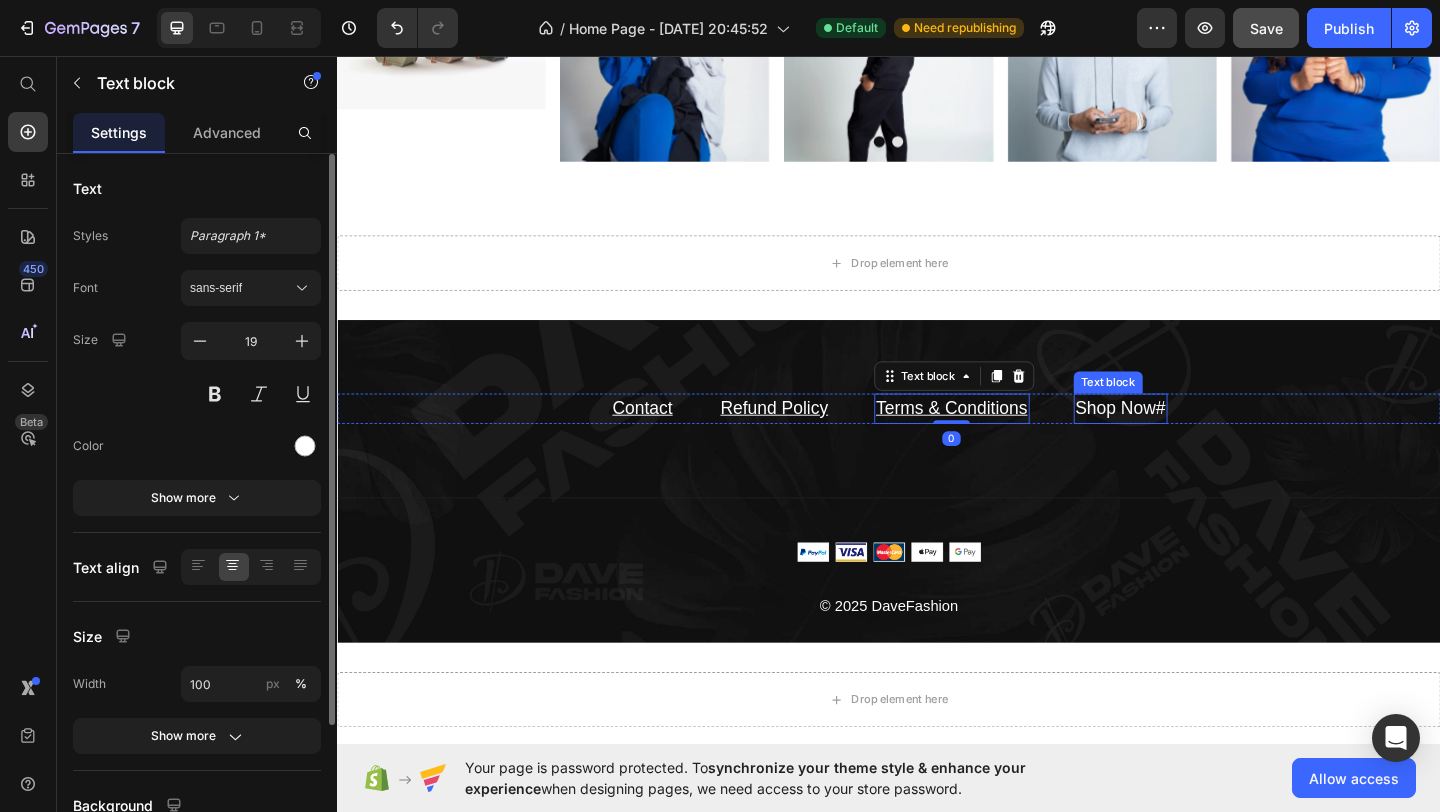 click on "Shop Now  #" at bounding box center [1189, 439] 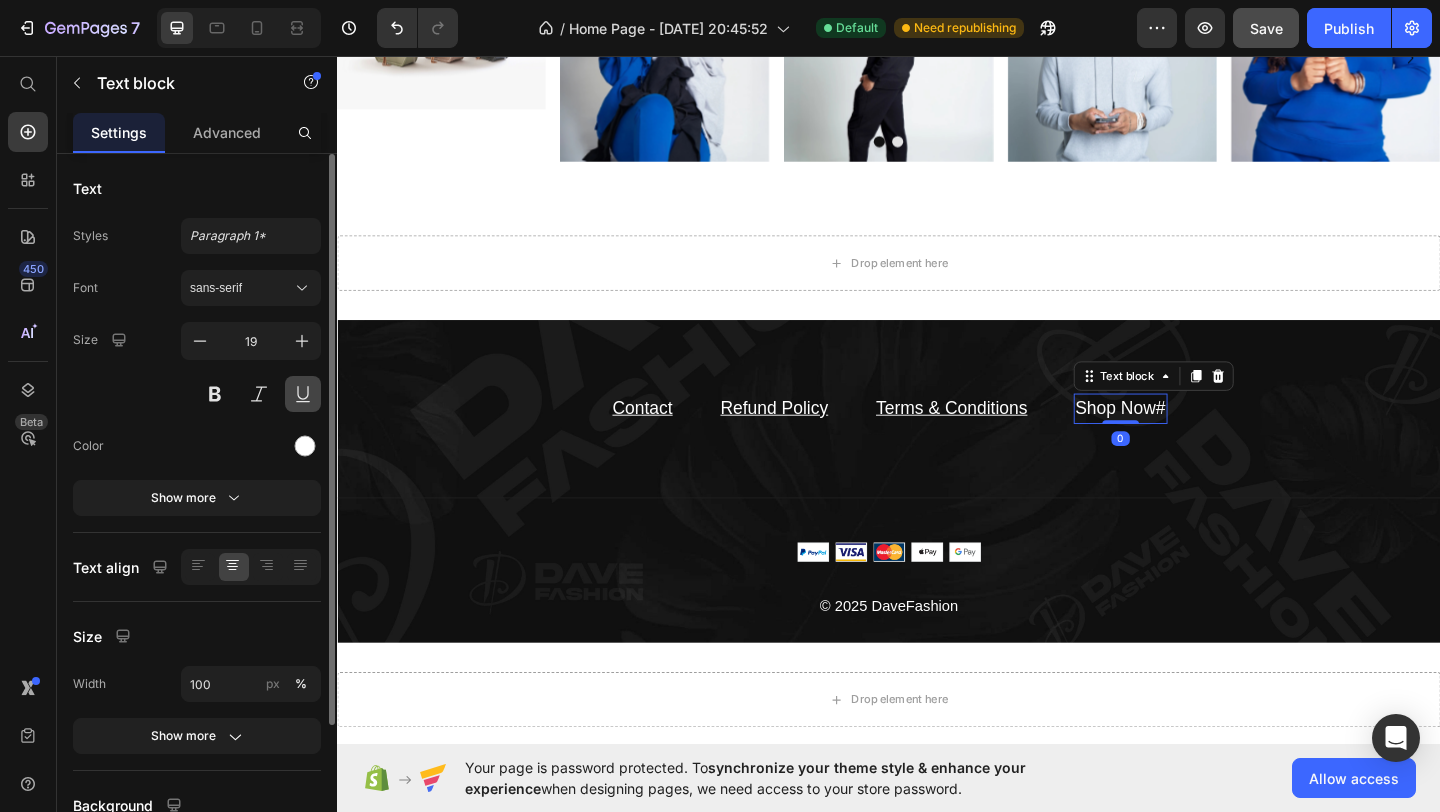 click at bounding box center [303, 394] 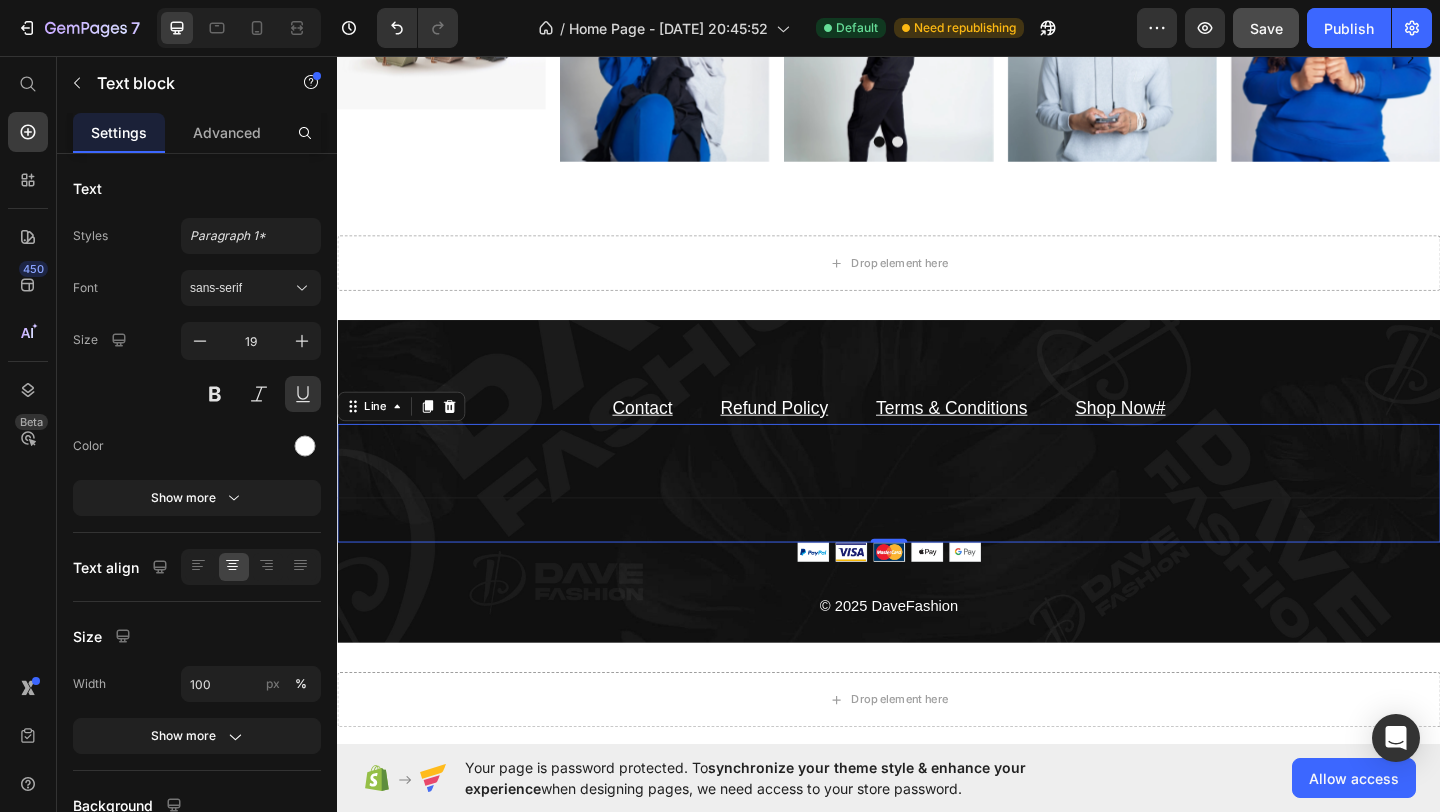 click on "Title Line   0" at bounding box center (937, 520) 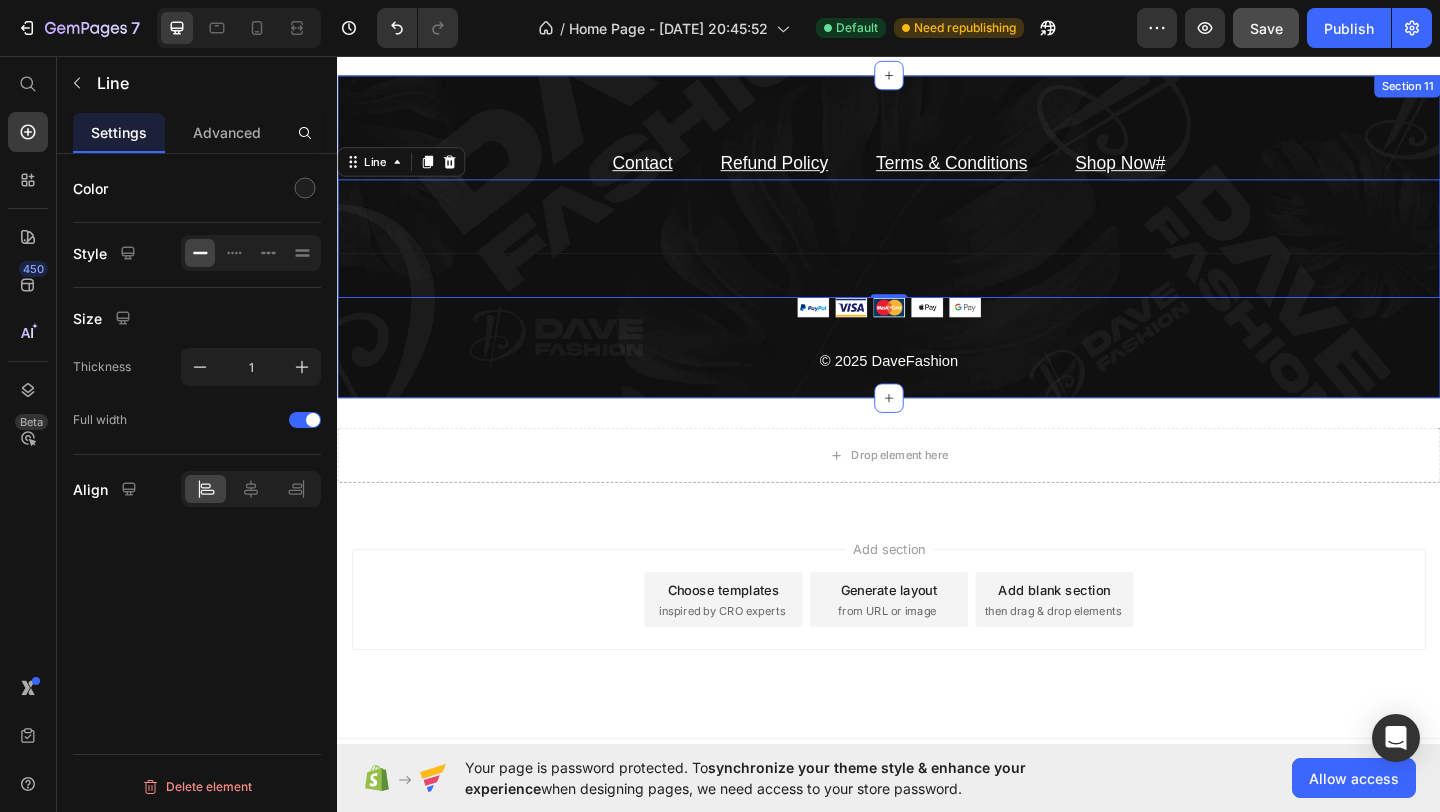scroll, scrollTop: 4247, scrollLeft: 0, axis: vertical 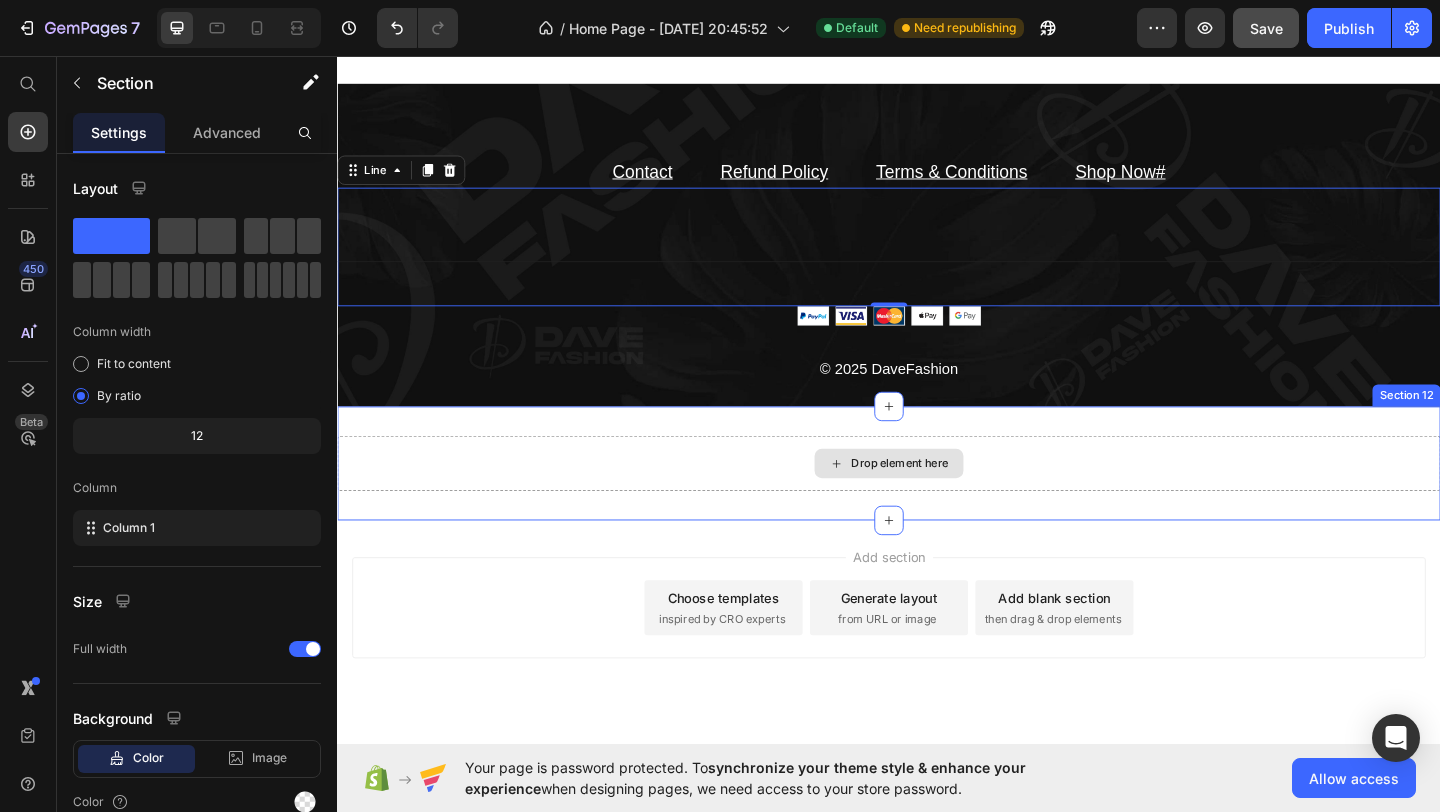 click on "Drop element here" at bounding box center [937, 499] 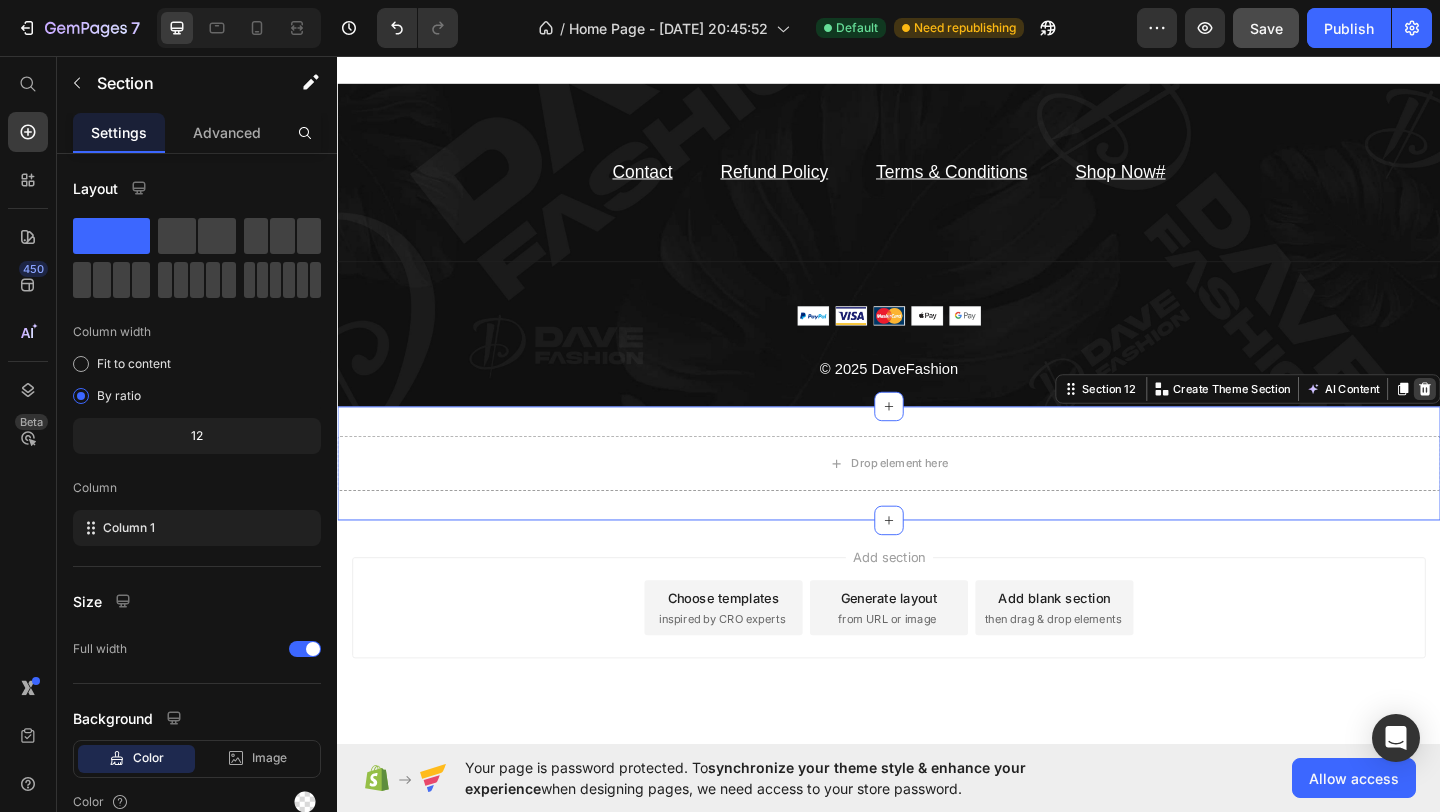 click 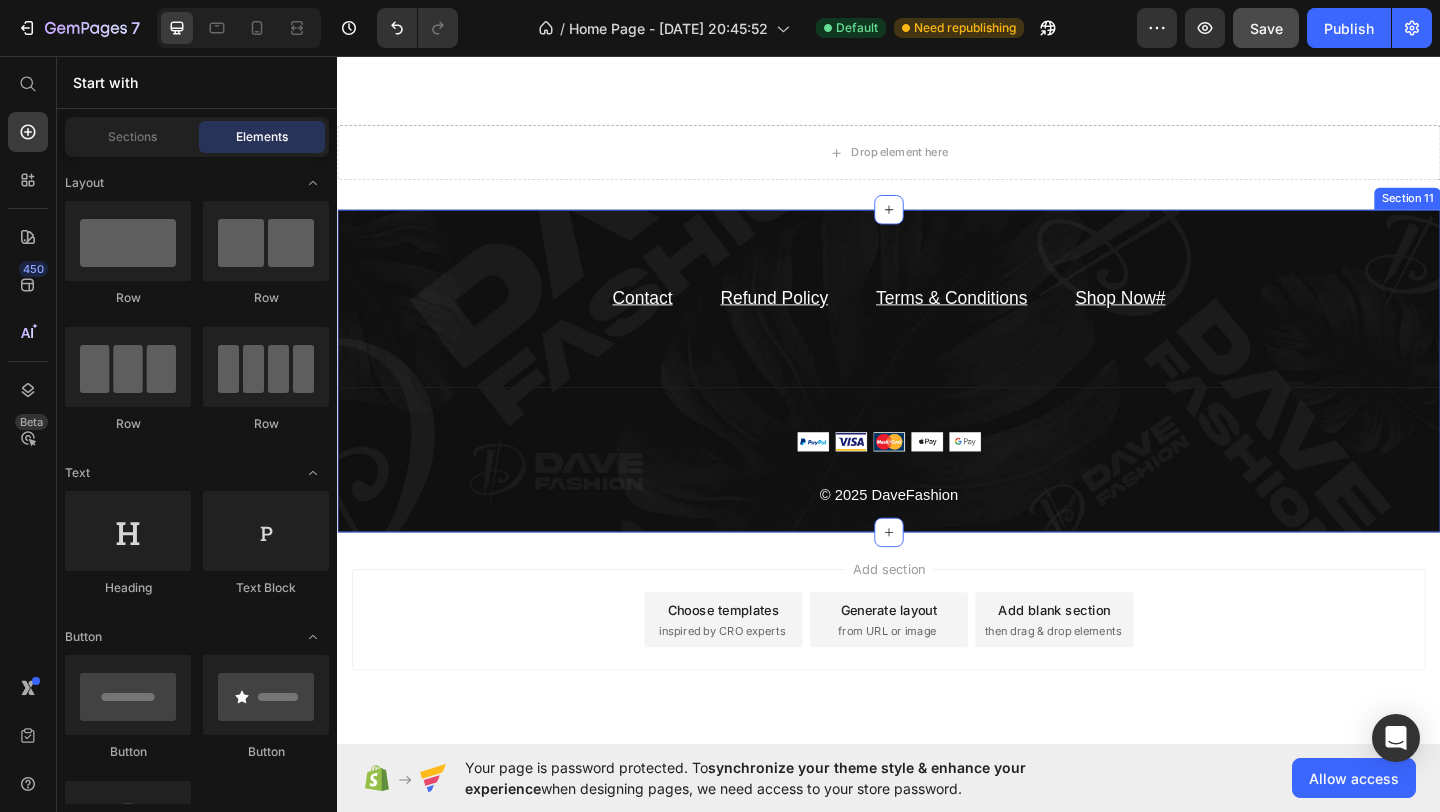 scroll, scrollTop: 4115, scrollLeft: 0, axis: vertical 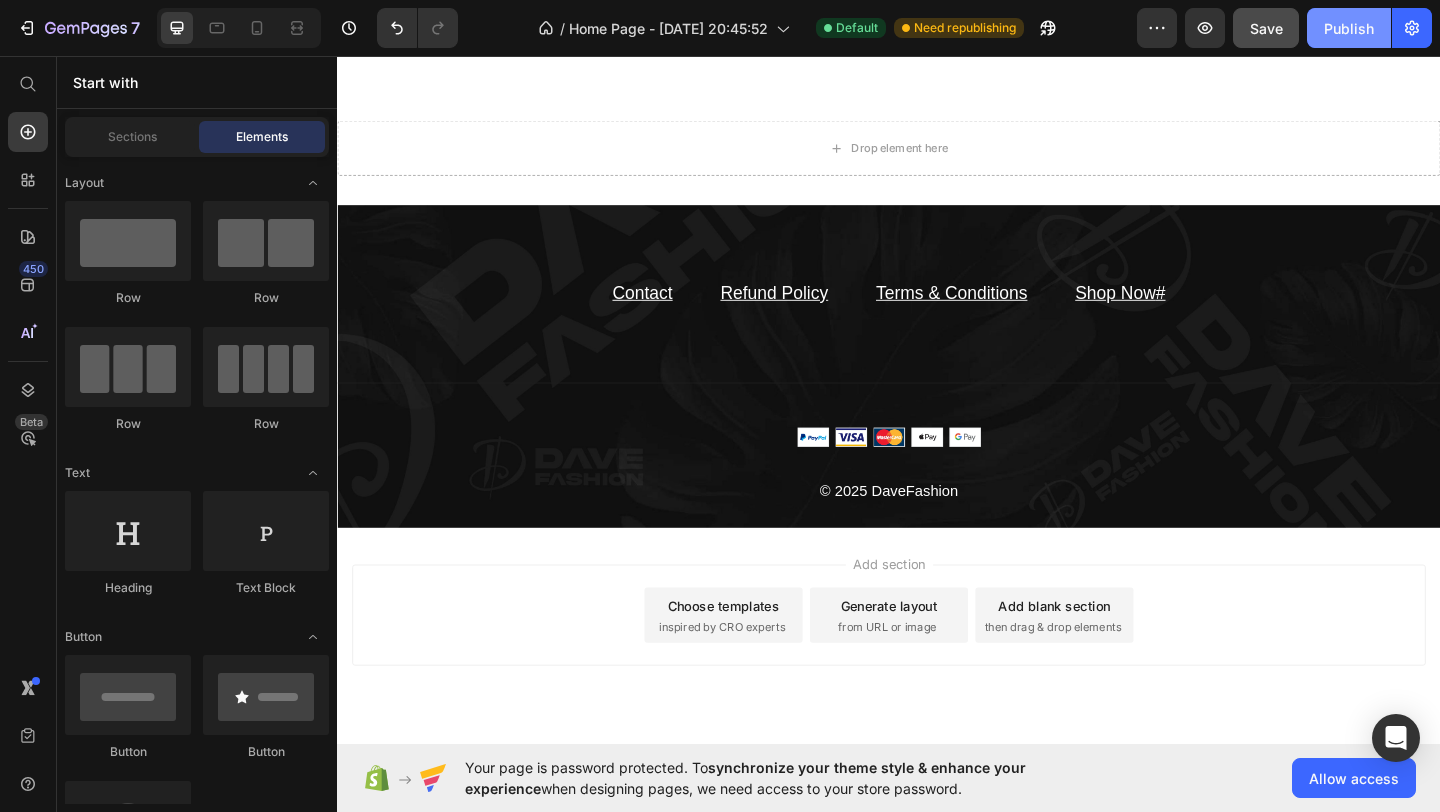 click on "Publish" at bounding box center [1349, 28] 